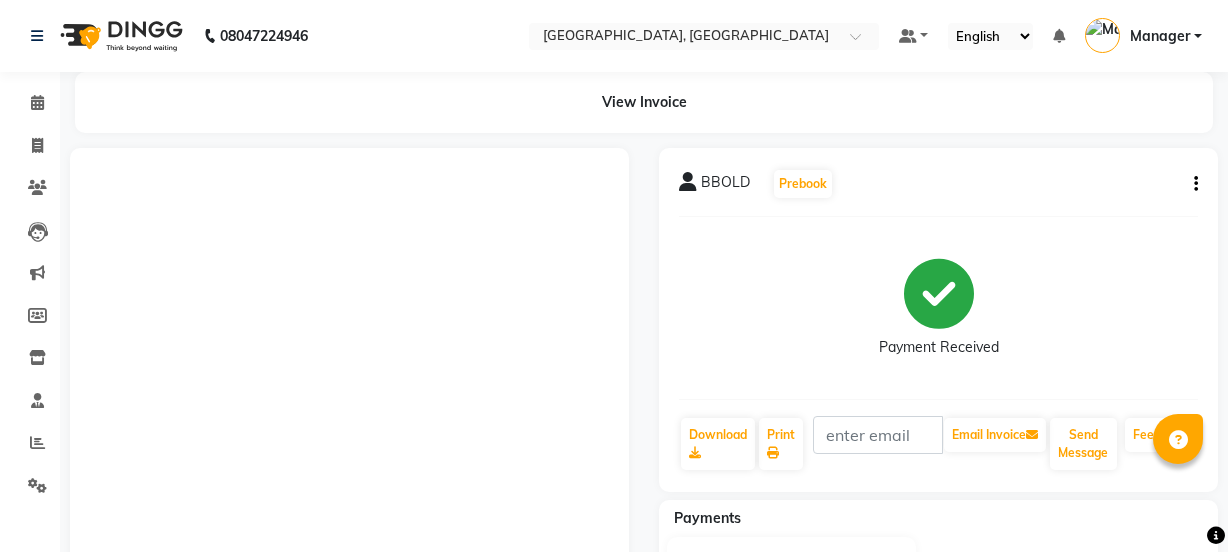 scroll, scrollTop: 0, scrollLeft: 0, axis: both 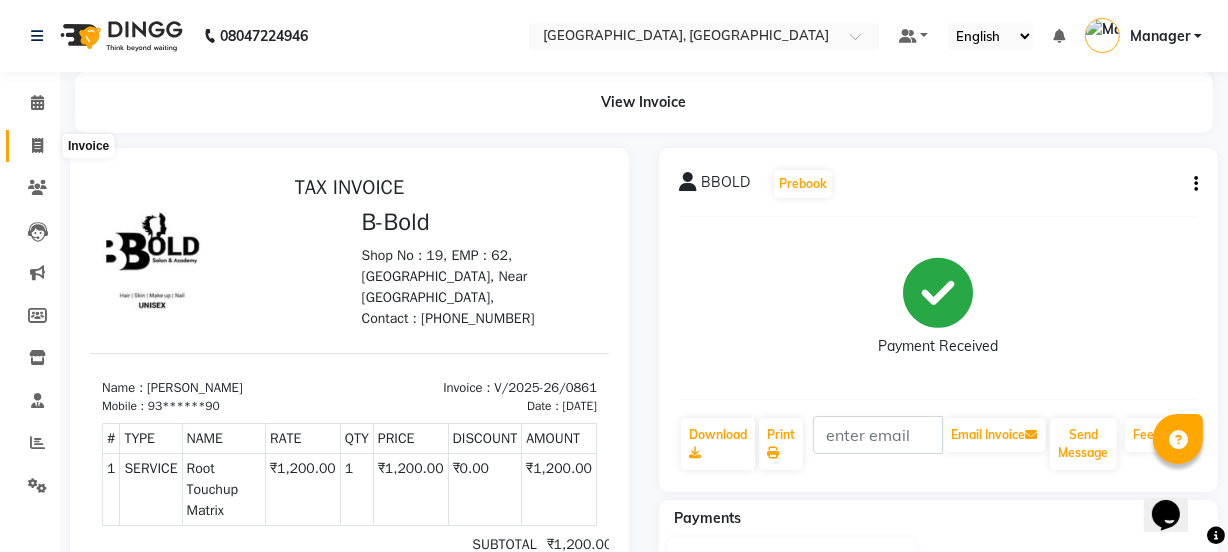 click 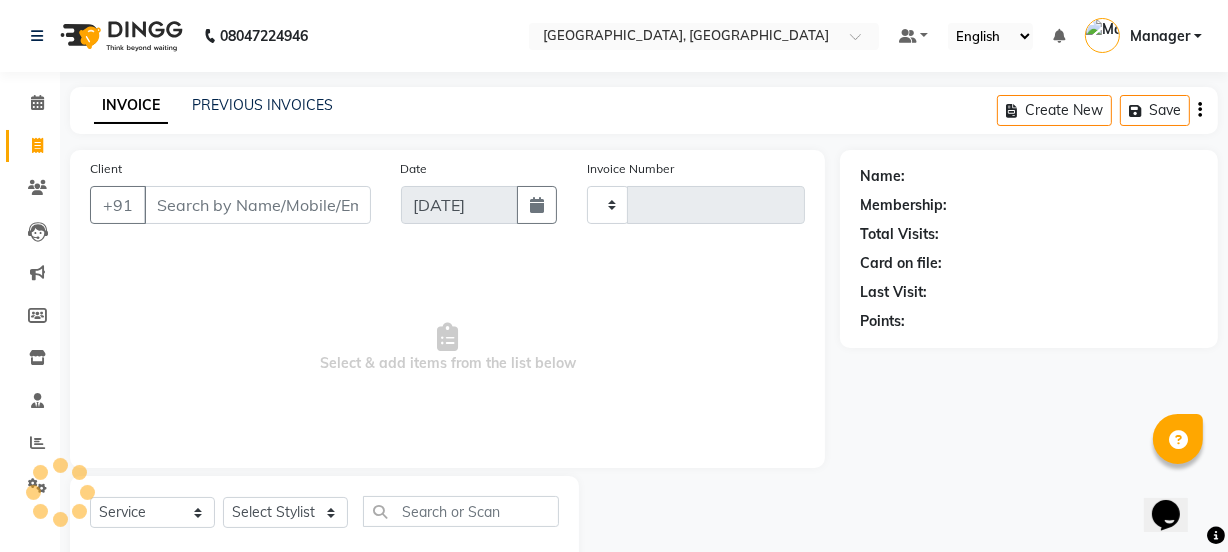 scroll, scrollTop: 50, scrollLeft: 0, axis: vertical 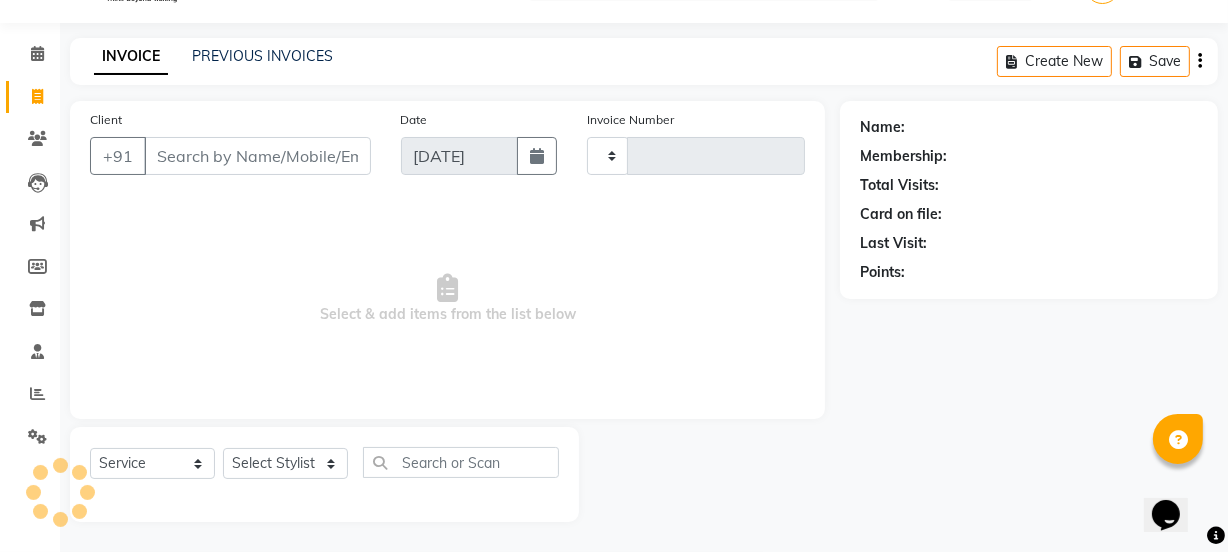 type on "0862" 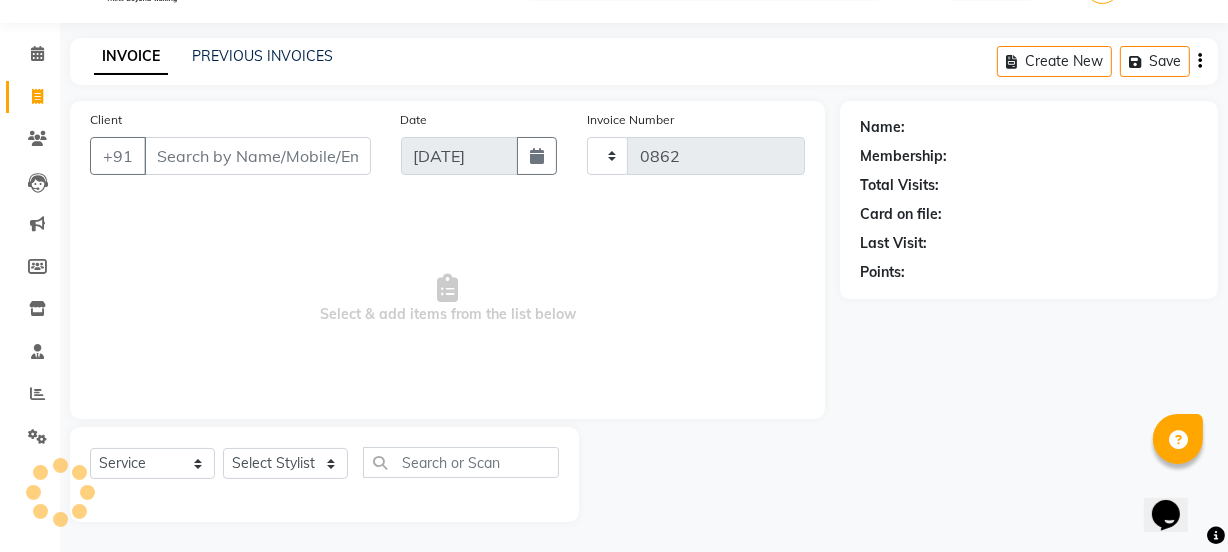 select on "7742" 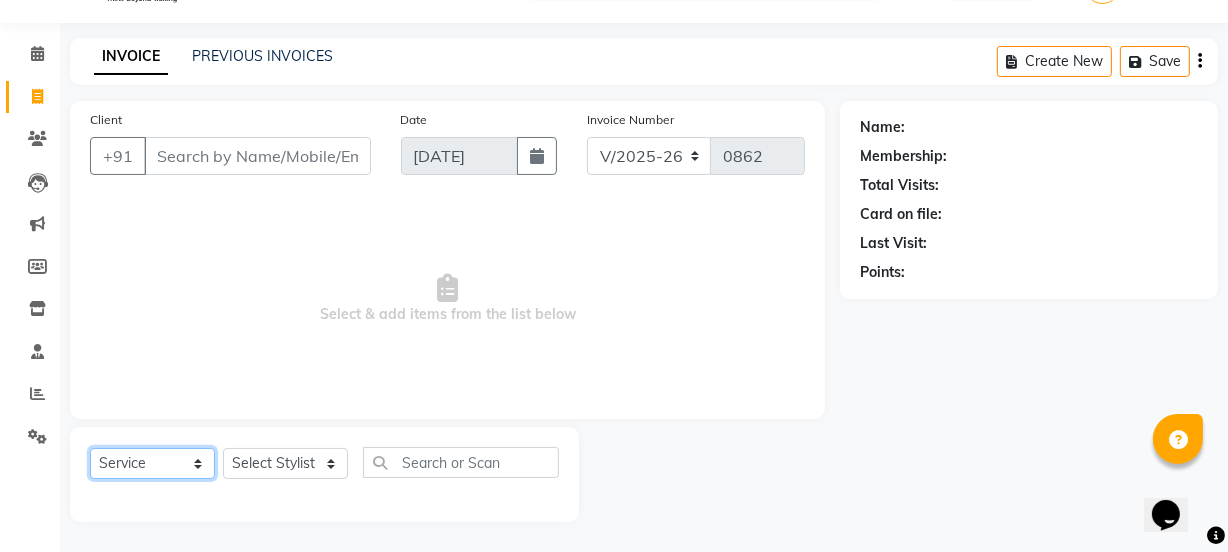 click on "Select  Service  Product  Membership  Package Voucher Prepaid Gift Card" 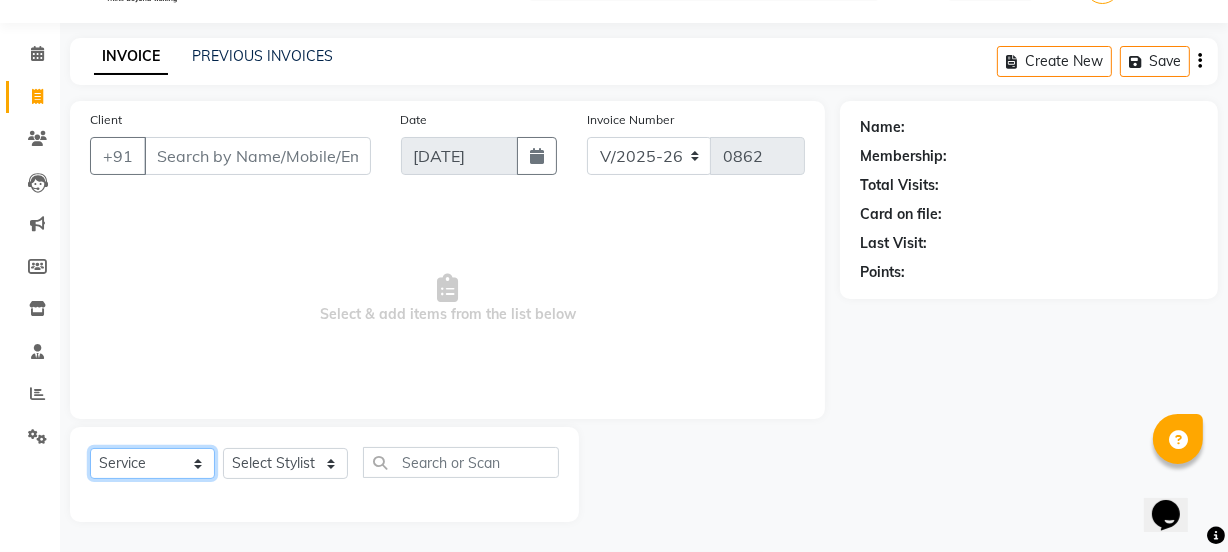 click on "Select  Service  Product  Membership  Package Voucher Prepaid Gift Card" 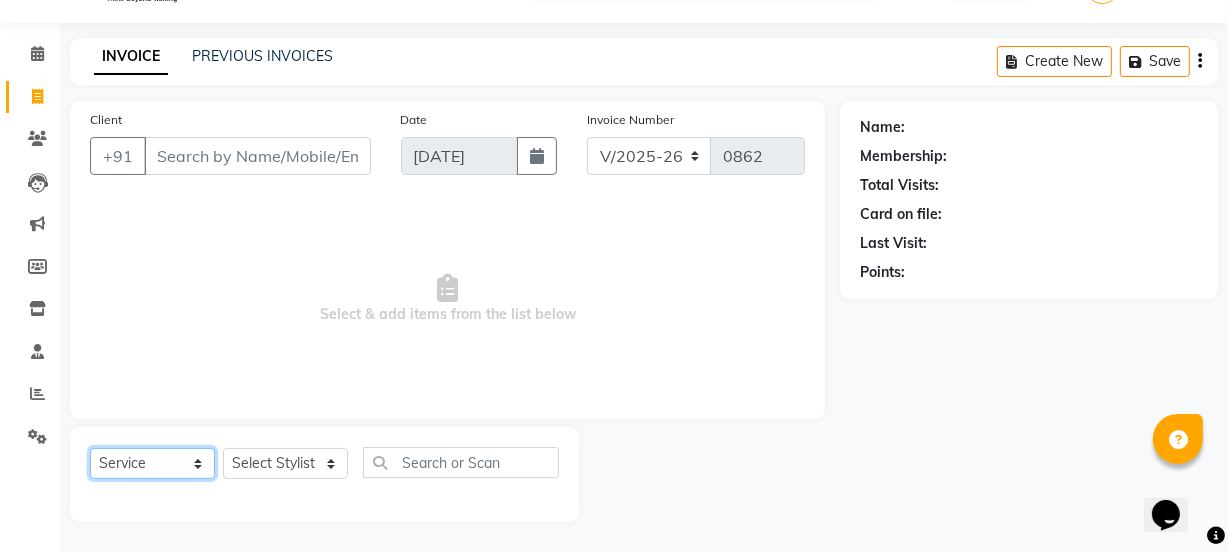 select on "membership" 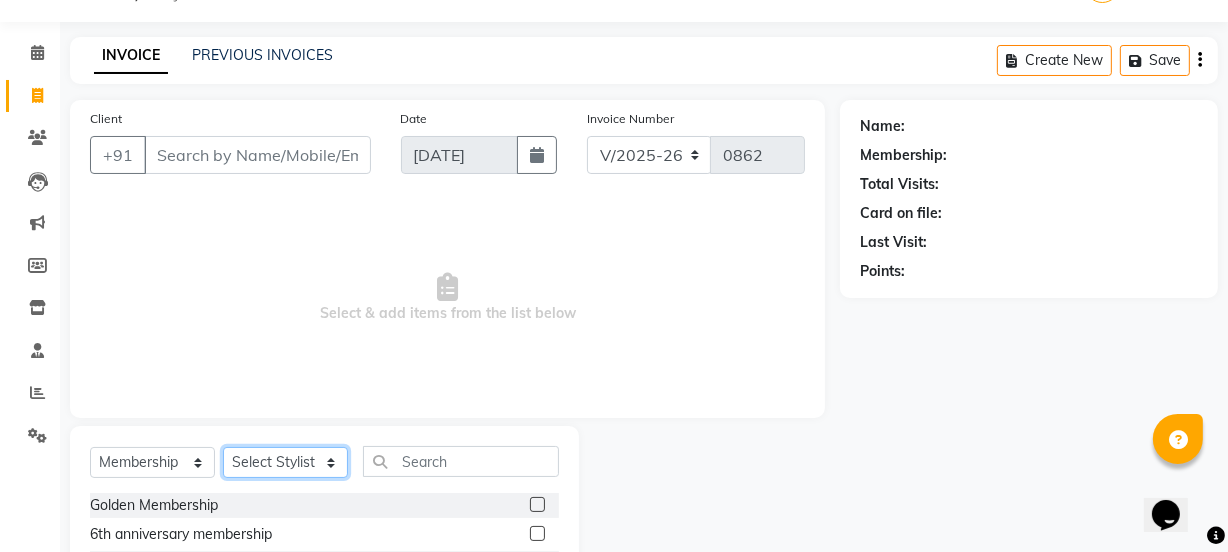 click on "Select Stylist [PERSON_NAME] Jyoti wadar Manager [PERSON_NAME] [PERSON_NAME] [PERSON_NAME] [PERSON_NAME]  [PERSON_NAME] [PERSON_NAME] [PERSON_NAME]" 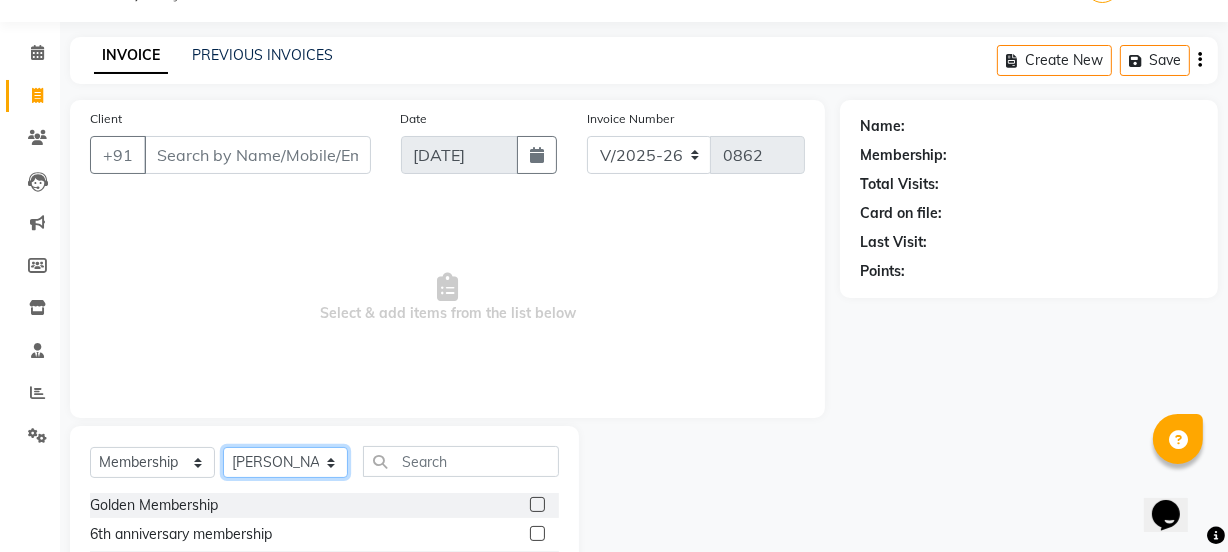 click on "Select Stylist [PERSON_NAME] Jyoti wadar Manager [PERSON_NAME] [PERSON_NAME] [PERSON_NAME] [PERSON_NAME]  [PERSON_NAME] [PERSON_NAME] [PERSON_NAME]" 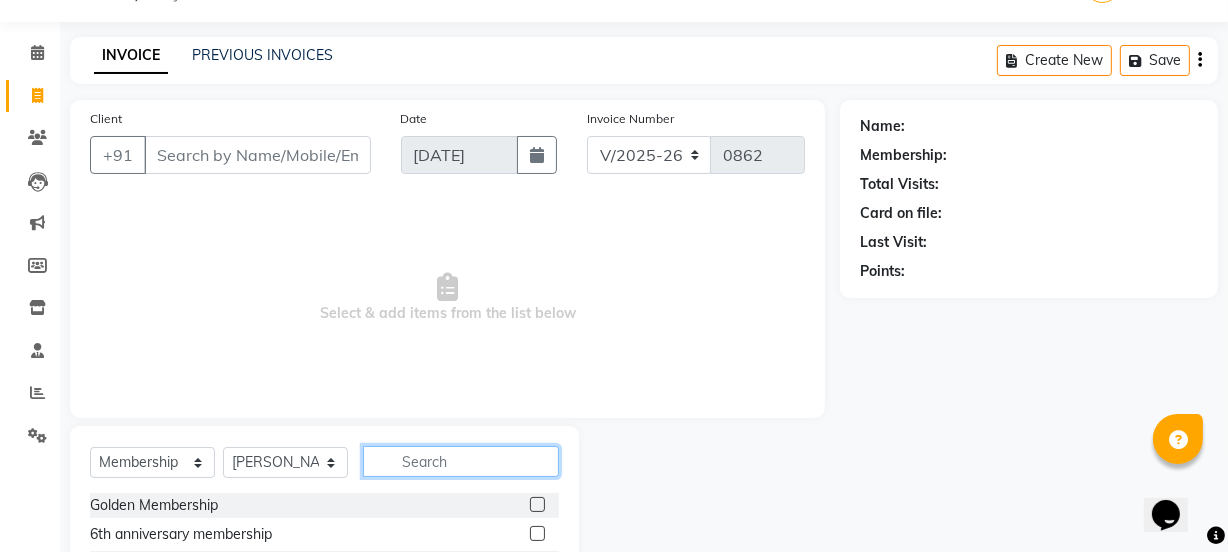 click 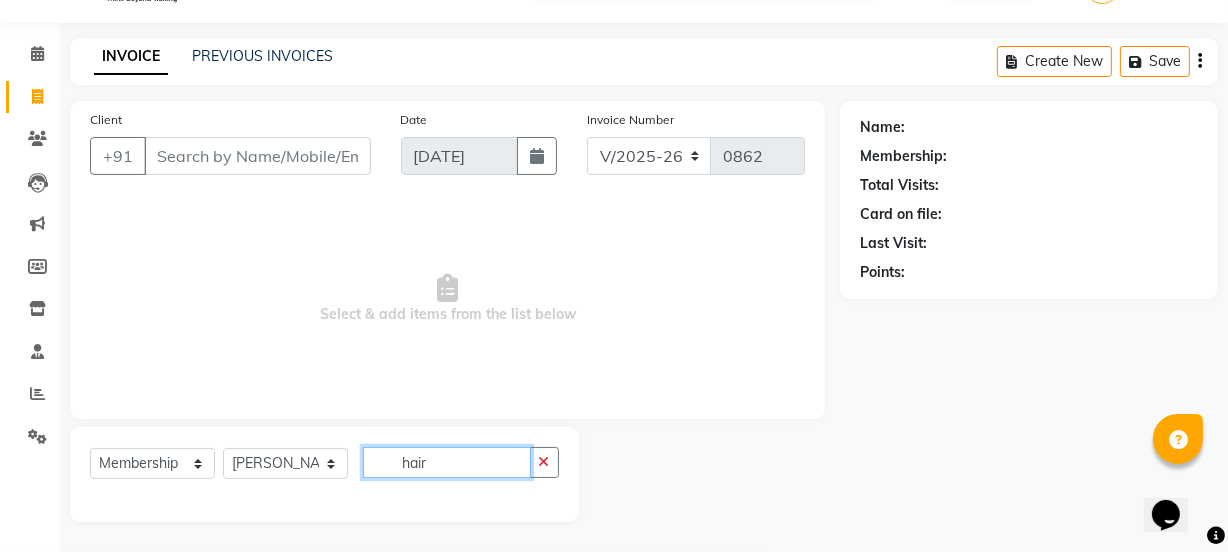 type on "hair" 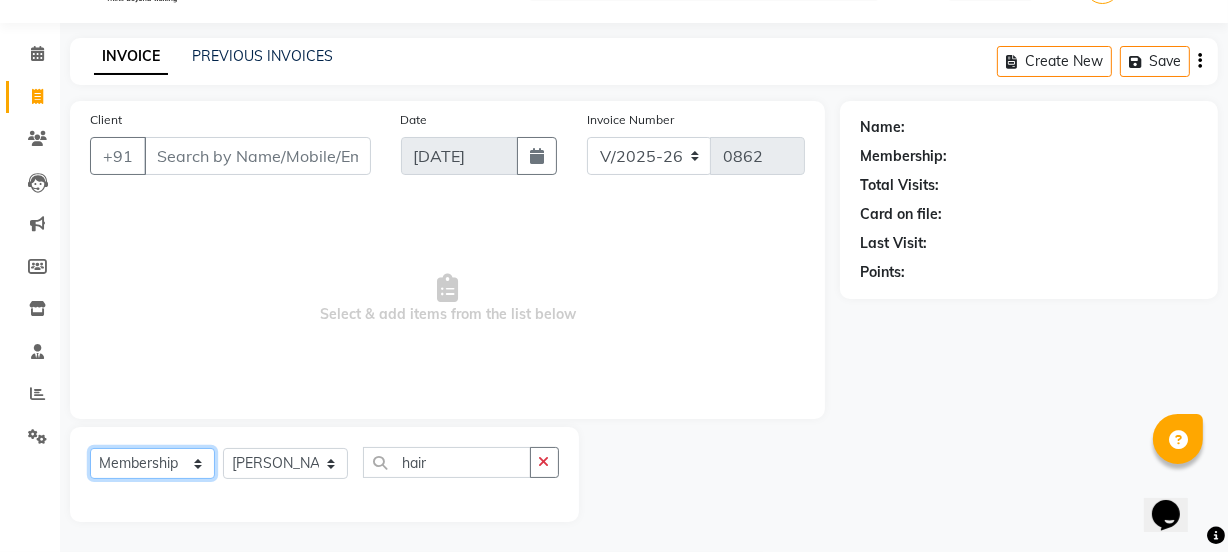 click on "Select  Service  Product  Membership  Package Voucher Prepaid Gift Card" 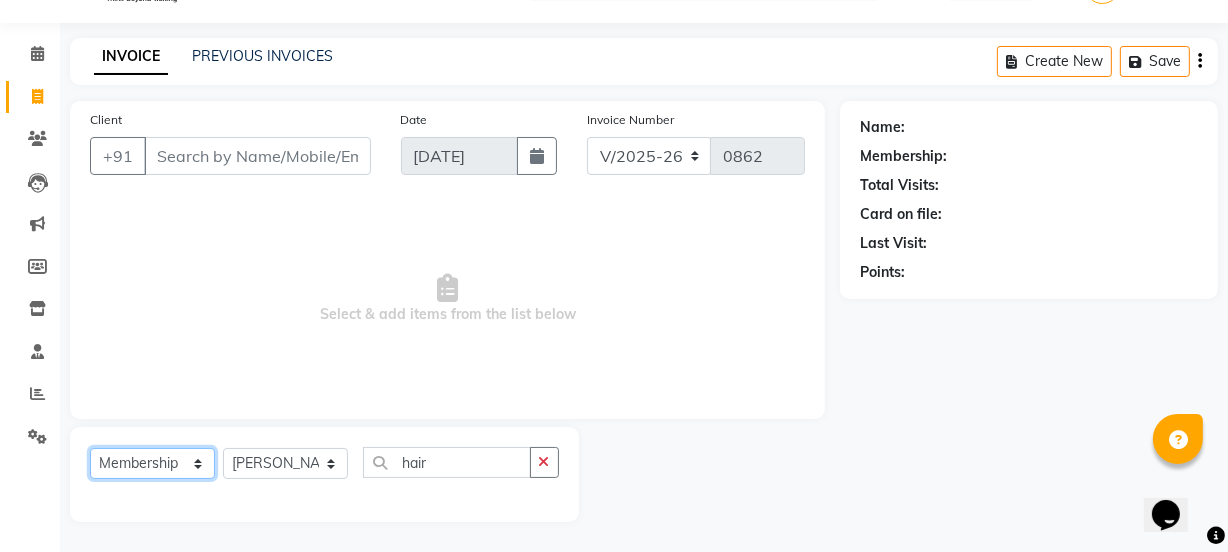 select on "service" 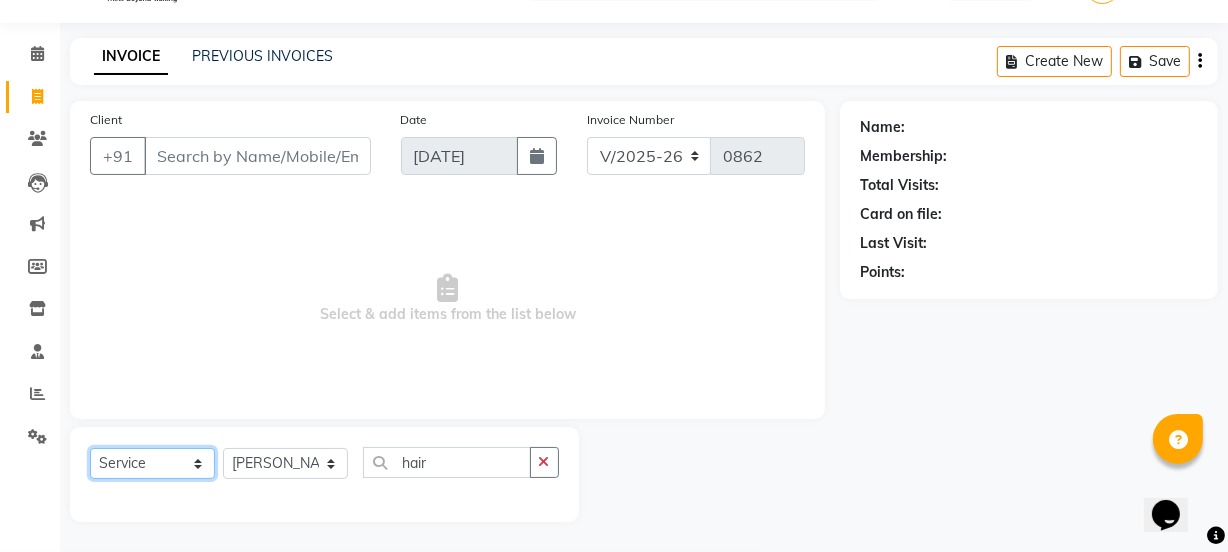 click on "Select  Service  Product  Membership  Package Voucher Prepaid Gift Card" 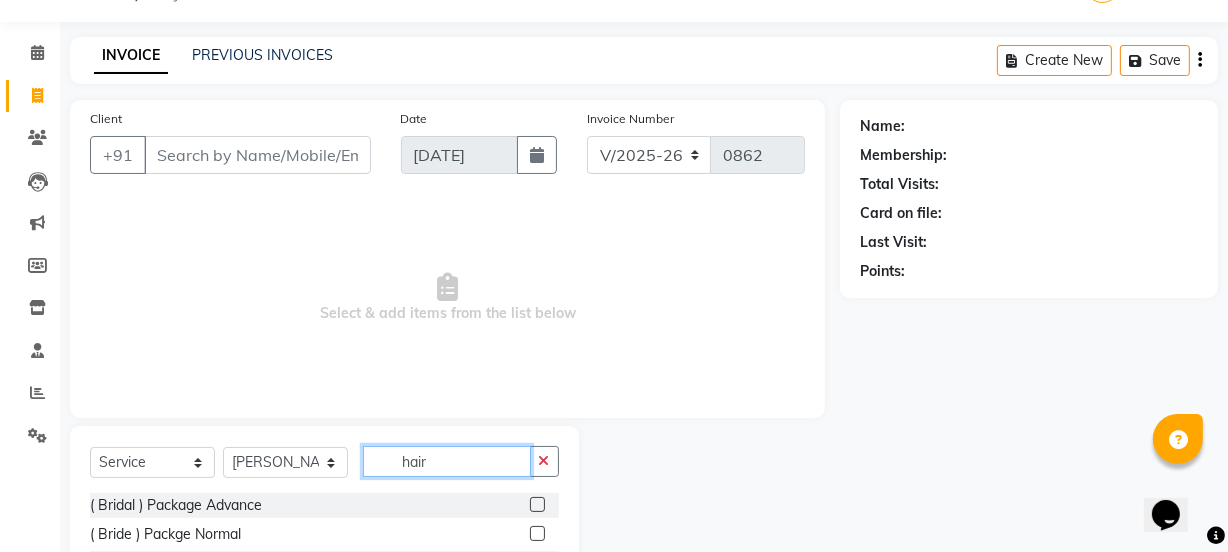 click on "hair" 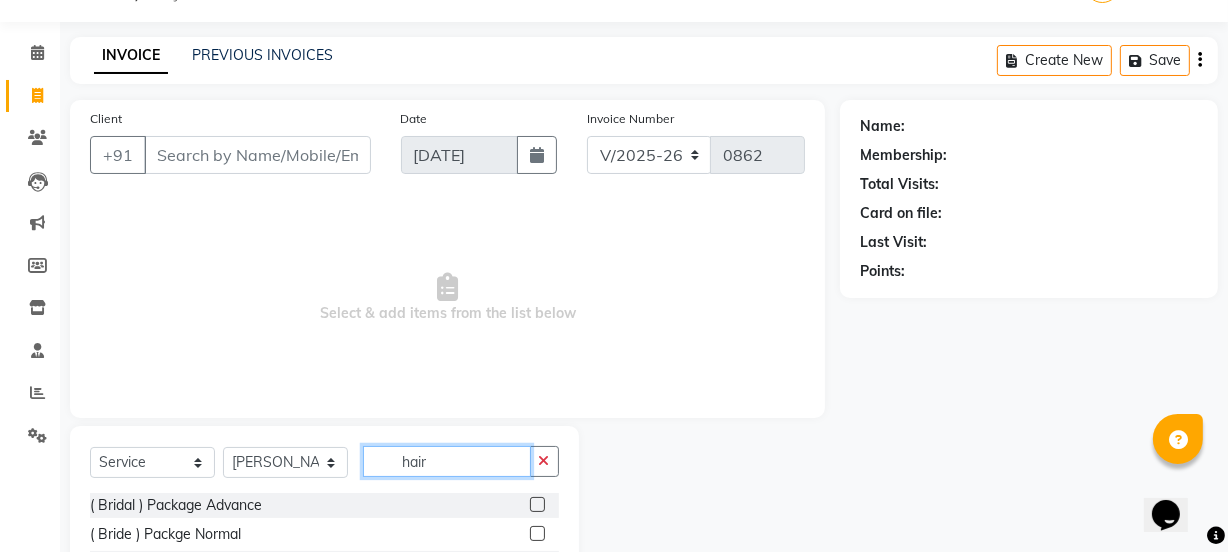 scroll, scrollTop: 250, scrollLeft: 0, axis: vertical 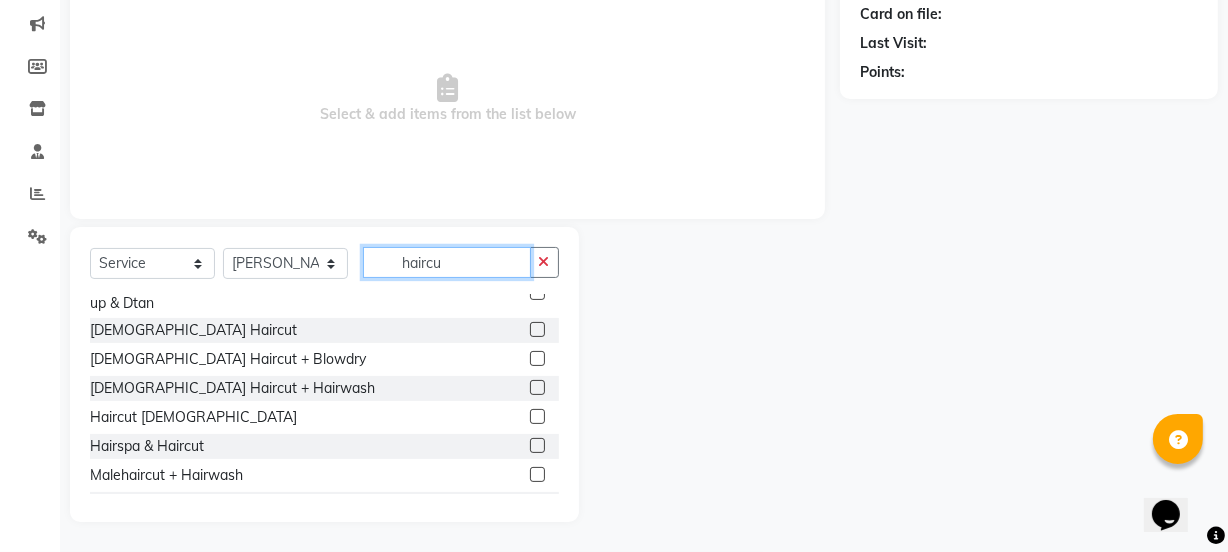 type on "haircu" 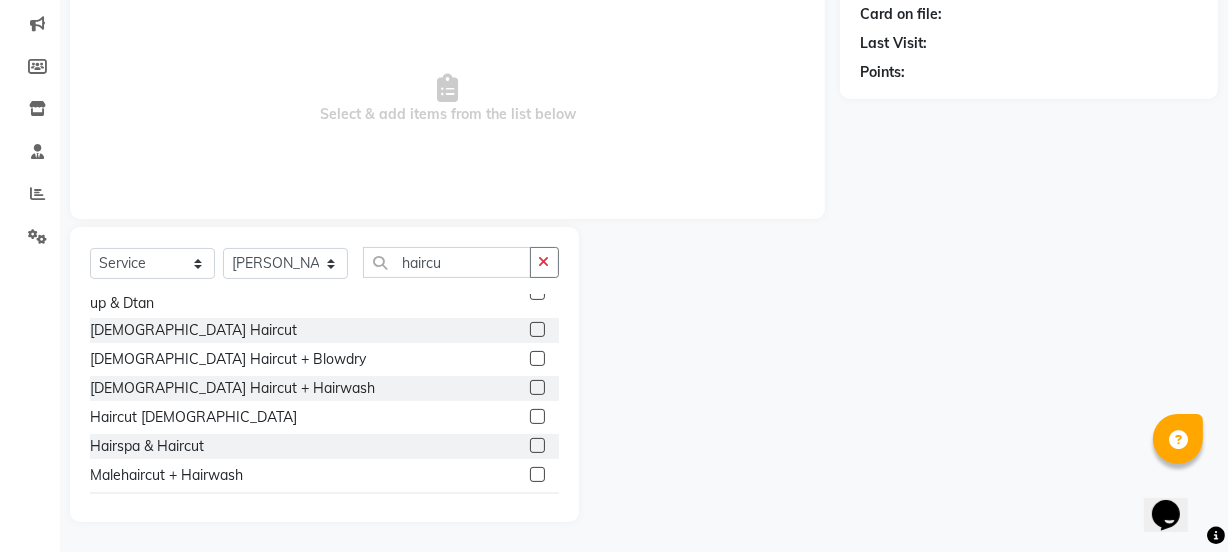 click 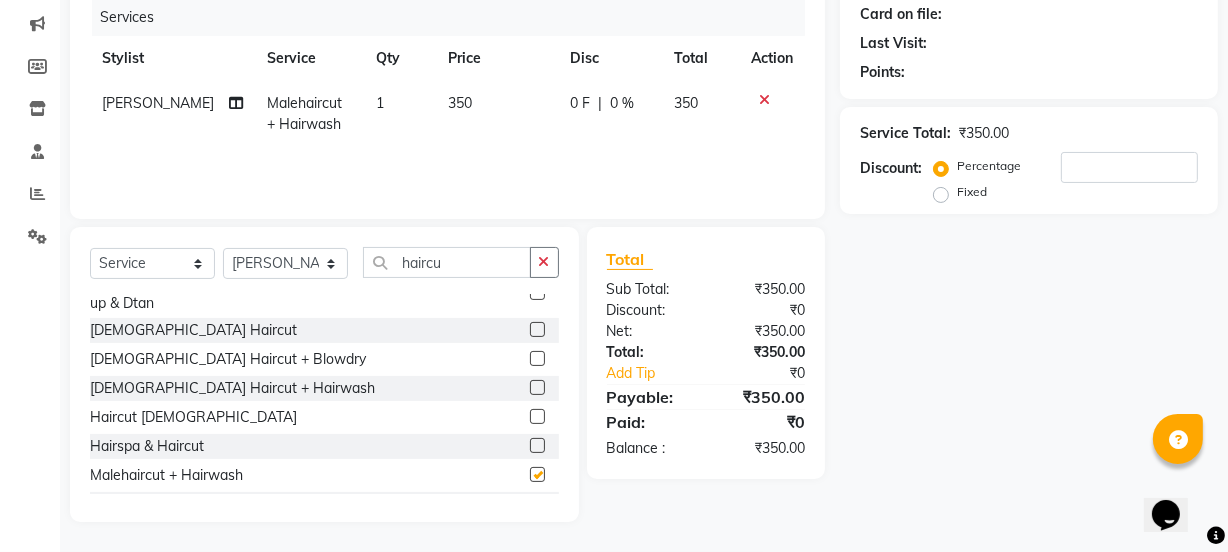 checkbox on "false" 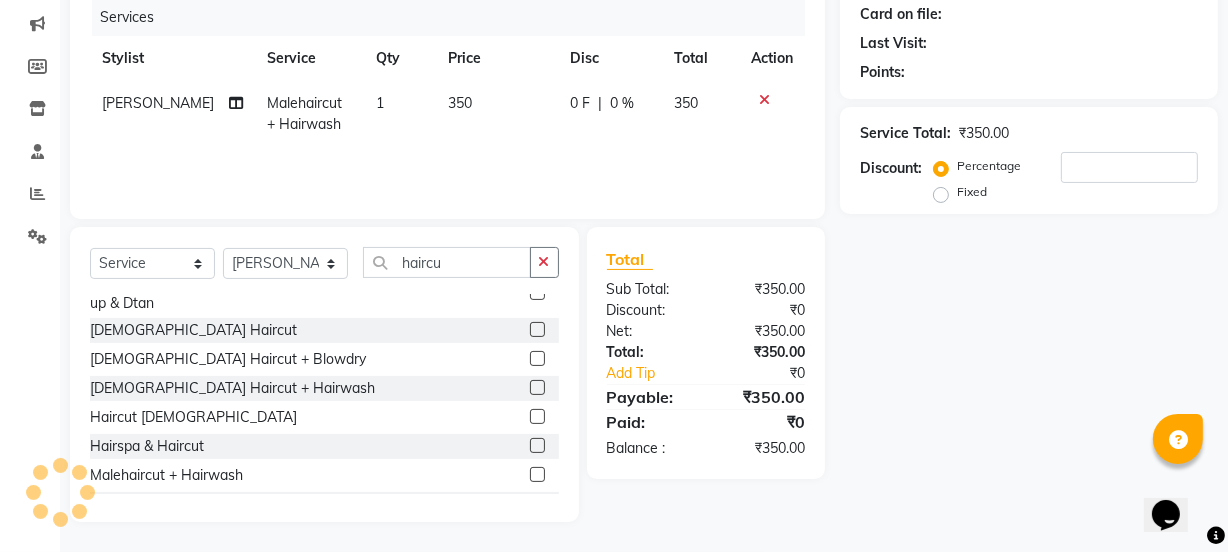 click on "350" 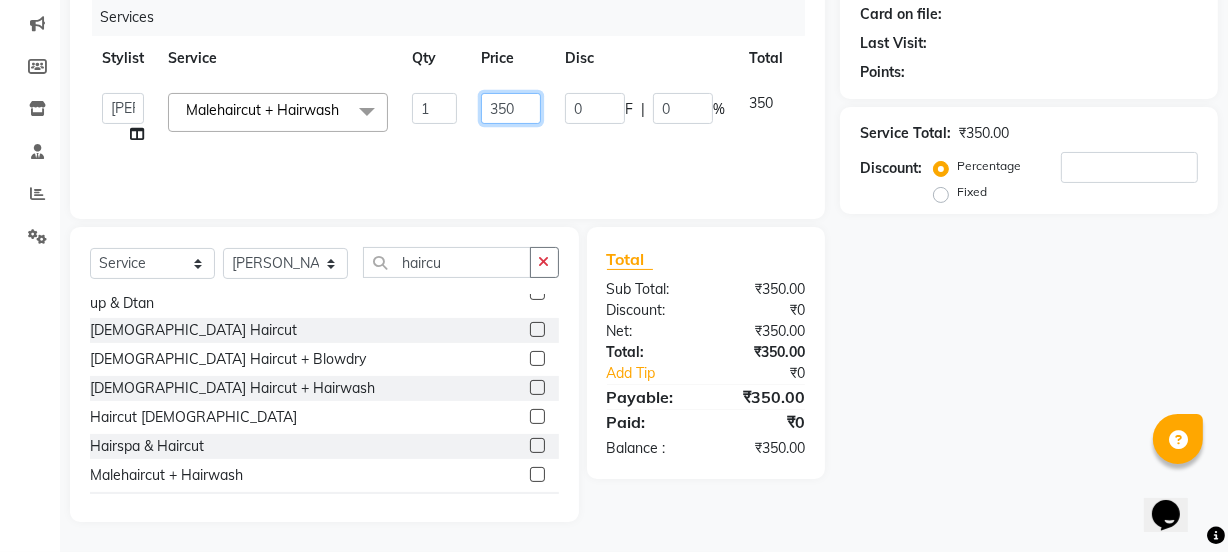 click on "350" 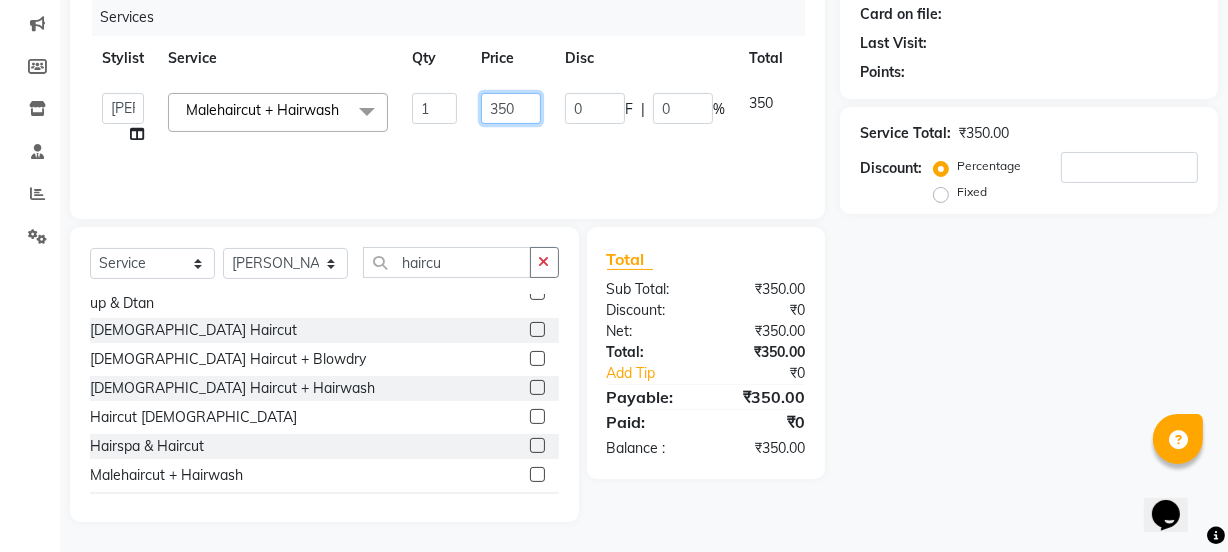 click on "350" 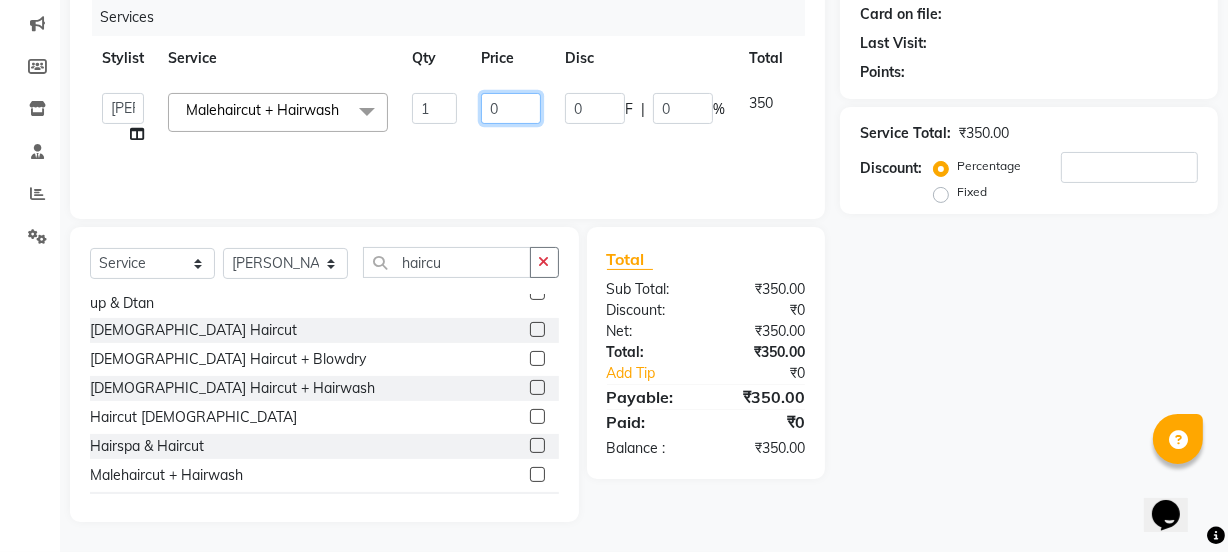type on "40" 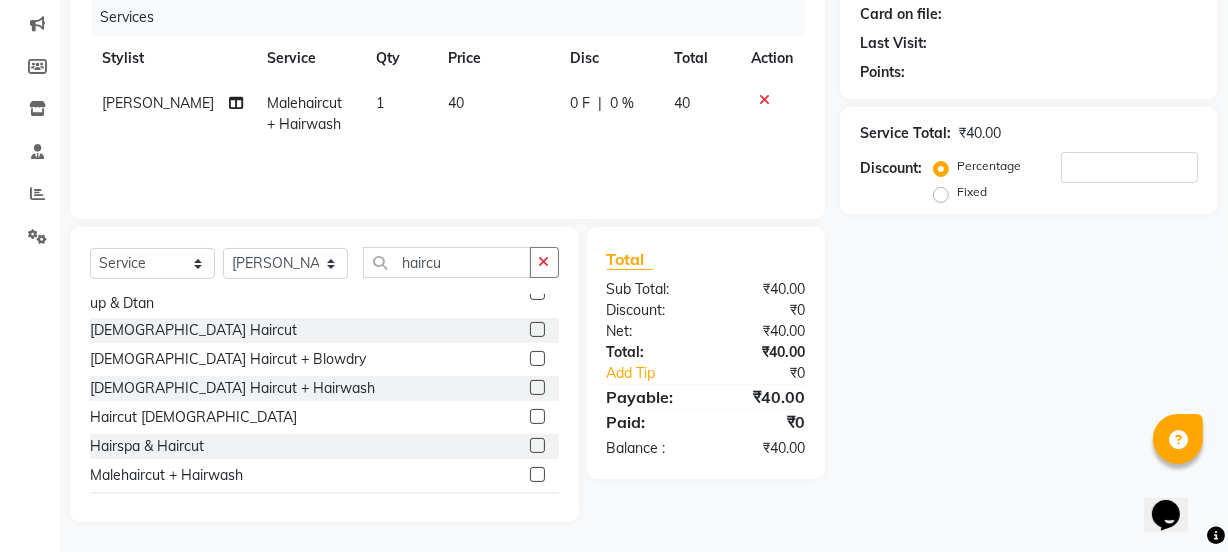 click on "40" 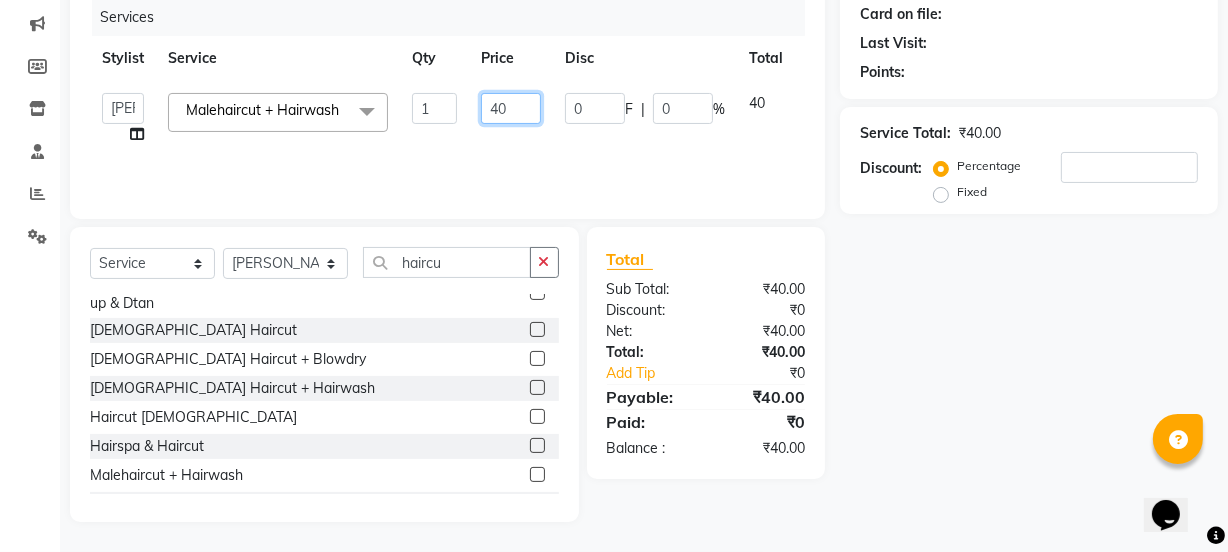 click on "40" 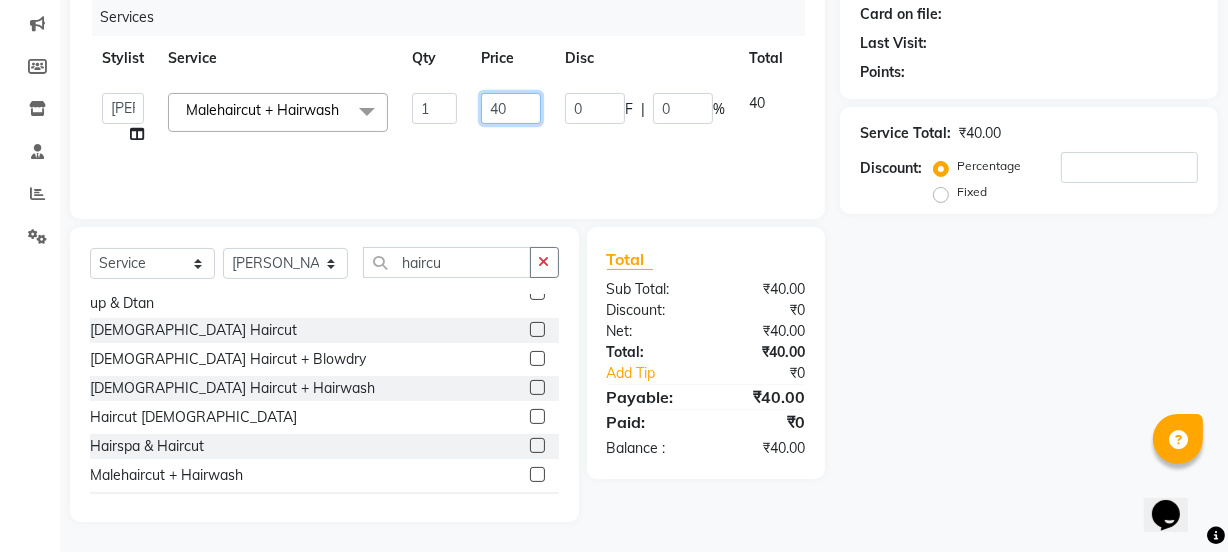 type on "400" 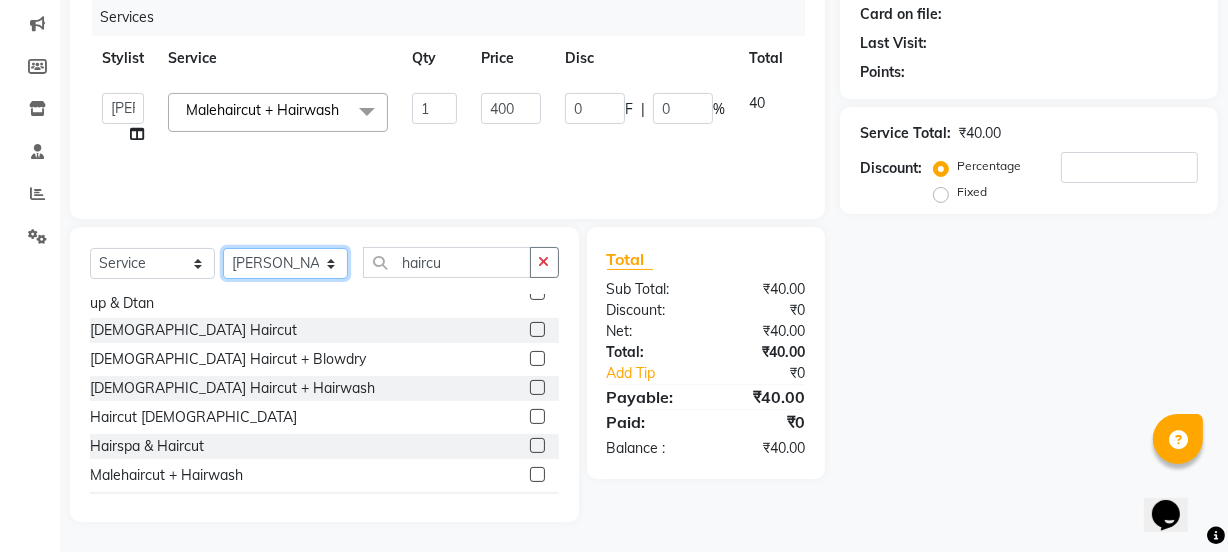 click on "Select Stylist [PERSON_NAME] Jyoti wadar Manager [PERSON_NAME] [PERSON_NAME] [PERSON_NAME] [PERSON_NAME]  [PERSON_NAME] [PERSON_NAME] [PERSON_NAME]" 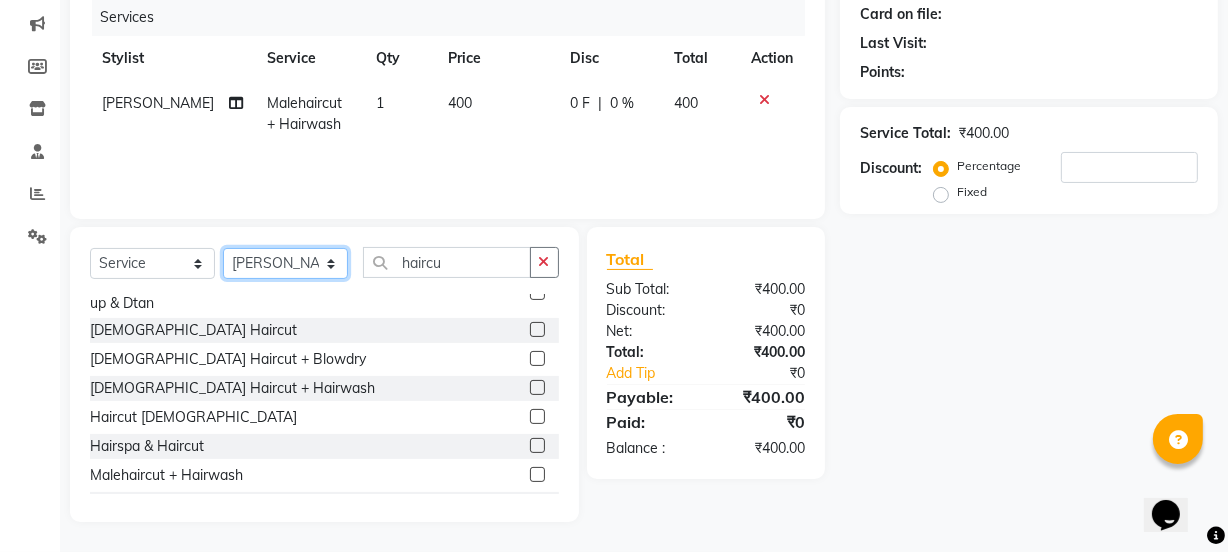 select on "85918" 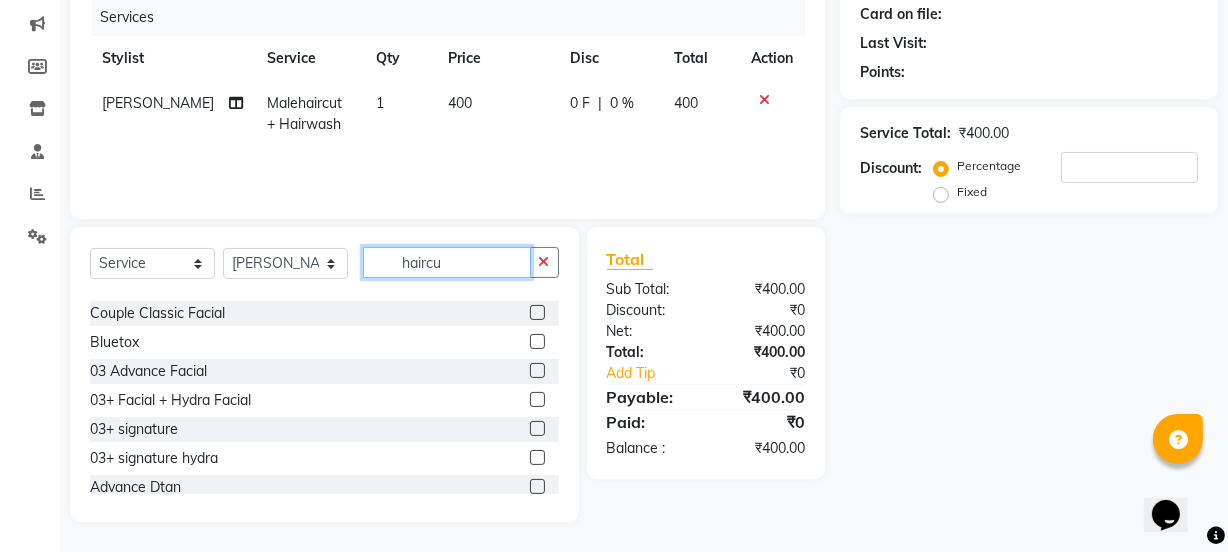 click on "haircu" 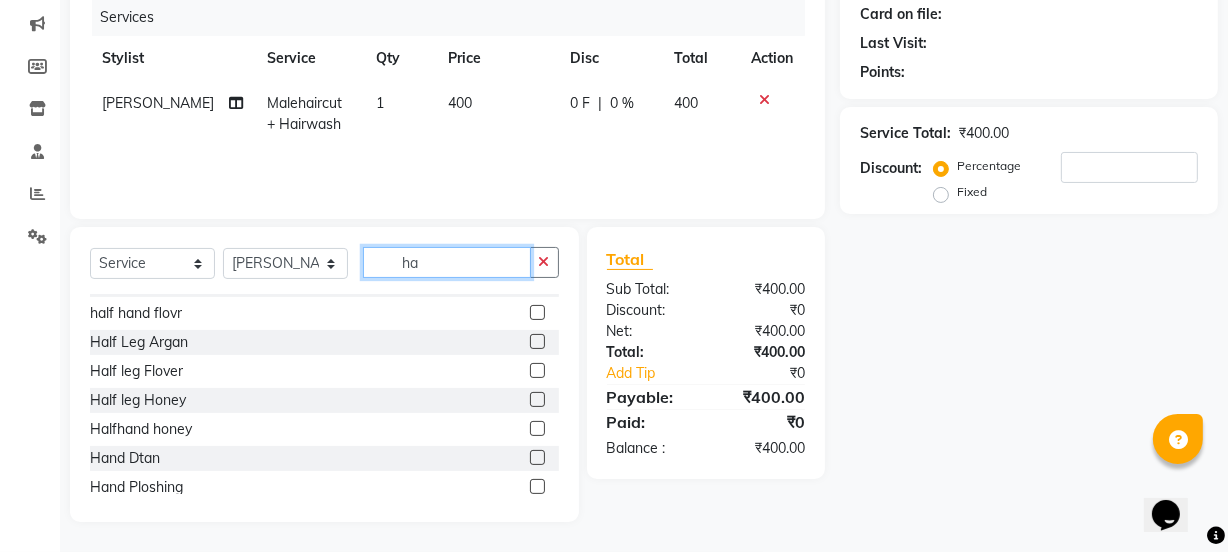 type on "h" 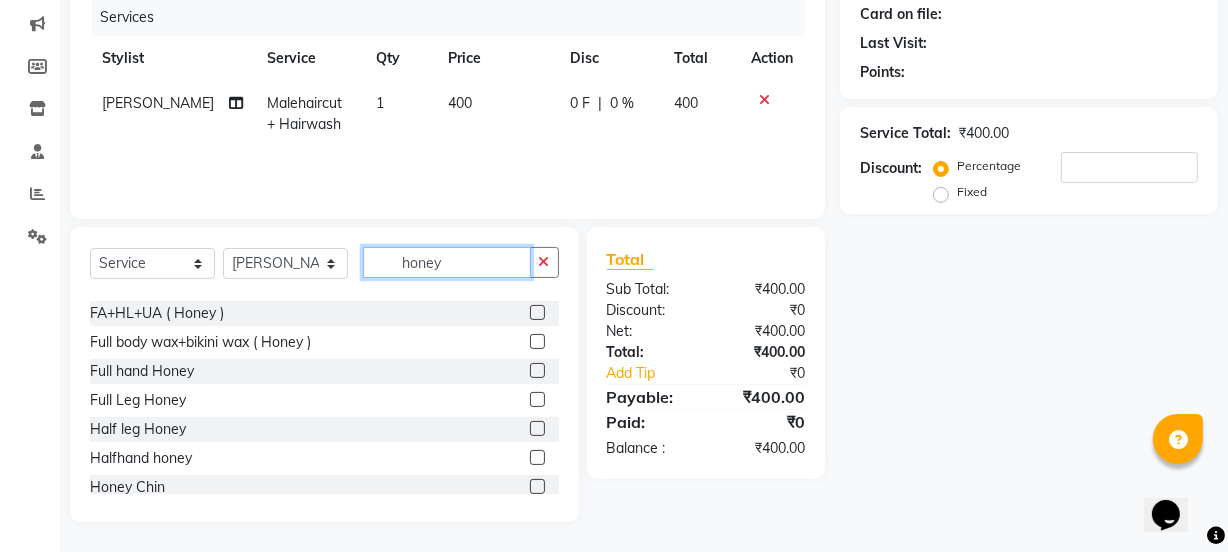 scroll, scrollTop: 145, scrollLeft: 0, axis: vertical 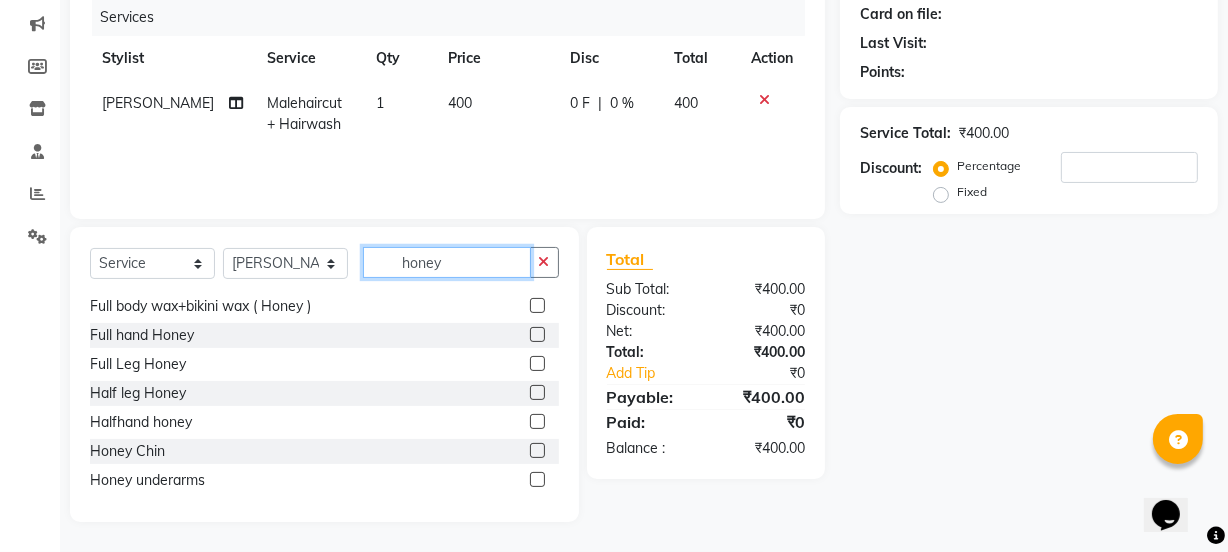 type on "honey" 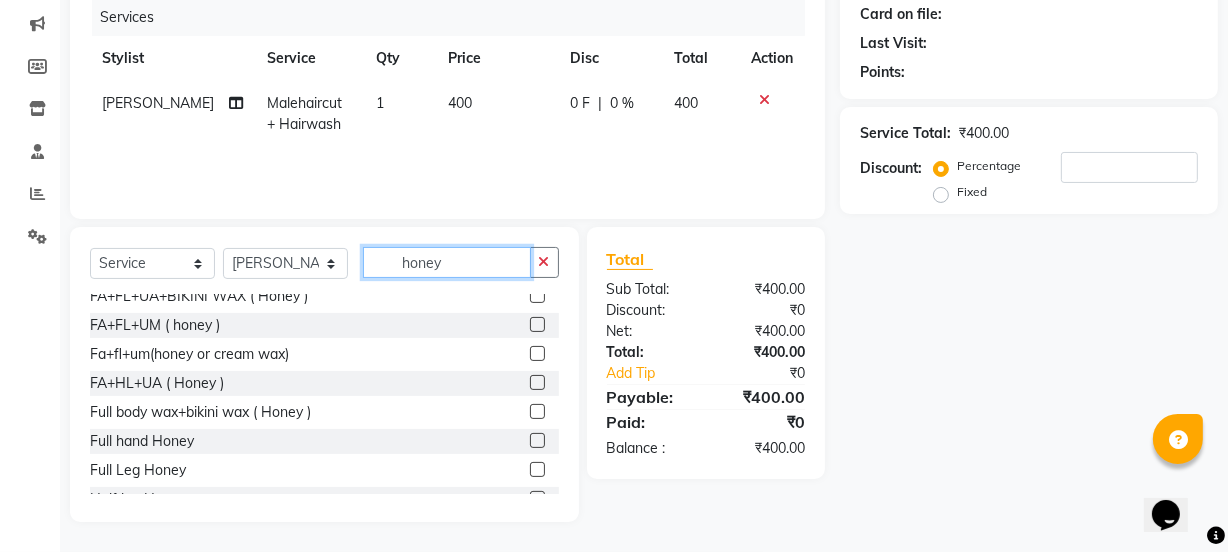 scroll, scrollTop: 26, scrollLeft: 0, axis: vertical 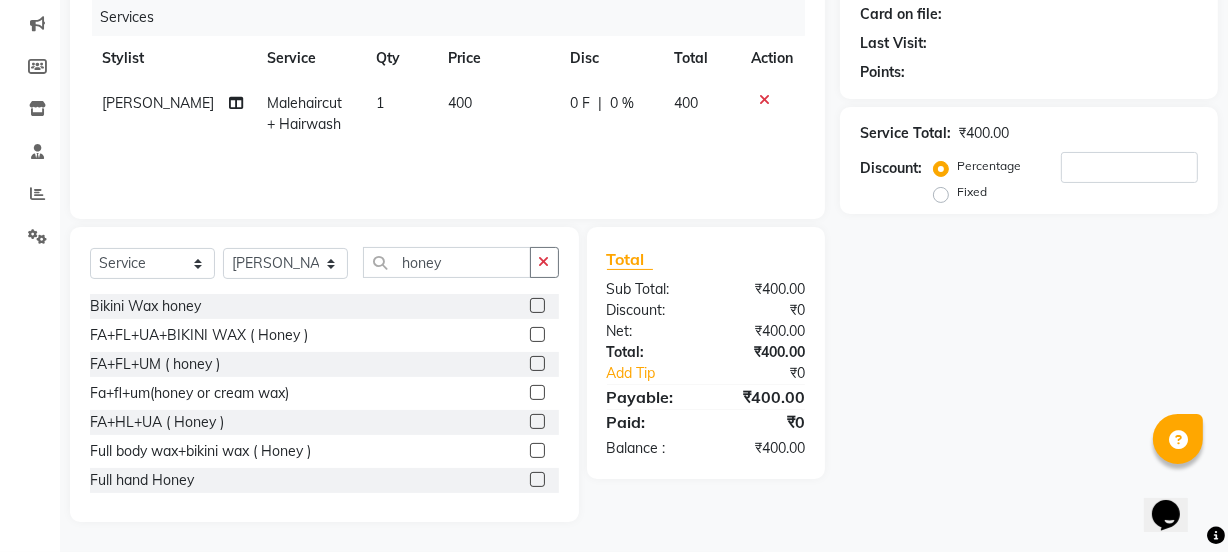 click 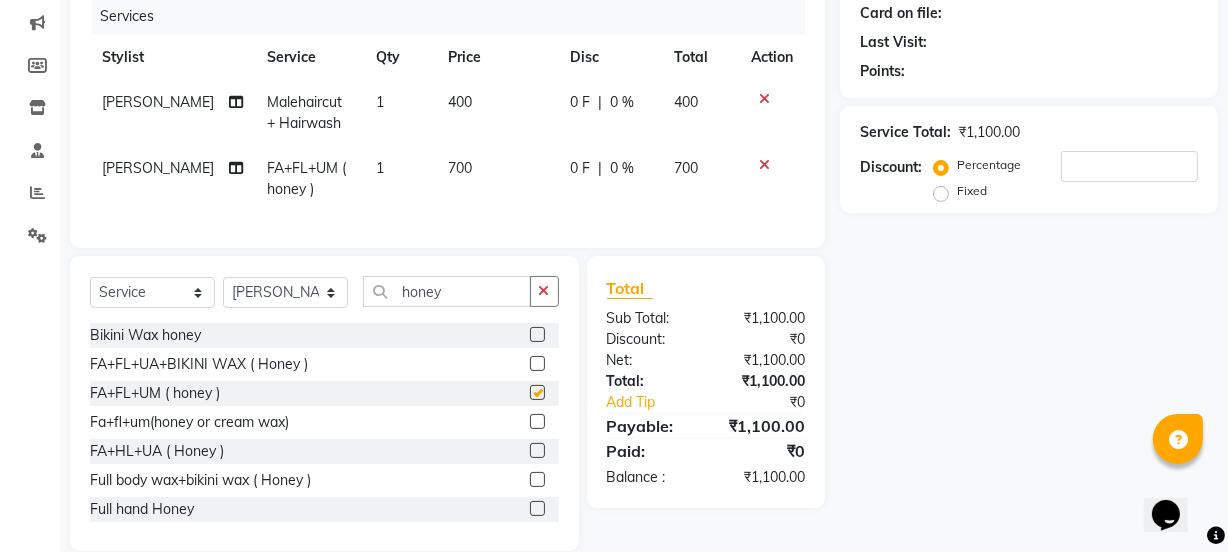 checkbox on "false" 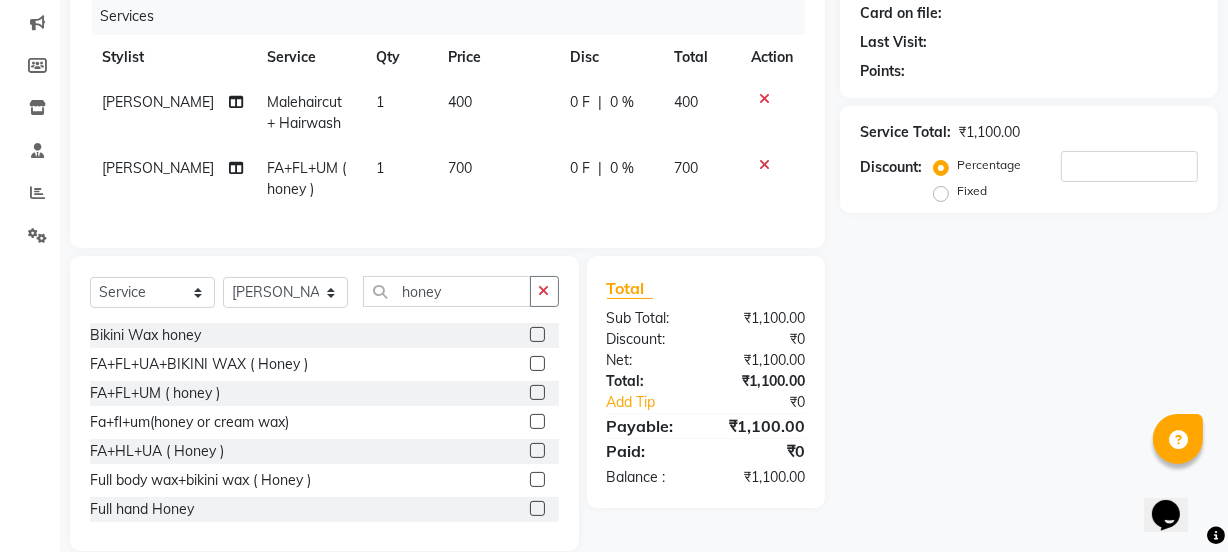 click on "700" 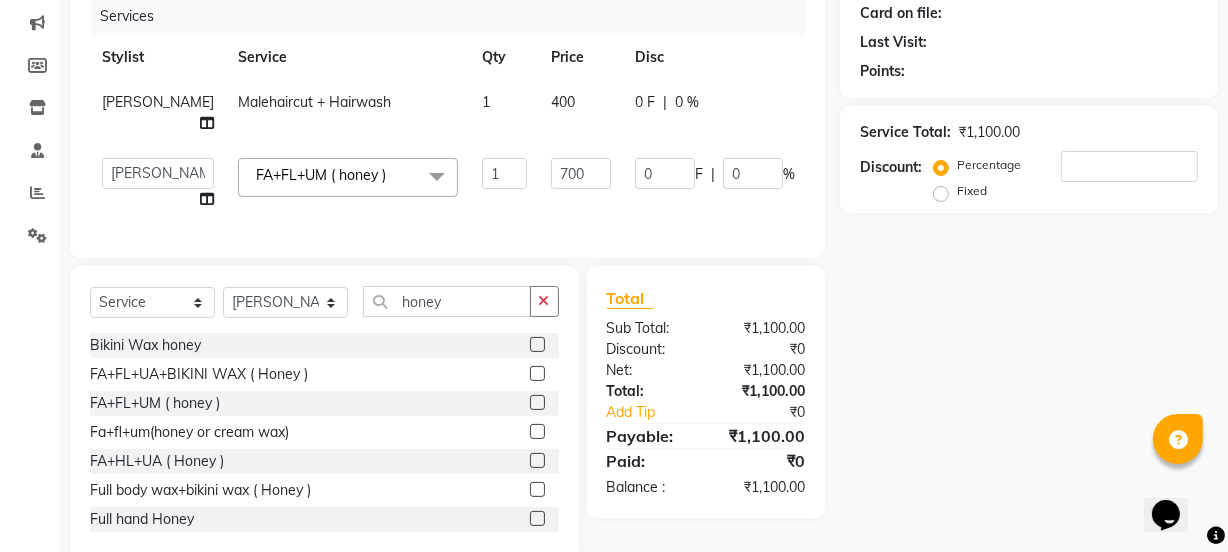click on "0 F | 0 %" 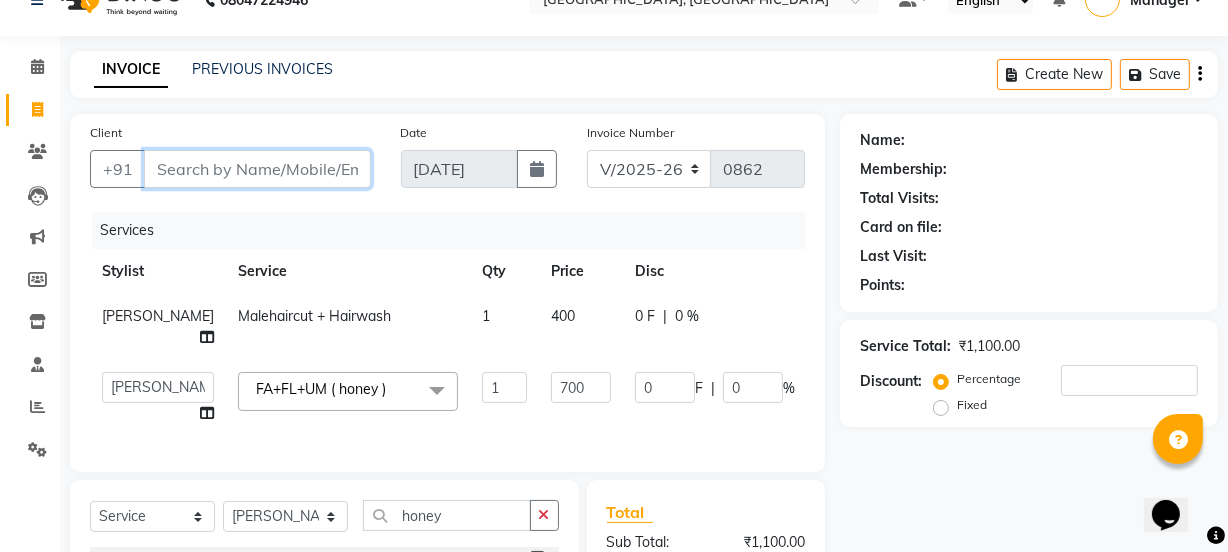 click on "Client" at bounding box center (257, 169) 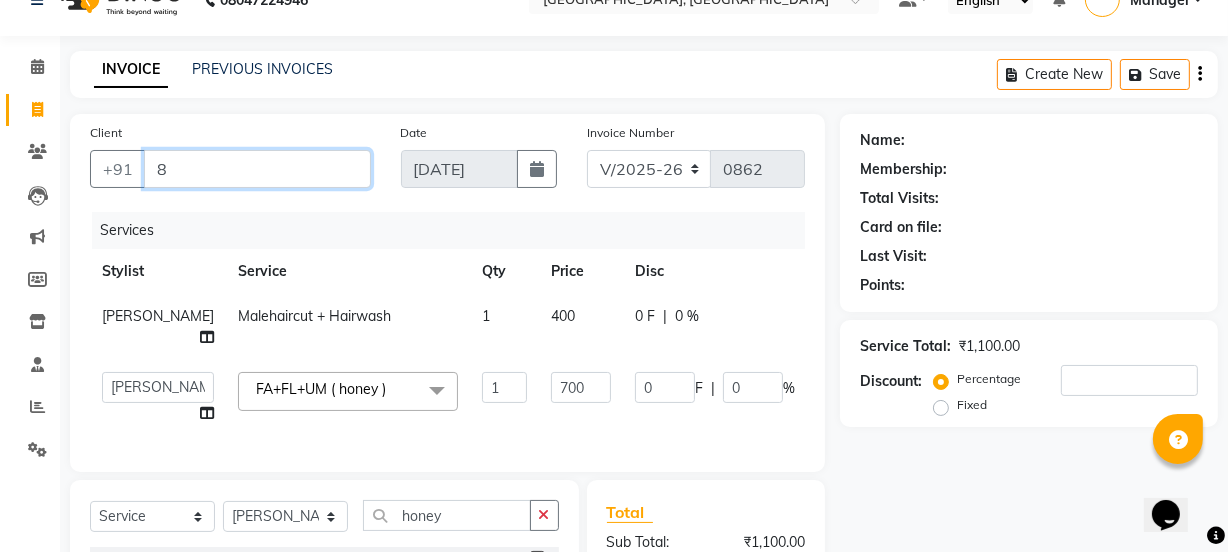 type on "0" 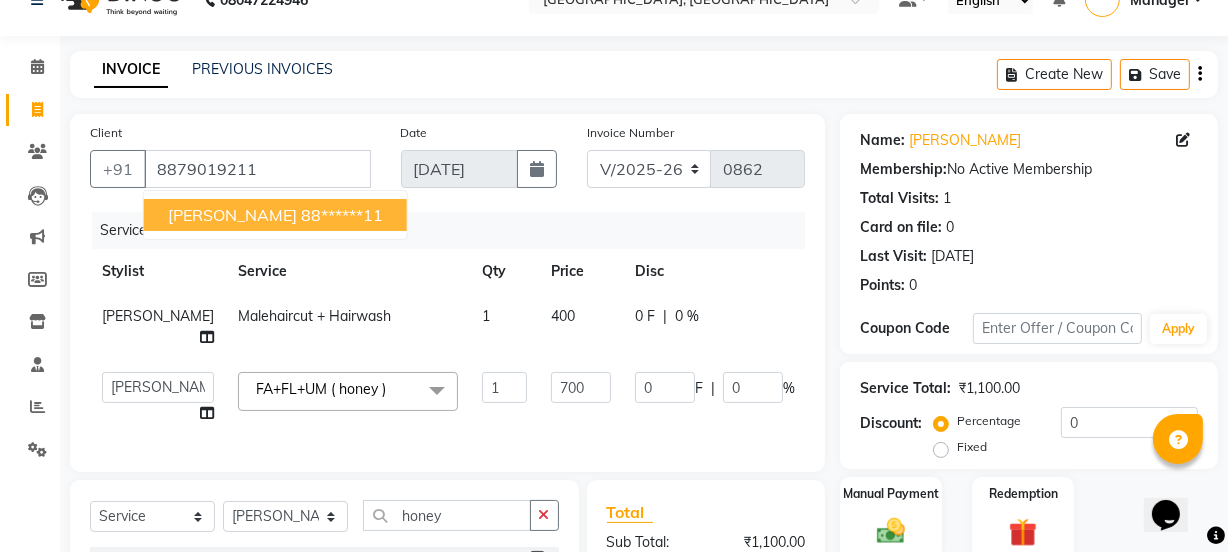 click on "88******11" at bounding box center (342, 215) 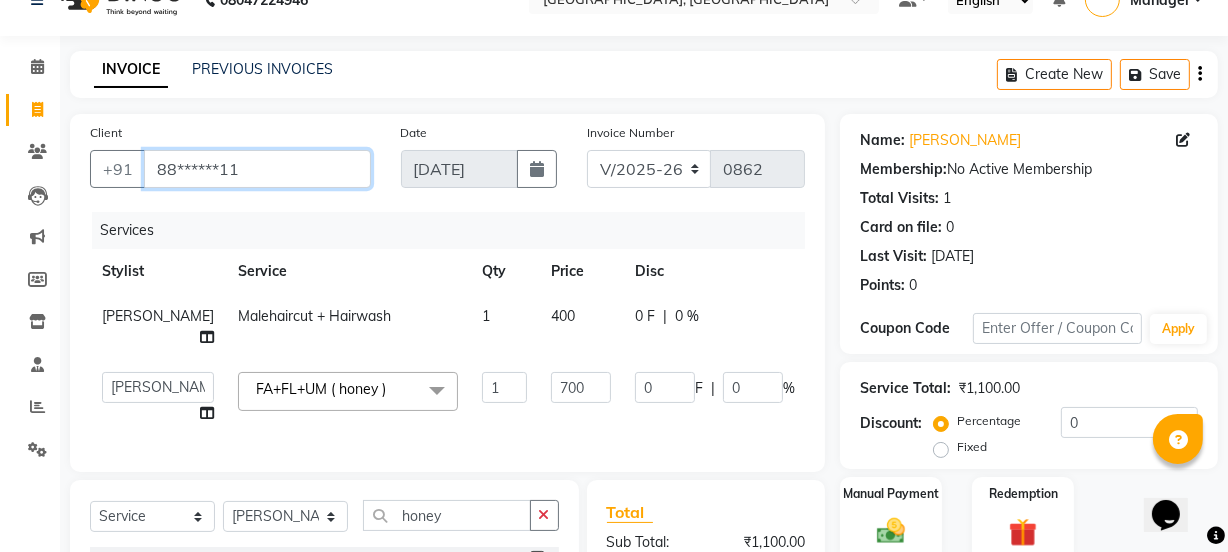 click on "88******11" at bounding box center (257, 169) 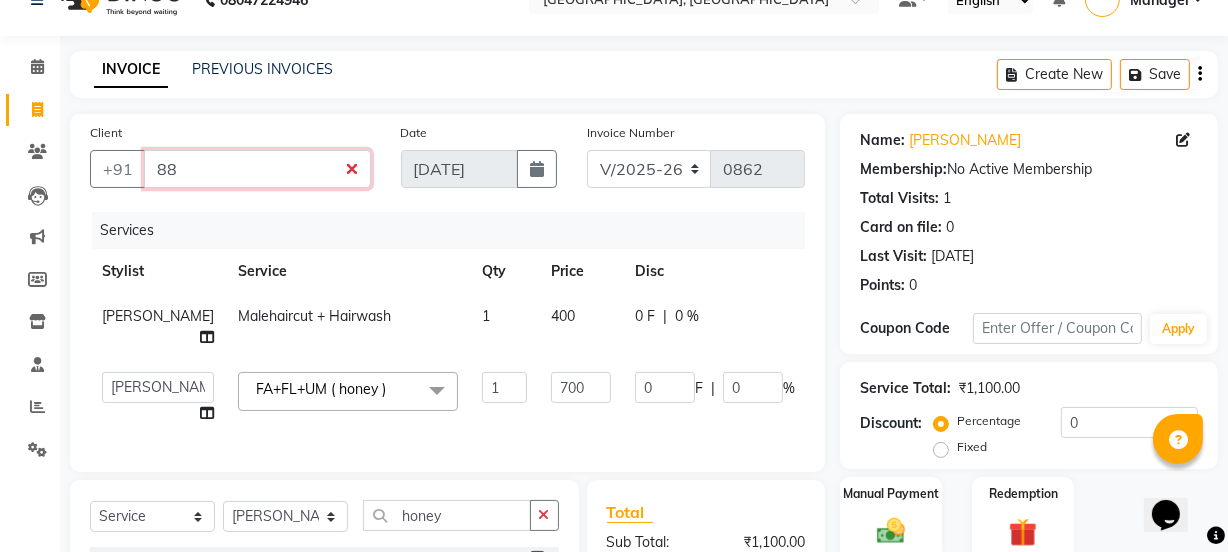 type on "8" 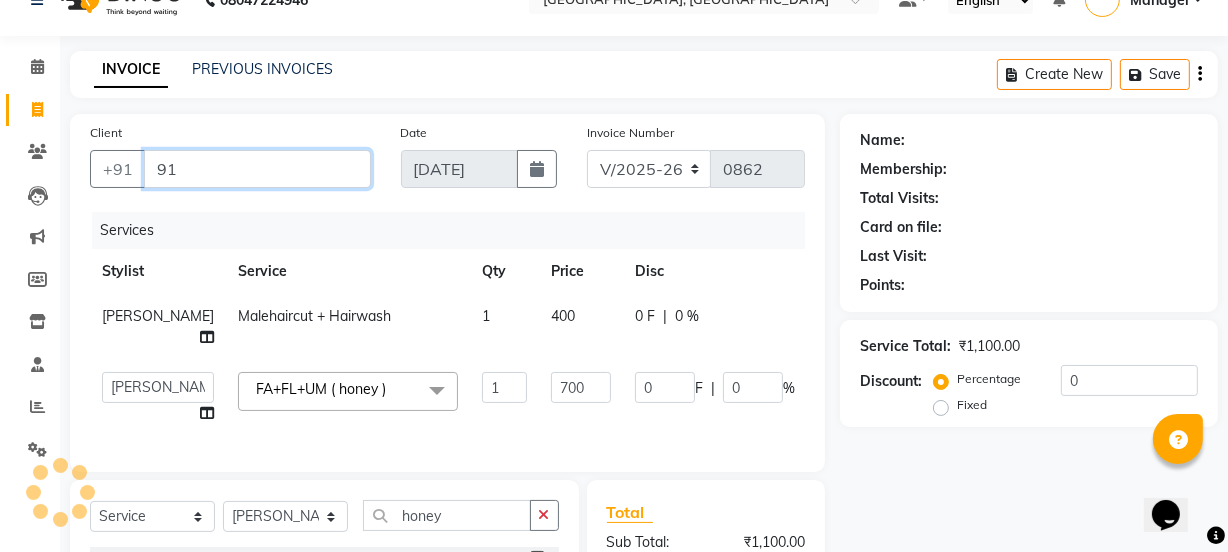 type on "9" 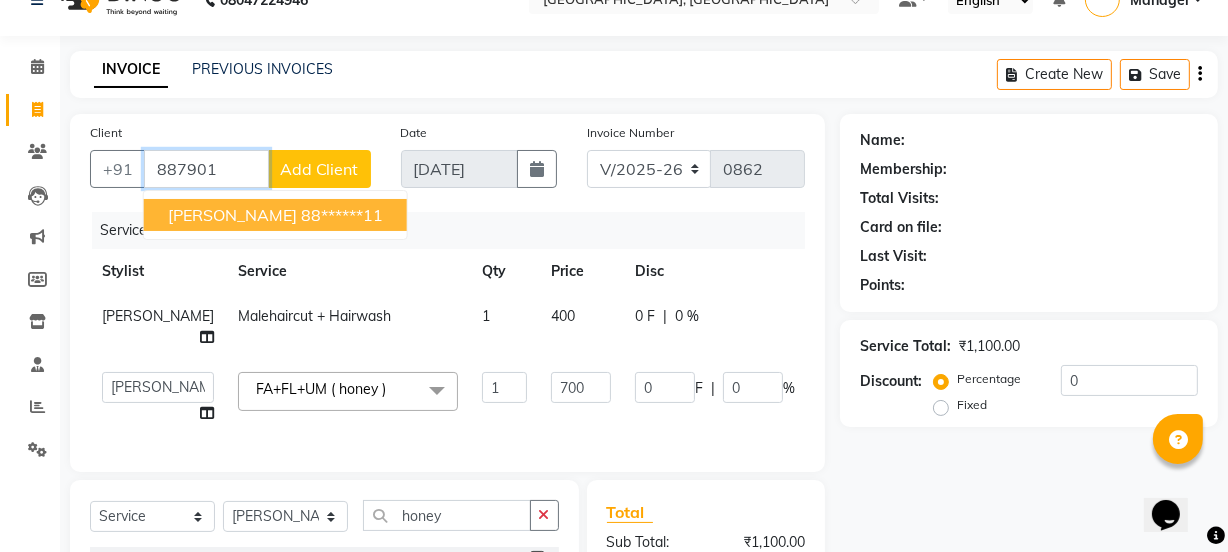 click on "88******11" at bounding box center [342, 215] 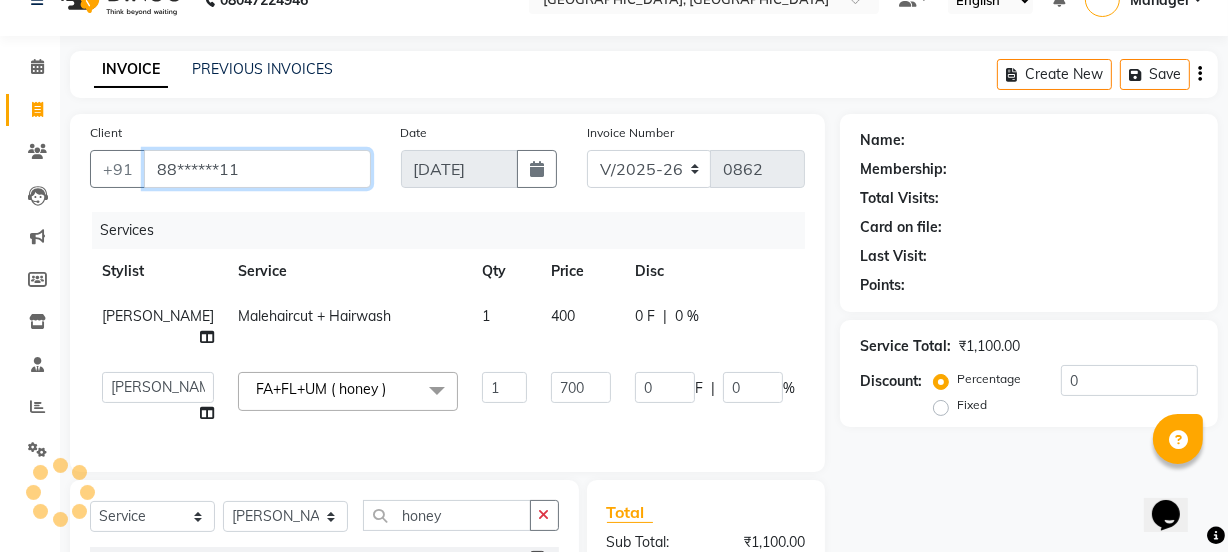 type on "88******11" 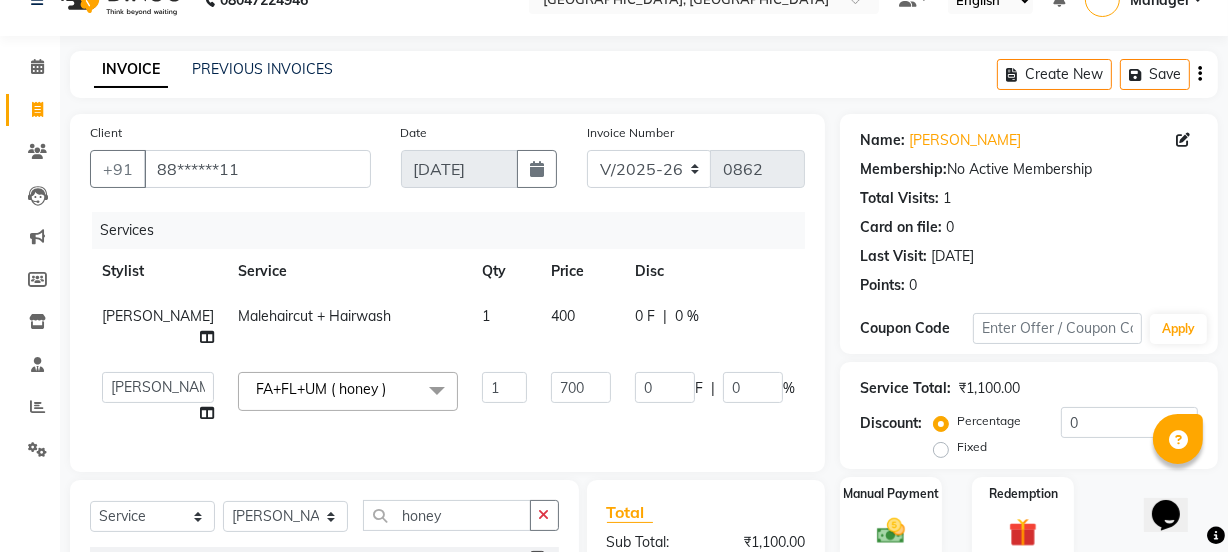 click on "0 %" 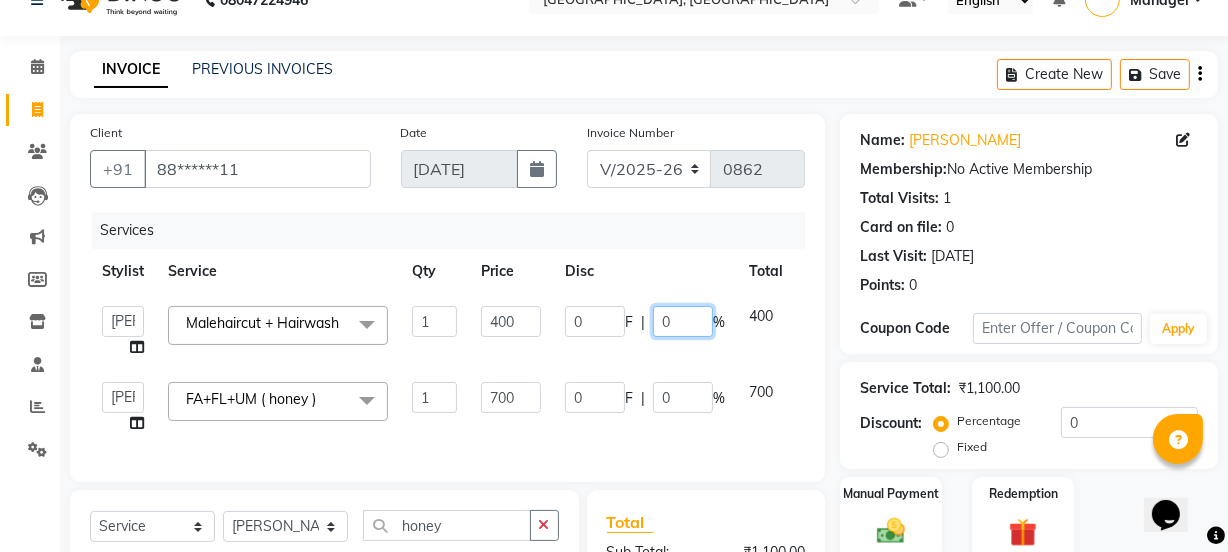 click on "0" 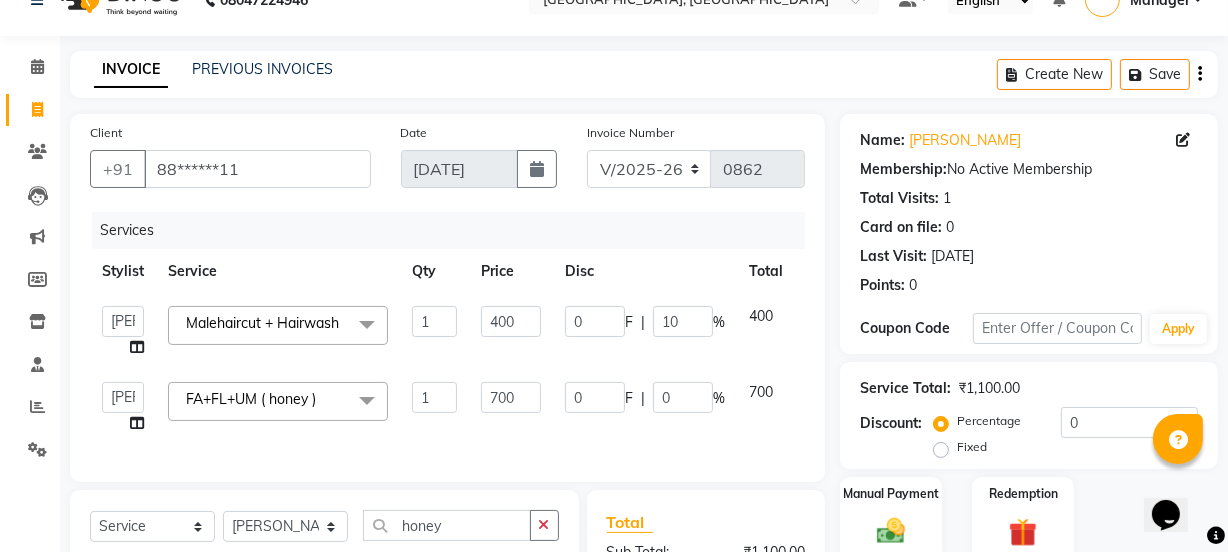 click on "0 F | 10 %" 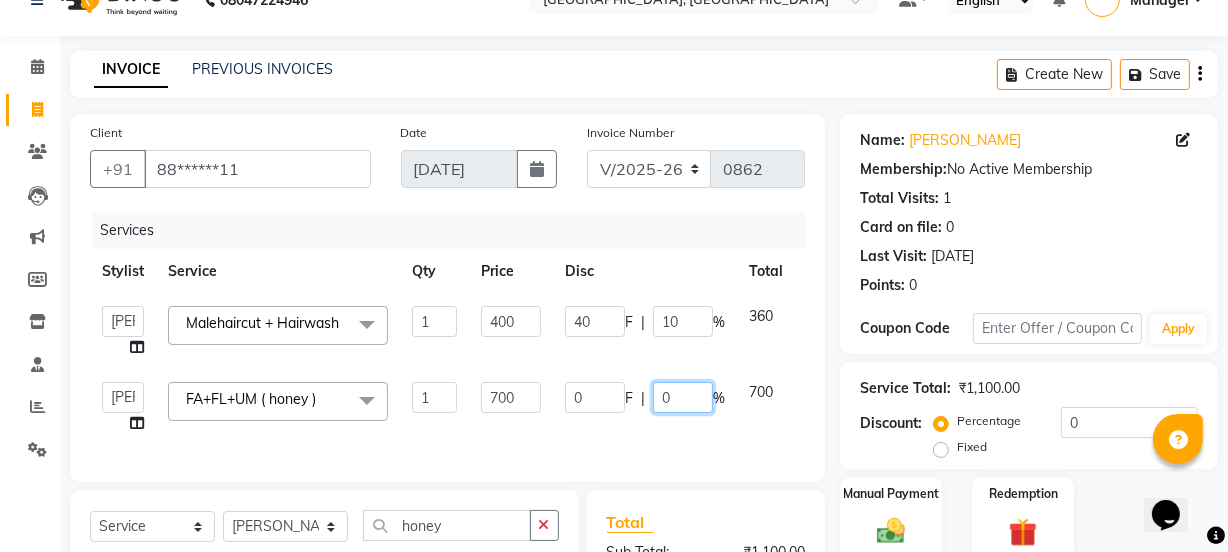 click on "0" 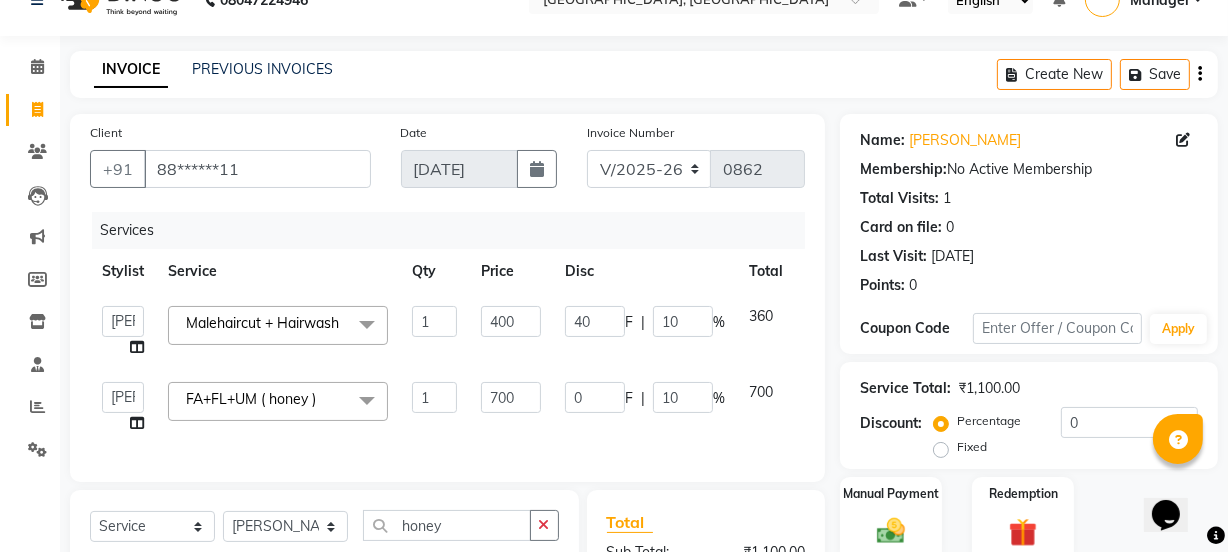 click on "0 F | 10 %" 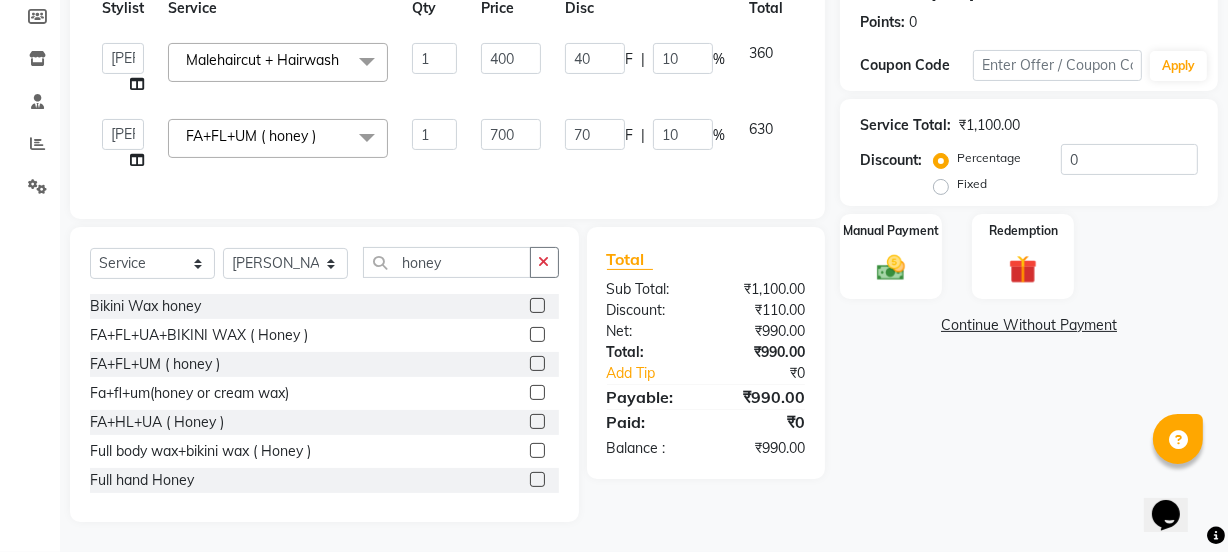 scroll, scrollTop: 321, scrollLeft: 0, axis: vertical 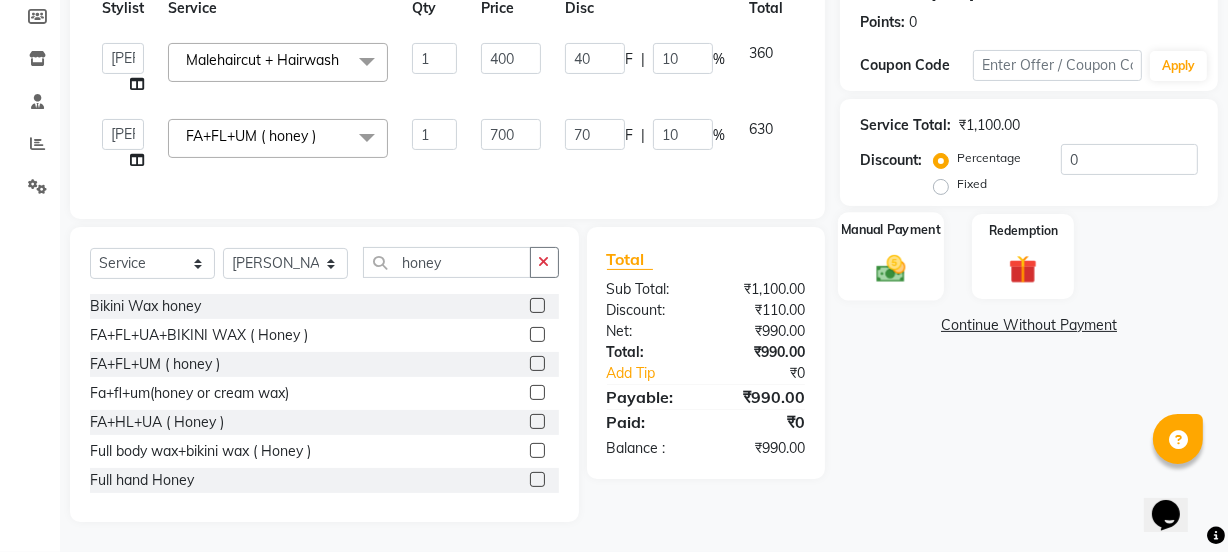 click on "Manual Payment" 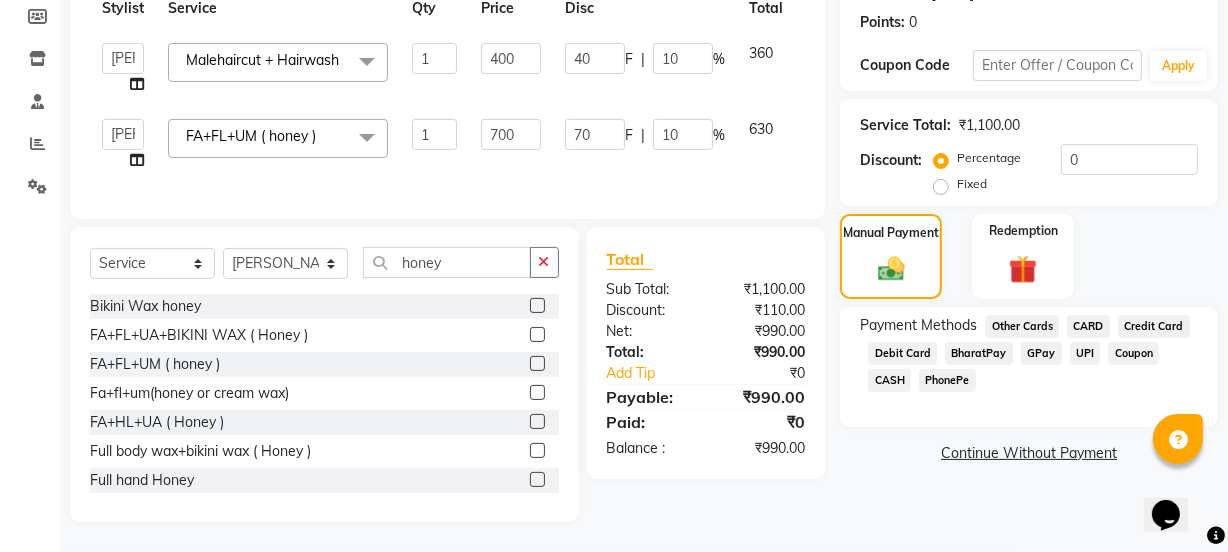 click on "GPay" 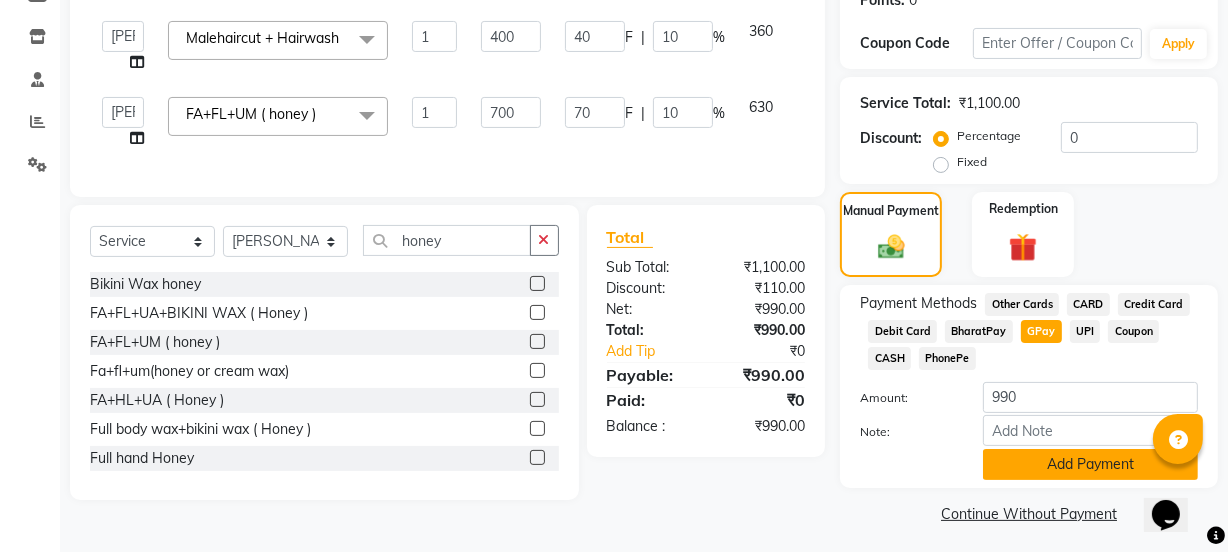 scroll, scrollTop: 328, scrollLeft: 0, axis: vertical 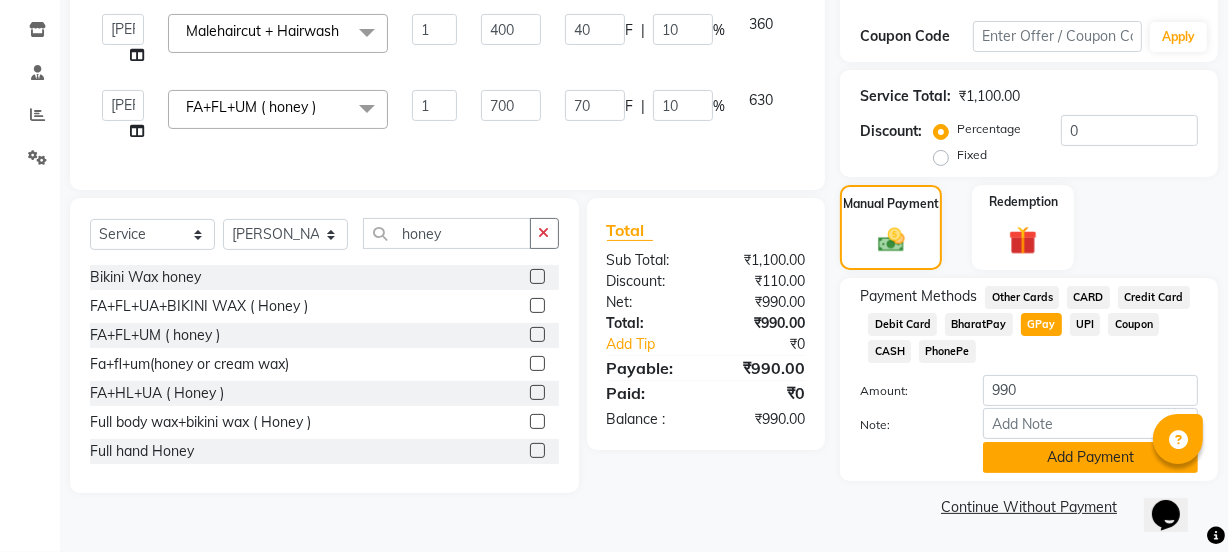 click on "Add Payment" 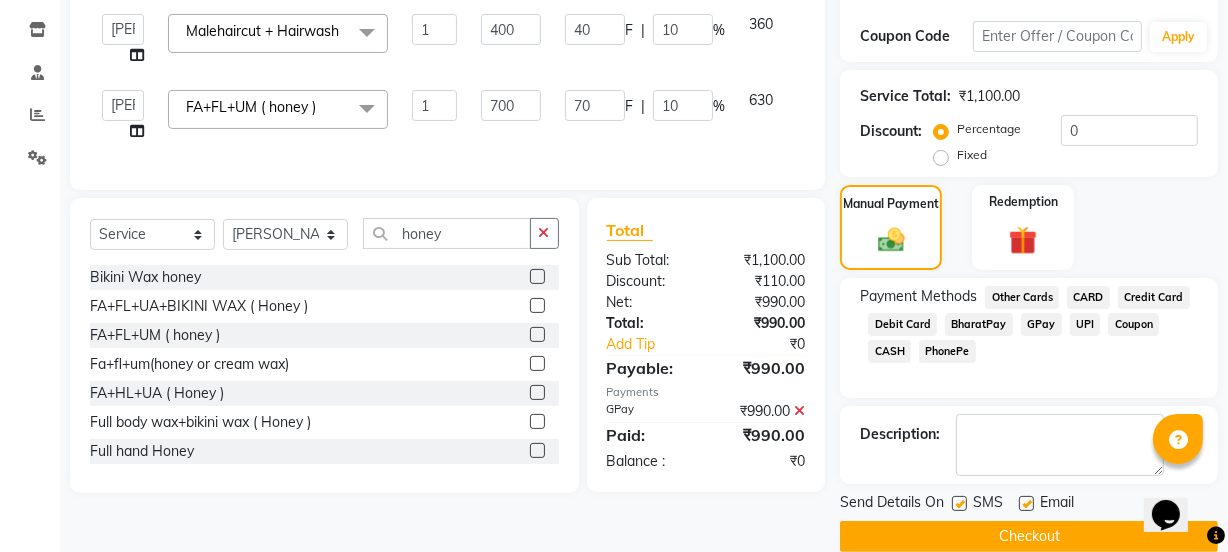 click on "Checkout" 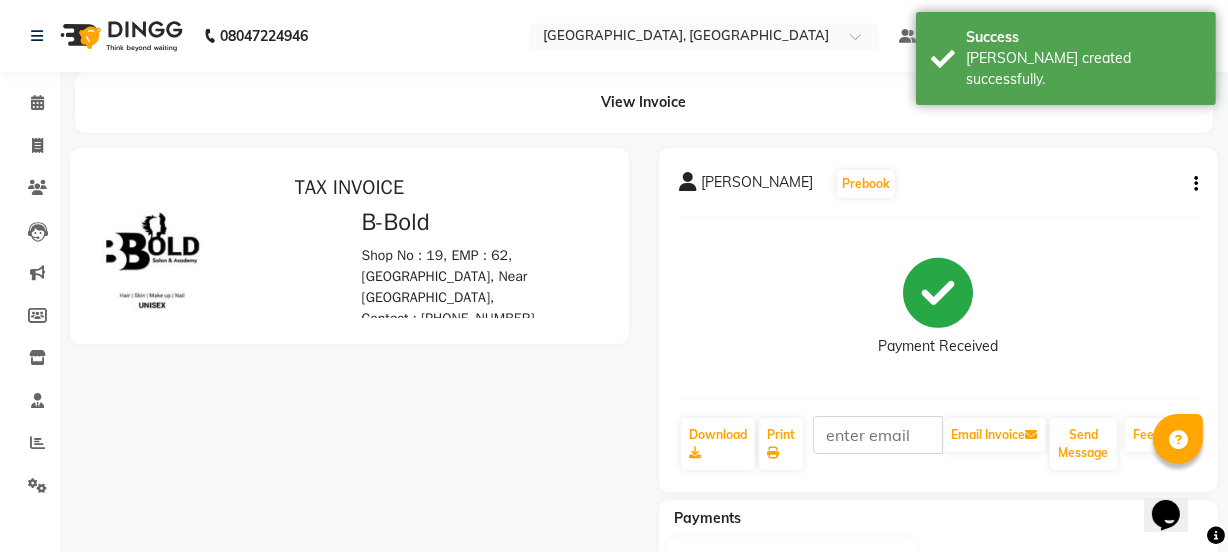 scroll, scrollTop: 0, scrollLeft: 0, axis: both 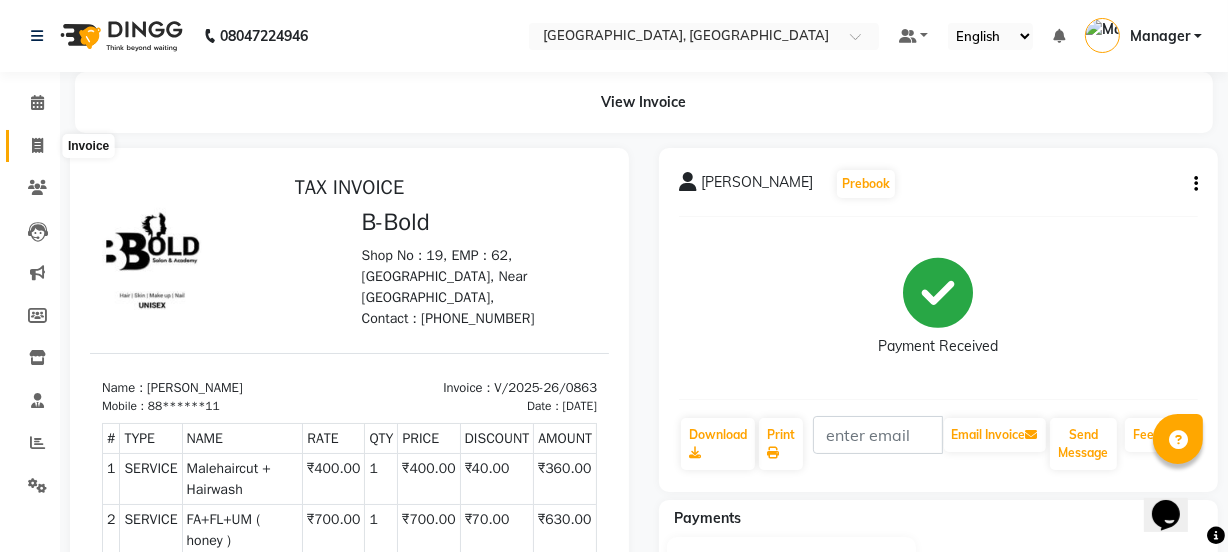 click 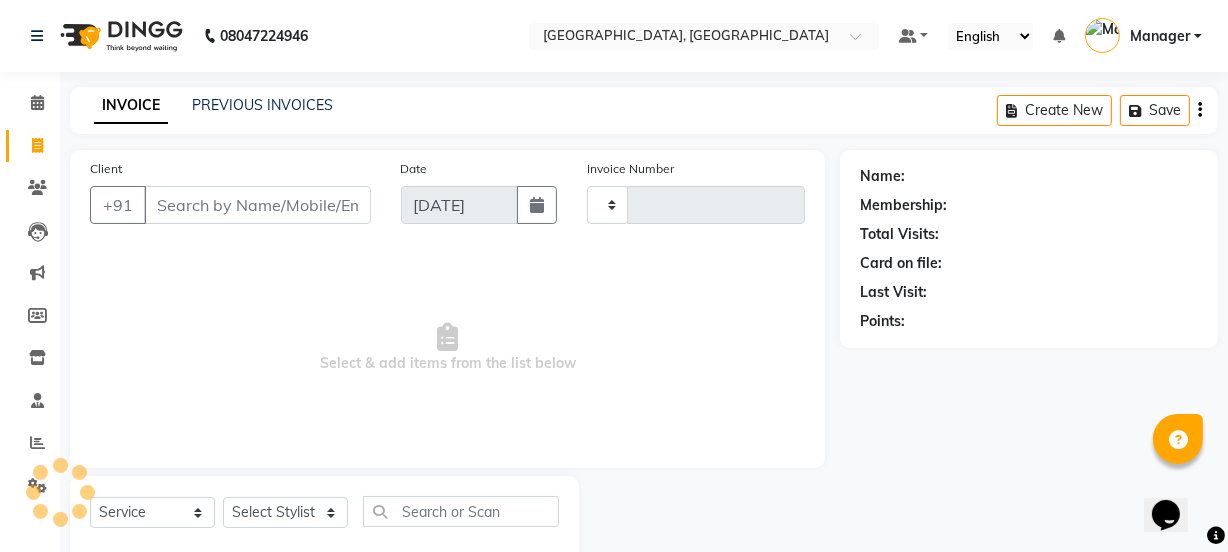 scroll, scrollTop: 50, scrollLeft: 0, axis: vertical 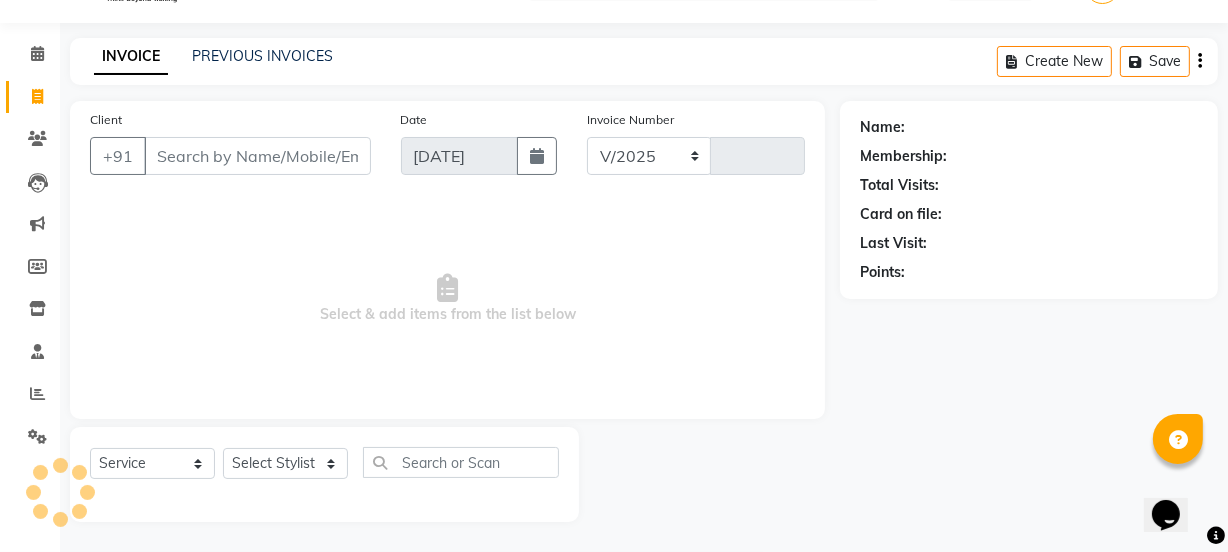 select on "7742" 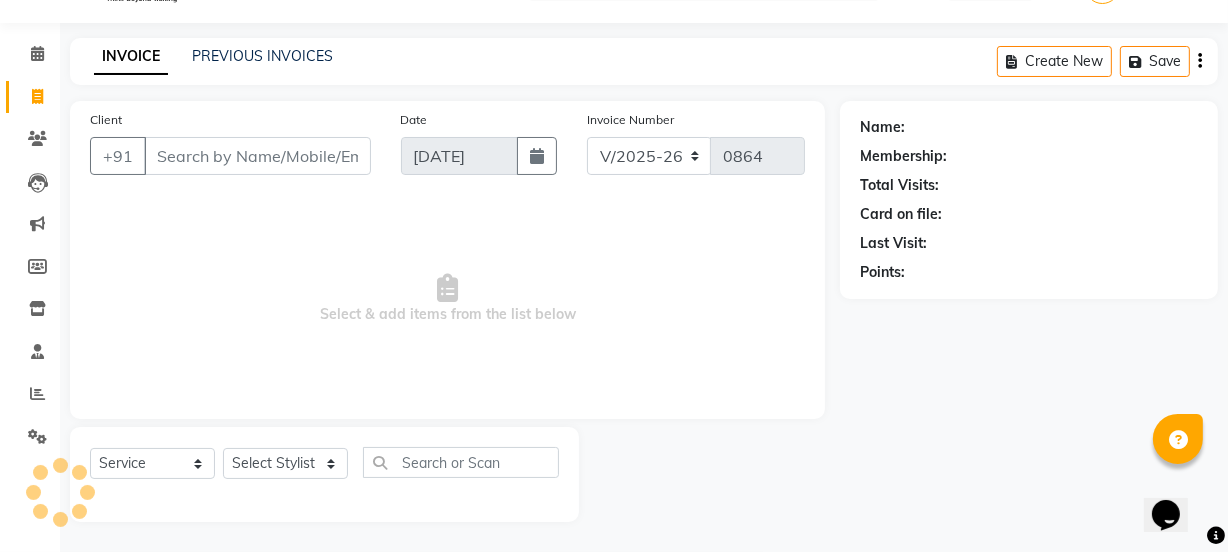 click on "Client" at bounding box center [257, 156] 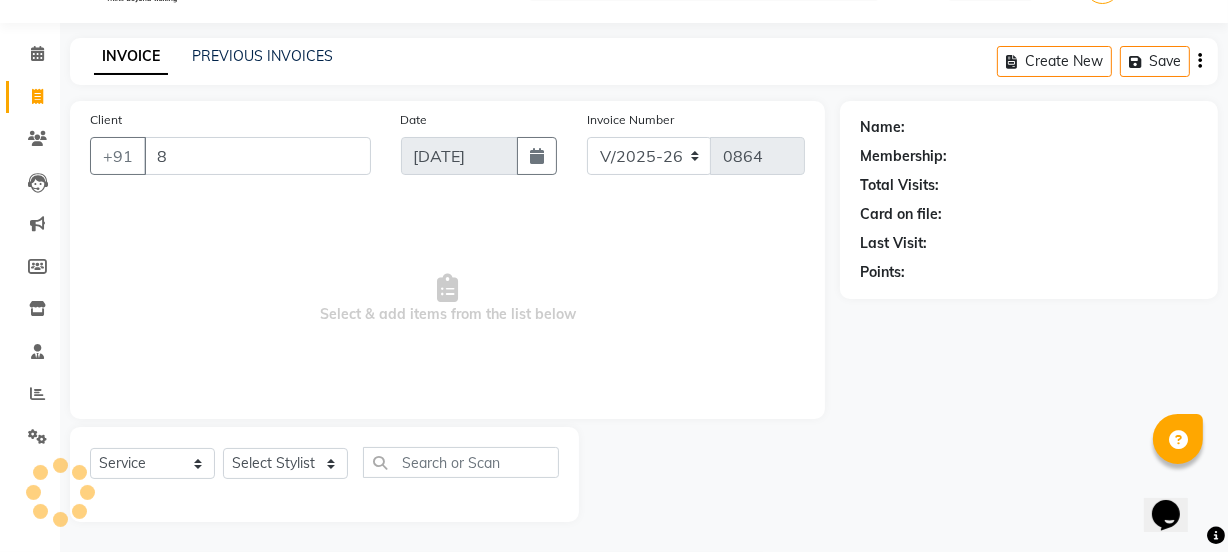 type on "84" 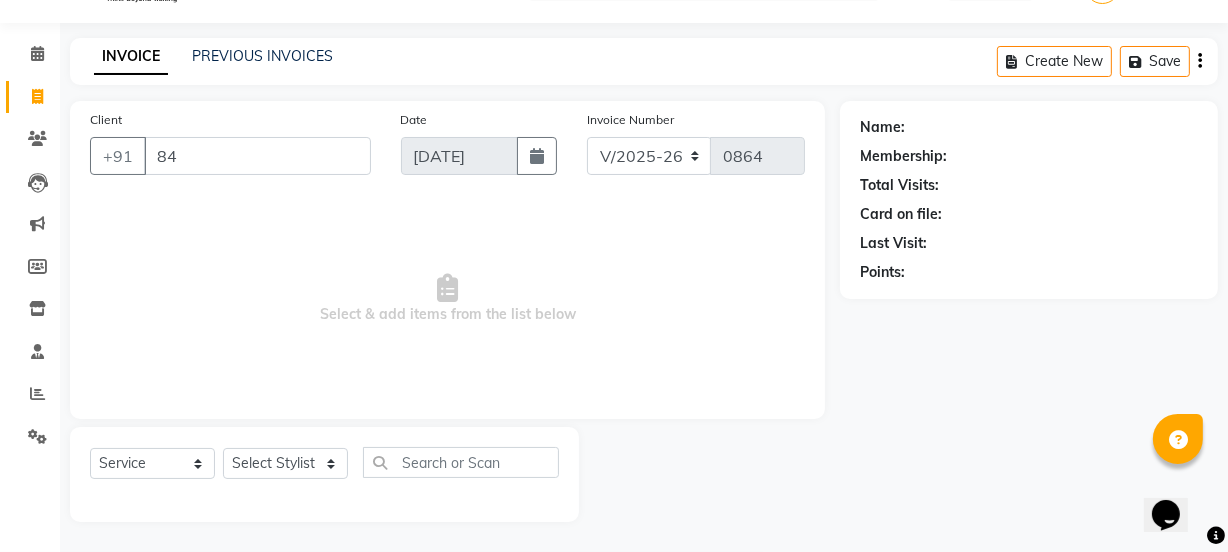 select on "membership" 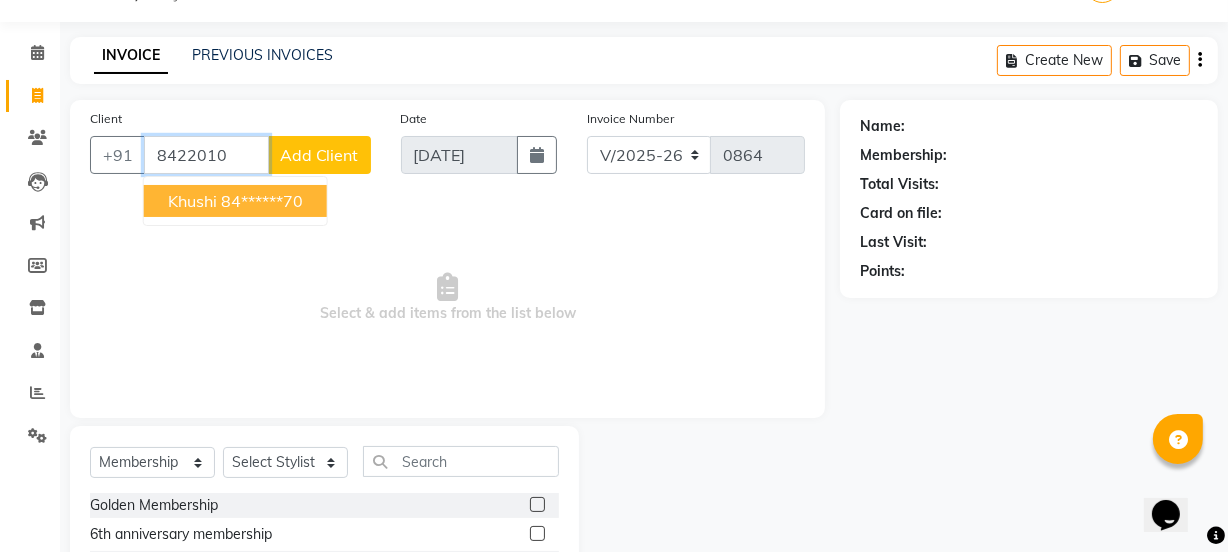 click on "84******70" at bounding box center (262, 201) 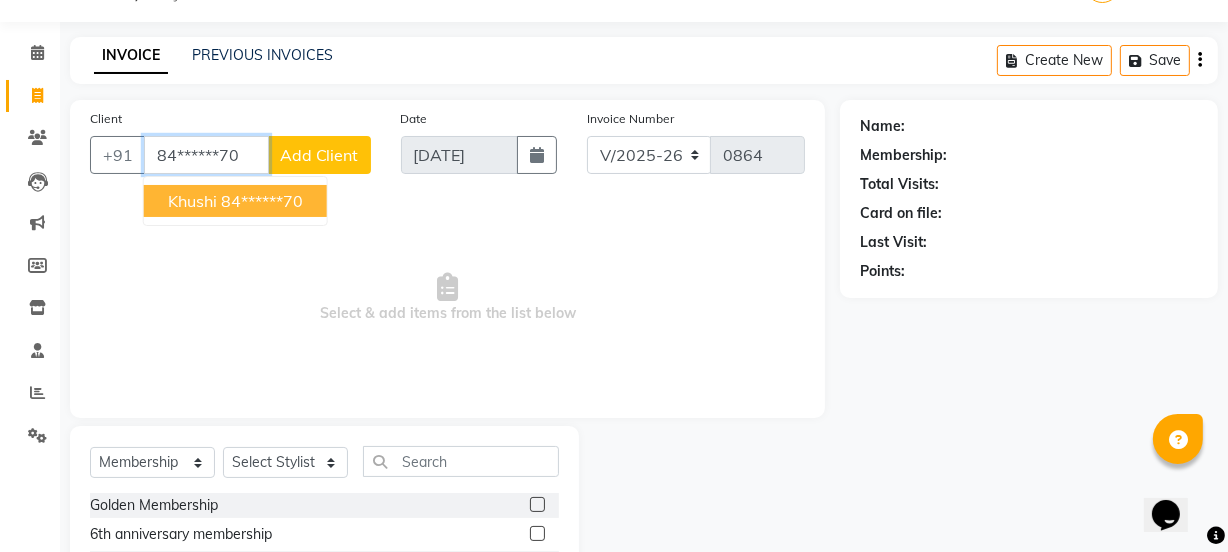 type on "84******70" 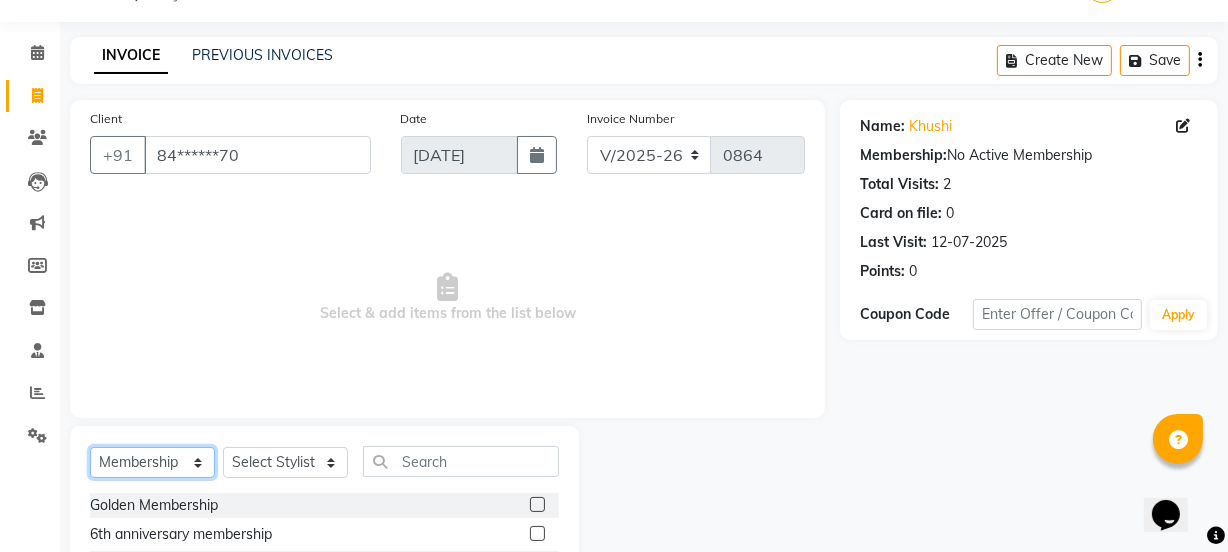 click on "Select  Service  Product  Membership  Package Voucher Prepaid Gift Card" 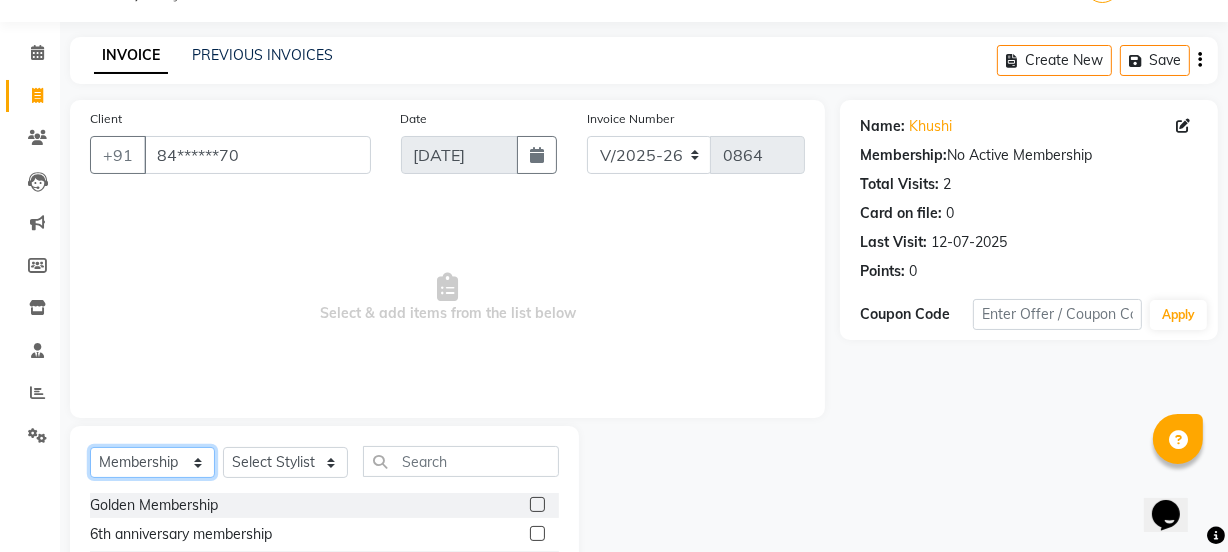 select on "service" 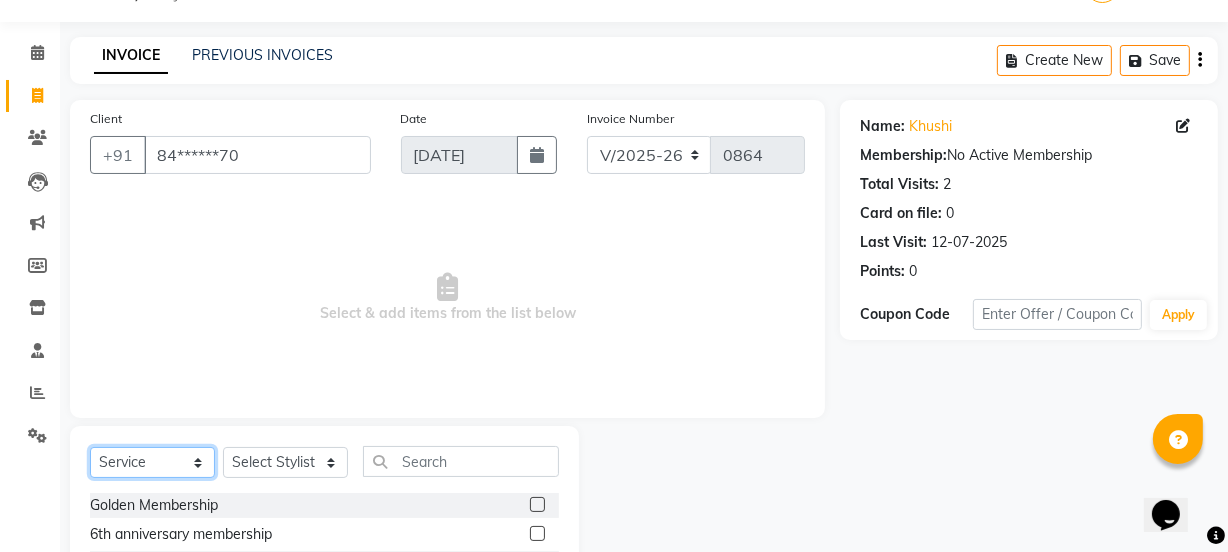 click on "Select  Service  Product  Membership  Package Voucher Prepaid Gift Card" 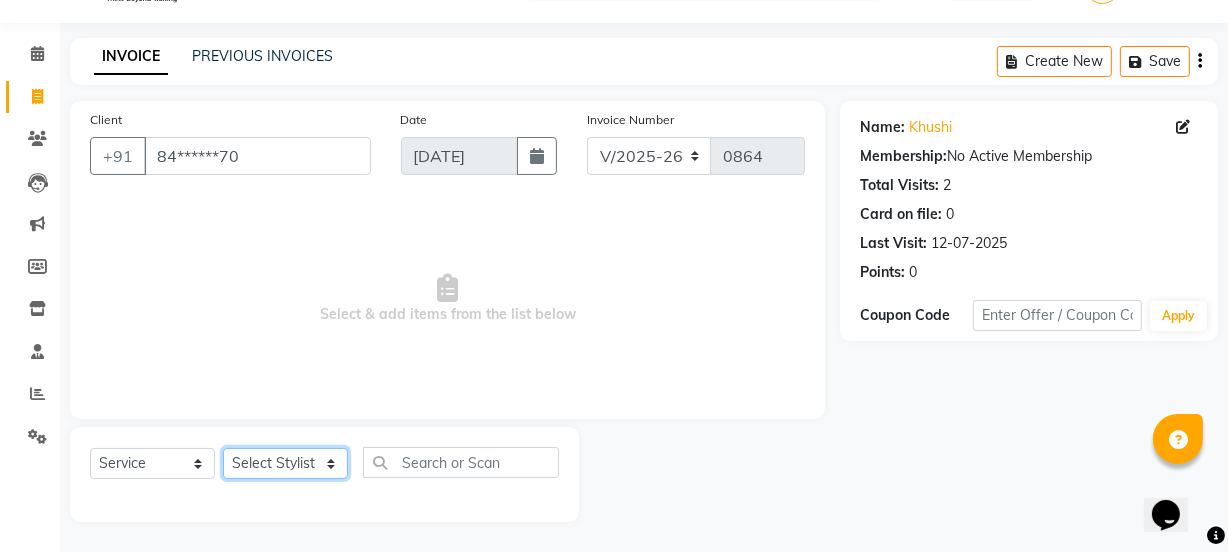 click on "Select Stylist Jyoti jaiswal Jyoti wadar Manager Meraj Ansari Pallavi Rihan Qureshi  Samruddhi Mhamunkar Sayali  Sonam soni Swati Singh Tauseef" 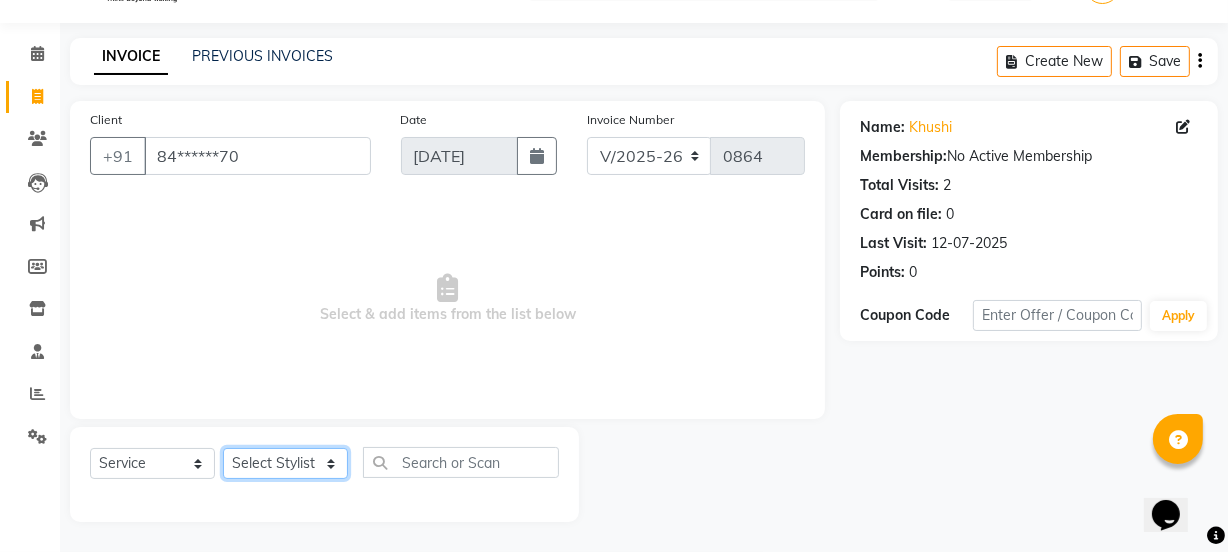select on "84525" 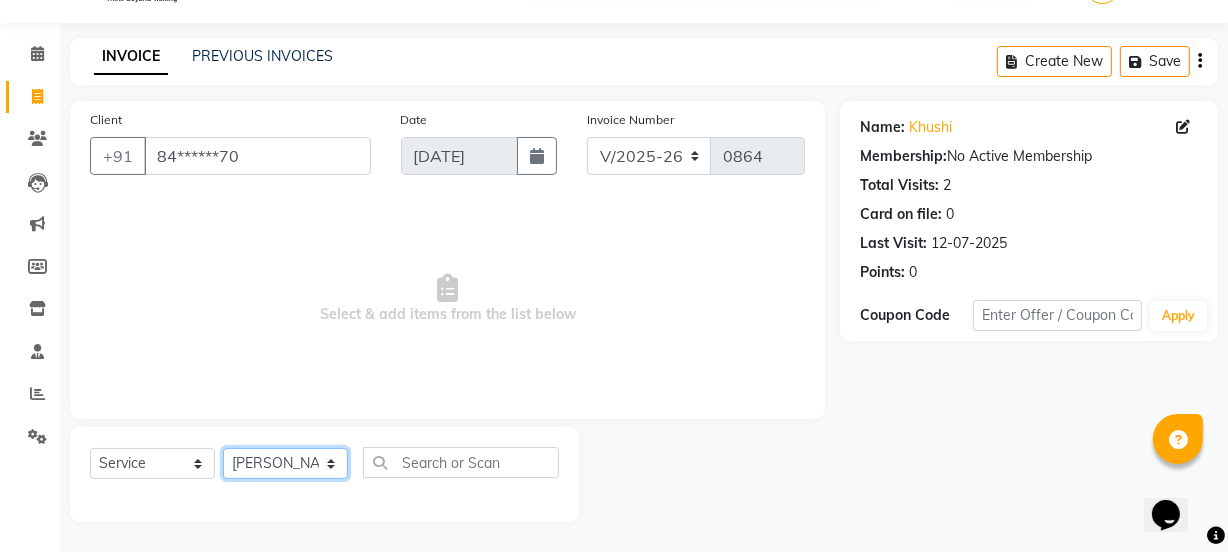 click on "Select Stylist Jyoti jaiswal Jyoti wadar Manager Meraj Ansari Pallavi Rihan Qureshi  Samruddhi Mhamunkar Sayali  Sonam soni Swati Singh Tauseef" 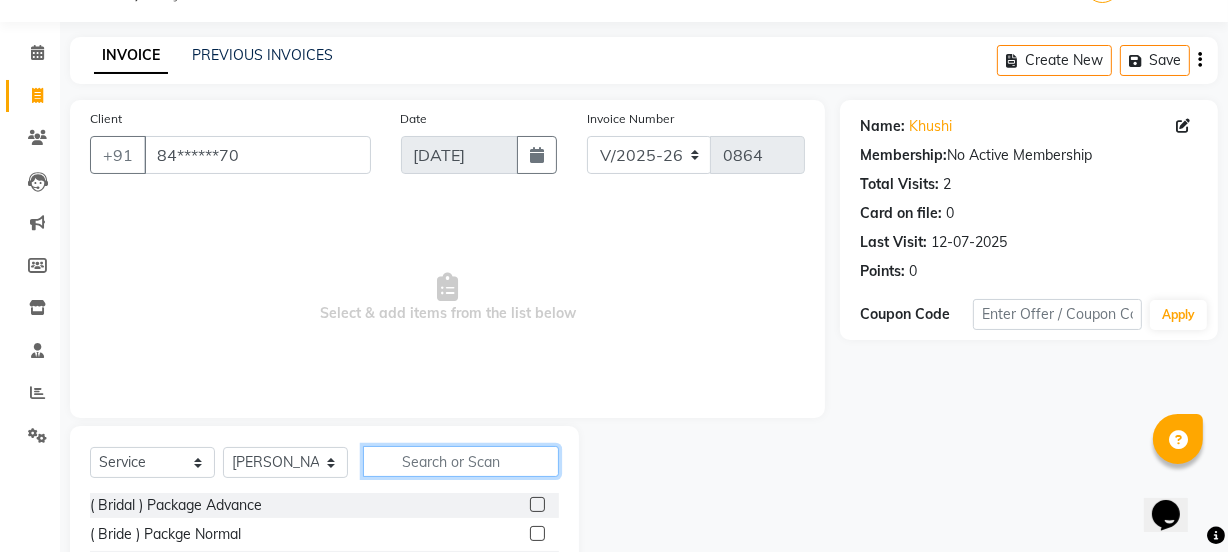 click 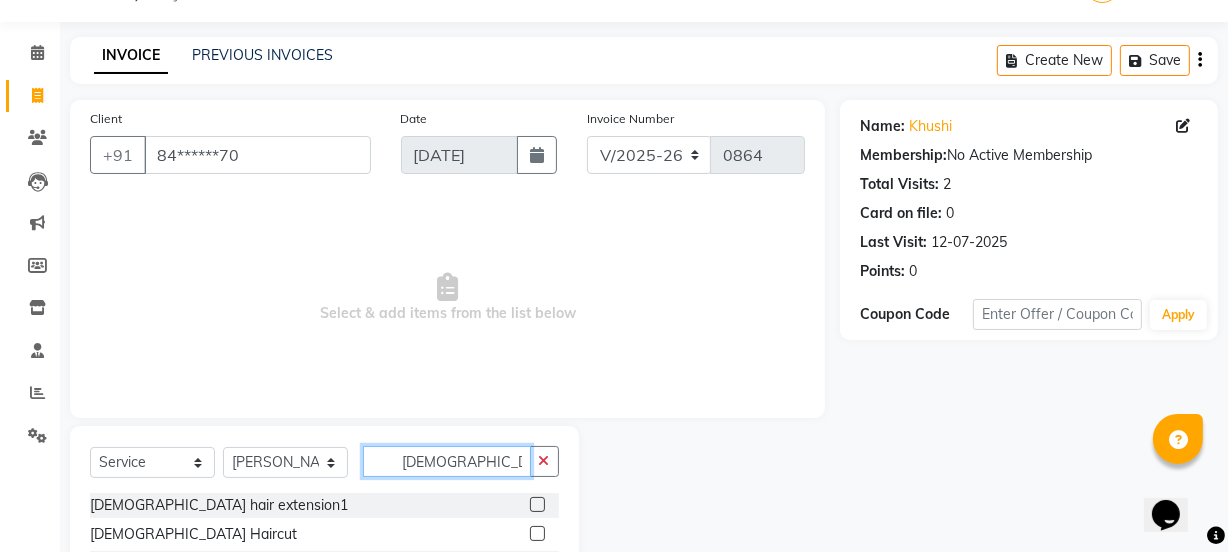 type on "female" 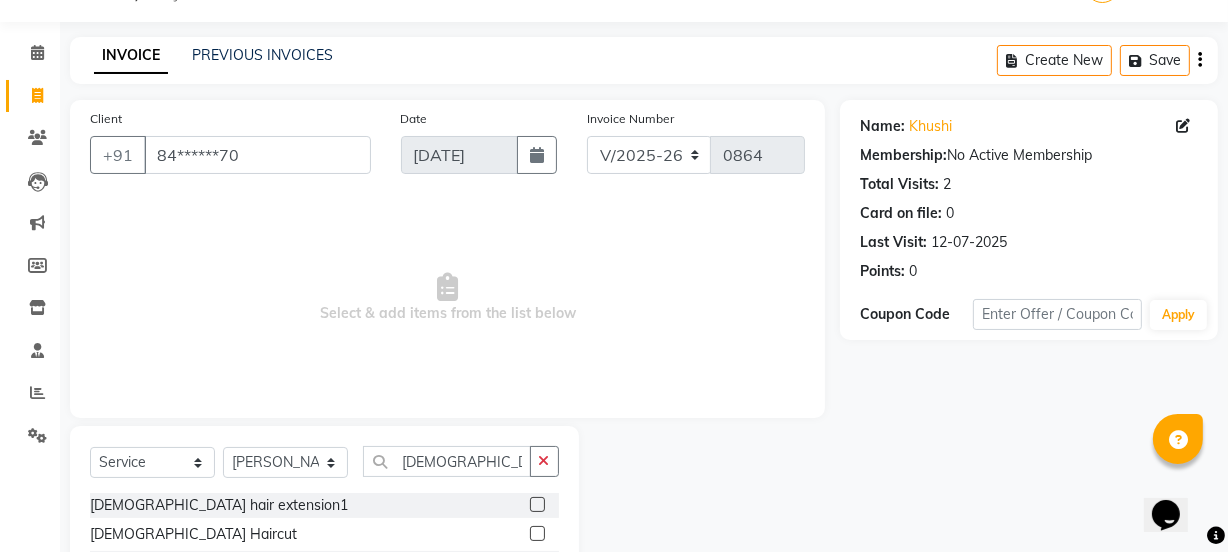 click 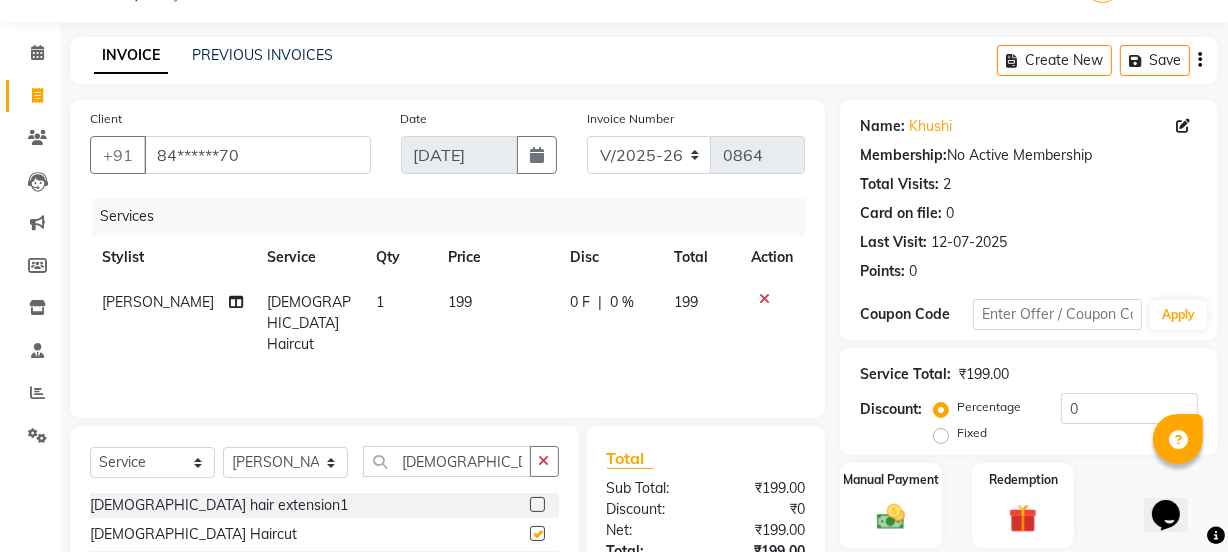 checkbox on "false" 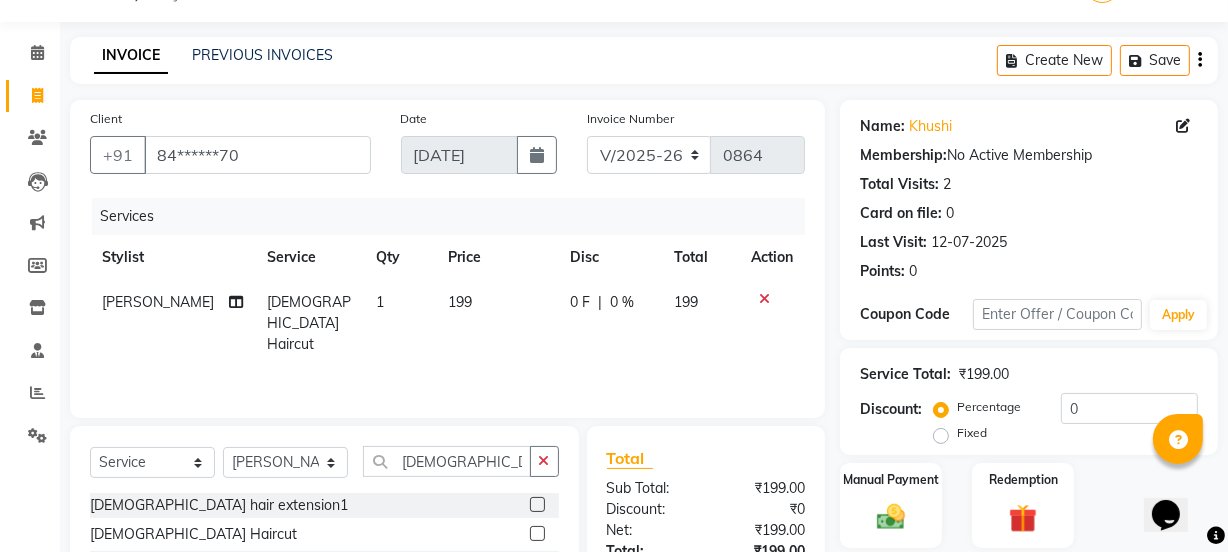click on "199" 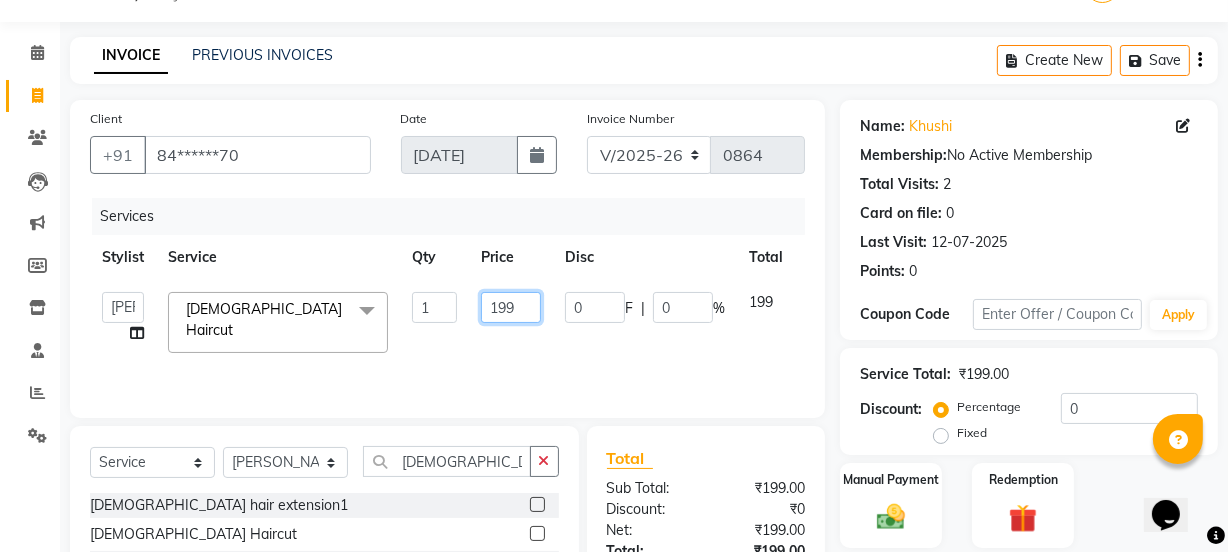 click on "199" 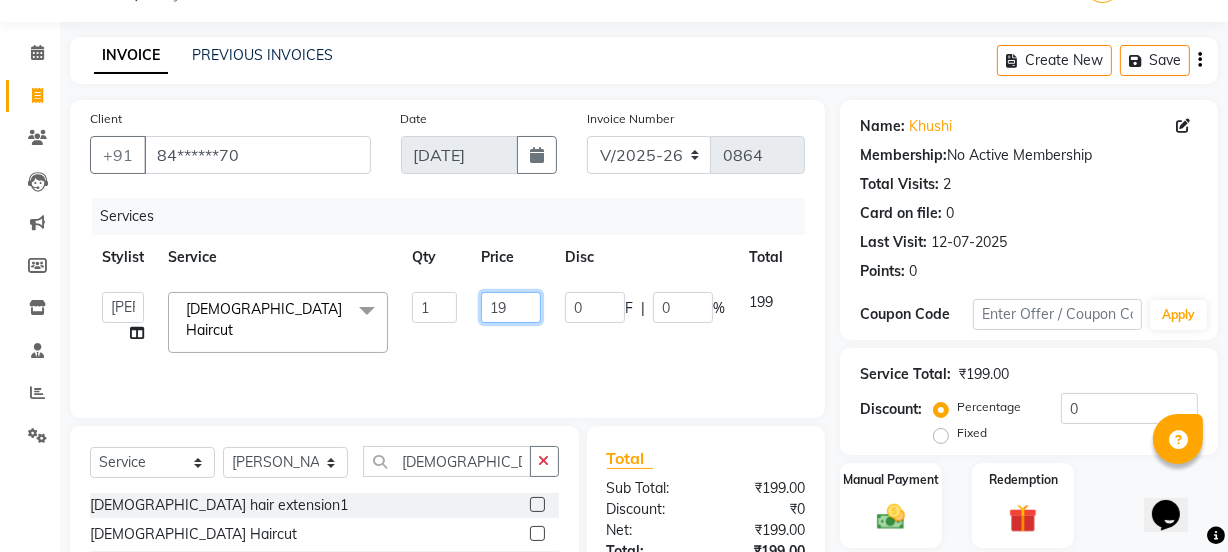 type on "1" 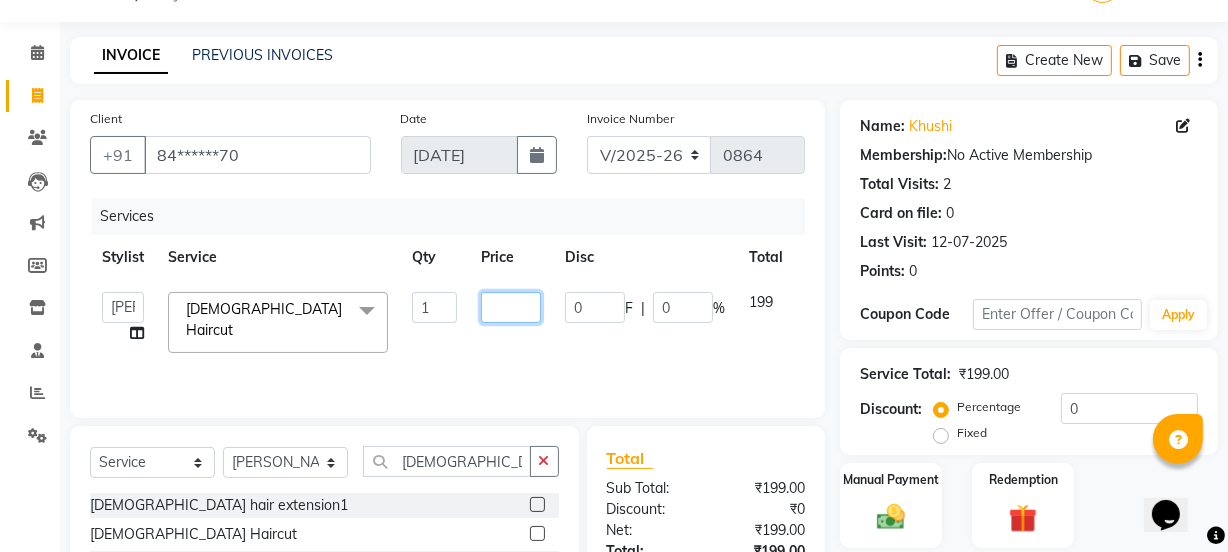 type on "2" 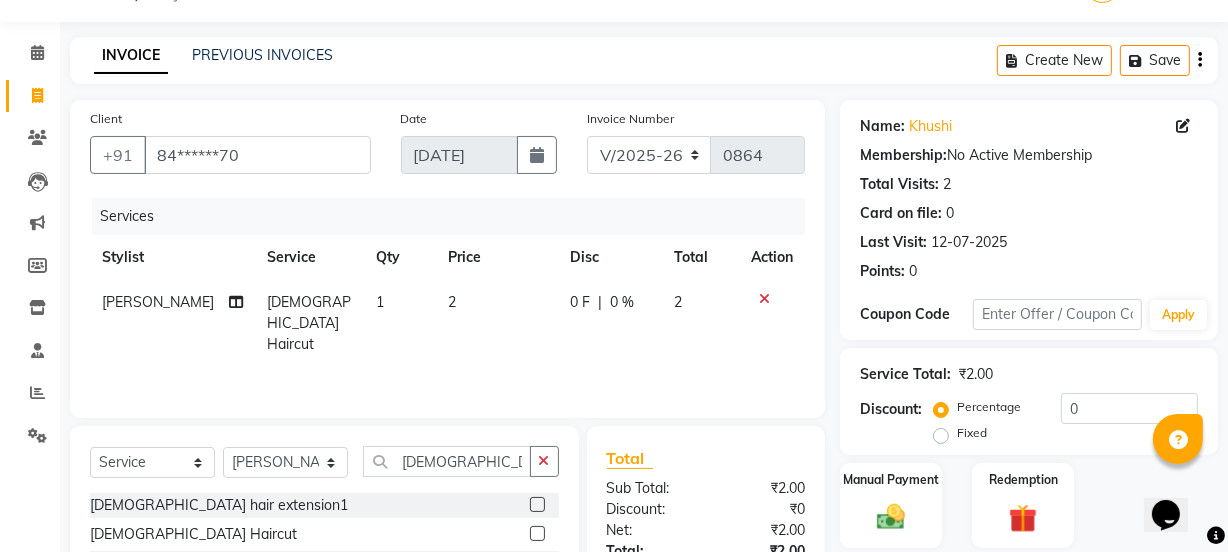 click on "Services Stylist Service Qty Price Disc Total Action Rihan Qureshi  Female Haircut 1 2 0 F | 0 % 2" 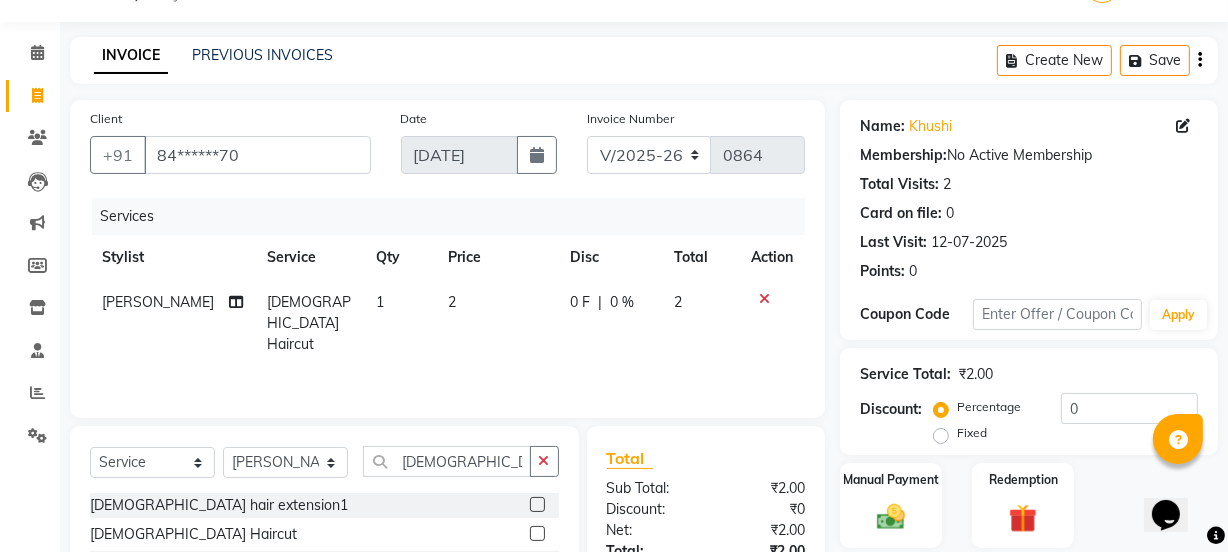 click on "2" 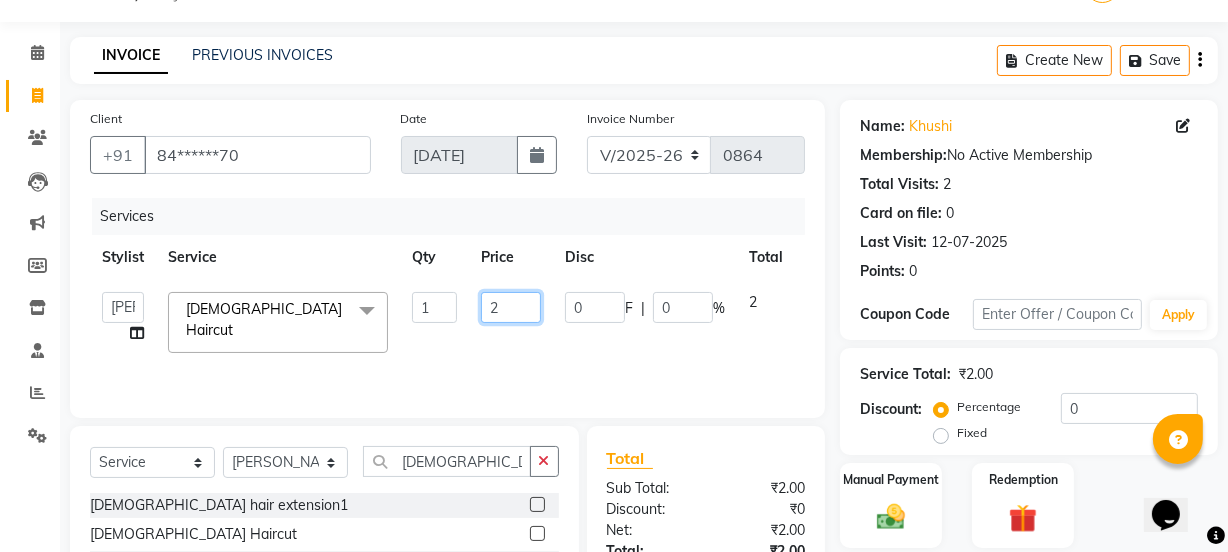 click on "2" 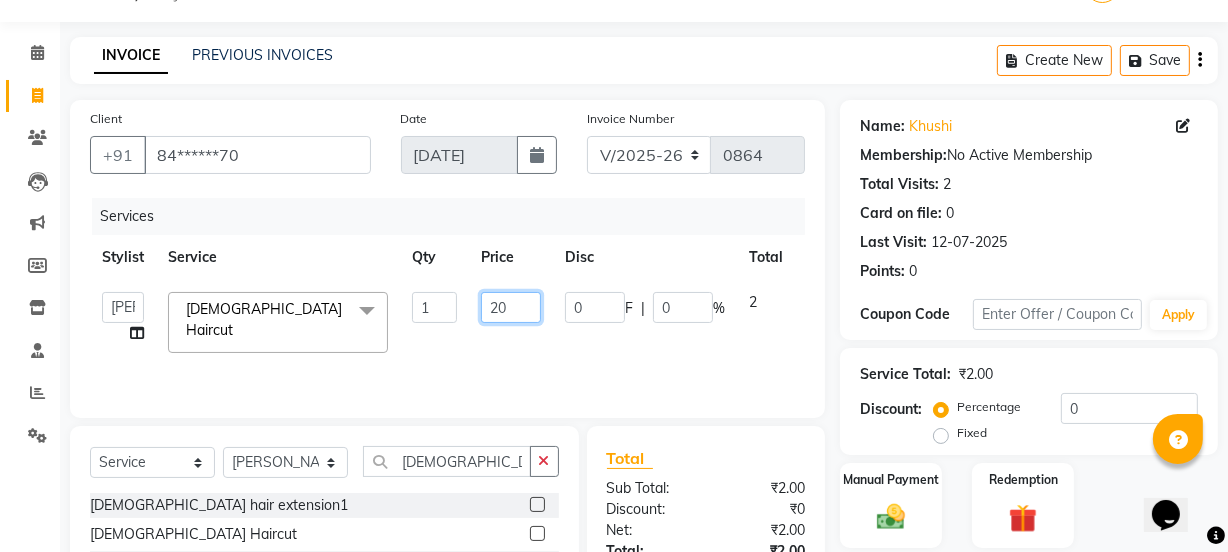 type on "200" 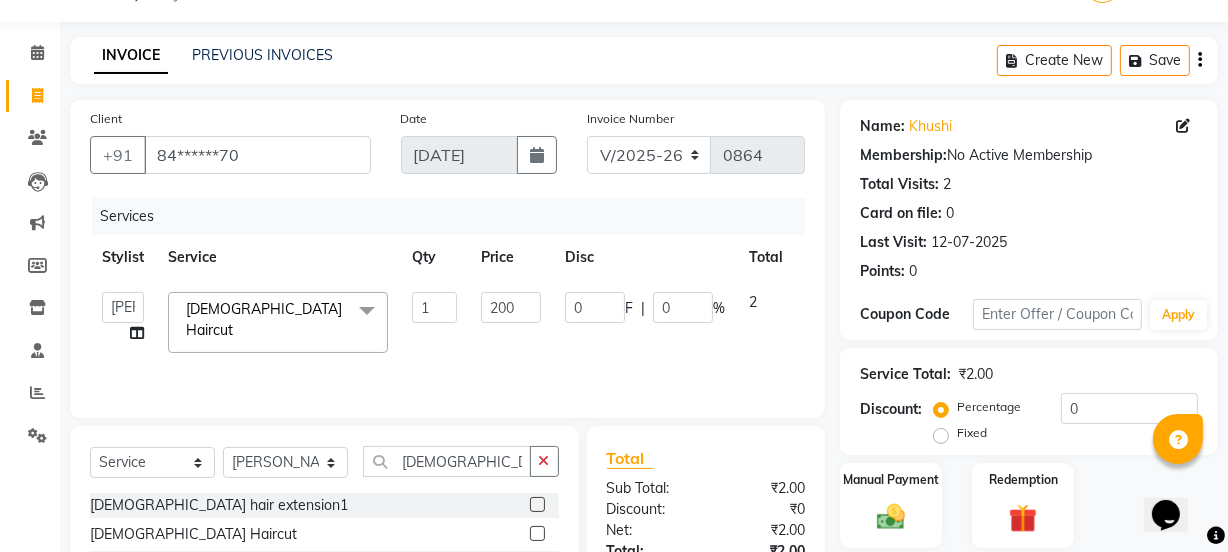 click on "Services Stylist Service Qty Price Disc Total Action  Jyoti jaiswal   Jyoti wadar   Manager   Meraj Ansari   Pallavi   Rihan Qureshi    Samruddhi Mhamunkar   Sayali    Sonam soni   Swati Singh   Tauseef  Female Haircut  x ( Bridal ) Package Advance ( Bride ) Packge Normal ( Groom )  Packges Normal ( Groom ) Packges Advance Couple Classic Facial Bluetox  03 Advance Facial 03+ Facial  + Hydra Facial 03+ signature 03+ signature hydra Advance Dtan Argan  Underamrs Argan  Upperlips Aroma Essential Manicure Aroma Essential Pedicure Aroma Essentials Manicure + Pedicure Back  Bleach Back & Chest Back Flover ( Male ) Back massage Back Polish Back wax Basic Makeup Bikini  Wax Argan Bikini Wax Floverd Bikini Wax honey Body Bleach Body massage Body polishing +body bleach Body Polishning Chest Flover ( Male ) Chest Lips Wax Chest wax Chin Argan  wax Chin threading Classic Coffee Manicure Classic Coffee Manicure + Pedicure Classic Coffee Pedicure Classic facial Classic Faical + Waxing + Classic Pedicure Fa  Argan Lowerlip" 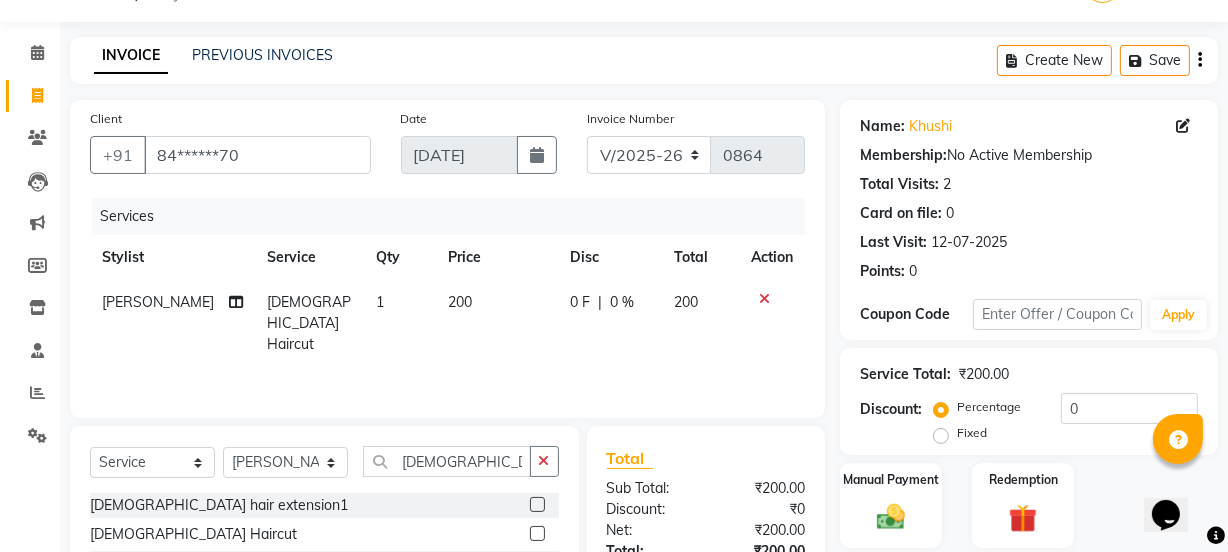 scroll, scrollTop: 250, scrollLeft: 0, axis: vertical 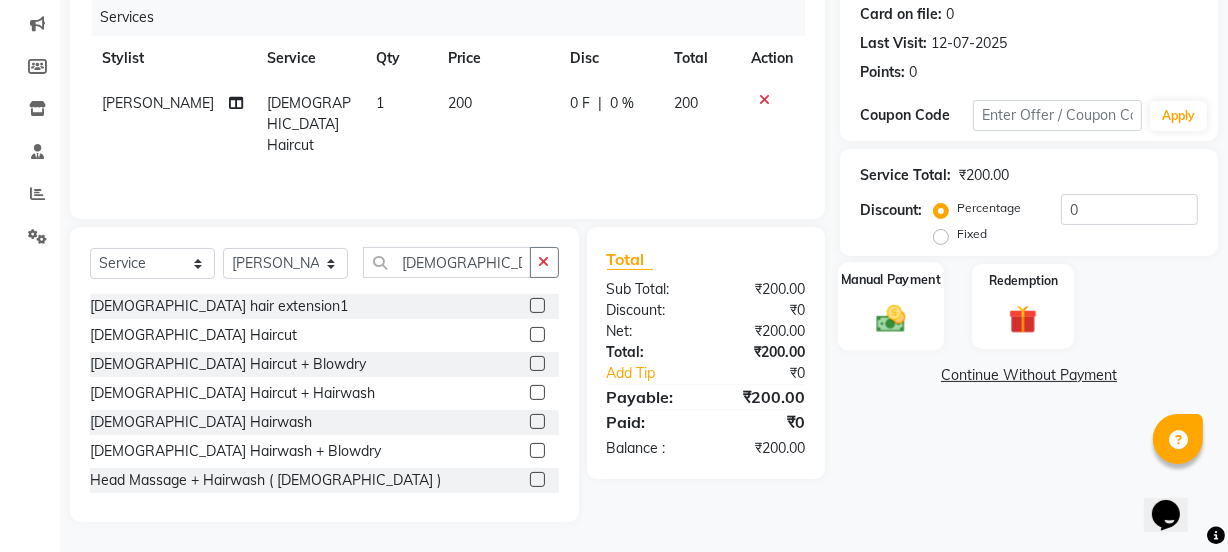 click on "Manual Payment" 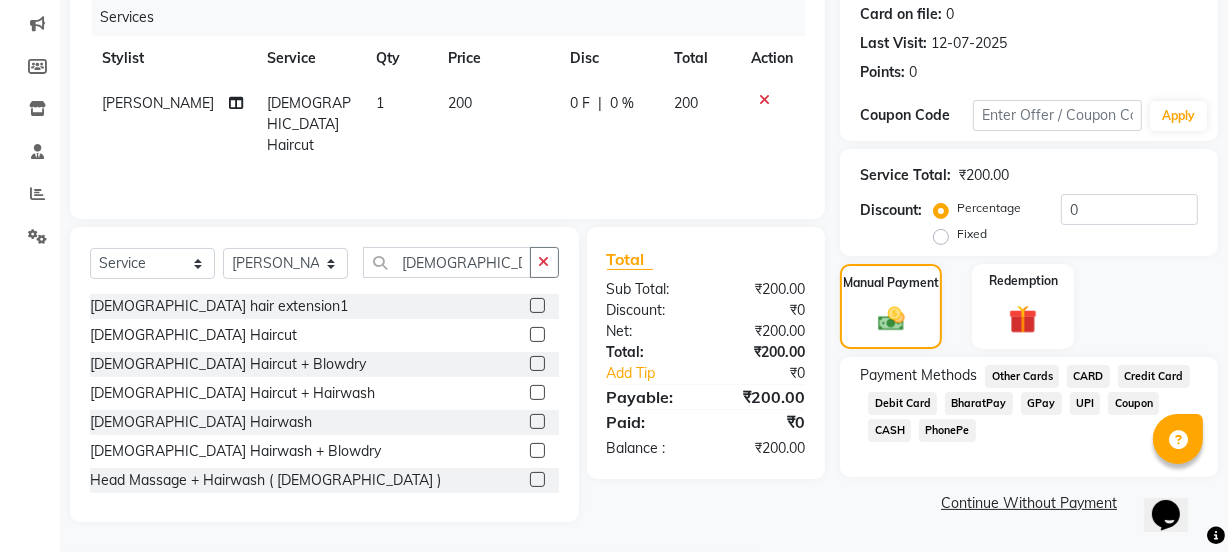 click on "GPay" 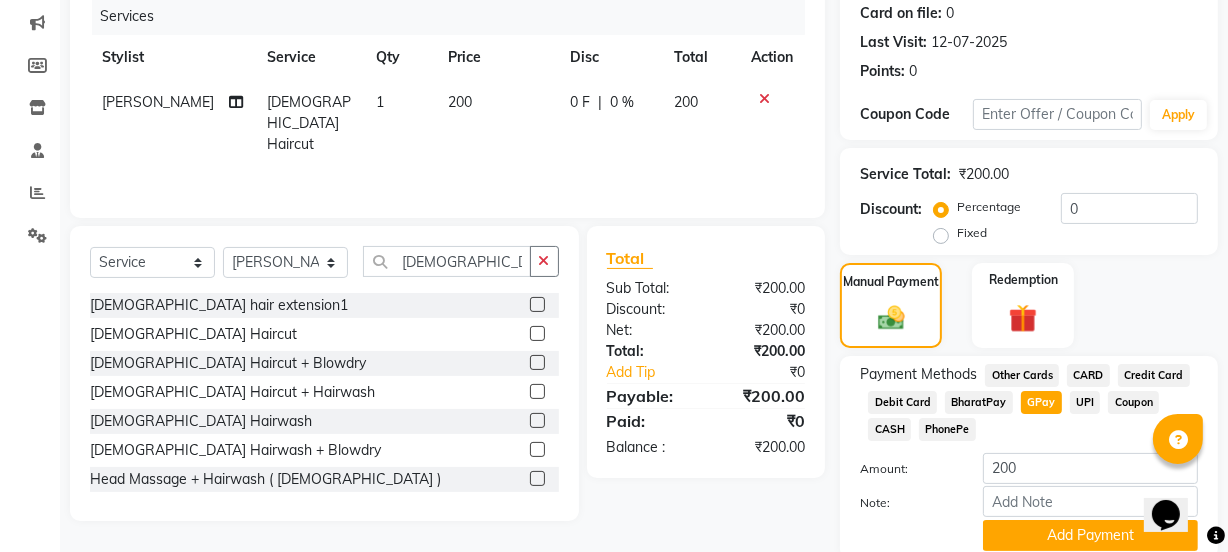 scroll, scrollTop: 328, scrollLeft: 0, axis: vertical 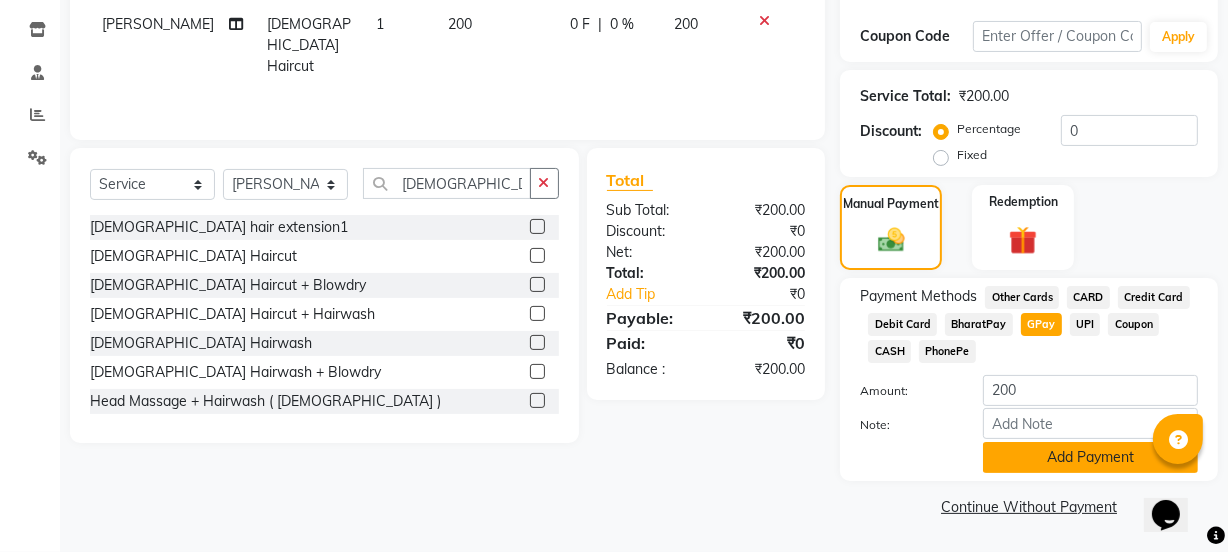 click on "Add Payment" 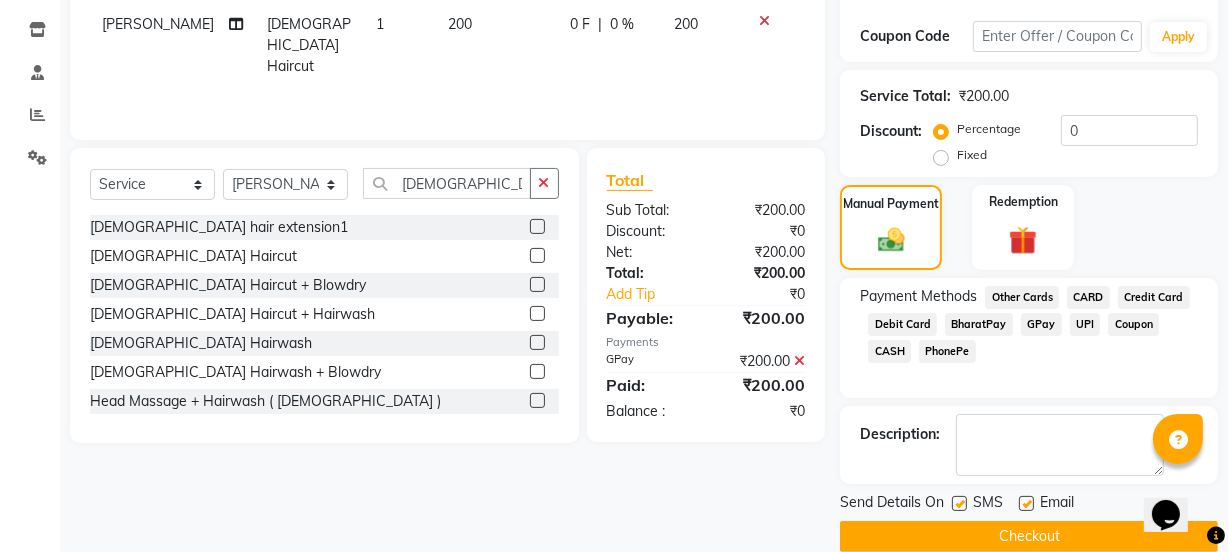 drag, startPoint x: 1213, startPoint y: 384, endPoint x: 1227, endPoint y: 424, distance: 42.379242 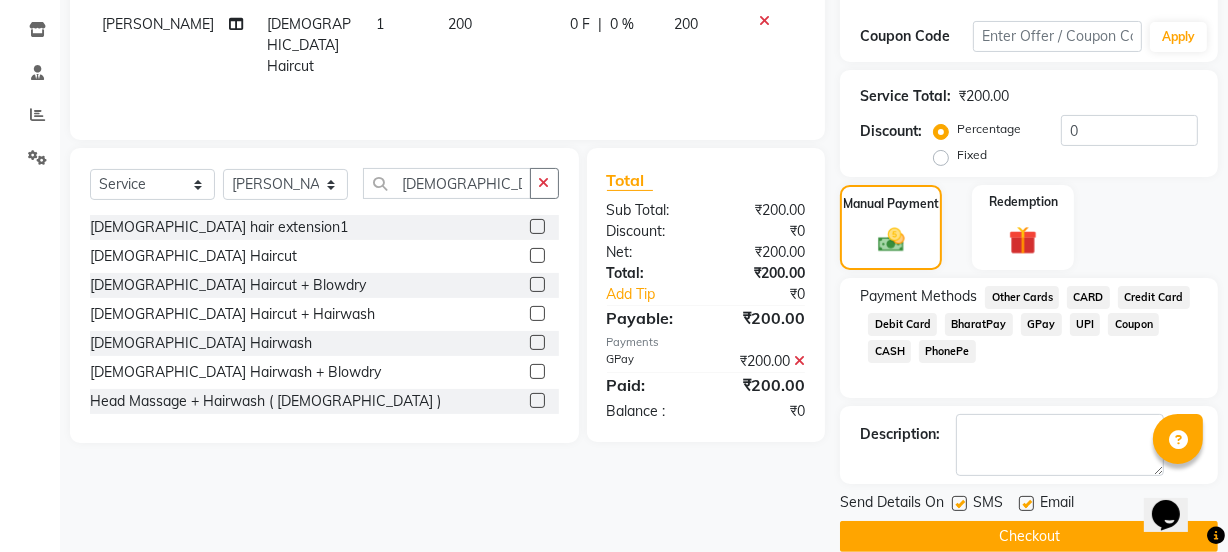 click on "08047224946 Select Location × Bbold Thakur Village, Thakur Village Default Panel My Panel English ENGLISH Español العربية मराठी हिंदी ગુજરાતી தமிழ் 中文 Notifications nothing to show Manager Manage Profile Change Password Sign out  Version:3.15.4  ☀ Bbold Thakur Village, Thakur Village  Calendar  Invoice  Clients  Leads   Marketing  Members  Inventory  Staff  Reports  Settings Completed InProgress Upcoming Dropped Tentative Check-In Confirm Bookings Generate Report Segments Page Builder INVOICE PREVIOUS INVOICES Create New   Save  Client +91 84******70 Date 13-07-2025 Invoice Number V/2025 V/2025-26 0864 Services Stylist Service Qty Price Disc Total Action Rihan Qureshi  Female Haircut 1 200 0 F | 0 % 200 Select  Service  Product  Membership  Package Voucher Prepaid Gift Card  Select Stylist Jyoti jaiswal Jyoti wadar Manager Meraj Ansari Pallavi Rihan Qureshi  Samruddhi Mhamunkar Sayali  Sonam soni Swati Singh Tauseef female Female Haircut" at bounding box center [614, -52] 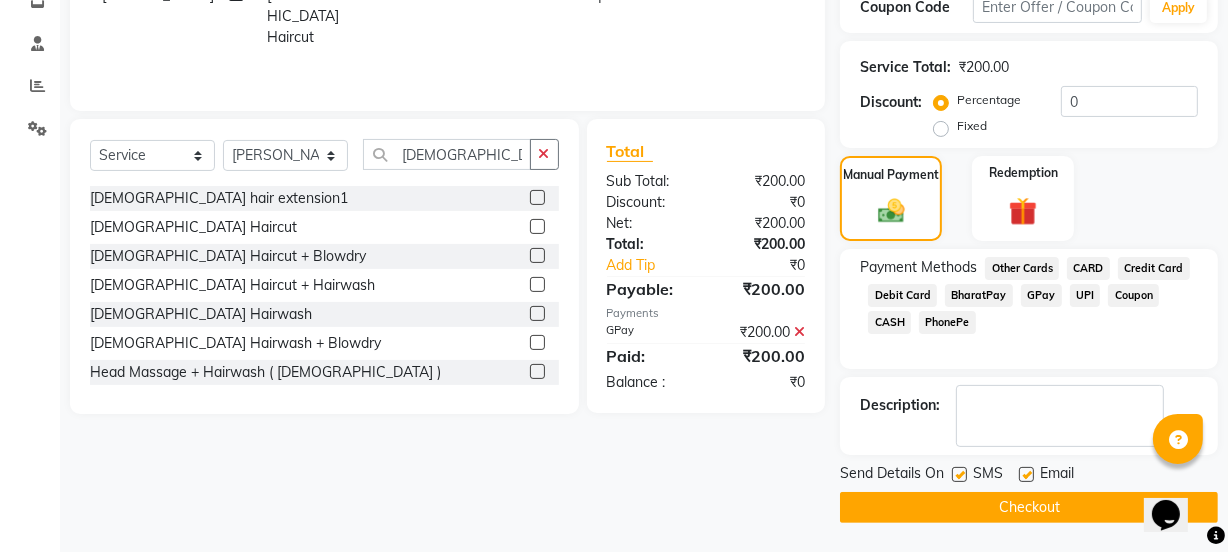 click on "Checkout" 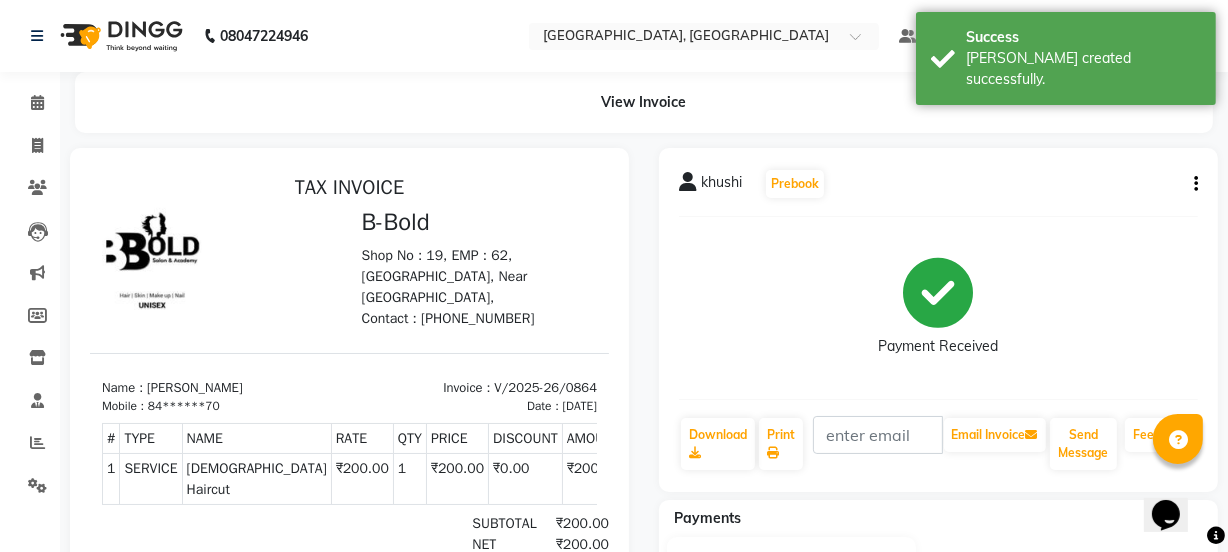 scroll, scrollTop: 0, scrollLeft: 0, axis: both 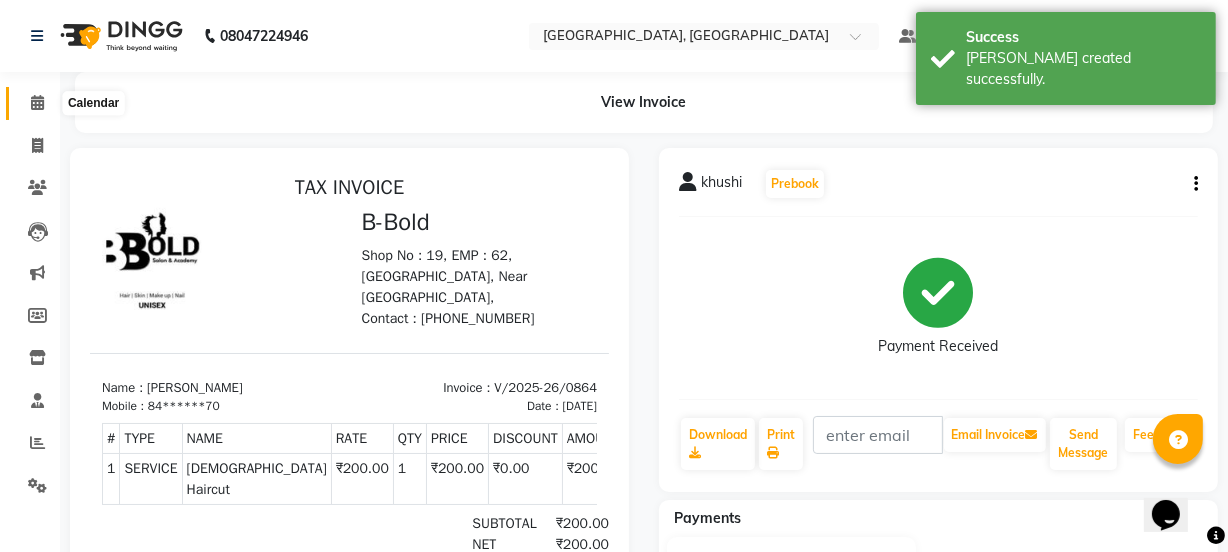 click 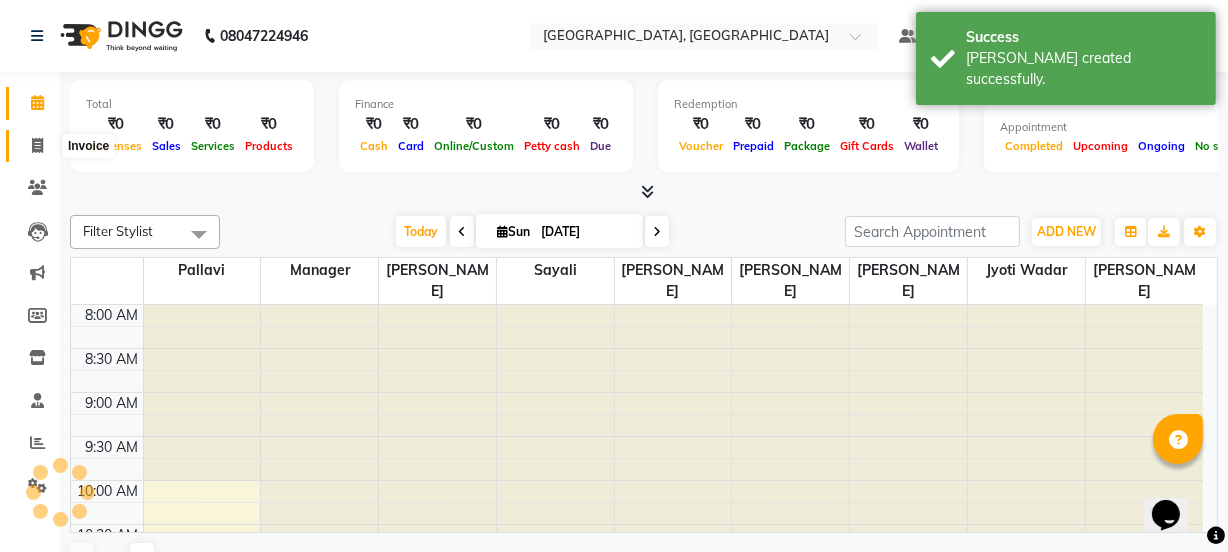 click 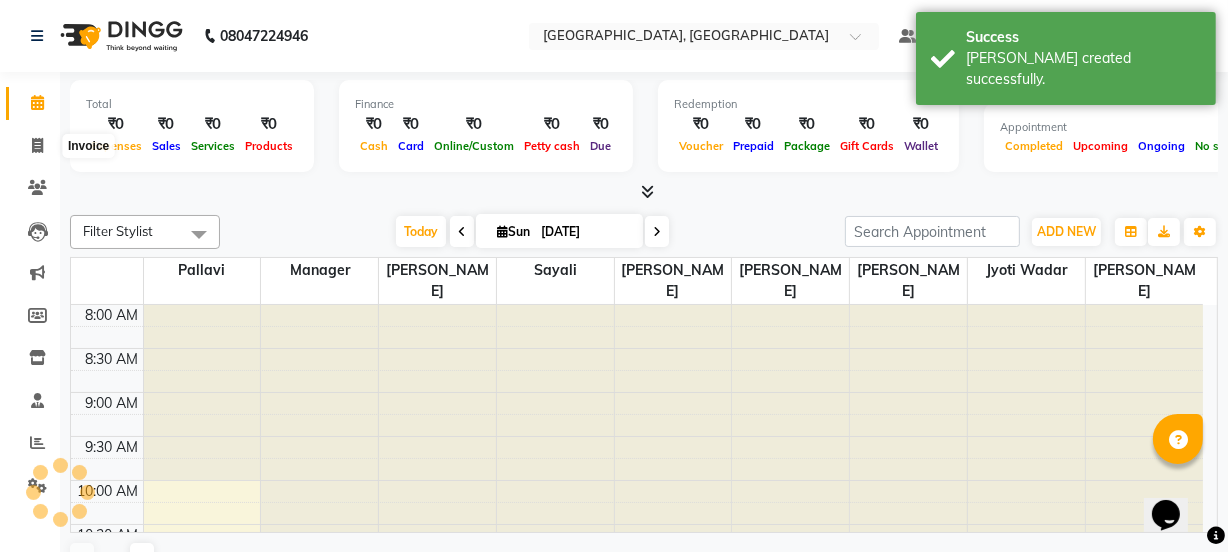 select on "service" 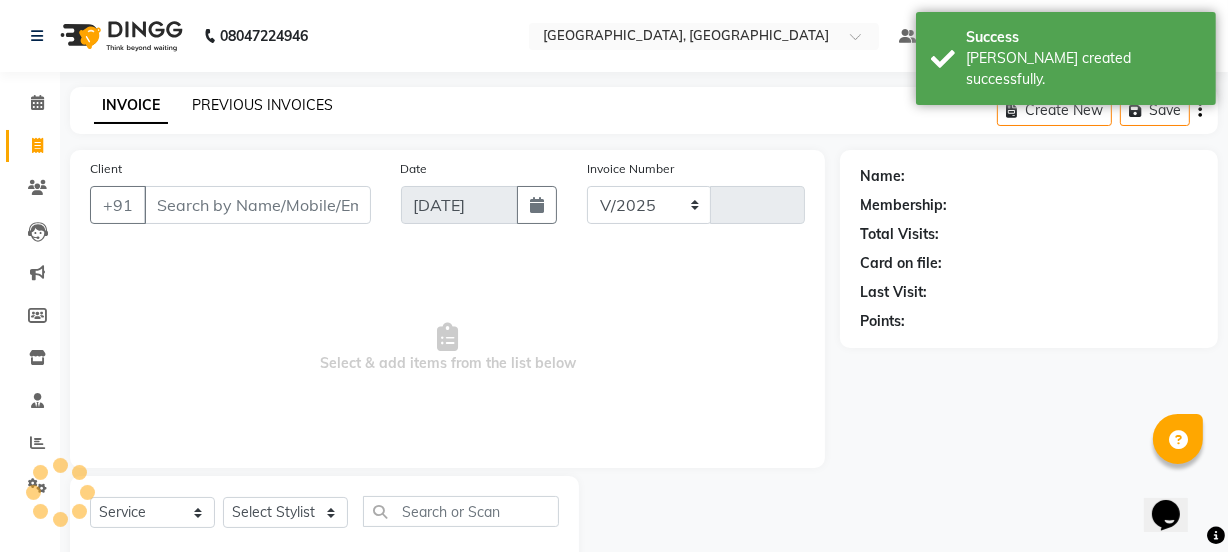 select on "7742" 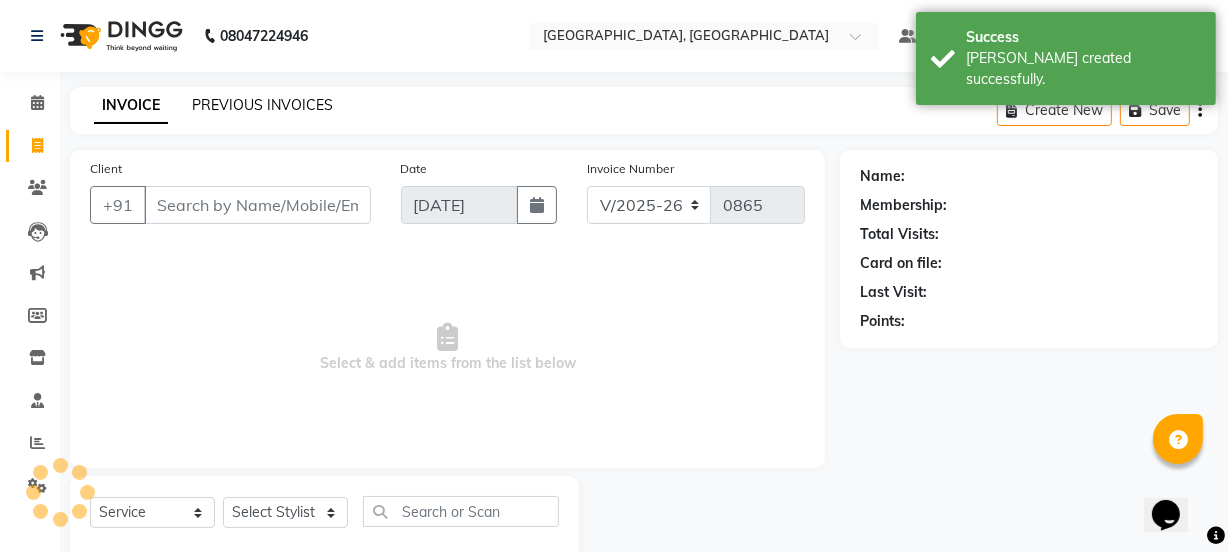 click on "PREVIOUS INVOICES" 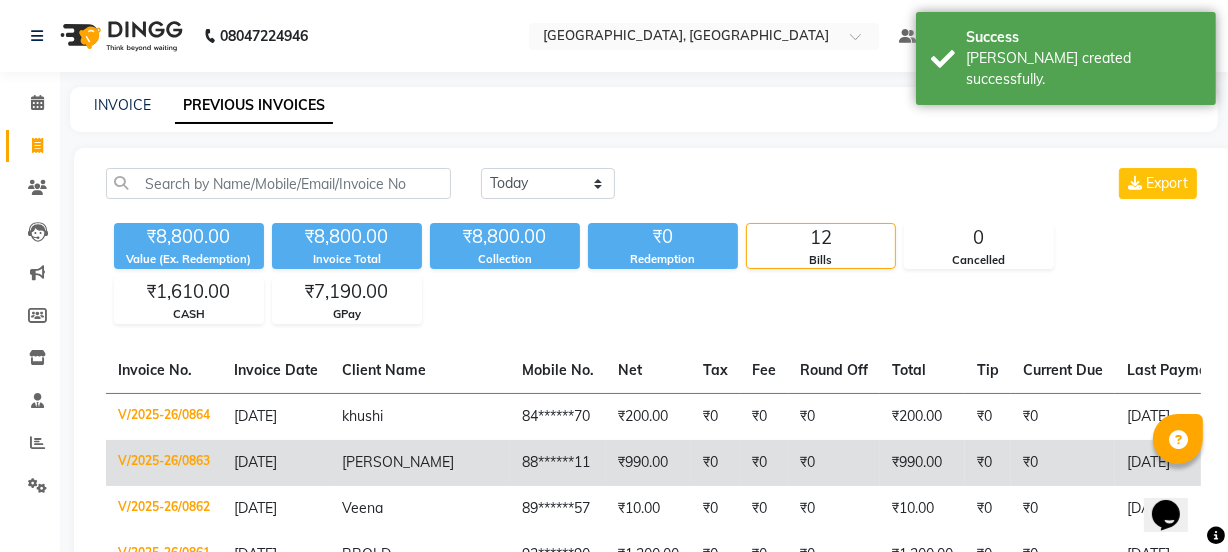 click on "shital" 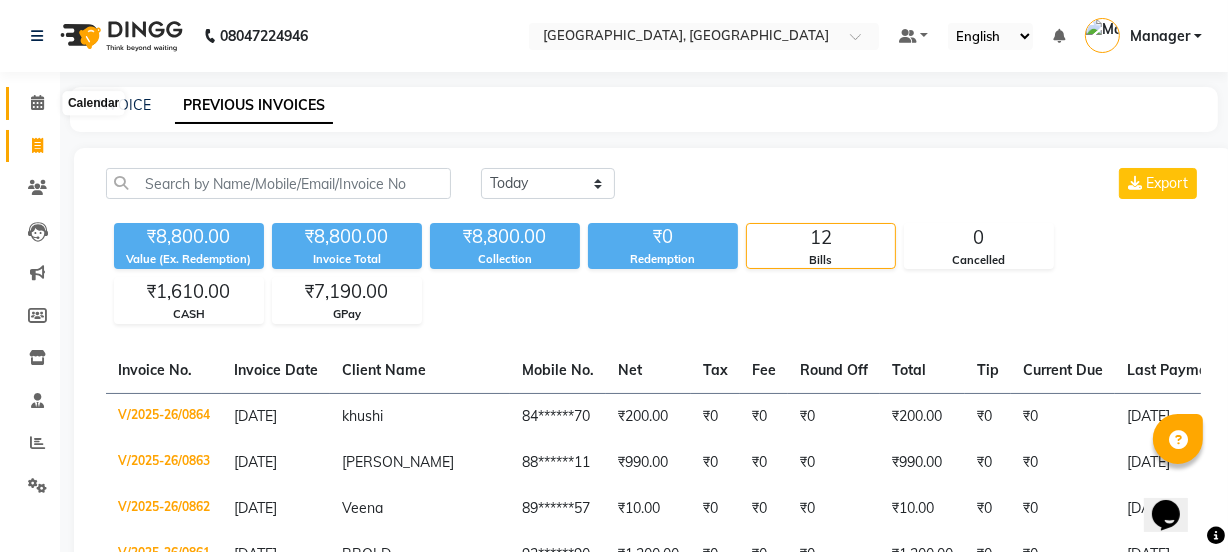 click 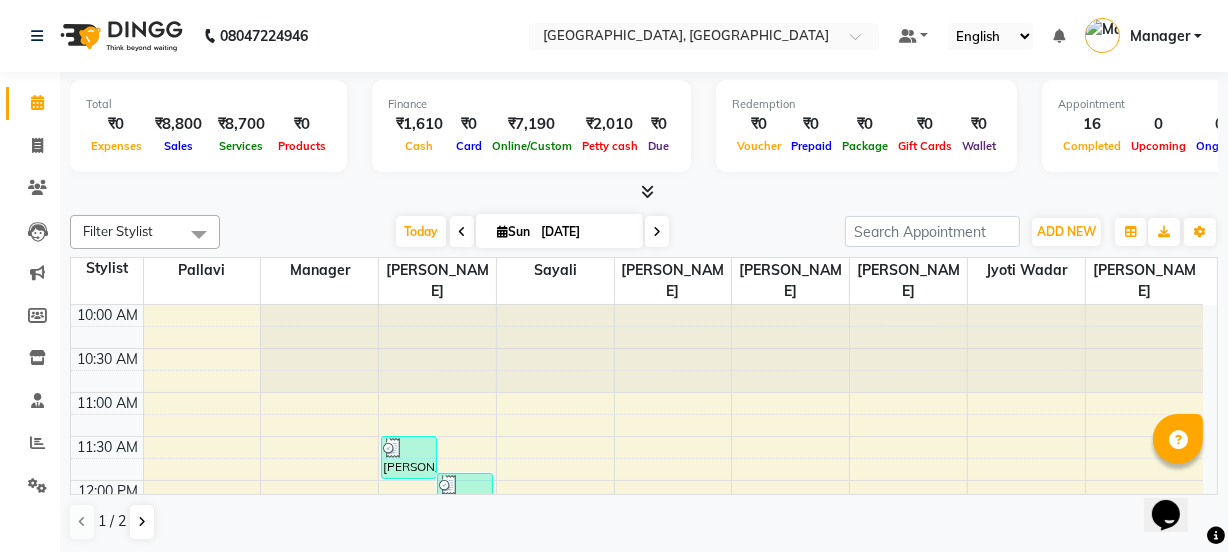 click 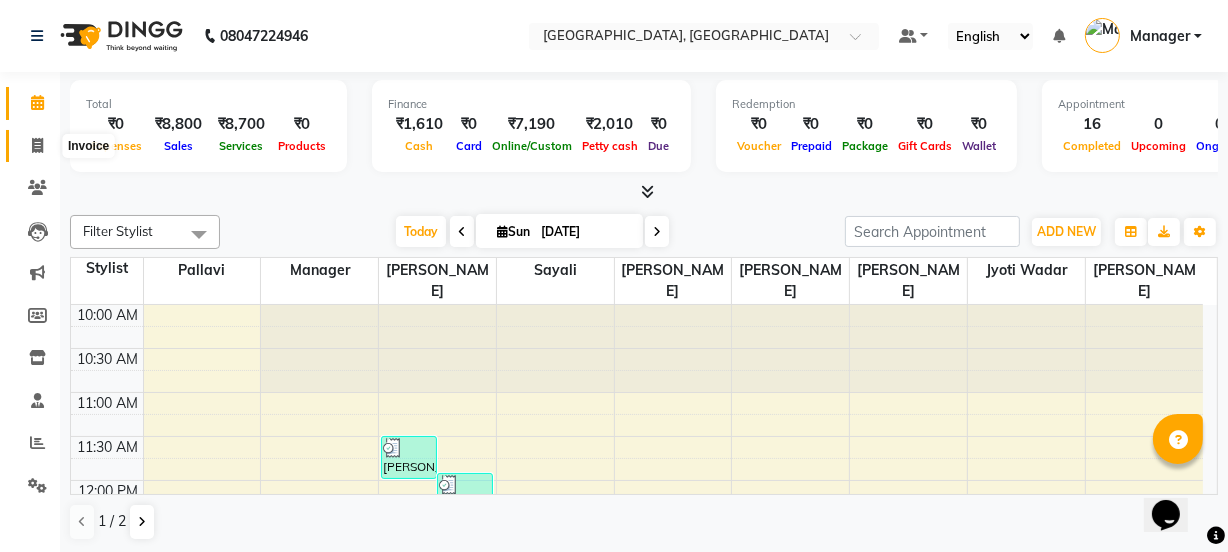 click 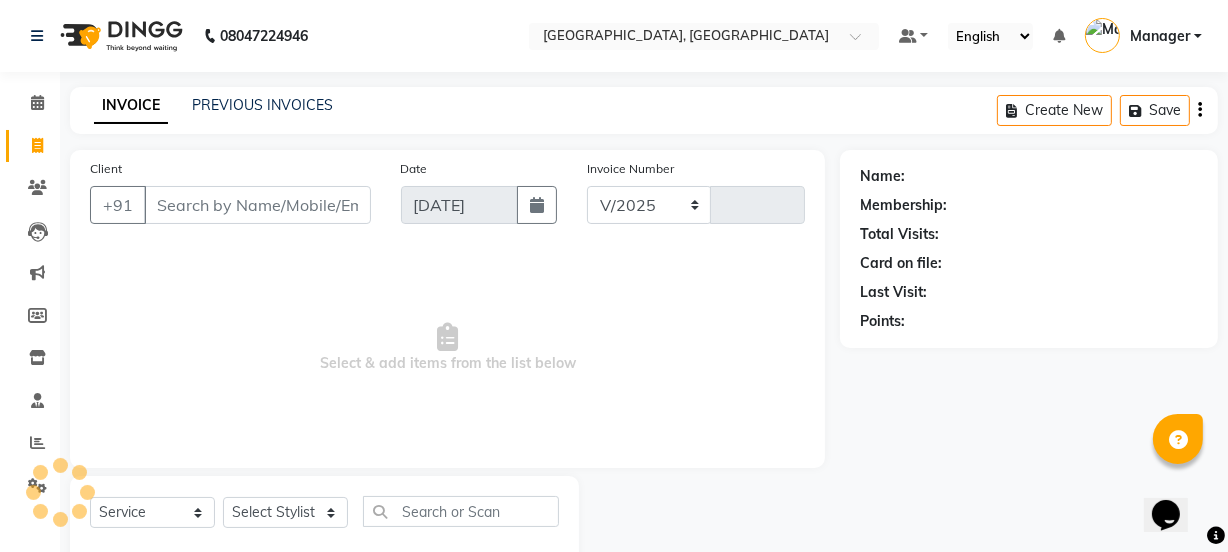 select on "7742" 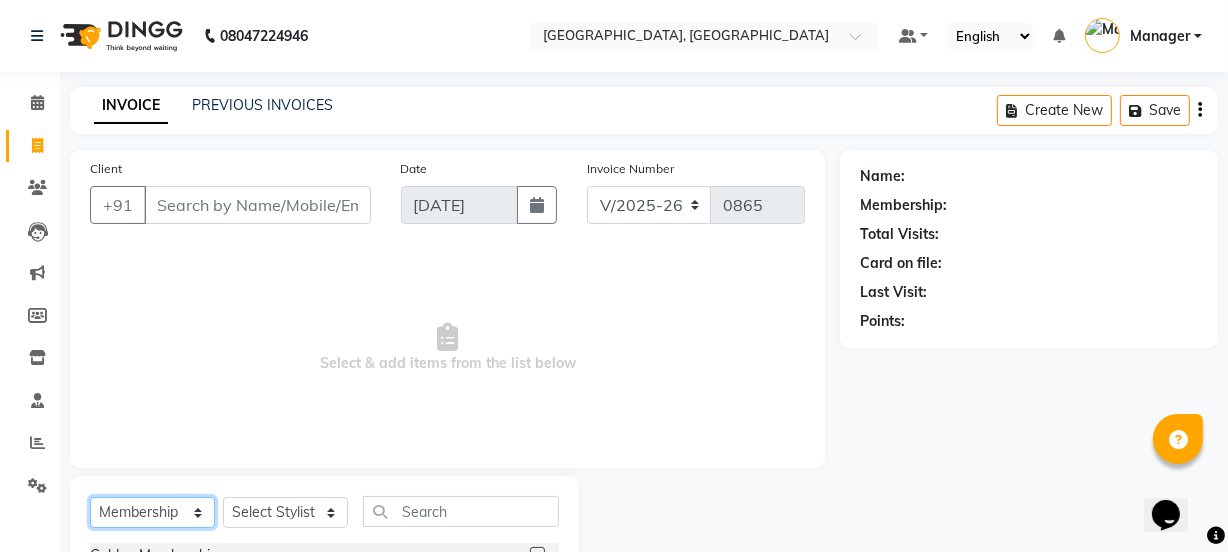 click on "Select  Service  Product  Membership  Package Voucher Prepaid Gift Card" 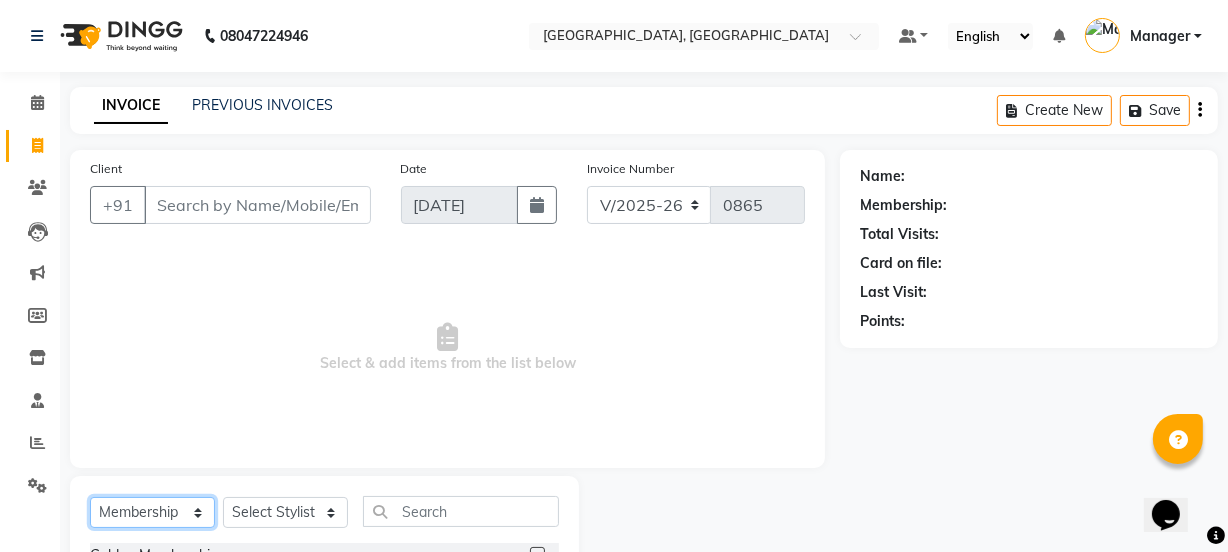 select on "service" 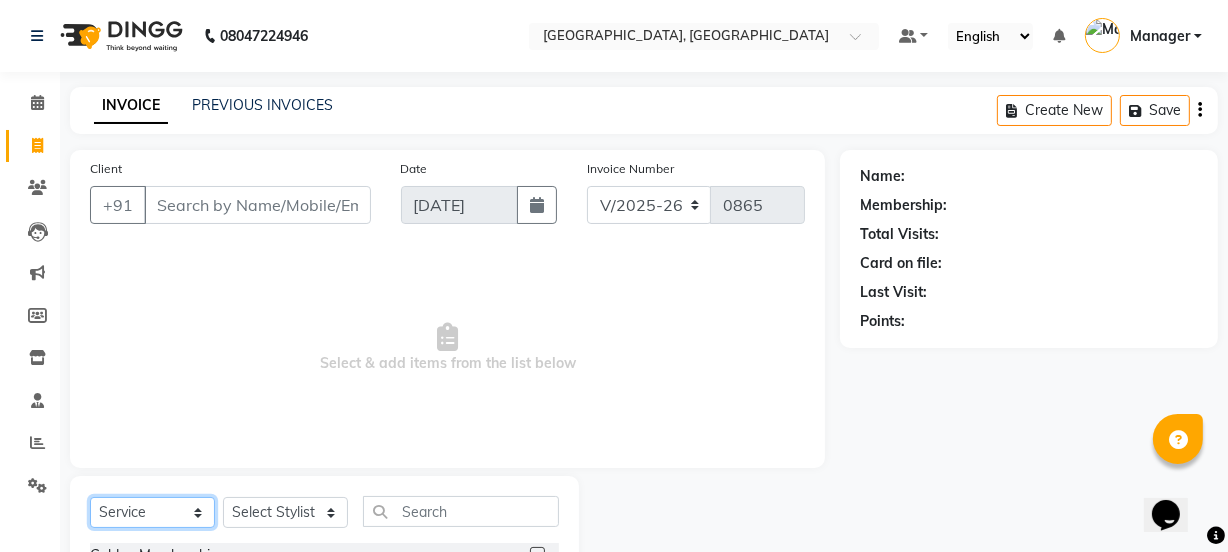 click on "Select  Service  Product  Membership  Package Voucher Prepaid Gift Card" 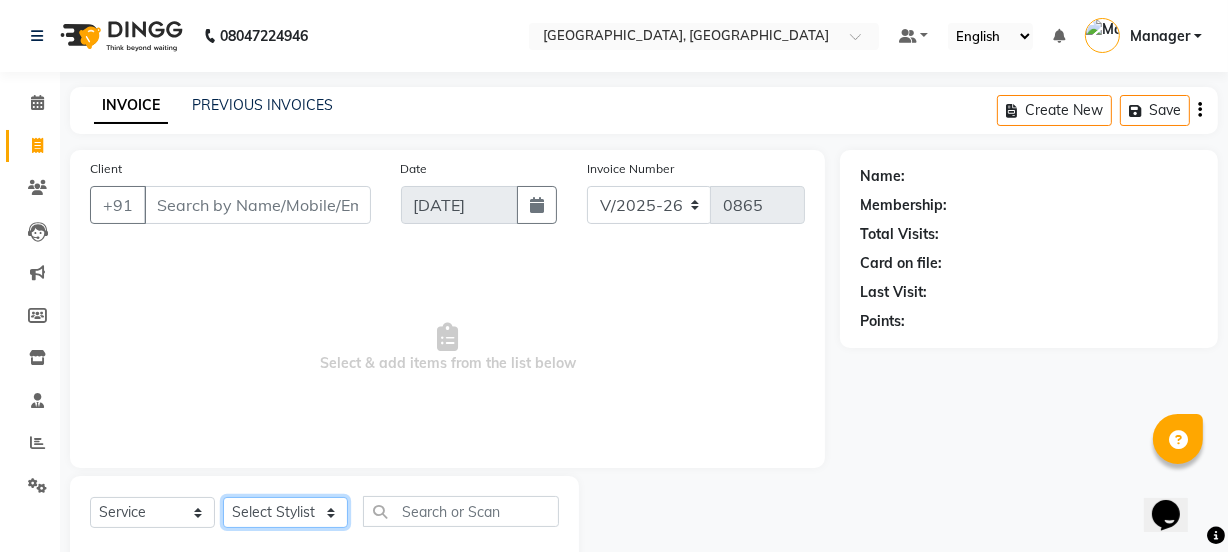 click on "Select Stylist Jyoti jaiswal Jyoti wadar Manager Meraj Ansari Pallavi Rihan Qureshi  Samruddhi Mhamunkar Sayali  Sonam soni Swati Singh Tauseef" 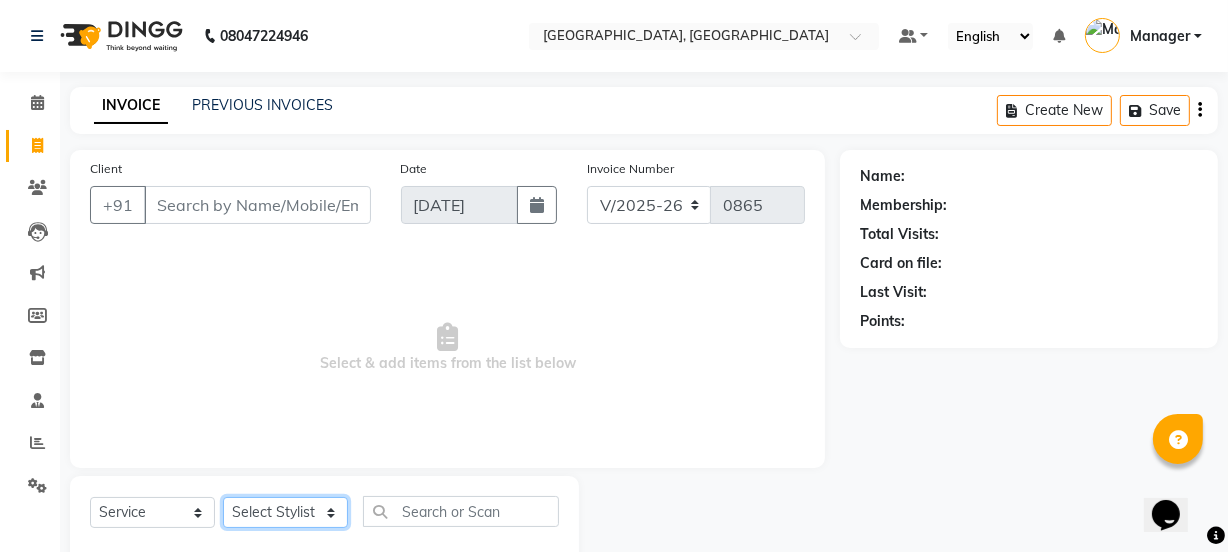 select on "68995" 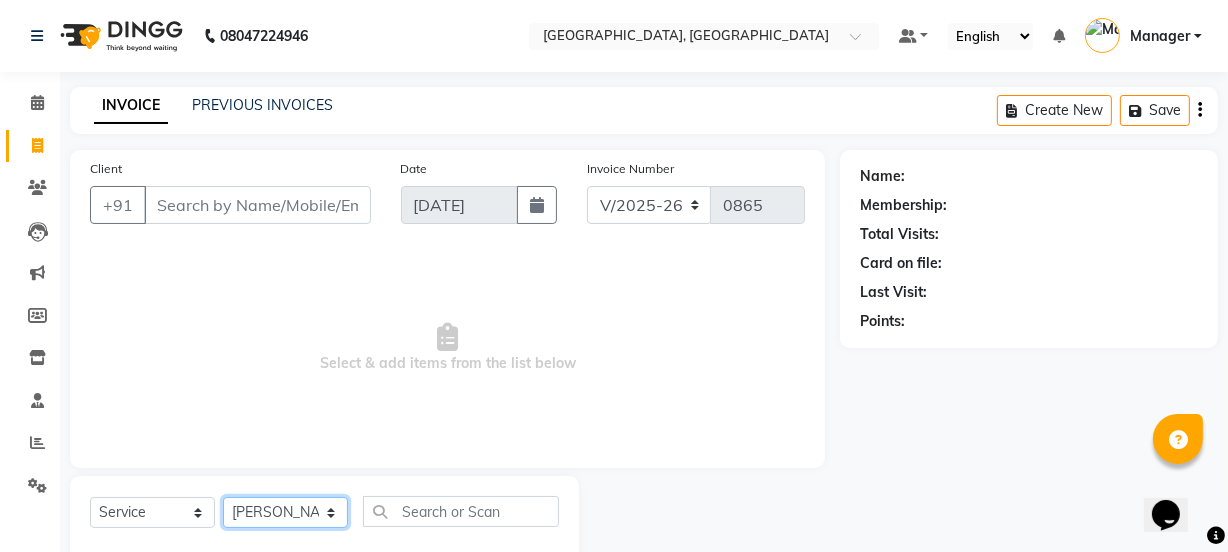 click on "Select Stylist Jyoti jaiswal Jyoti wadar Manager Meraj Ansari Pallavi Rihan Qureshi  Samruddhi Mhamunkar Sayali  Sonam soni Swati Singh Tauseef" 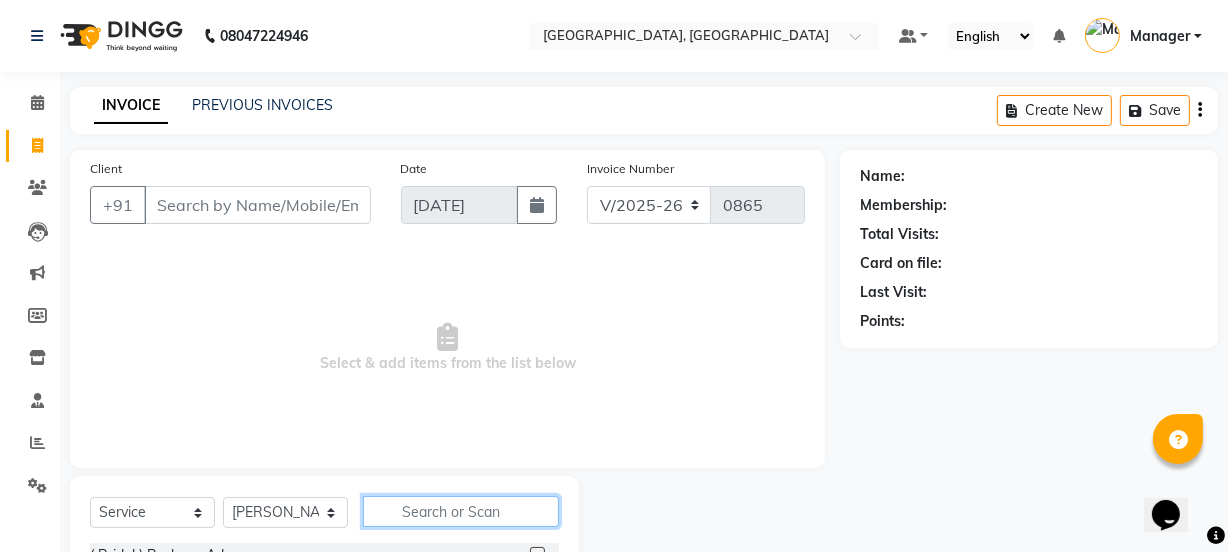 click 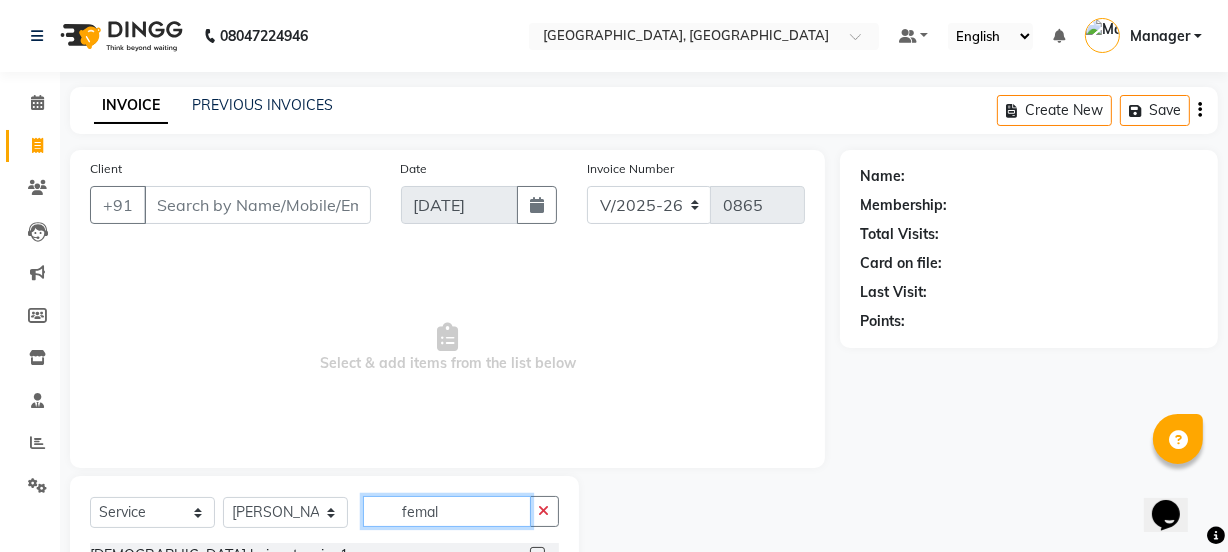 drag, startPoint x: 1239, startPoint y: 337, endPoint x: 60, endPoint y: 0, distance: 1226.2178 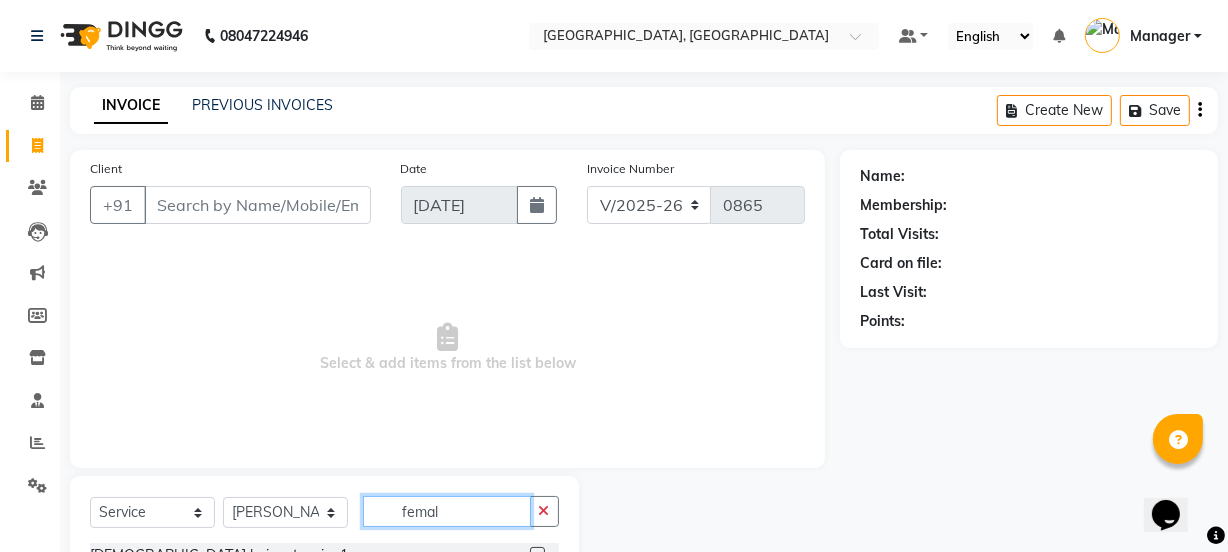 scroll, scrollTop: 208, scrollLeft: 0, axis: vertical 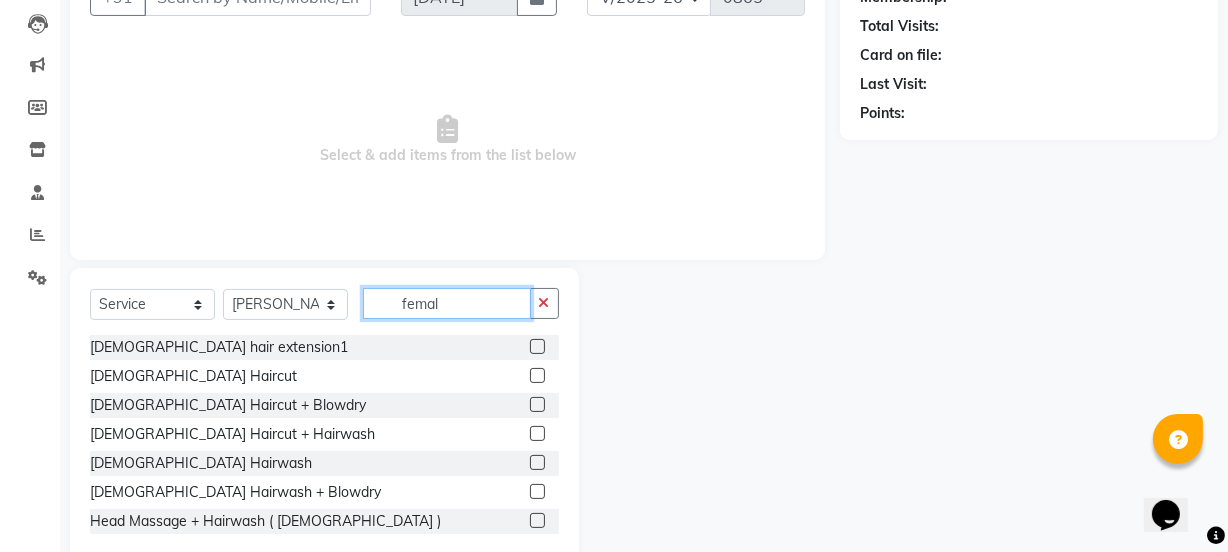 type on "femal" 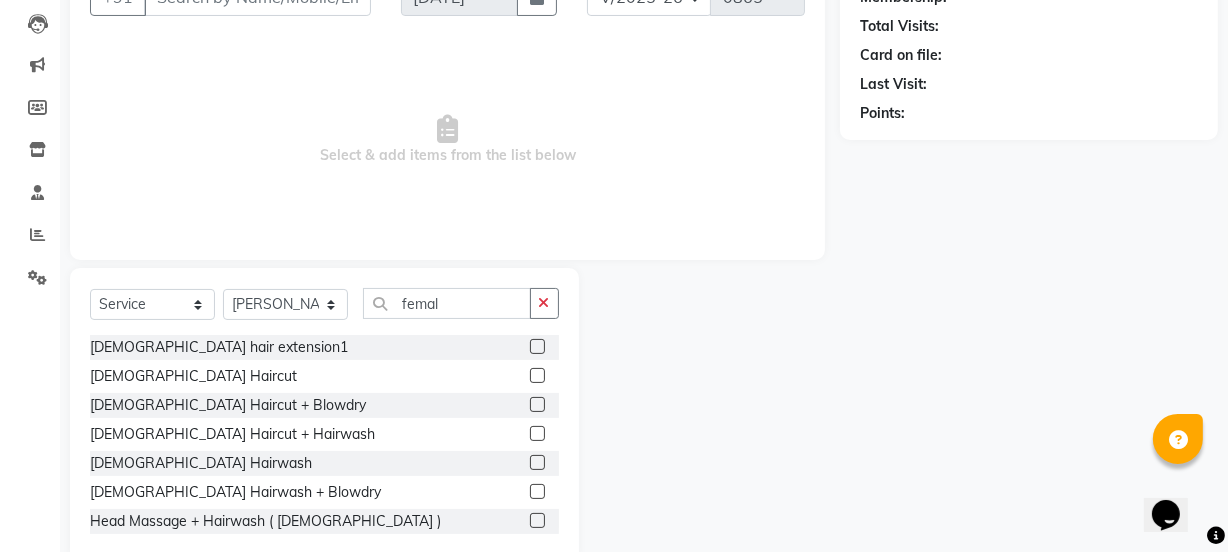 click 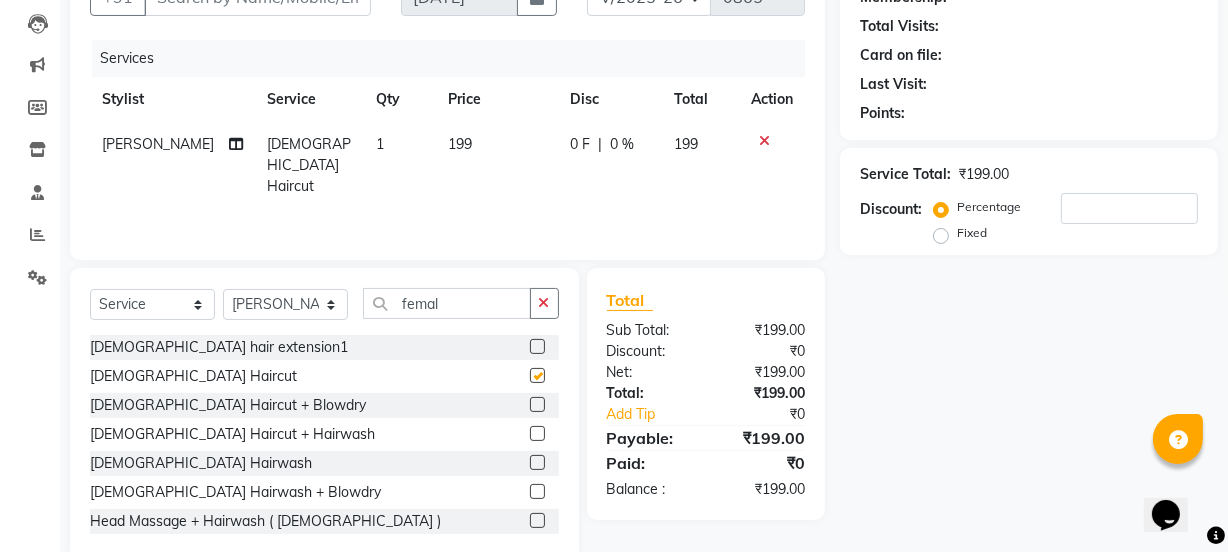 checkbox on "false" 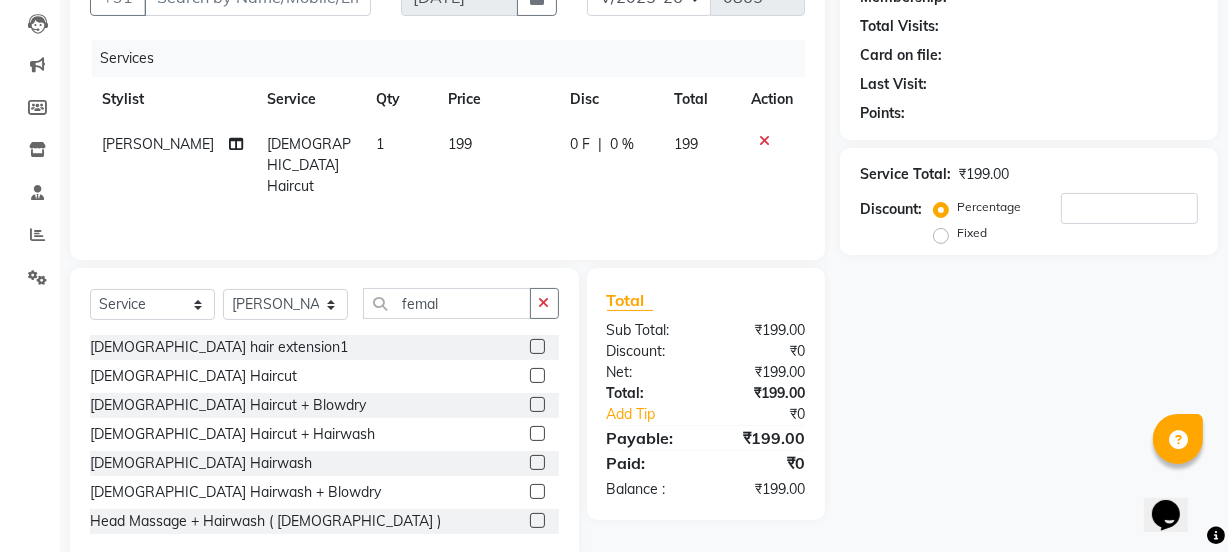 click on "199" 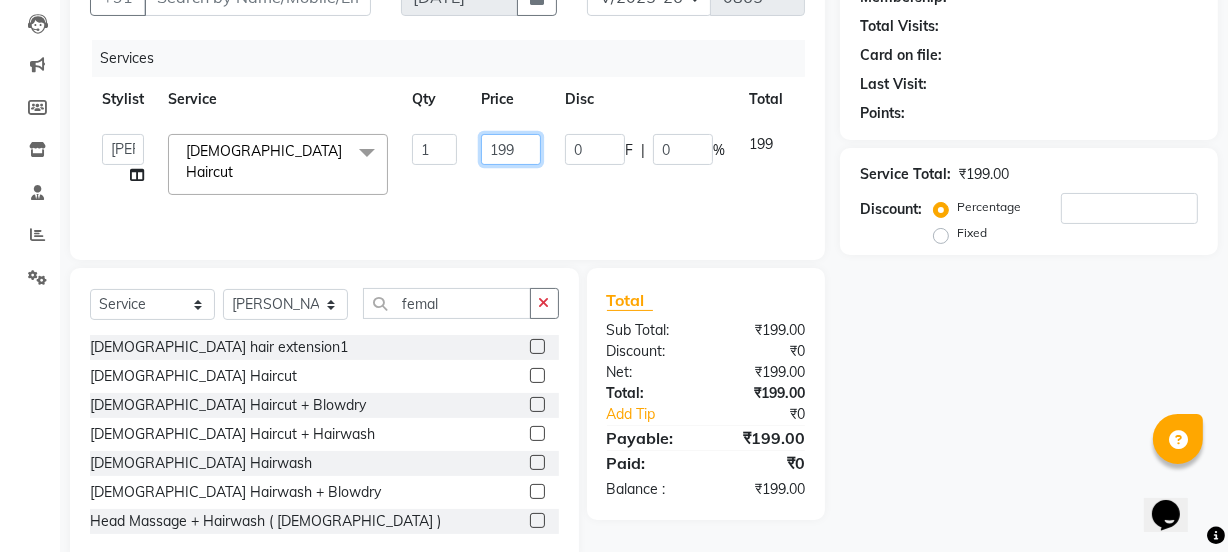 click on "199" 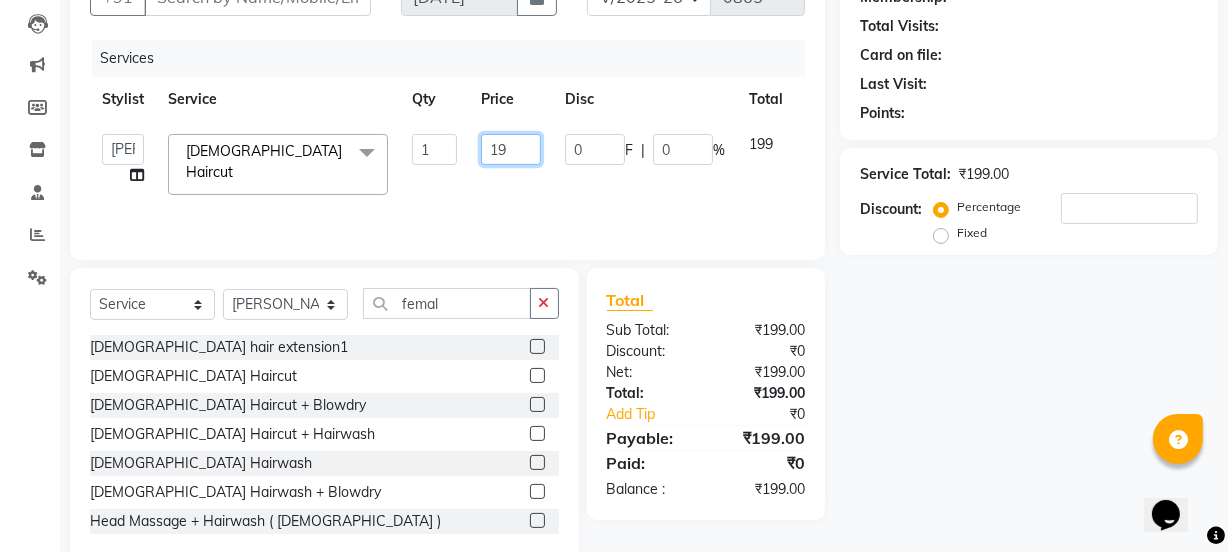 type on "1" 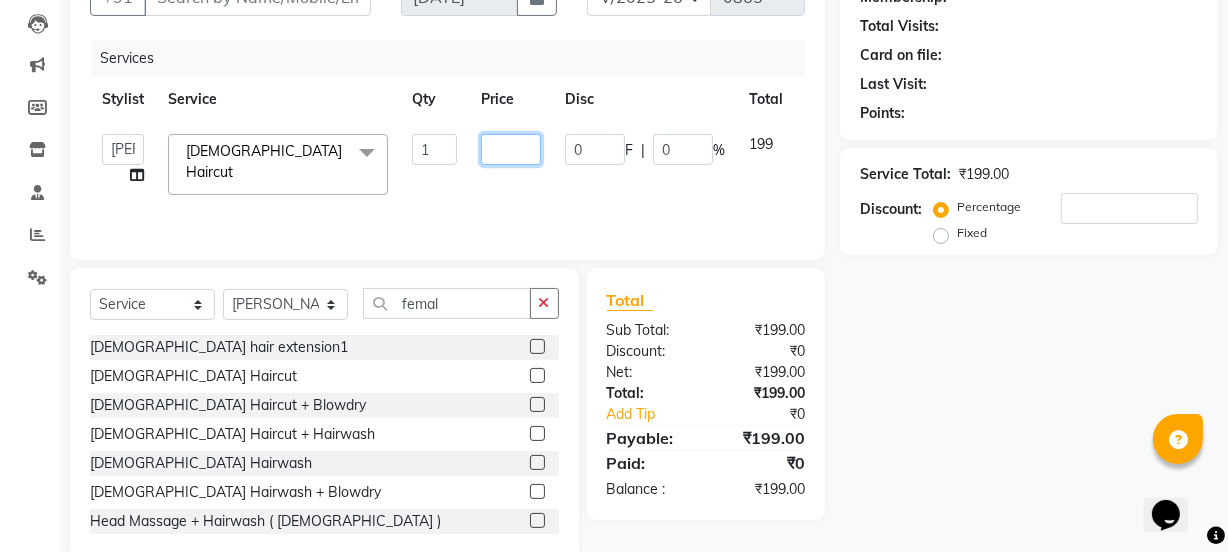 type on "2" 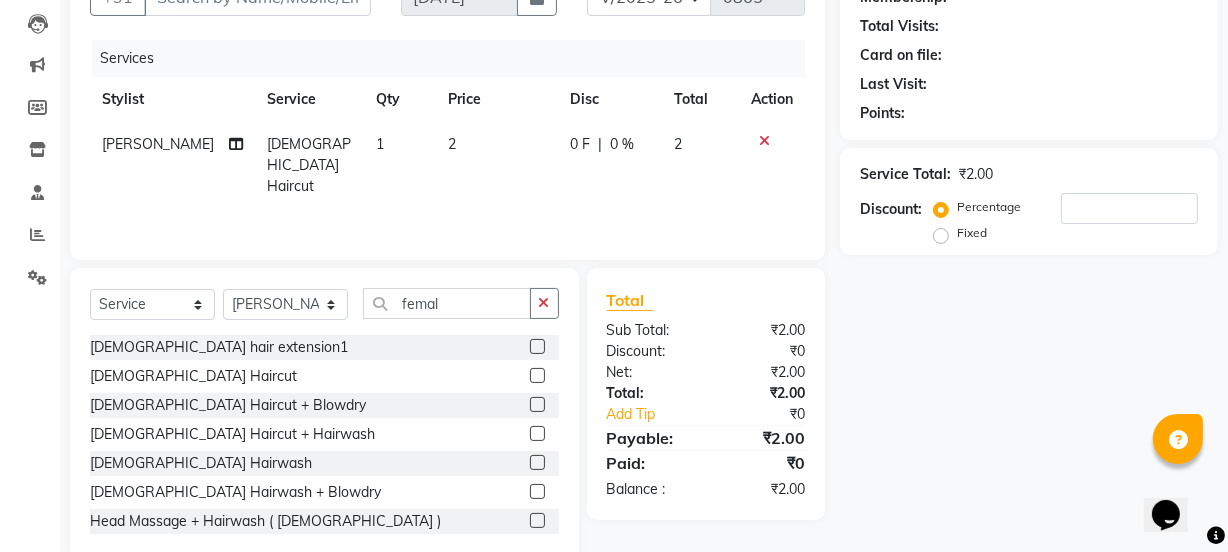 click on "2" 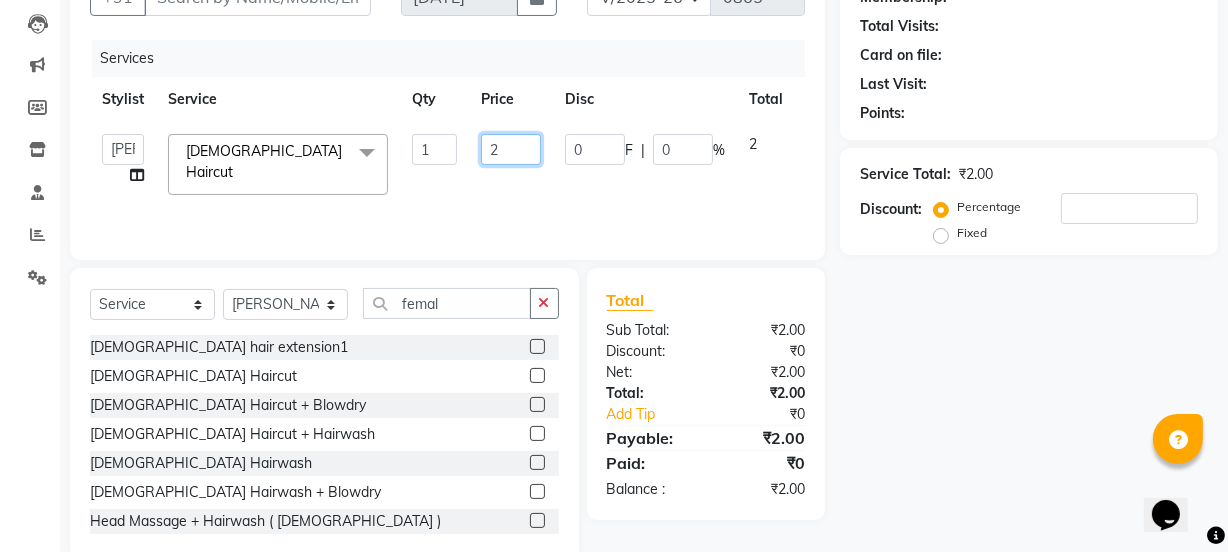 click on "2" 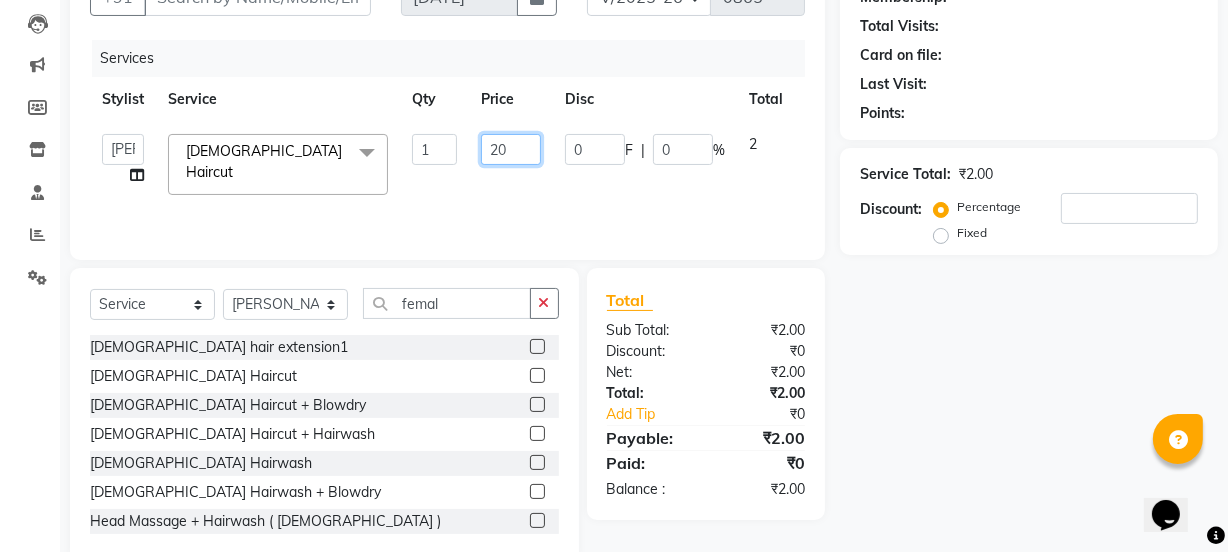 type on "200" 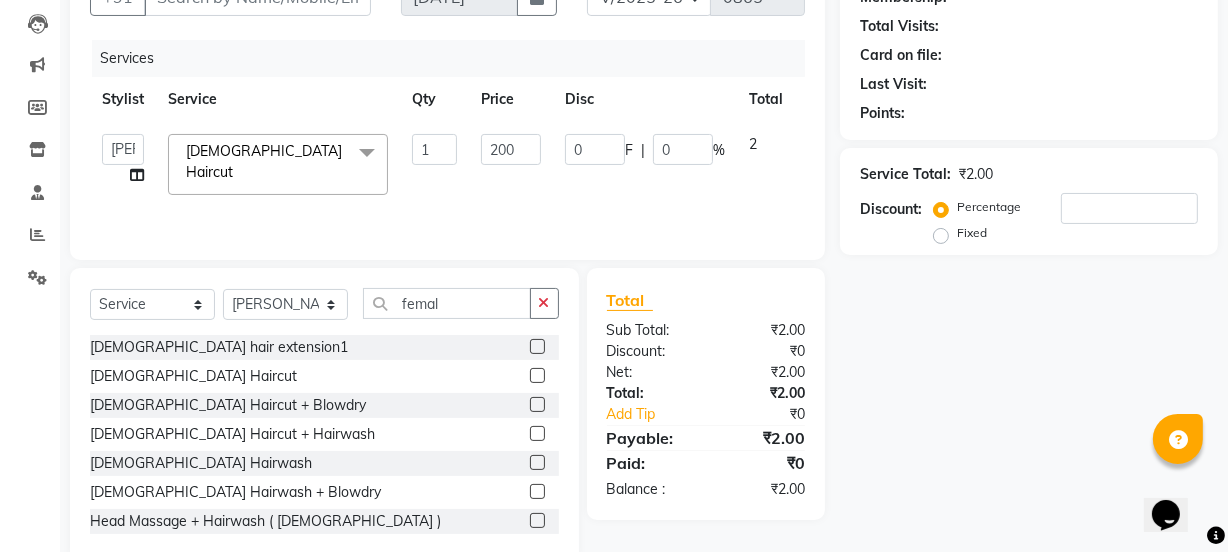 click on "Services Stylist Service Qty Price Disc Total Action  Jyoti jaiswal   Jyoti wadar   Manager   Meraj Ansari   Pallavi   Rihan Qureshi    Samruddhi Mhamunkar   Sayali    Sonam soni   Swati Singh   Tauseef  Female Haircut  x ( Bridal ) Package Advance ( Bride ) Packge Normal ( Groom )  Packges Normal ( Groom ) Packges Advance Couple Classic Facial Bluetox  03 Advance Facial 03+ Facial  + Hydra Facial 03+ signature 03+ signature hydra Advance Dtan Argan  Underamrs Argan  Upperlips Aroma Essential Manicure Aroma Essential Pedicure Aroma Essentials Manicure + Pedicure Back  Bleach Back & Chest Back Flover ( Male ) Back massage Back Polish Back wax Basic Makeup Bikini  Wax Argan Bikini Wax Floverd Bikini Wax honey Body Bleach Body massage Body polishing +body bleach Body Polishning Chest Flover ( Male ) Chest Lips Wax Chest wax Chin Argan  wax Chin threading Classic Coffee Manicure Classic Coffee Manicure + Pedicure Classic Coffee Pedicure Classic facial Classic Faical + Waxing + Classic Pedicure Fa  Argan Lowerlip" 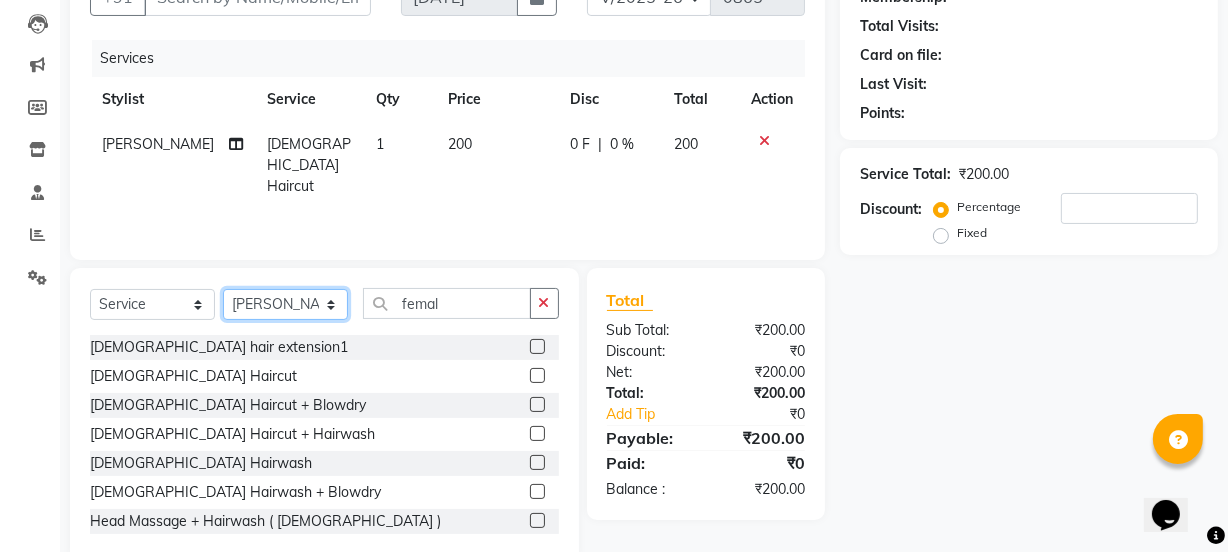 click on "Select Stylist Jyoti jaiswal Jyoti wadar Manager Meraj Ansari Pallavi Rihan Qureshi  Samruddhi Mhamunkar Sayali  Sonam soni Swati Singh Tauseef" 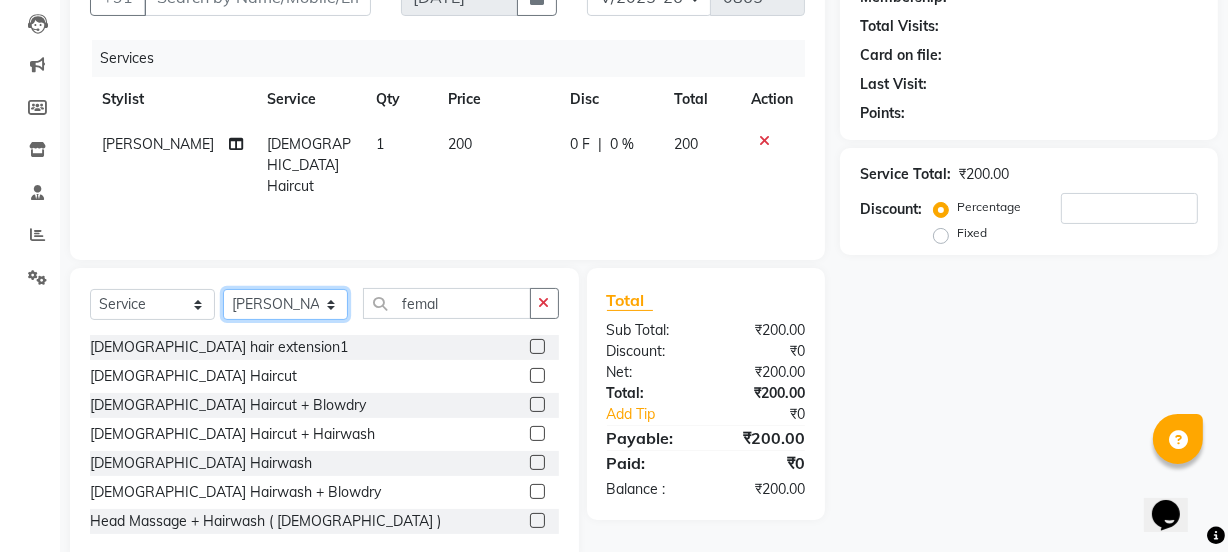 select on "85918" 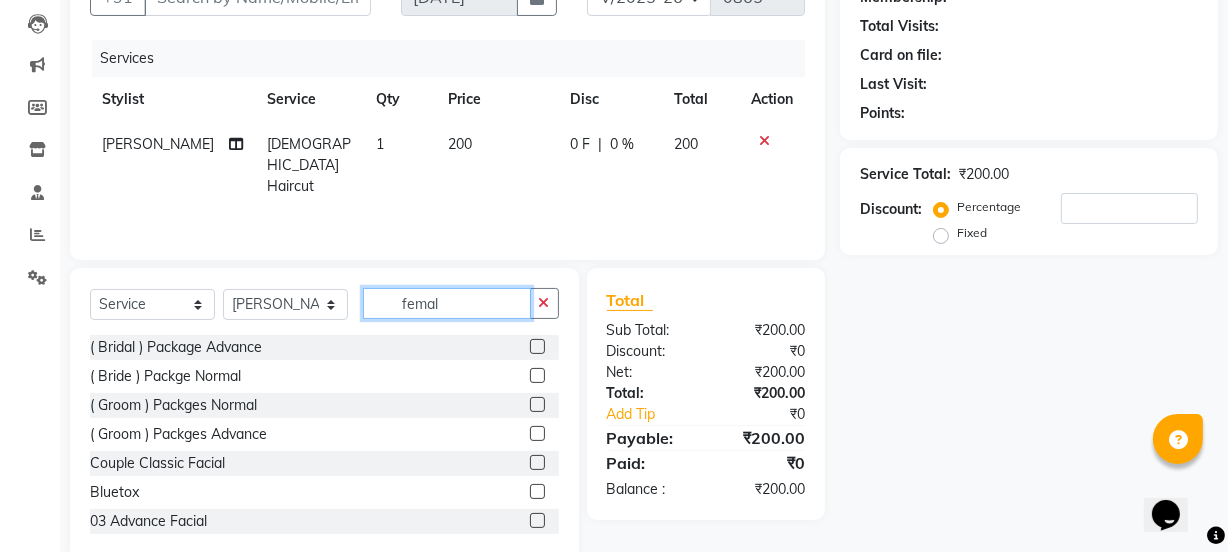 click on "femal" 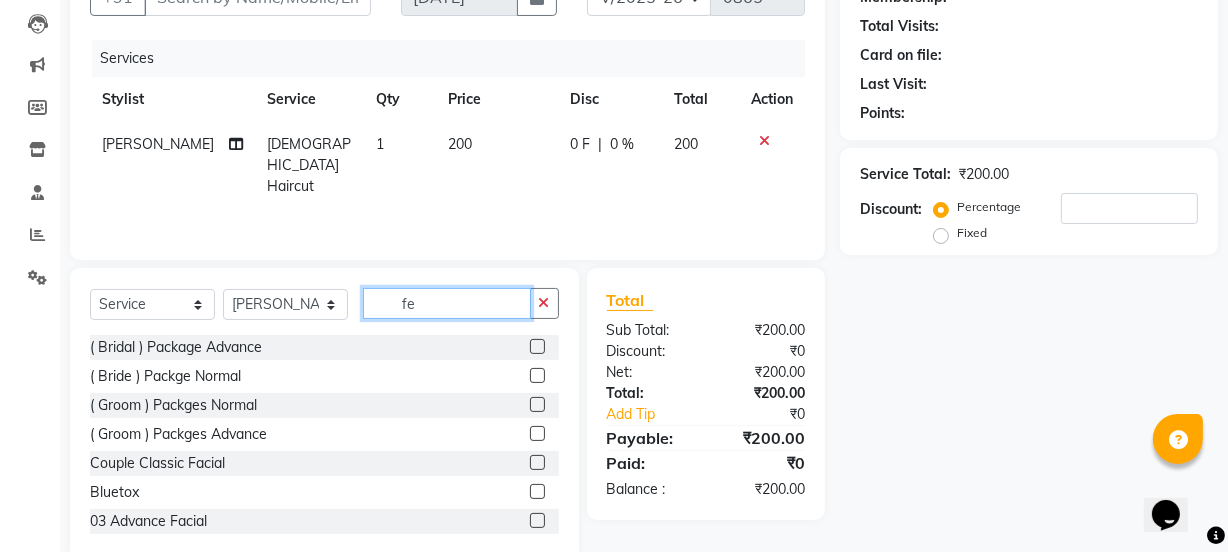 type on "f" 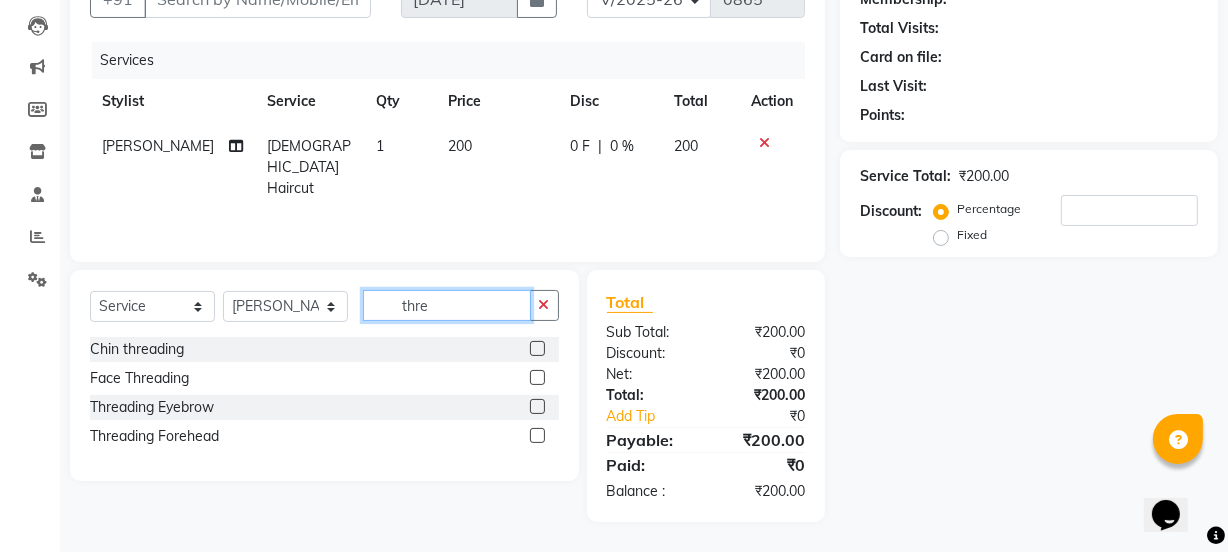 scroll, scrollTop: 206, scrollLeft: 0, axis: vertical 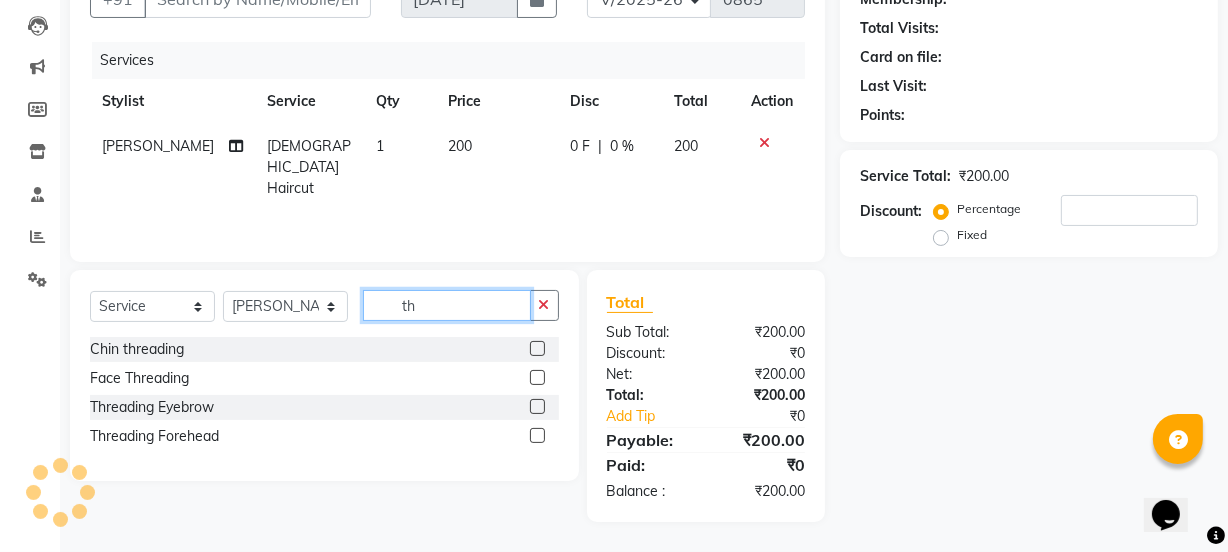 type on "t" 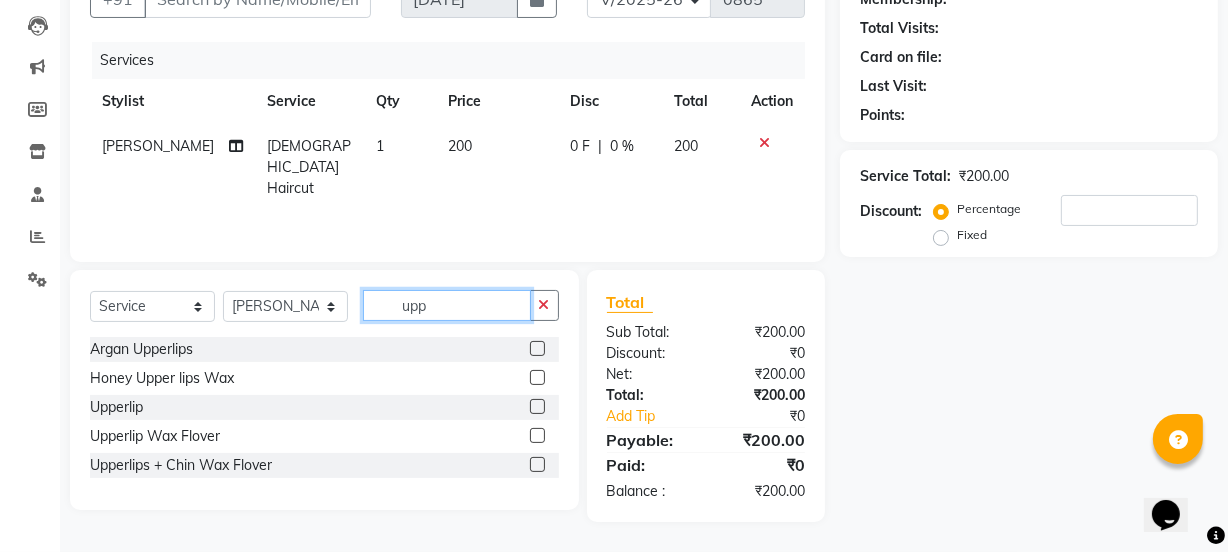 scroll, scrollTop: 206, scrollLeft: 0, axis: vertical 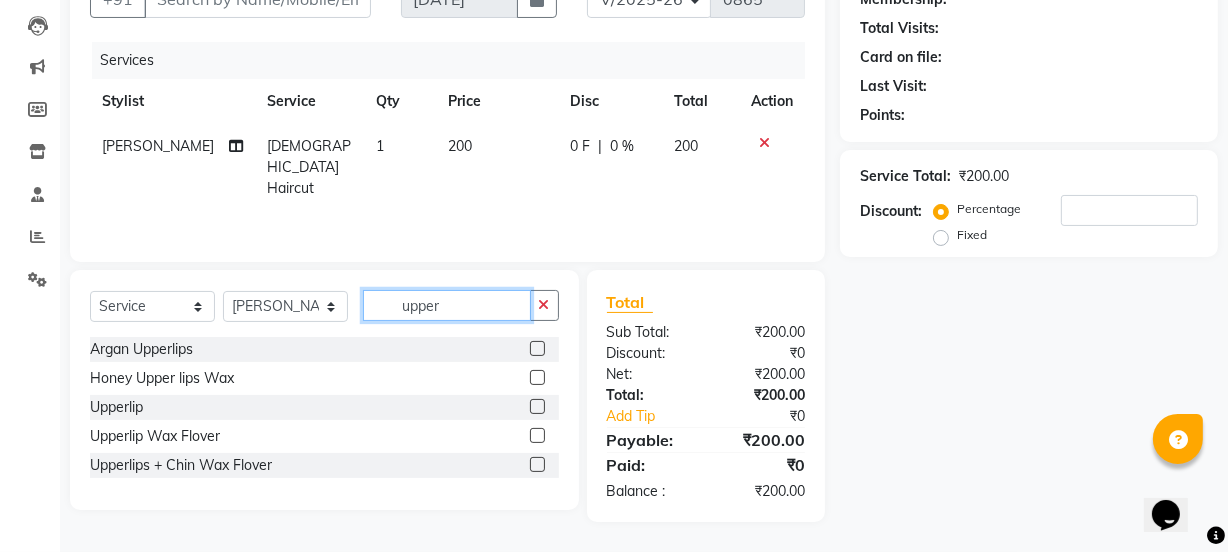 type on "upper" 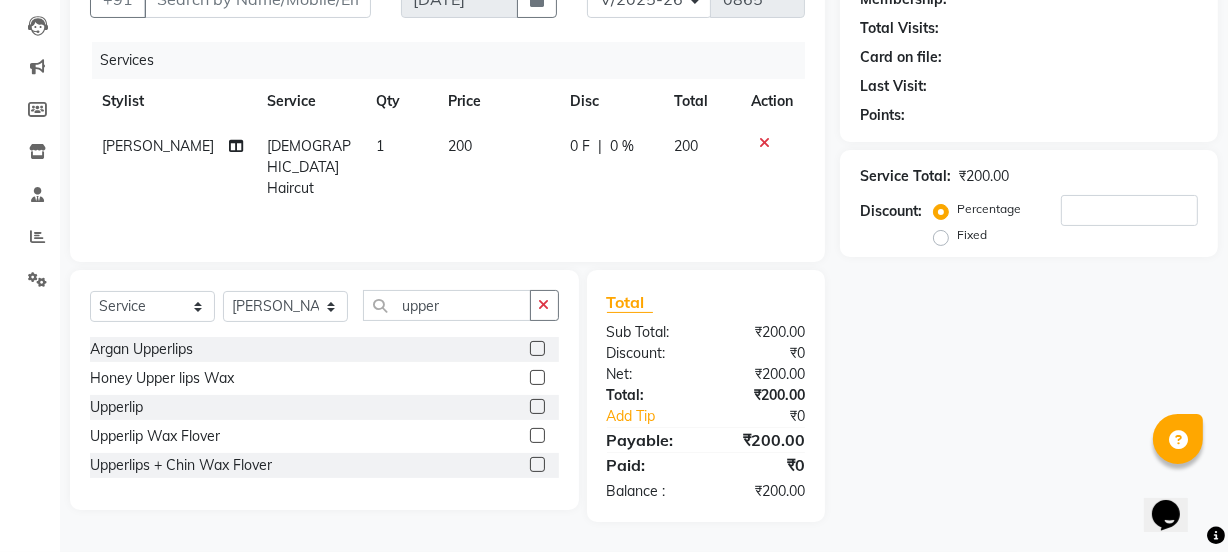 click 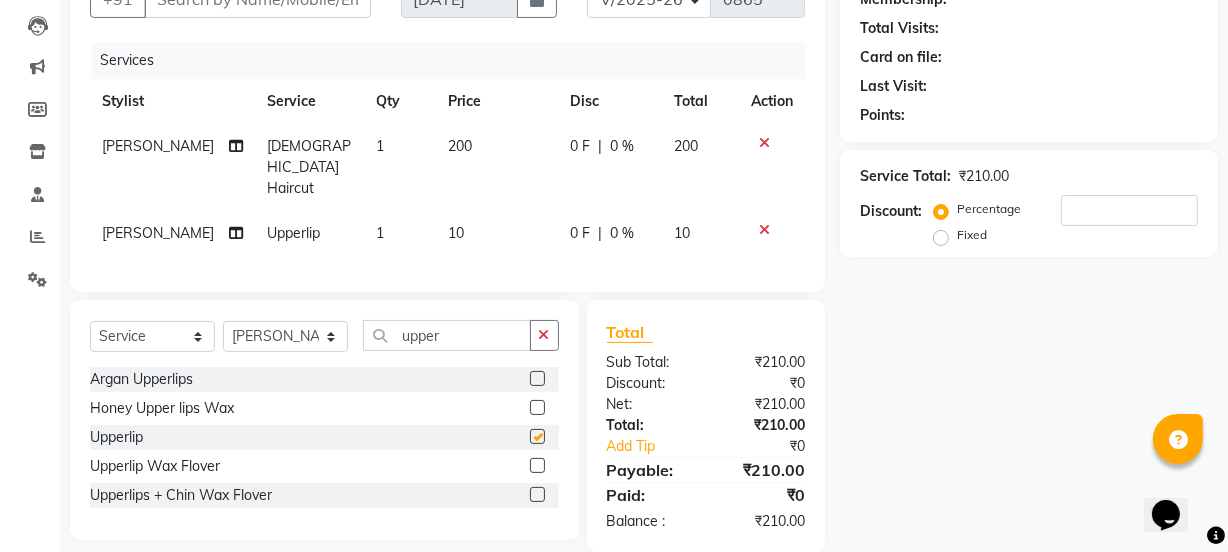 checkbox on "false" 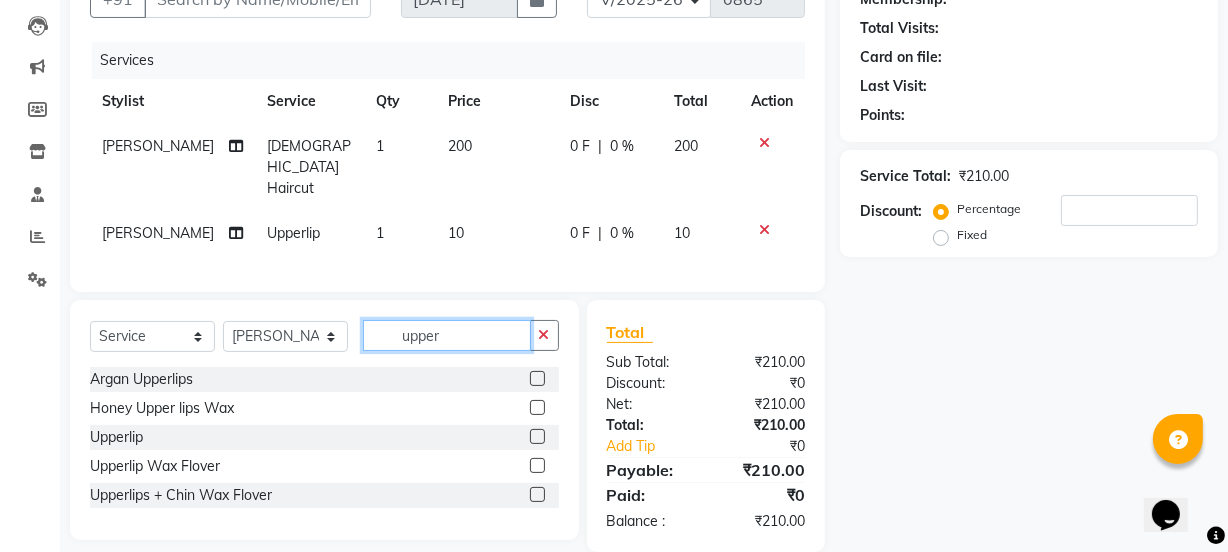 click on "upper" 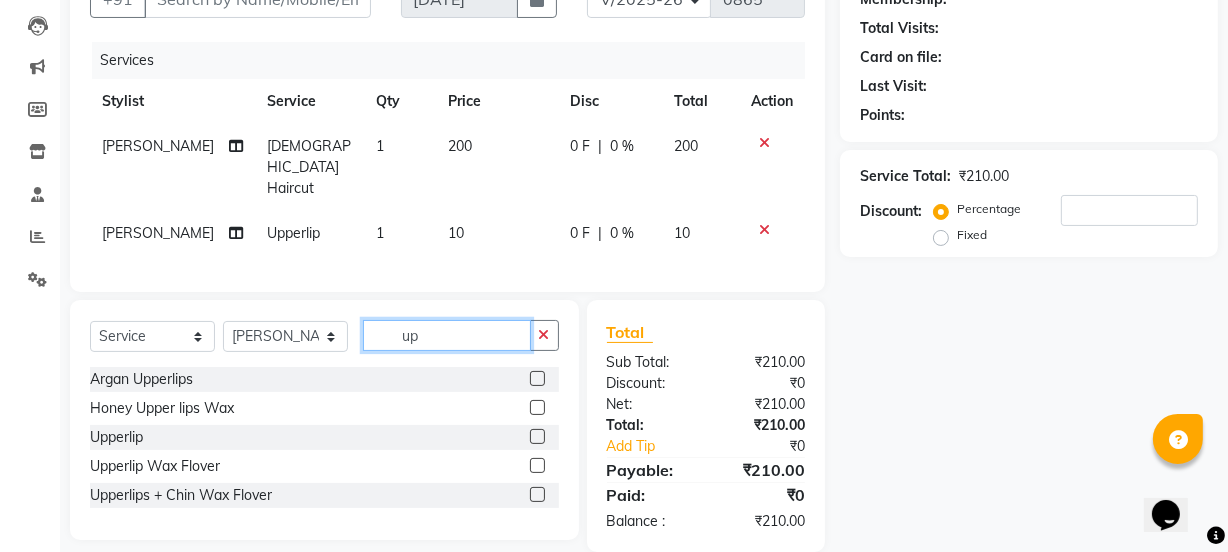 type on "u" 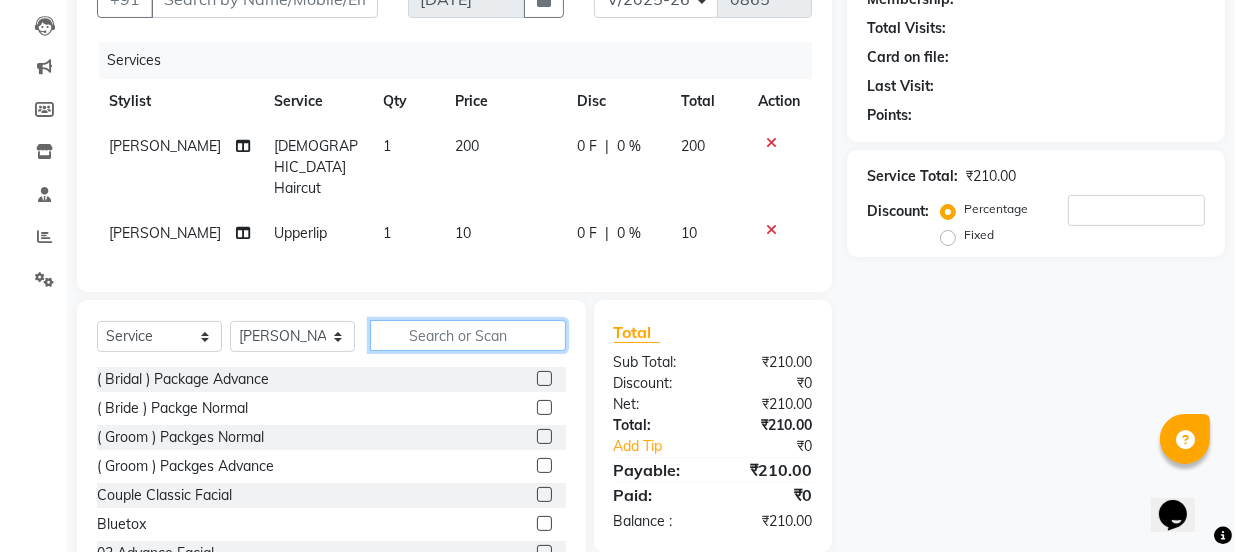 scroll, scrollTop: 0, scrollLeft: 0, axis: both 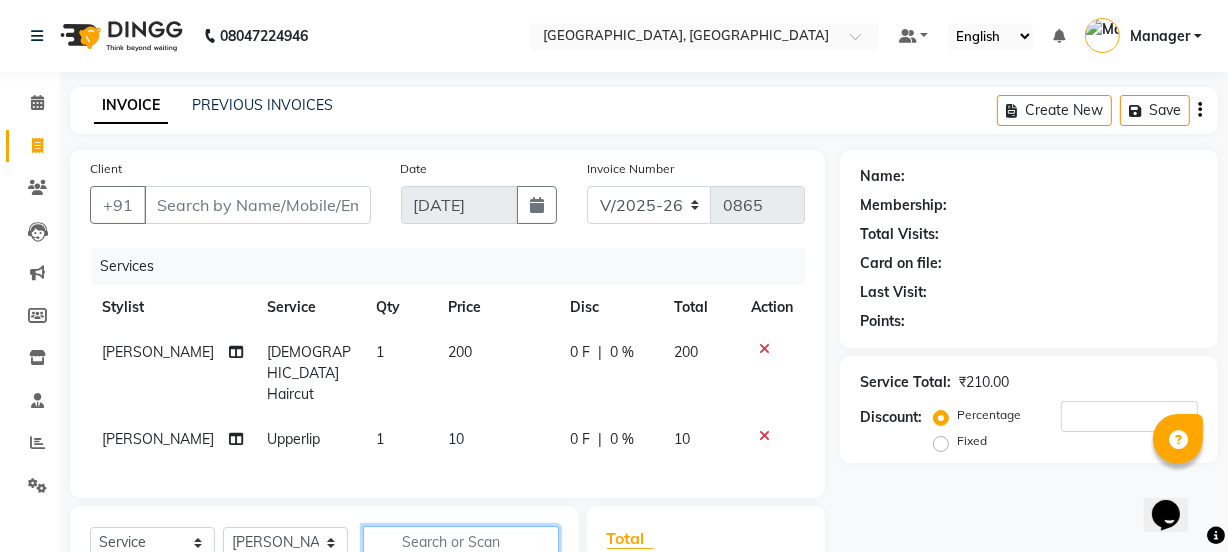 type 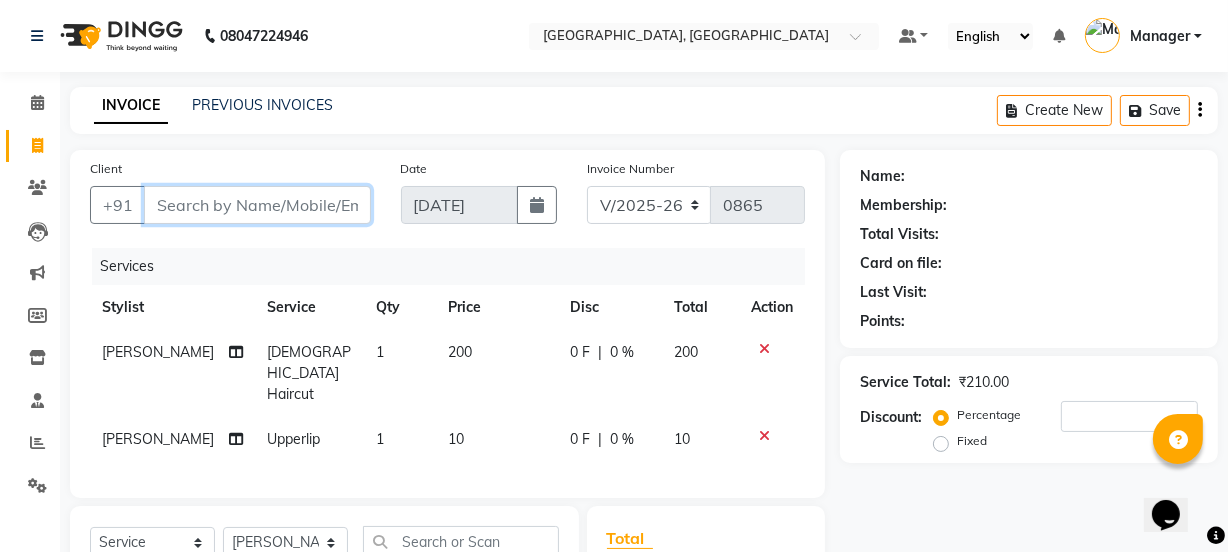 click on "Client" at bounding box center (257, 205) 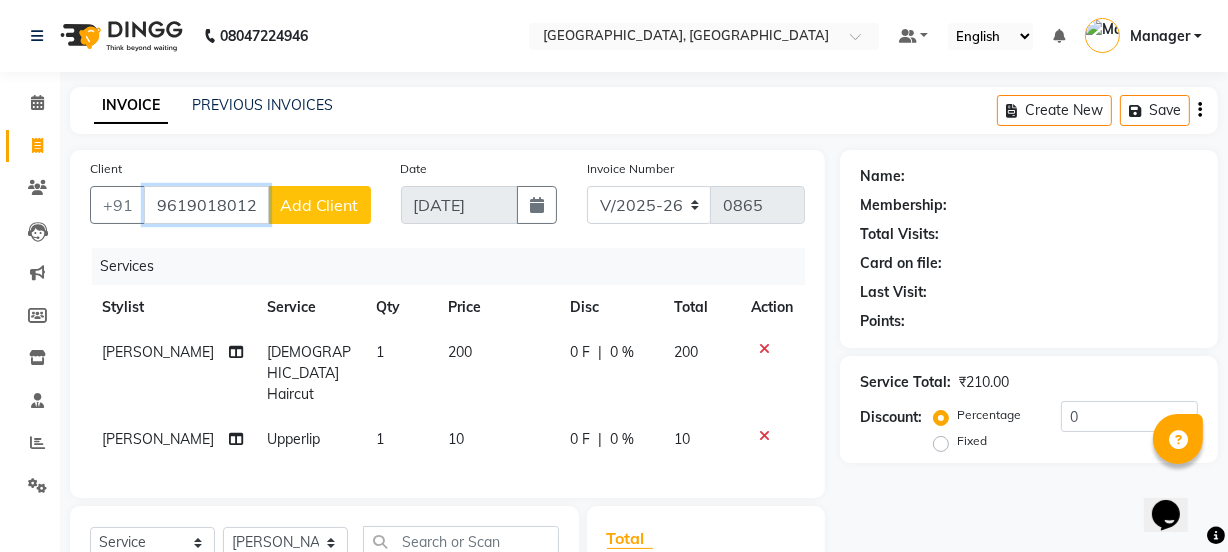 type on "9619018012" 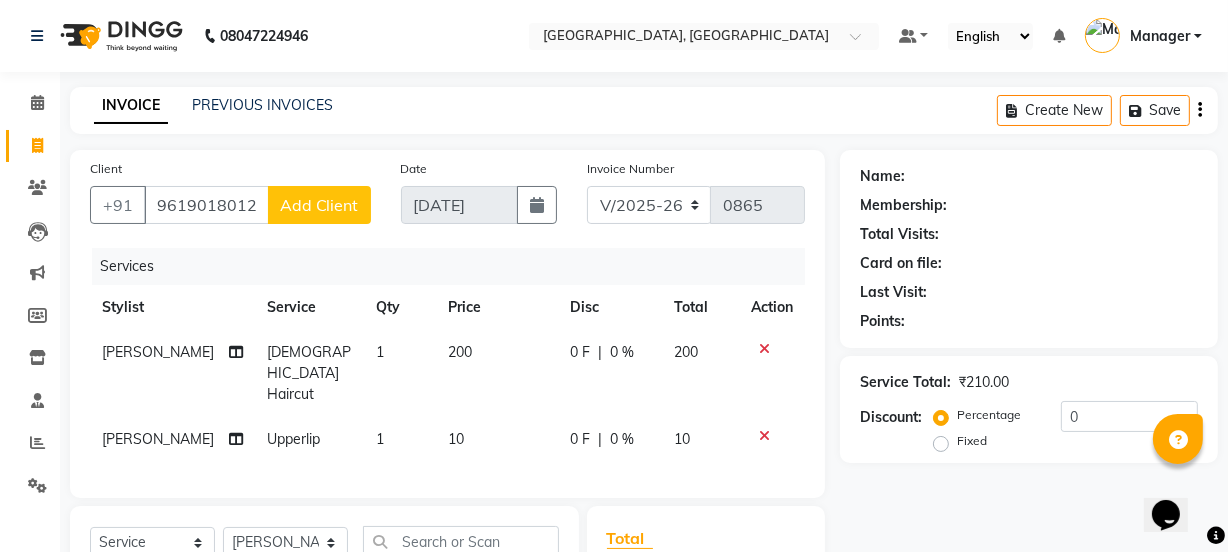 click on "Add Client" 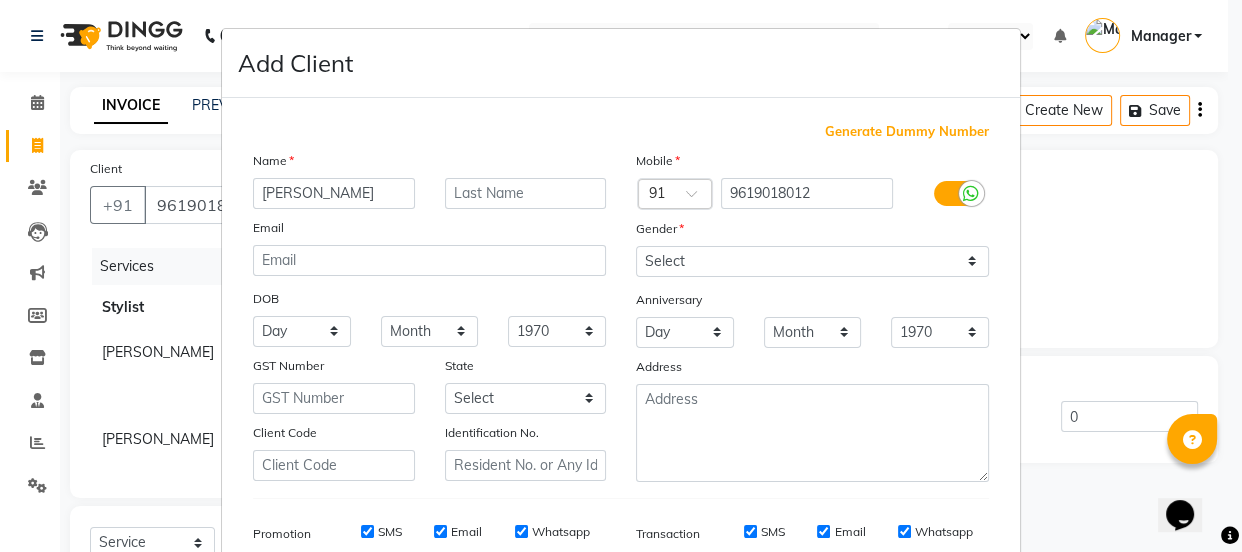 type on "Swetha" 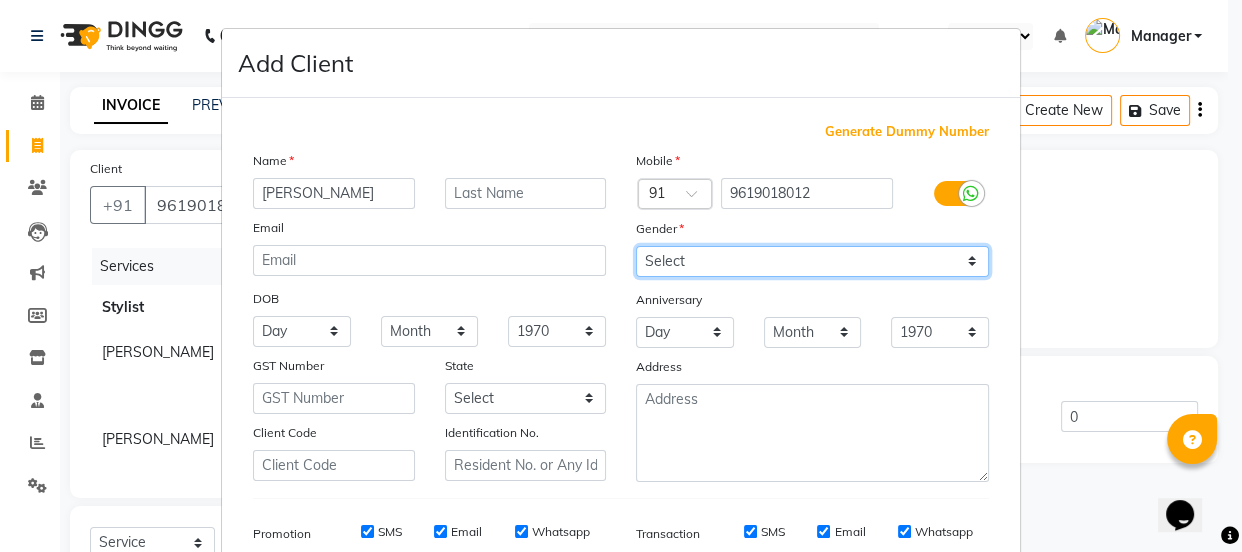 click on "Select Male Female Other Prefer Not To Say" at bounding box center [812, 261] 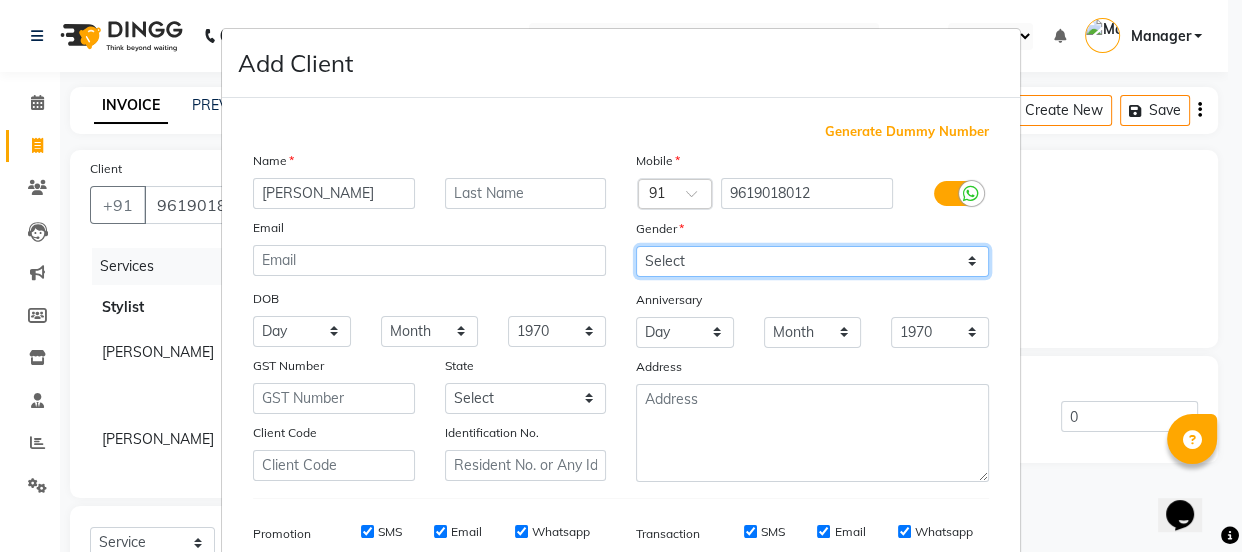 select on "female" 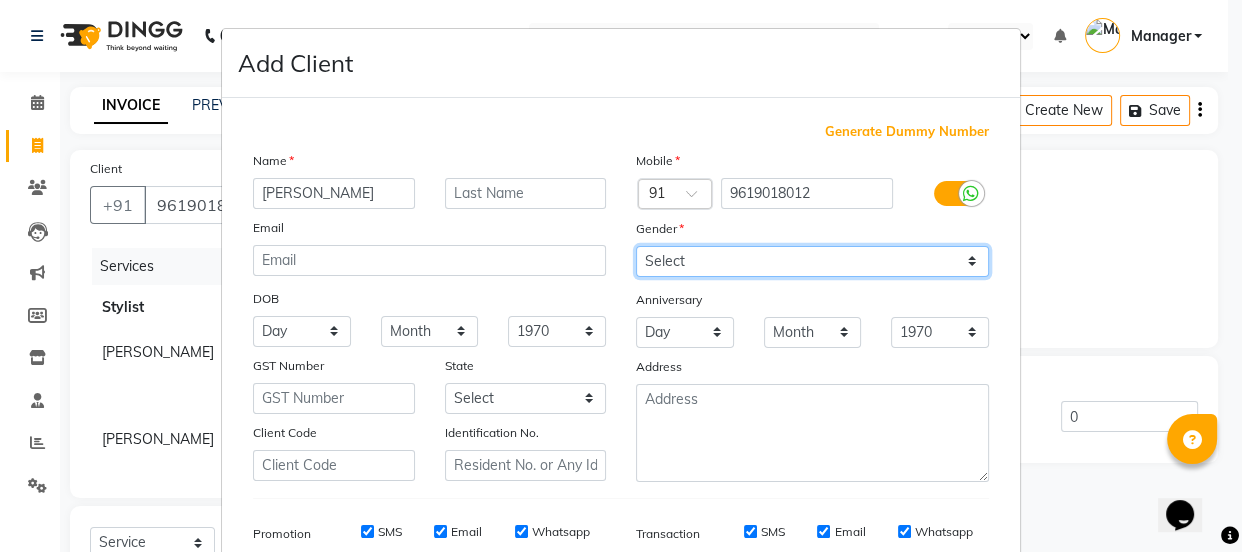 click on "Select Male Female Other Prefer Not To Say" at bounding box center (812, 261) 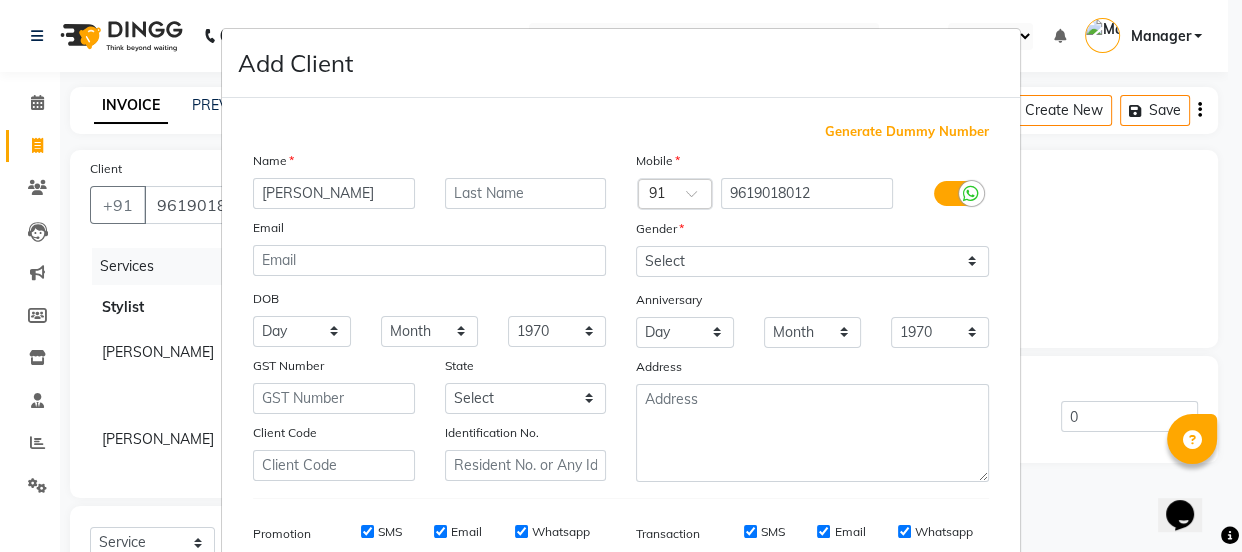 scroll, scrollTop: 192, scrollLeft: 0, axis: vertical 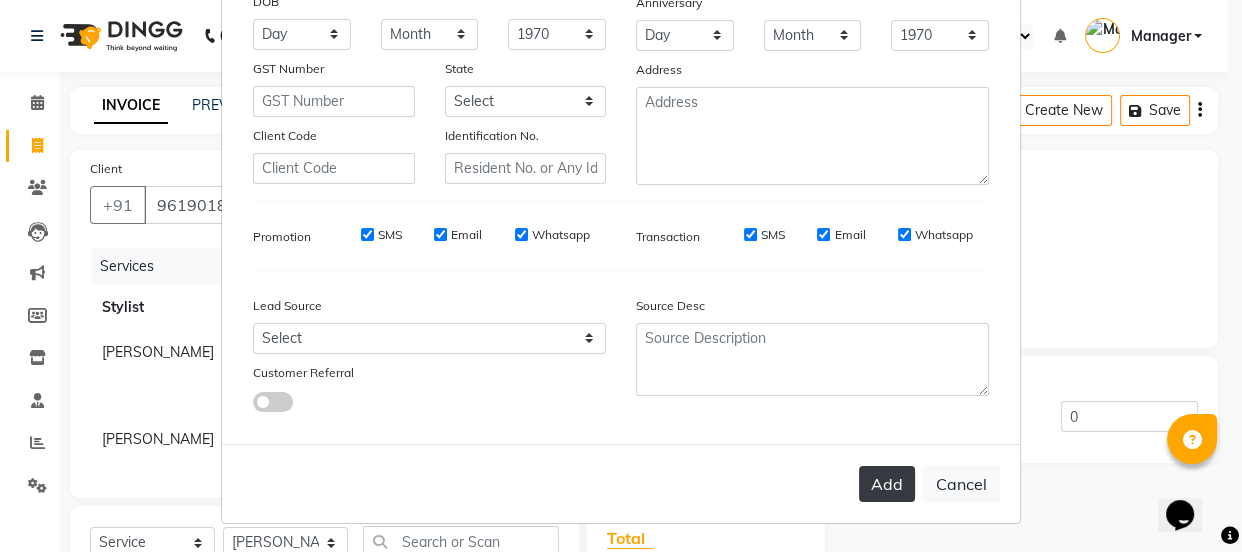 click on "Add" at bounding box center [887, 484] 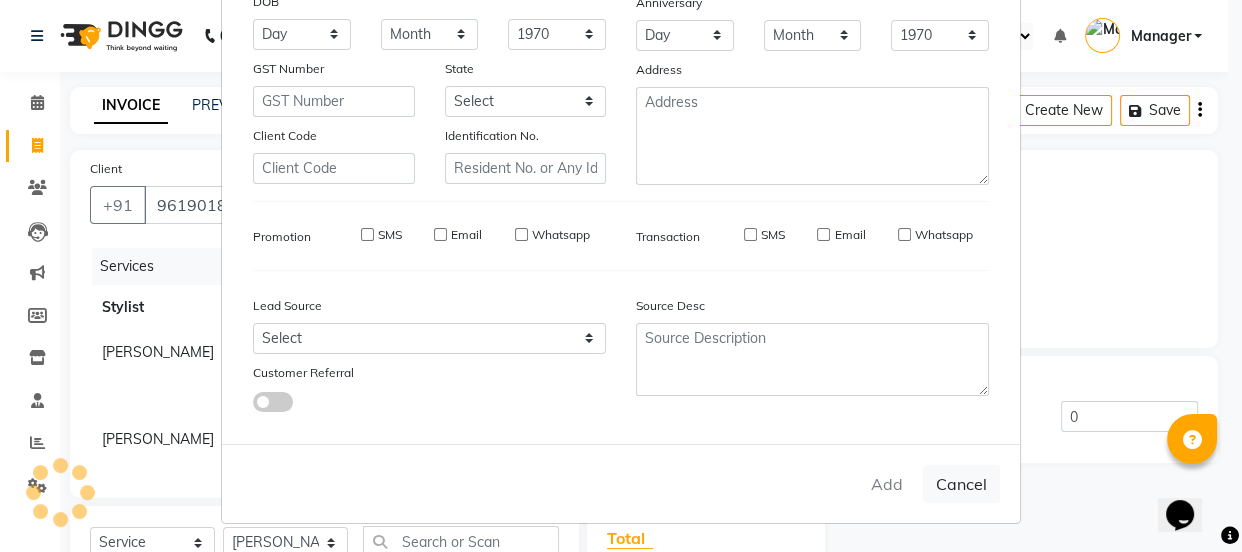 type on "96******12" 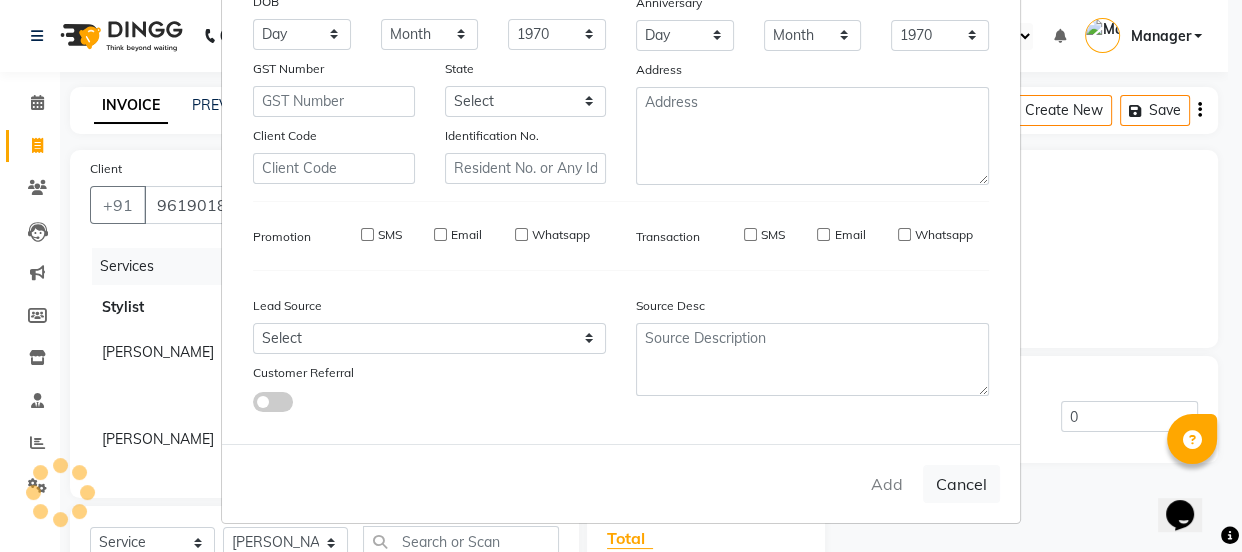 type 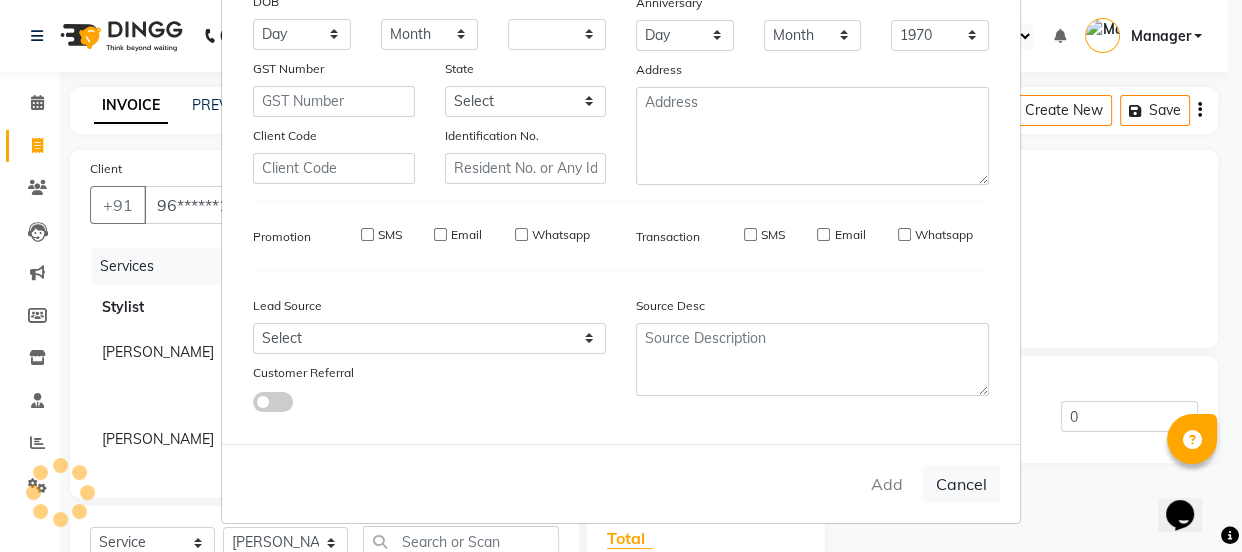 select 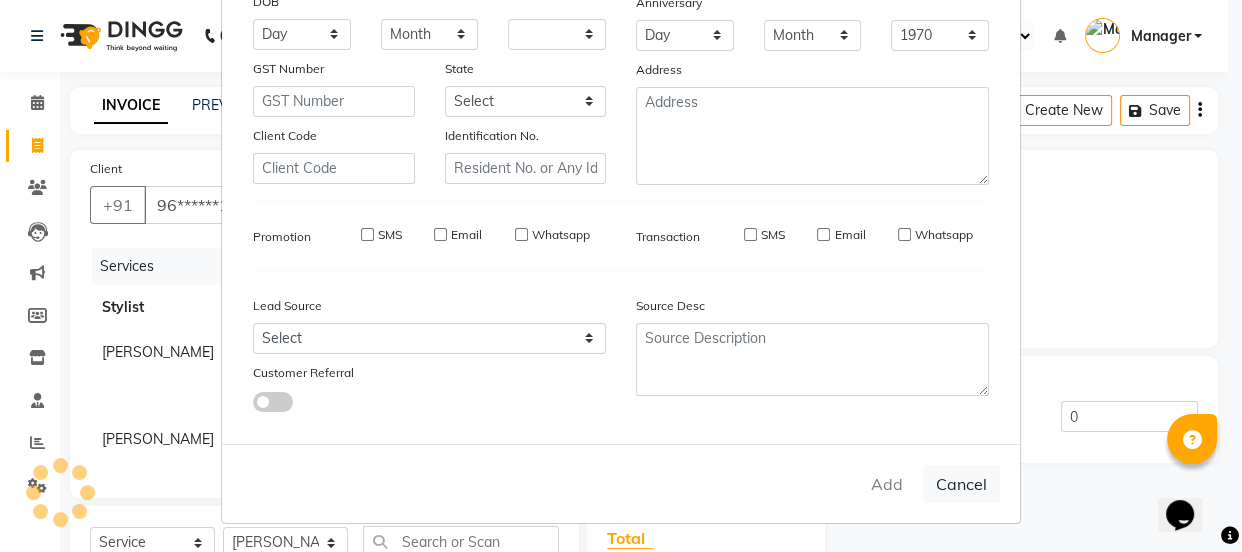 select 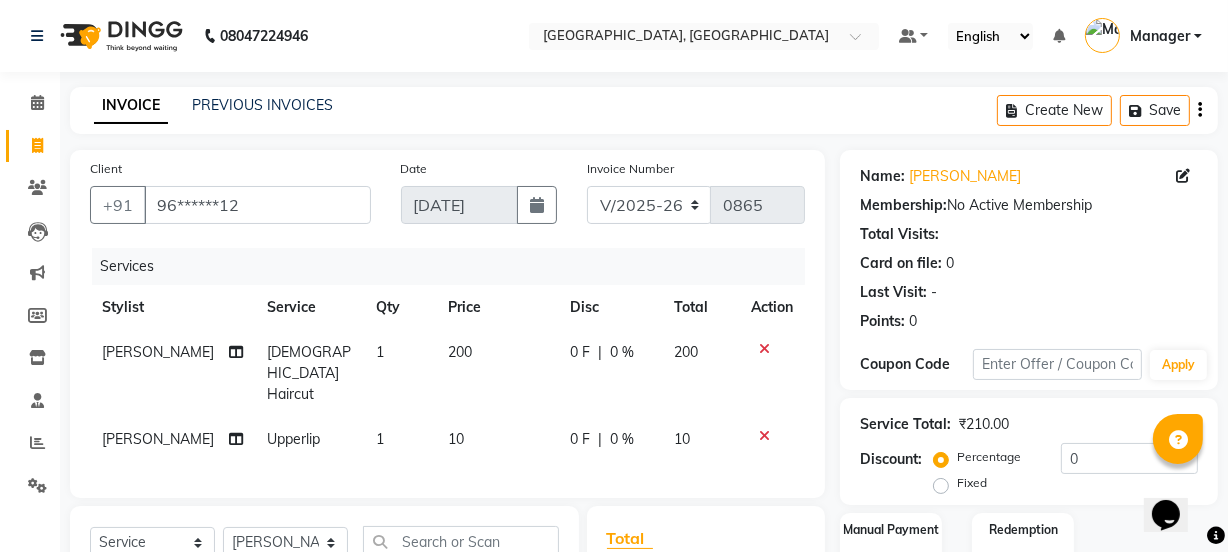 scroll, scrollTop: 181, scrollLeft: 0, axis: vertical 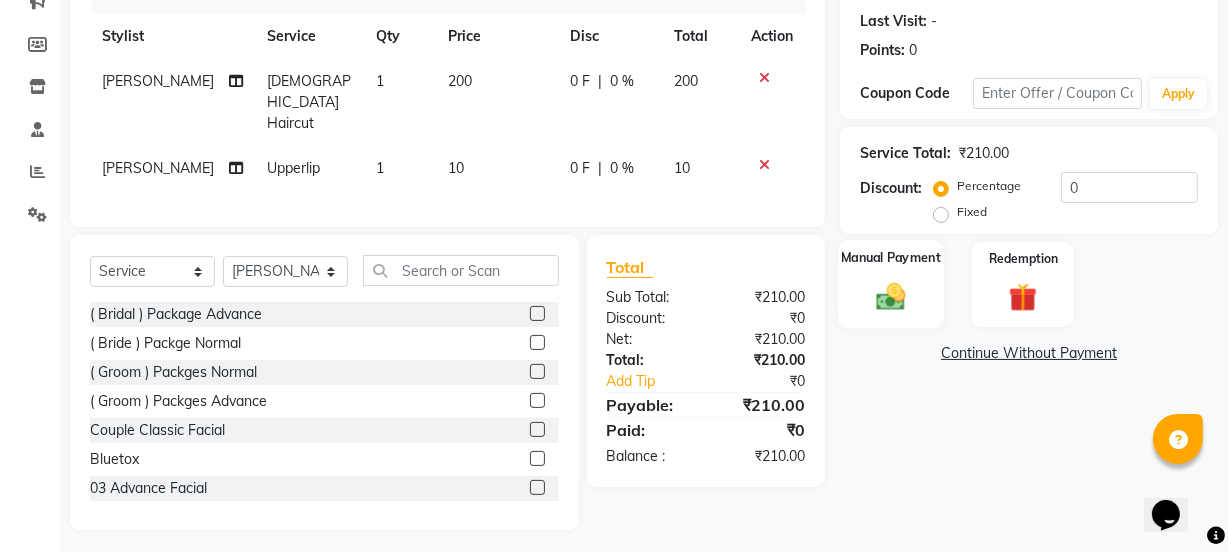 click 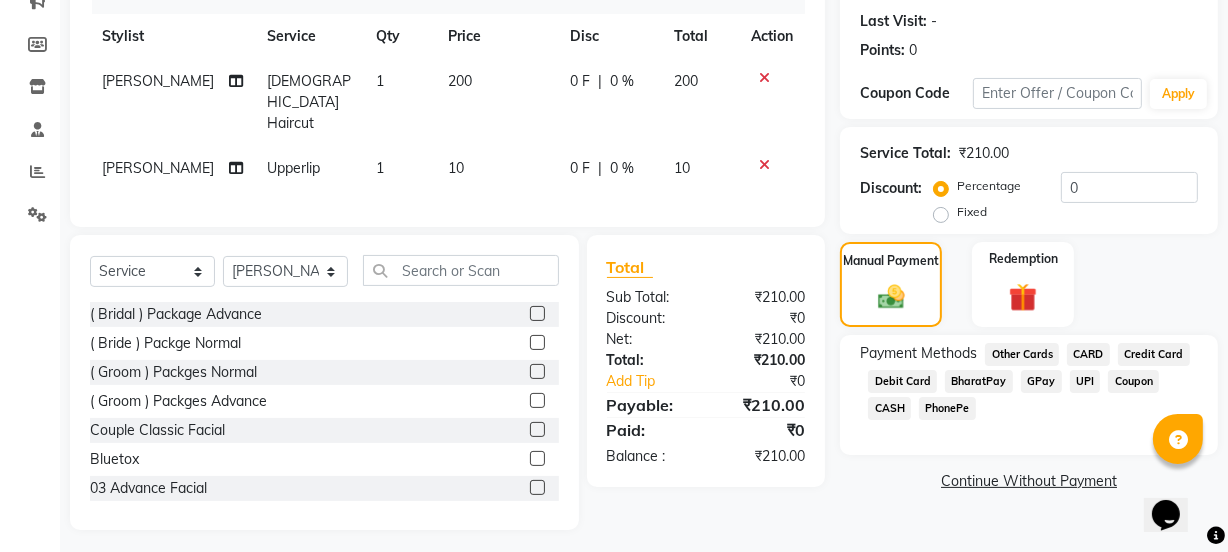 click on "GPay" 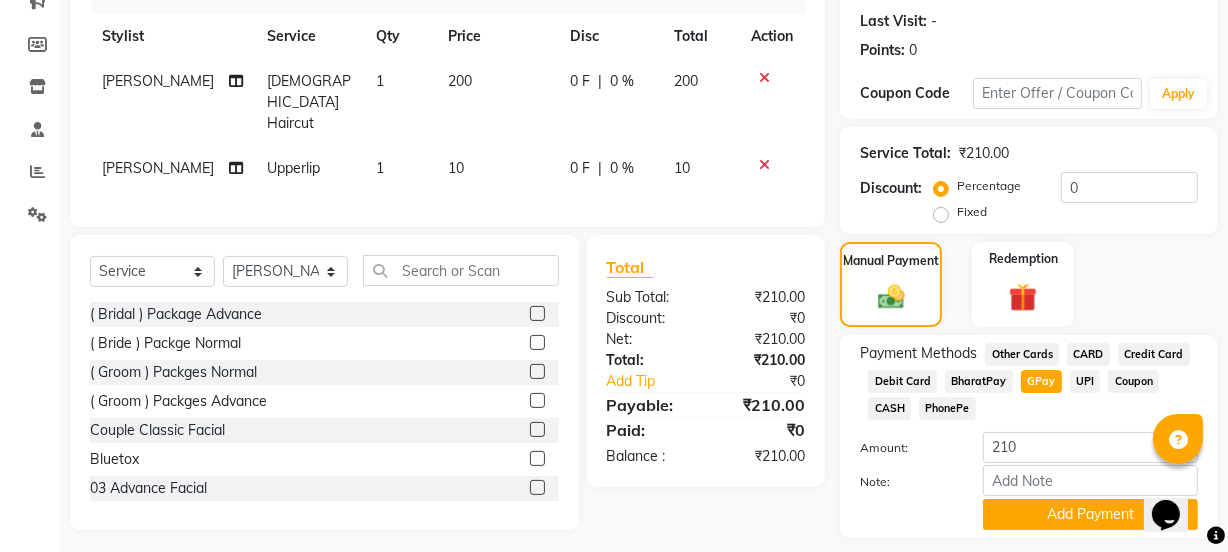 scroll, scrollTop: 328, scrollLeft: 0, axis: vertical 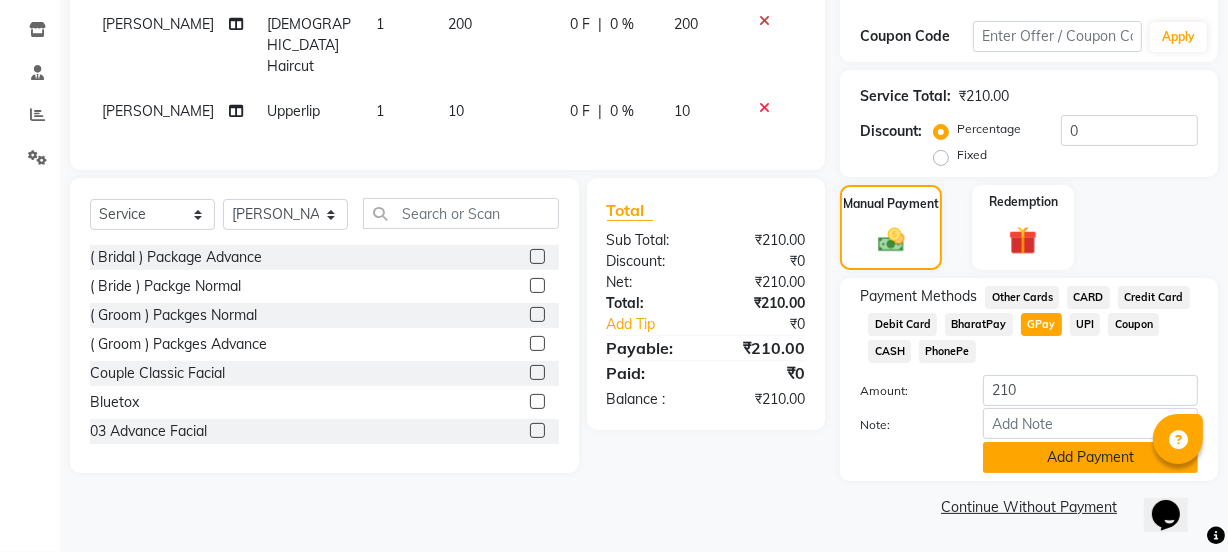 click on "Add Payment" 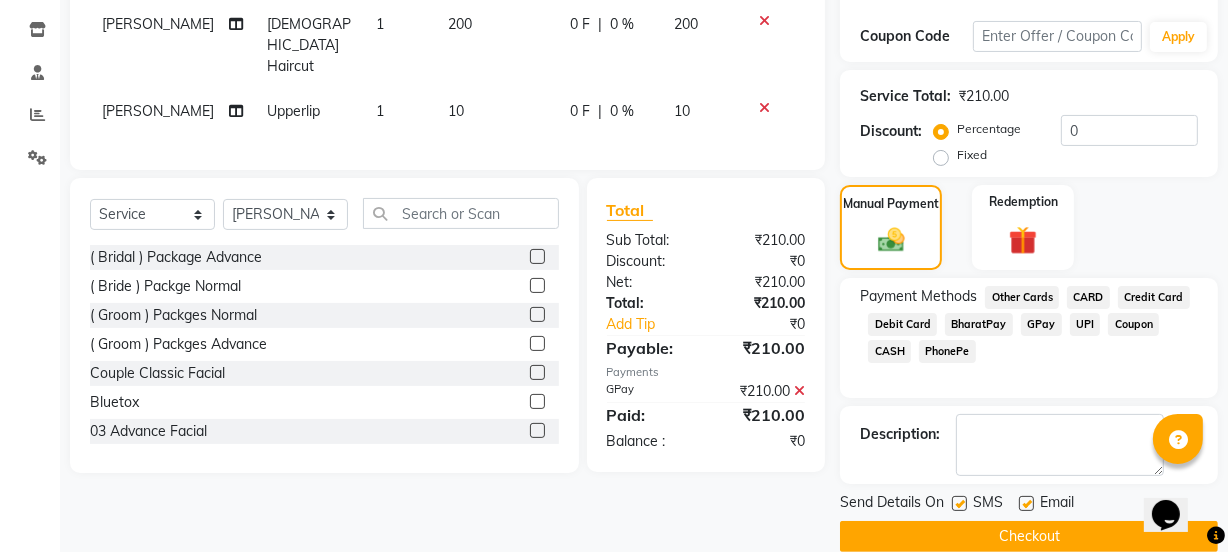 click on "Checkout" 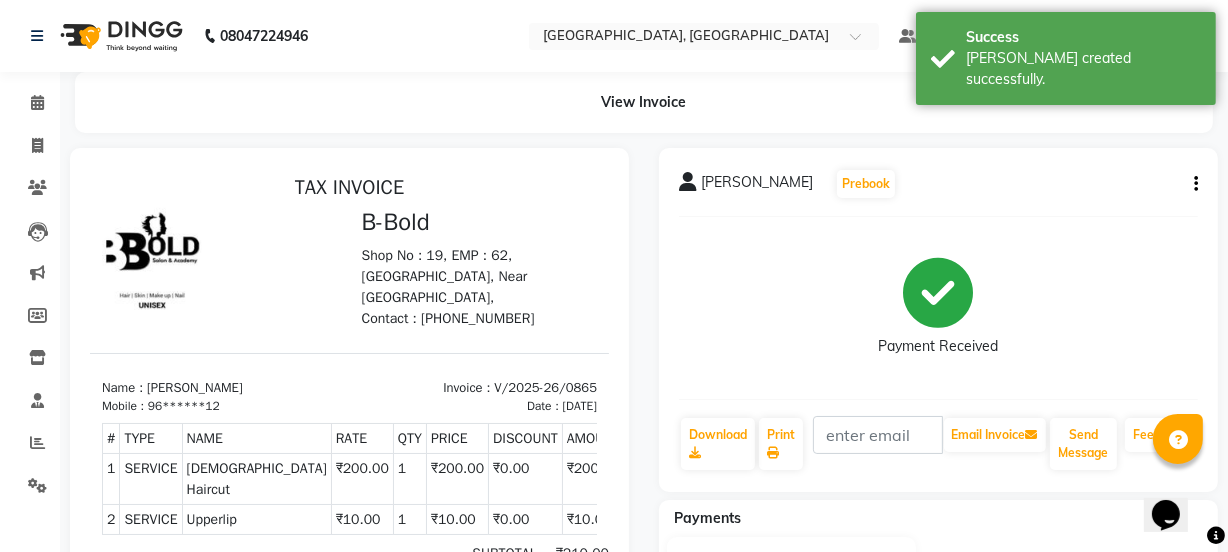 scroll, scrollTop: 0, scrollLeft: 0, axis: both 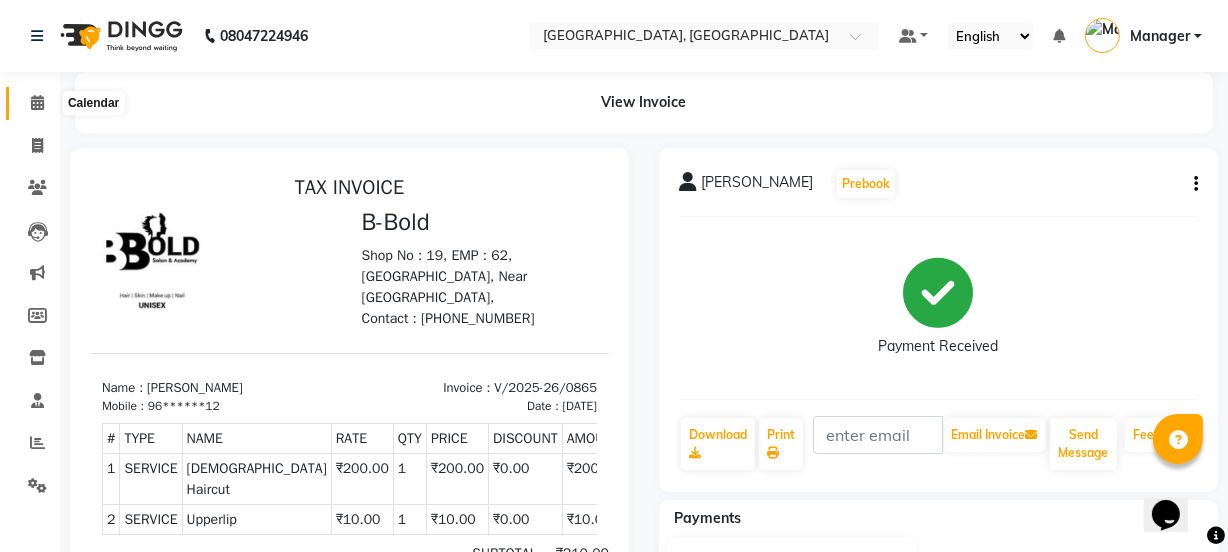 click 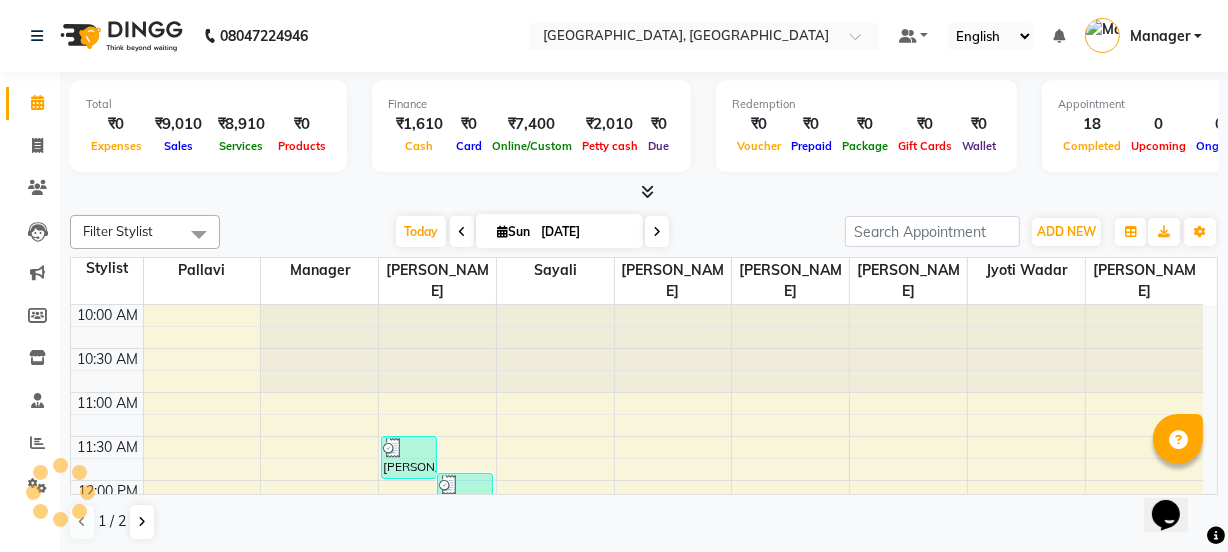scroll, scrollTop: 0, scrollLeft: 0, axis: both 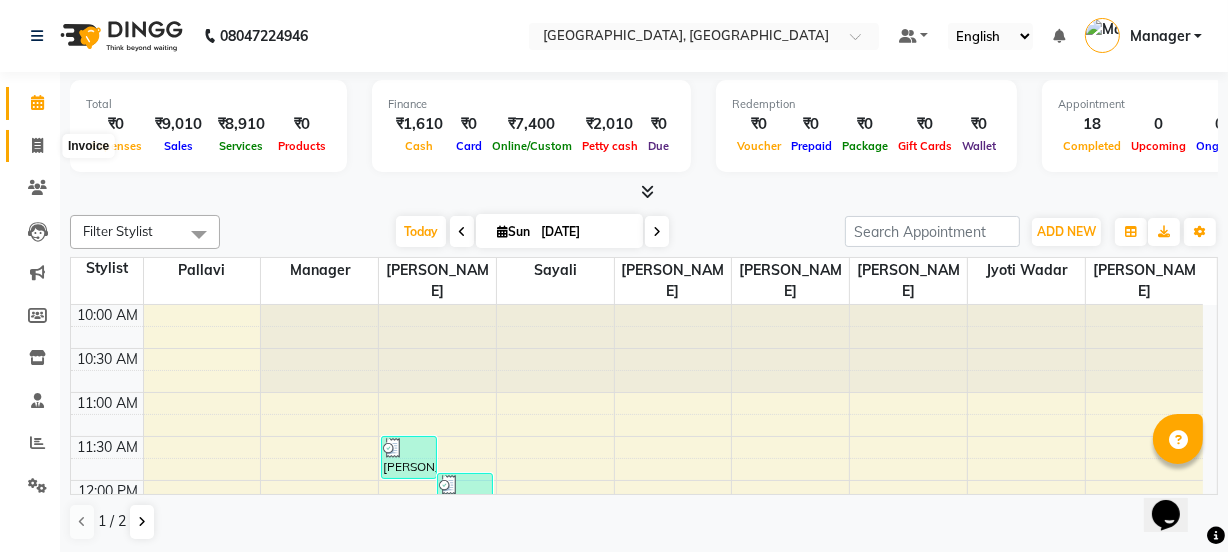 click 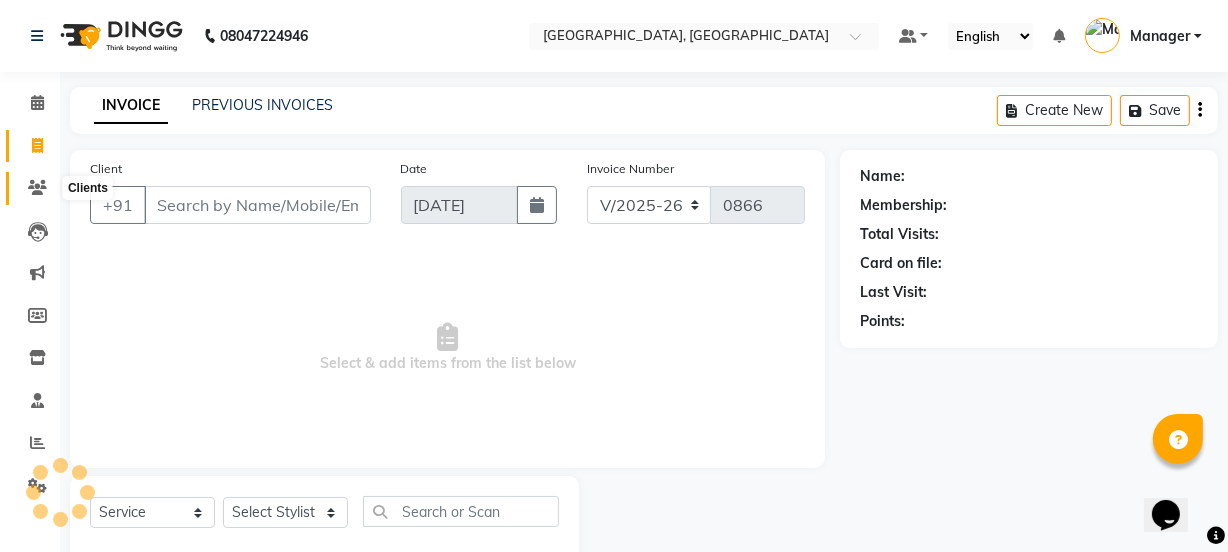 click 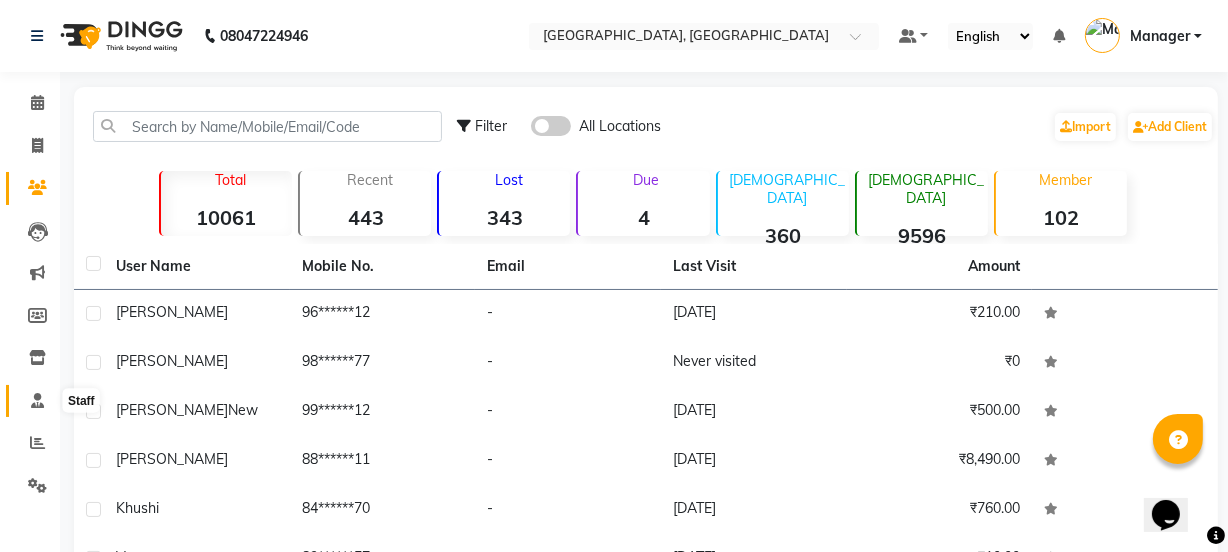 click 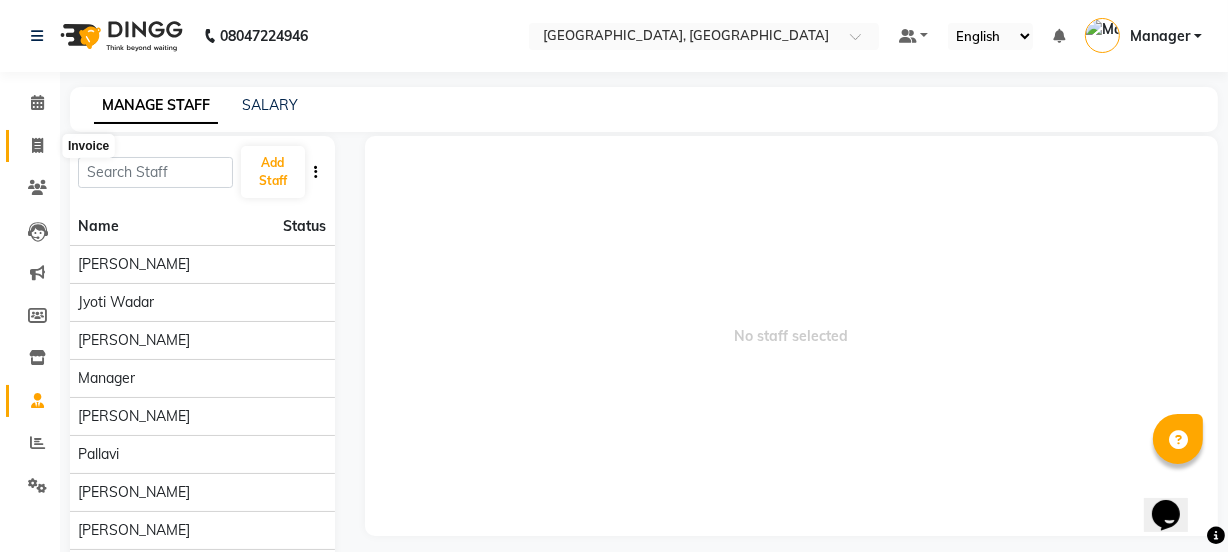 click 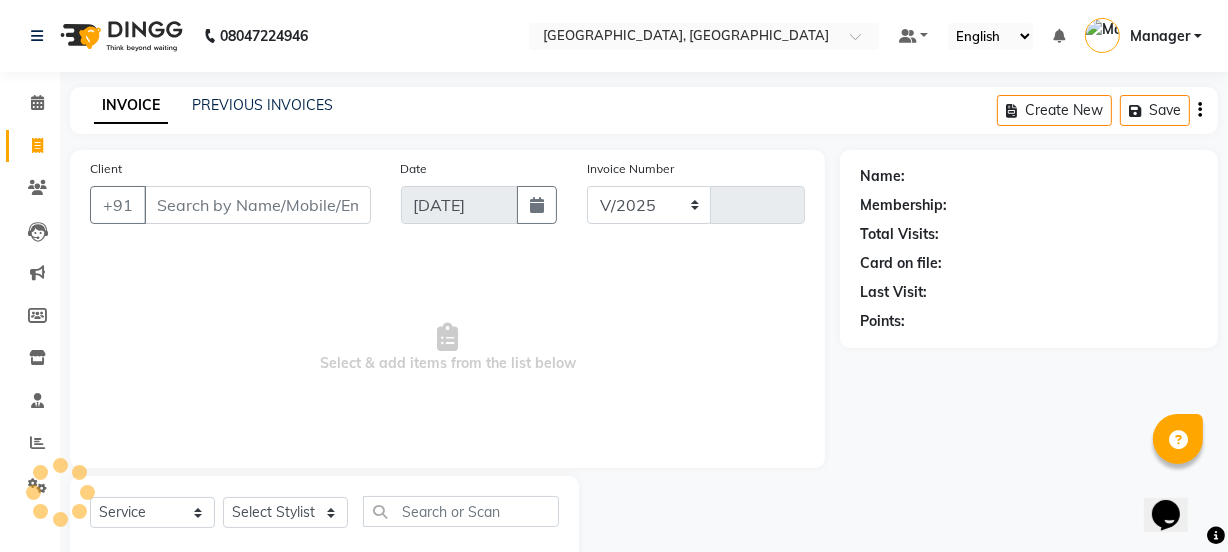 scroll, scrollTop: 50, scrollLeft: 0, axis: vertical 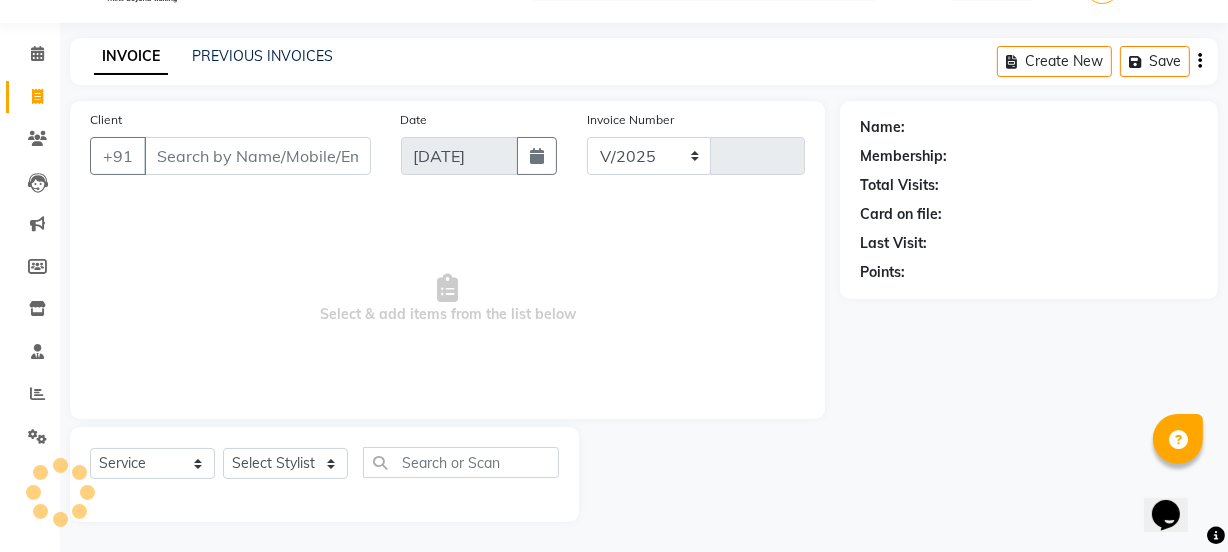 select on "7742" 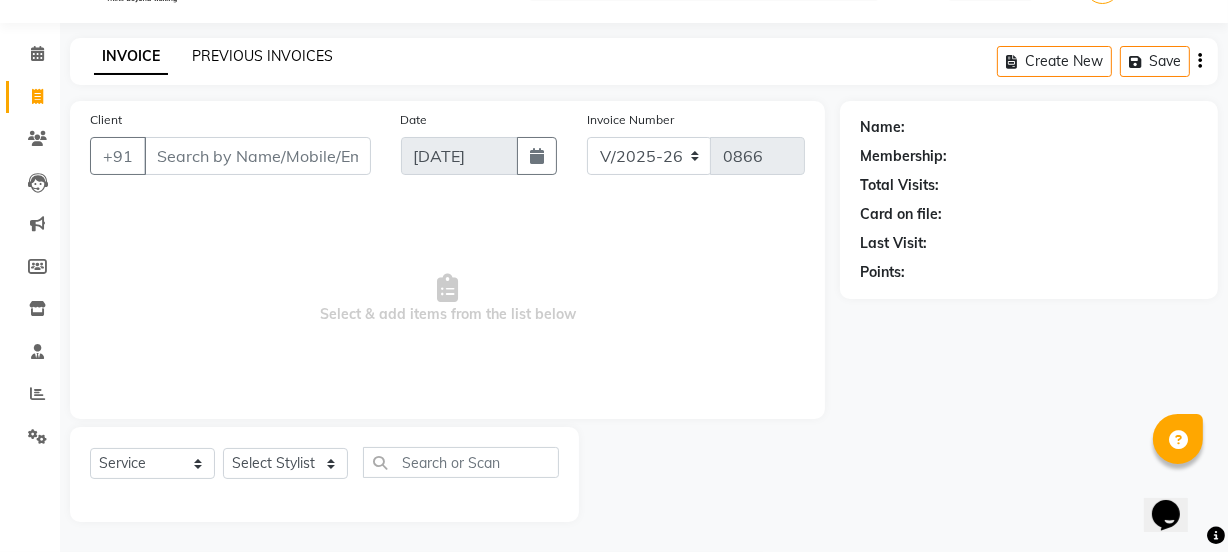 select on "membership" 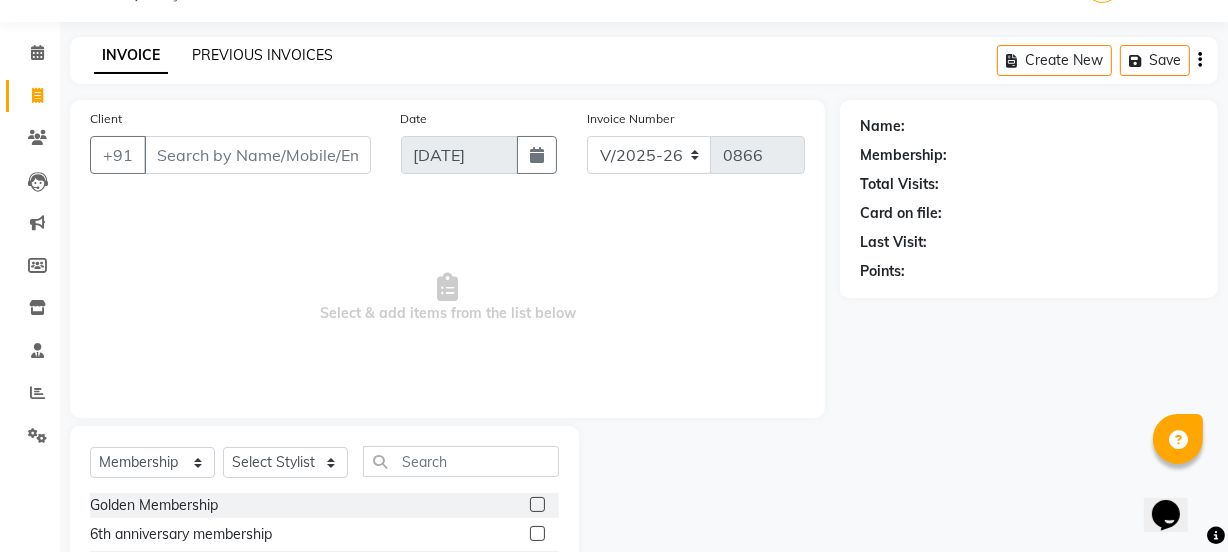 click on "PREVIOUS INVOICES" 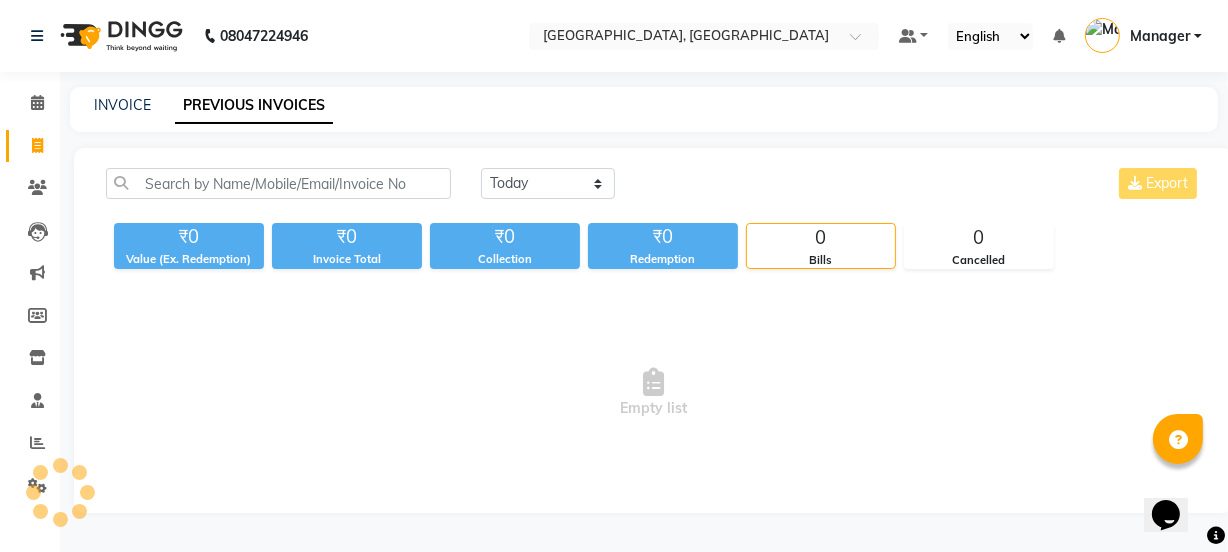 scroll, scrollTop: 0, scrollLeft: 0, axis: both 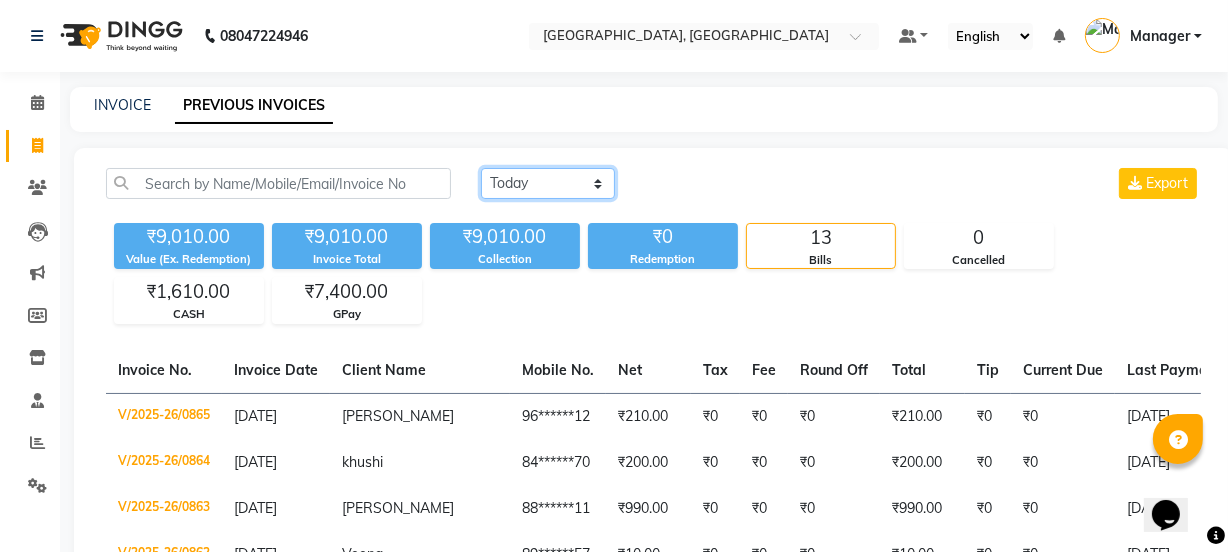 click on "Today Yesterday Custom Range" 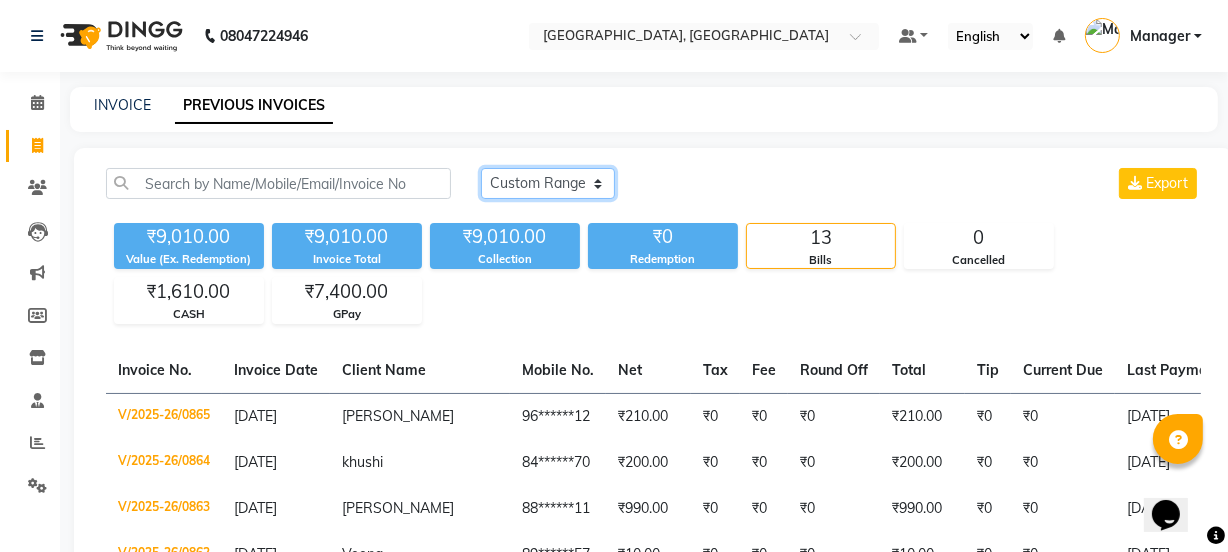 click on "Today Yesterday Custom Range" 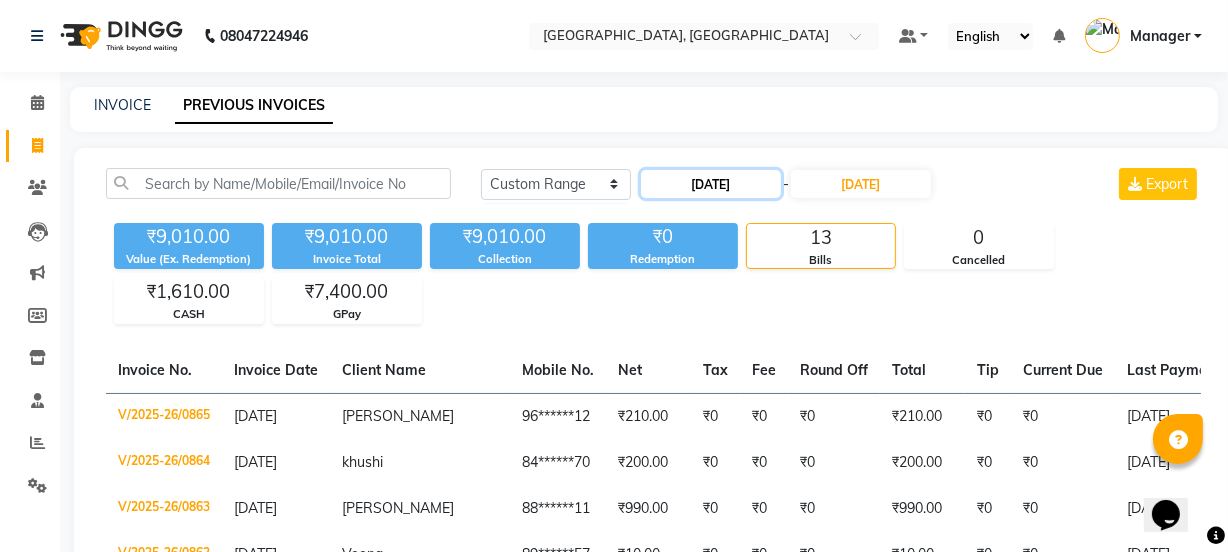 click on "13-07-2025" 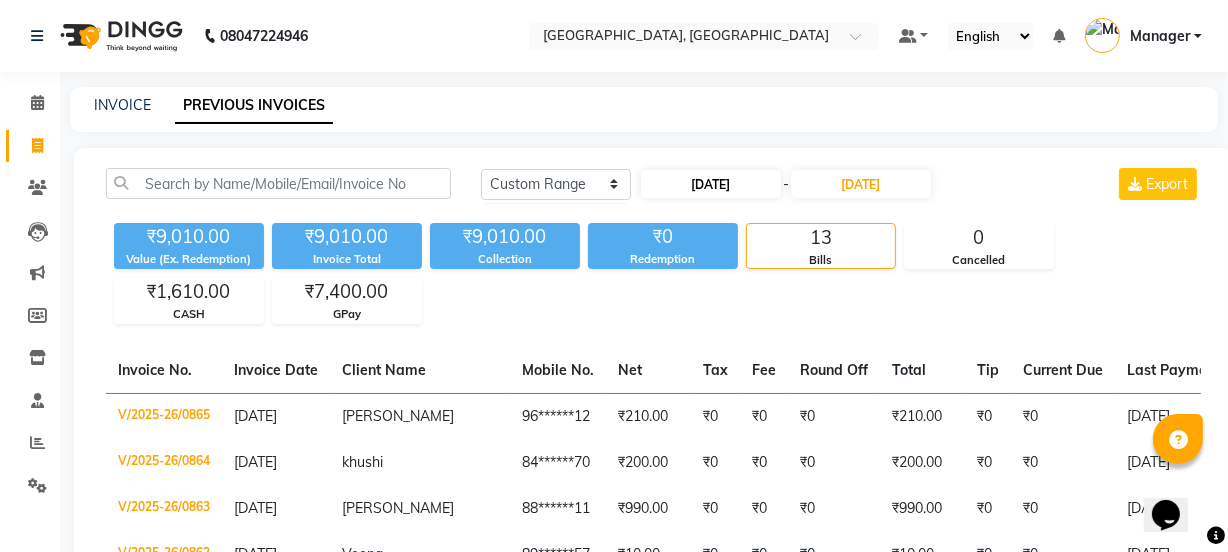 select on "7" 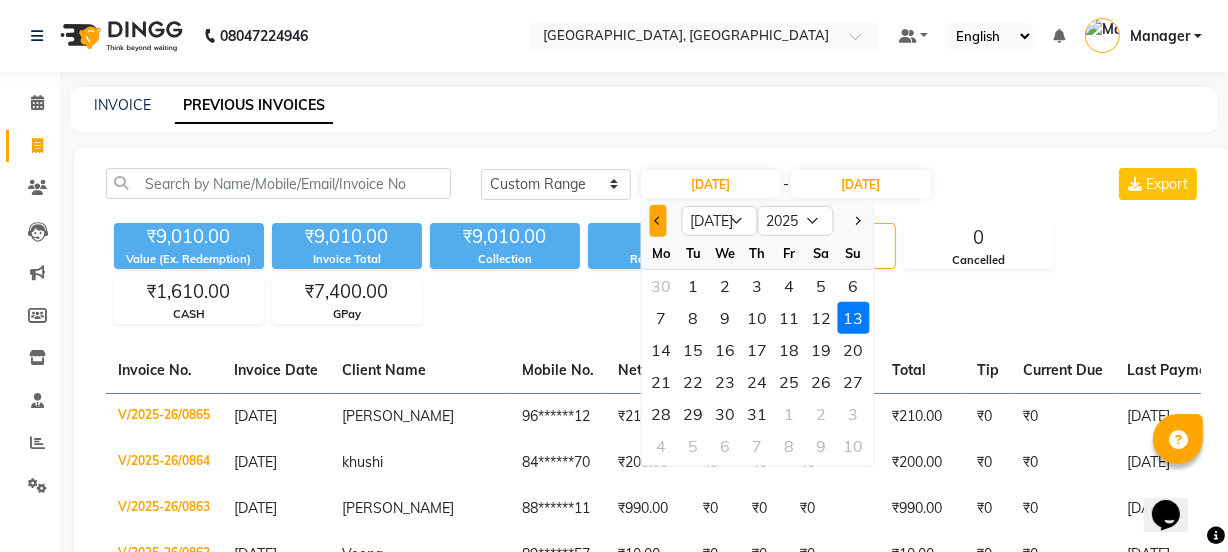 click 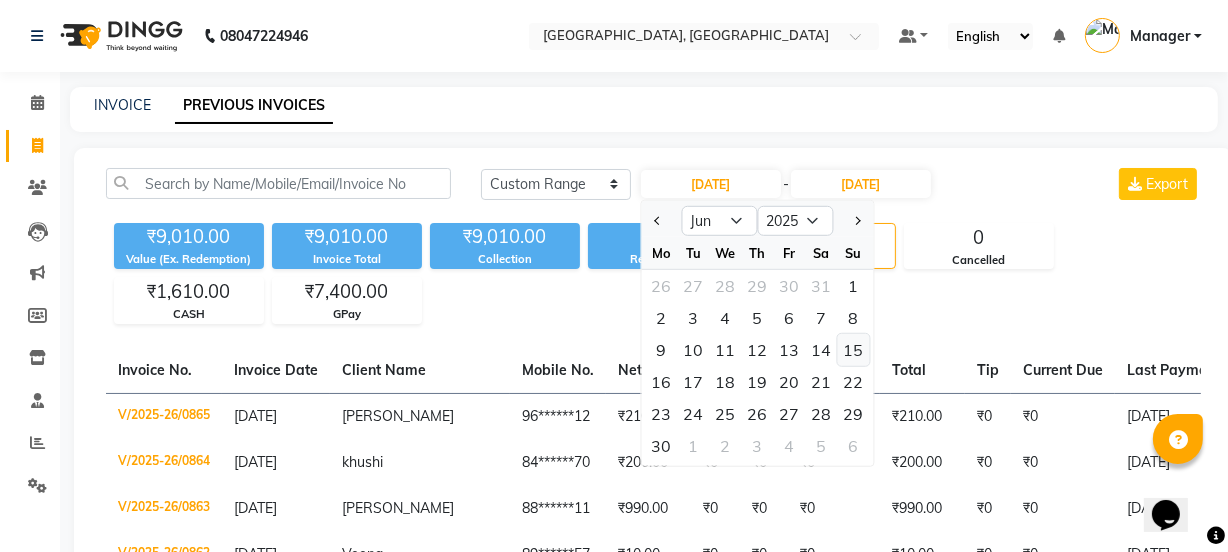 click on "15" 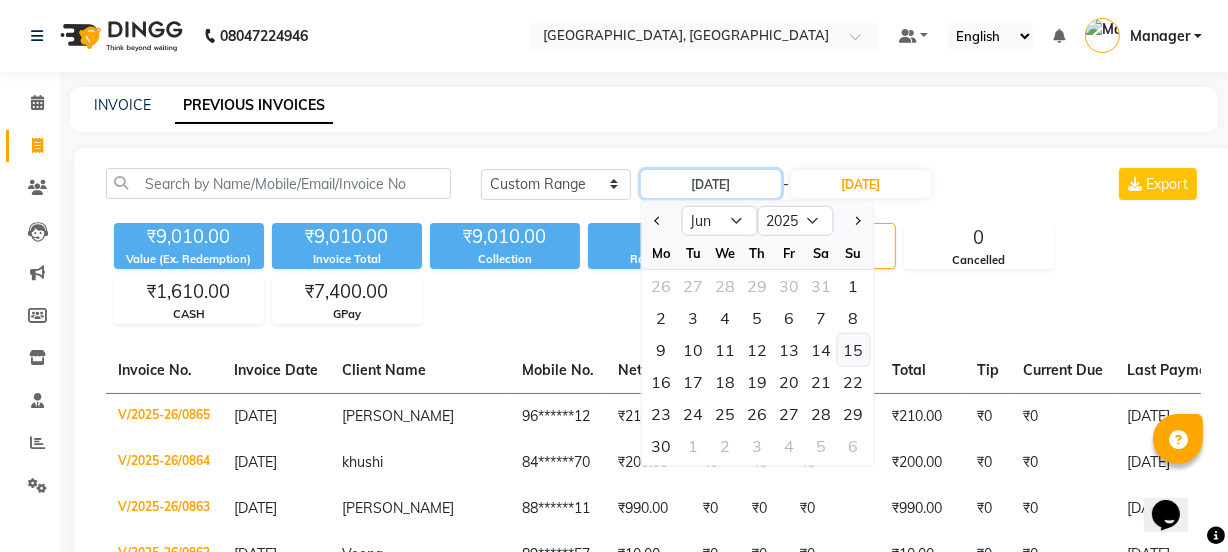 type on "15-06-2025" 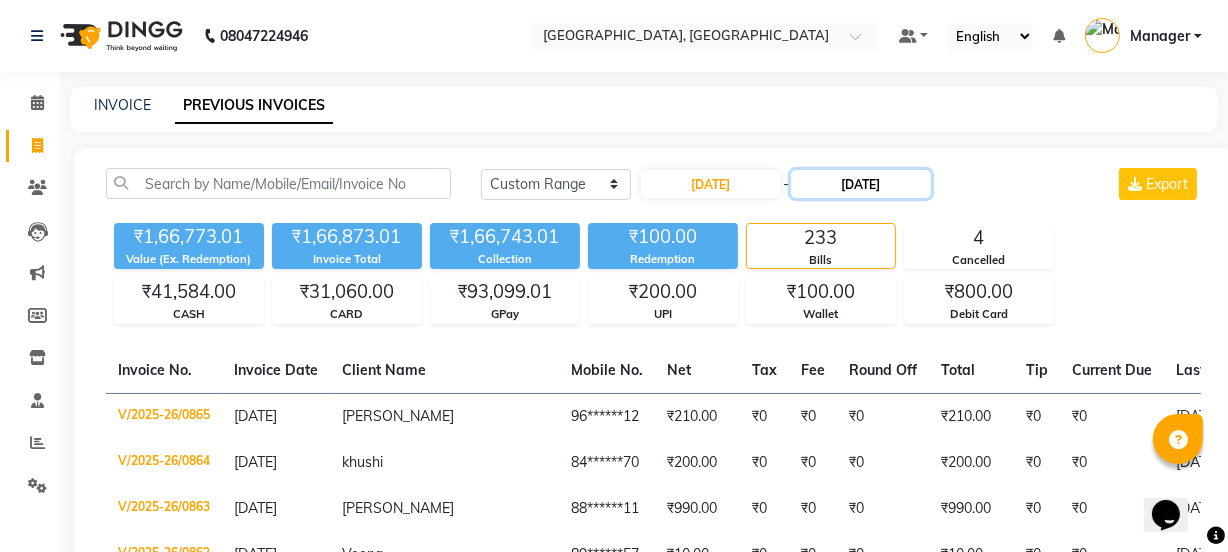 click on "13-07-2025" 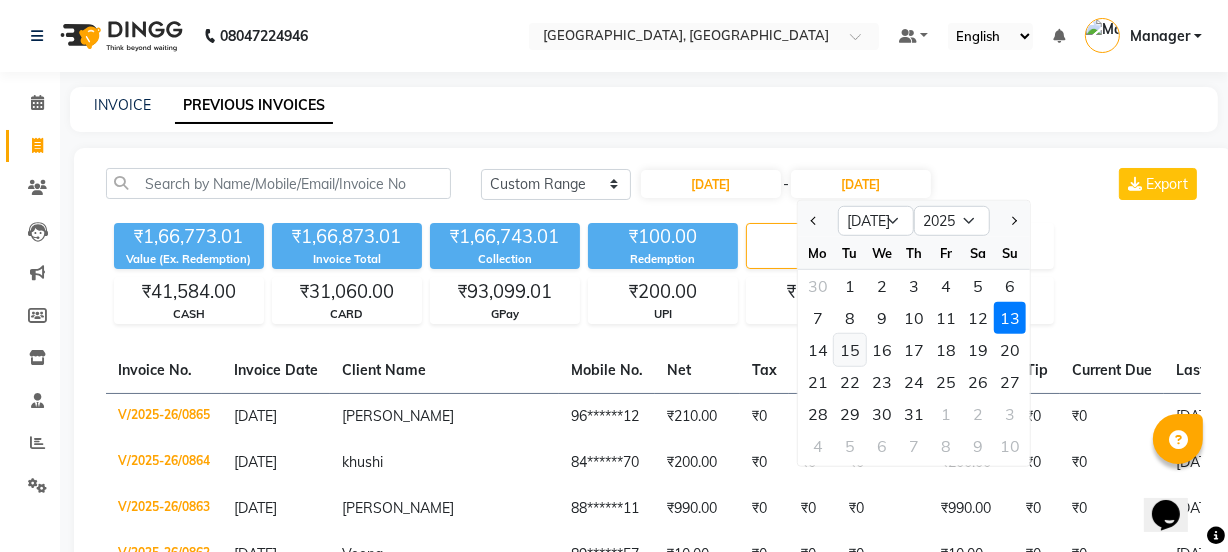 click on "15" 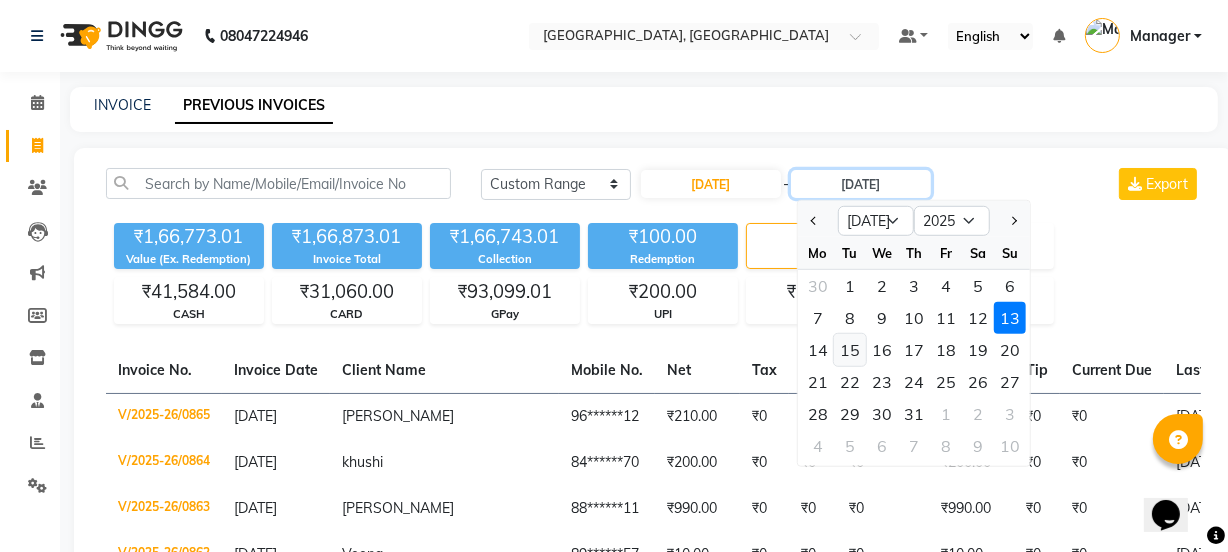 type on "15-07-2025" 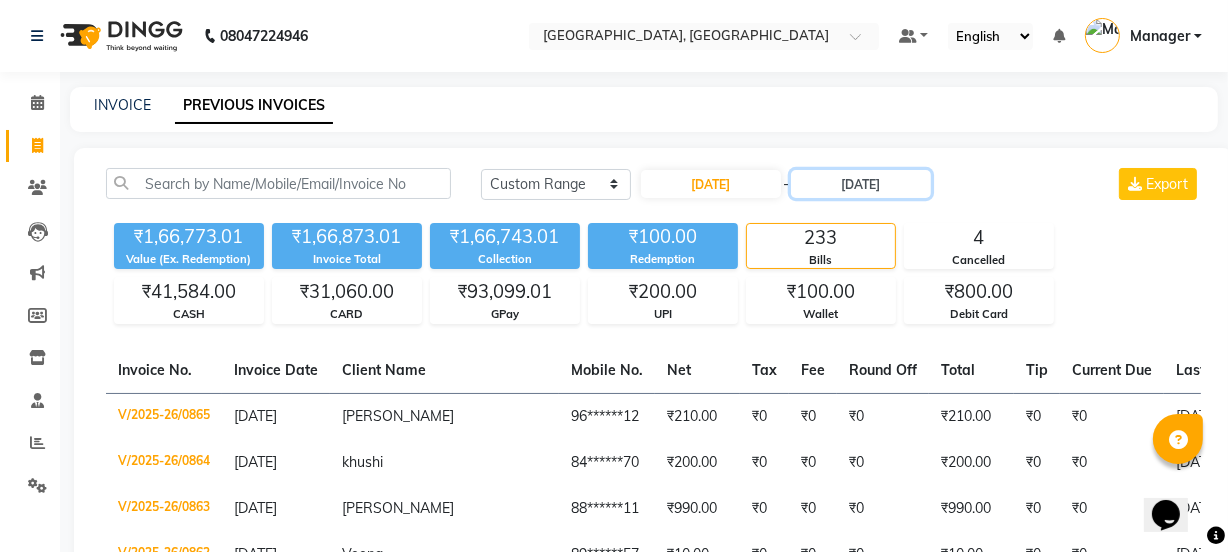 scroll, scrollTop: 36, scrollLeft: 0, axis: vertical 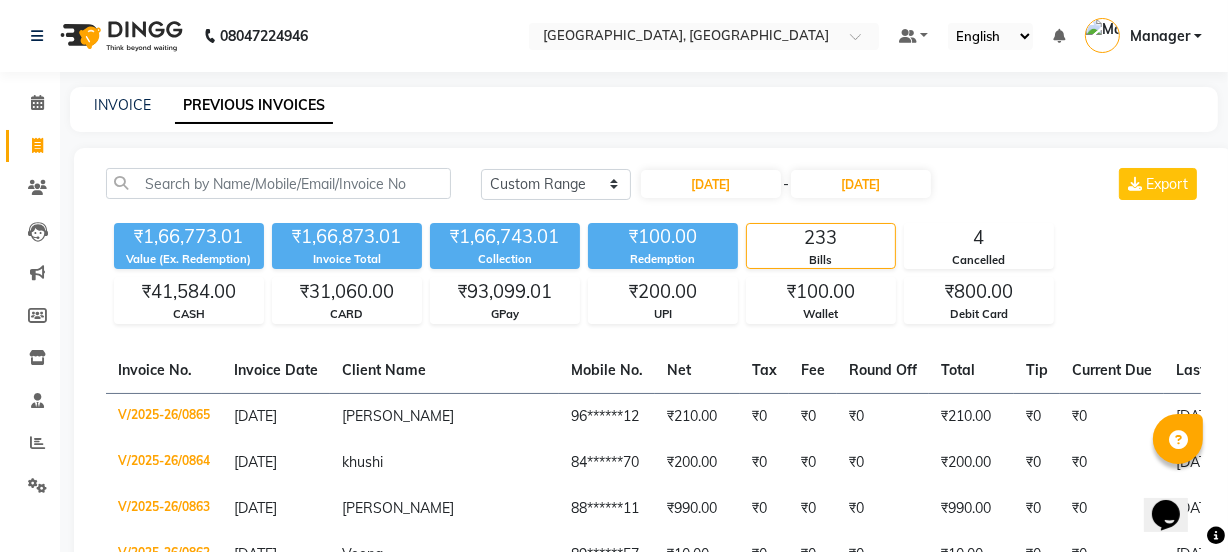 click on "Today Yesterday Custom Range 15-06-2025 - 15-07-2025 Export" 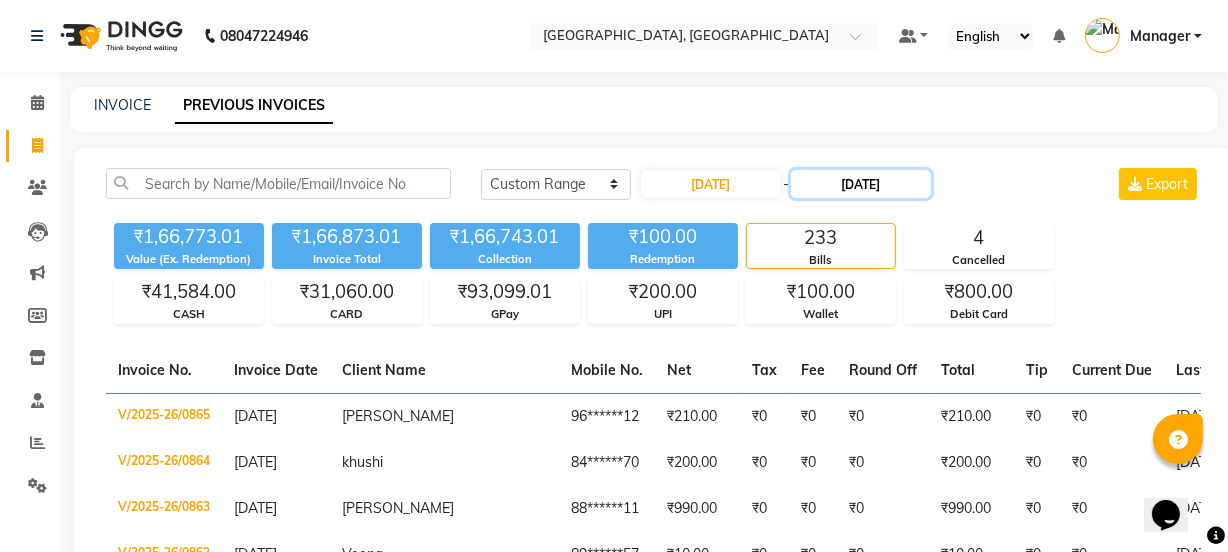 click on "15-07-2025" 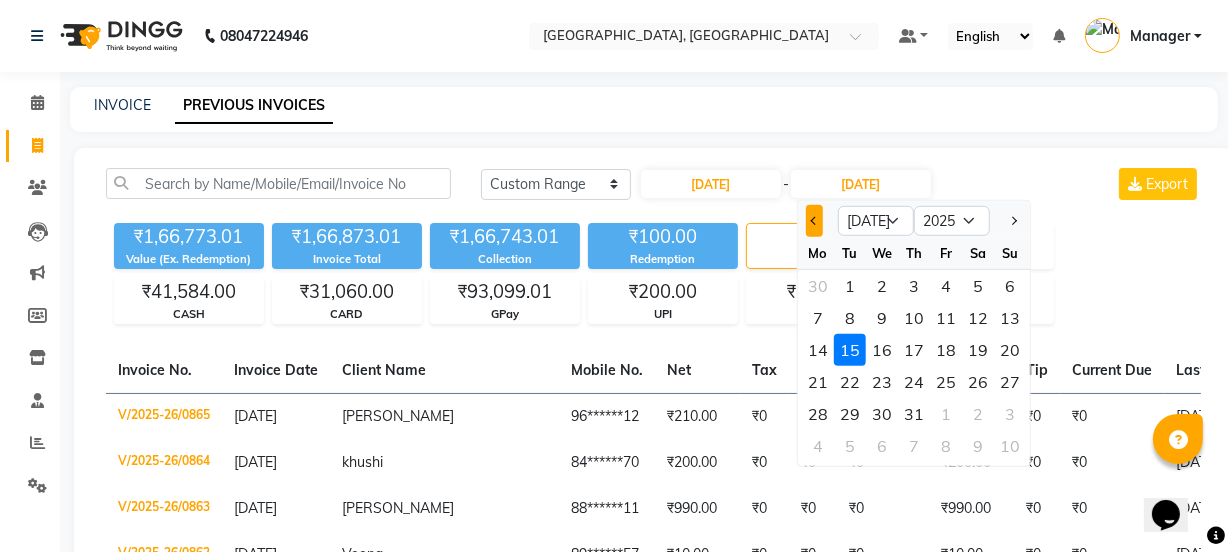 click 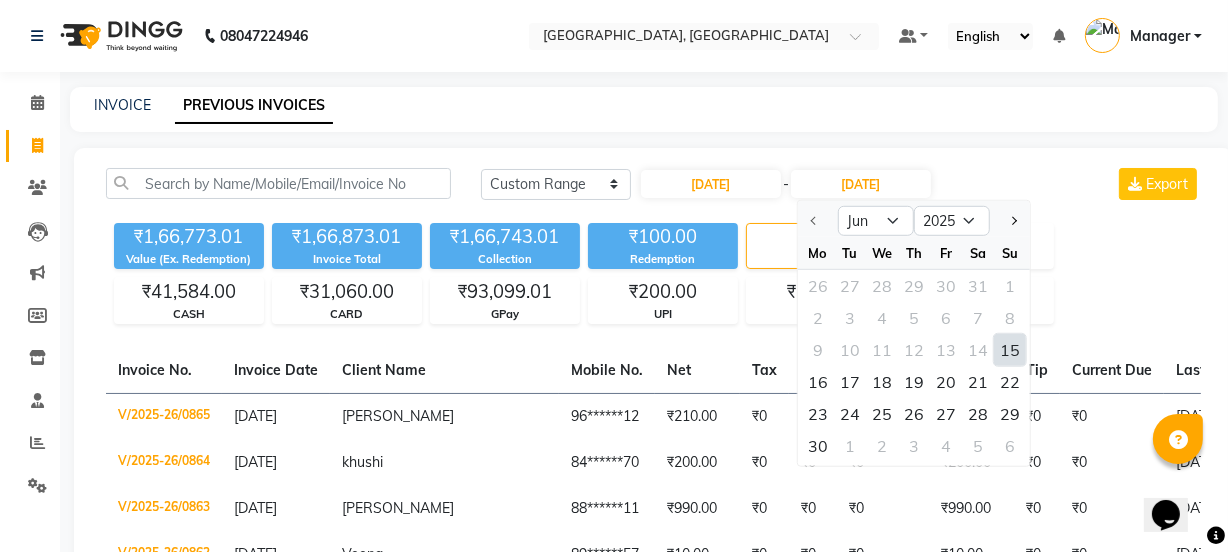 click on "15" 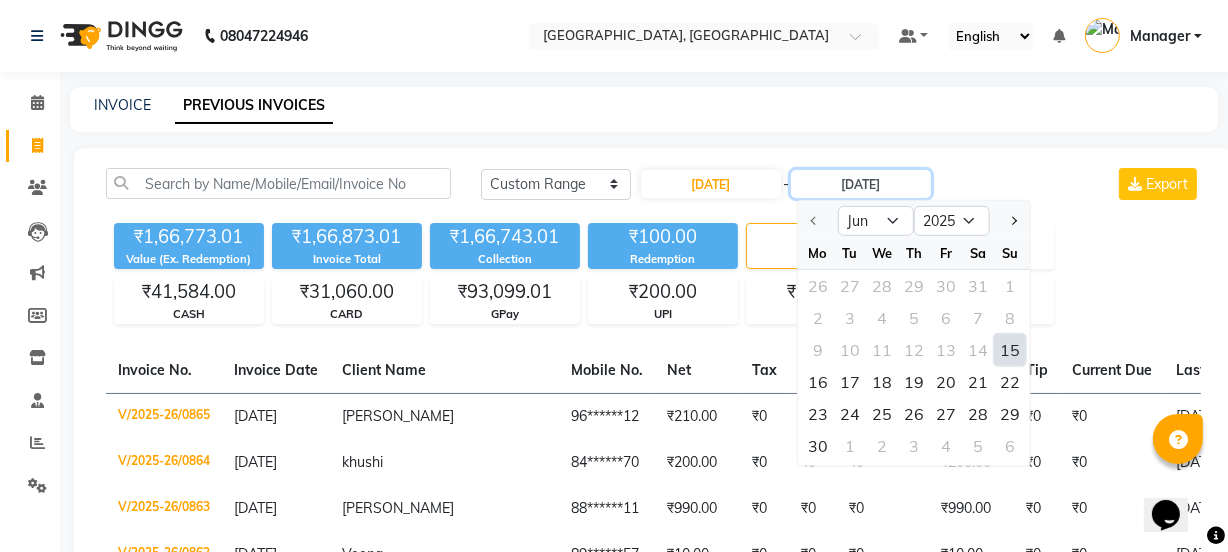type on "15-06-2025" 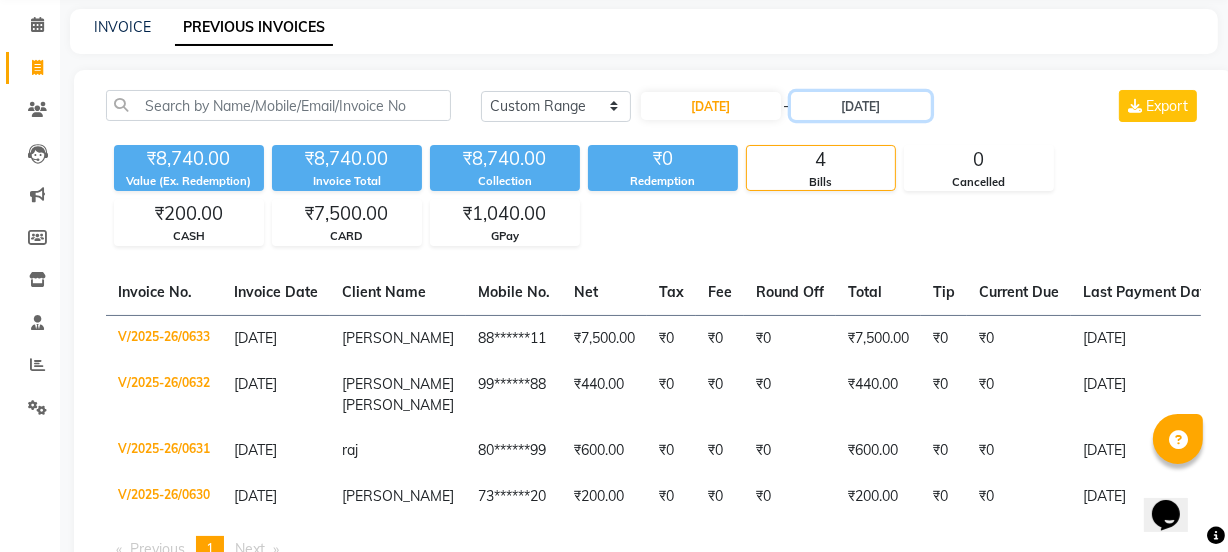 scroll, scrollTop: 163, scrollLeft: 0, axis: vertical 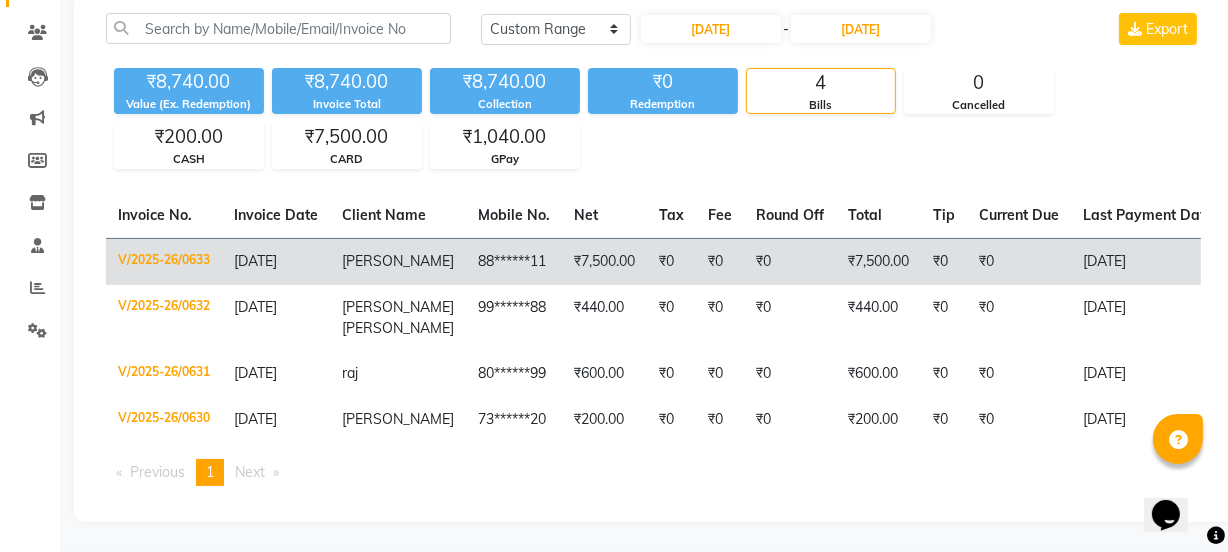 click on "₹0" 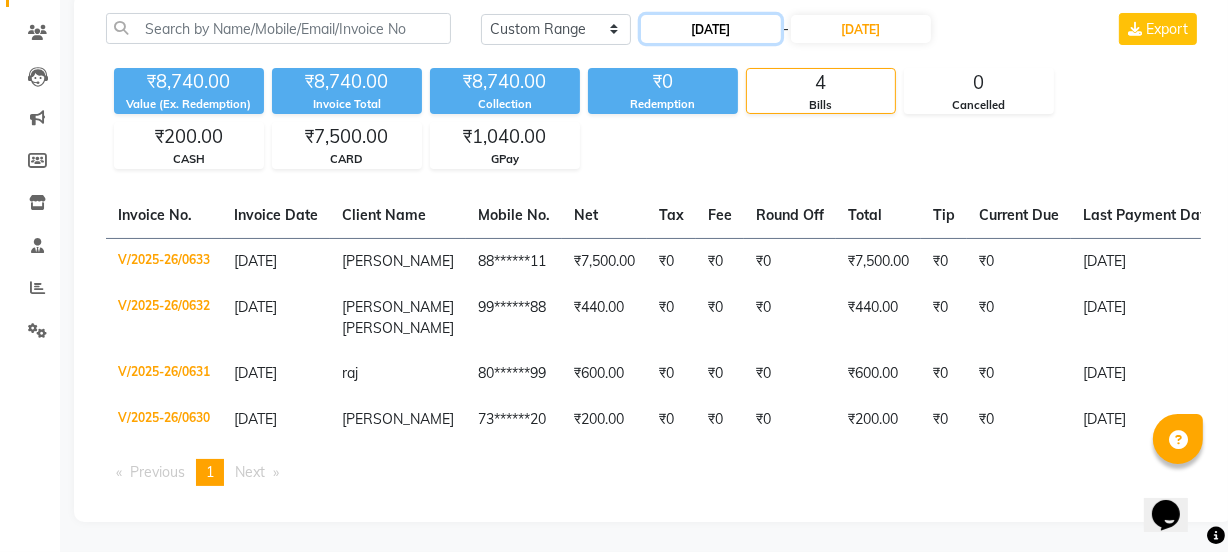 click on "15-06-2025" 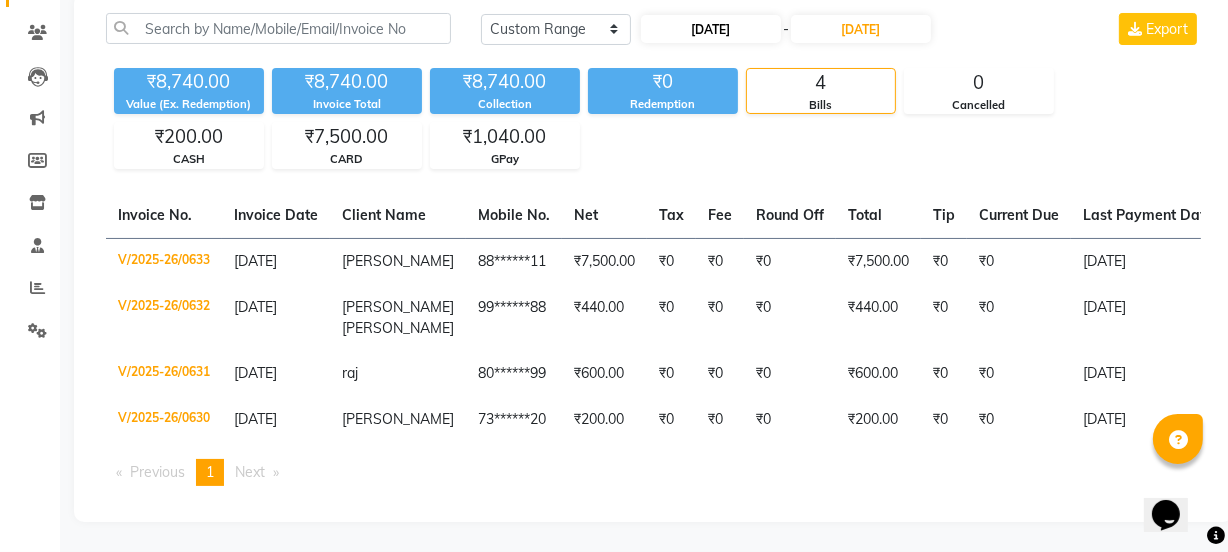 select on "6" 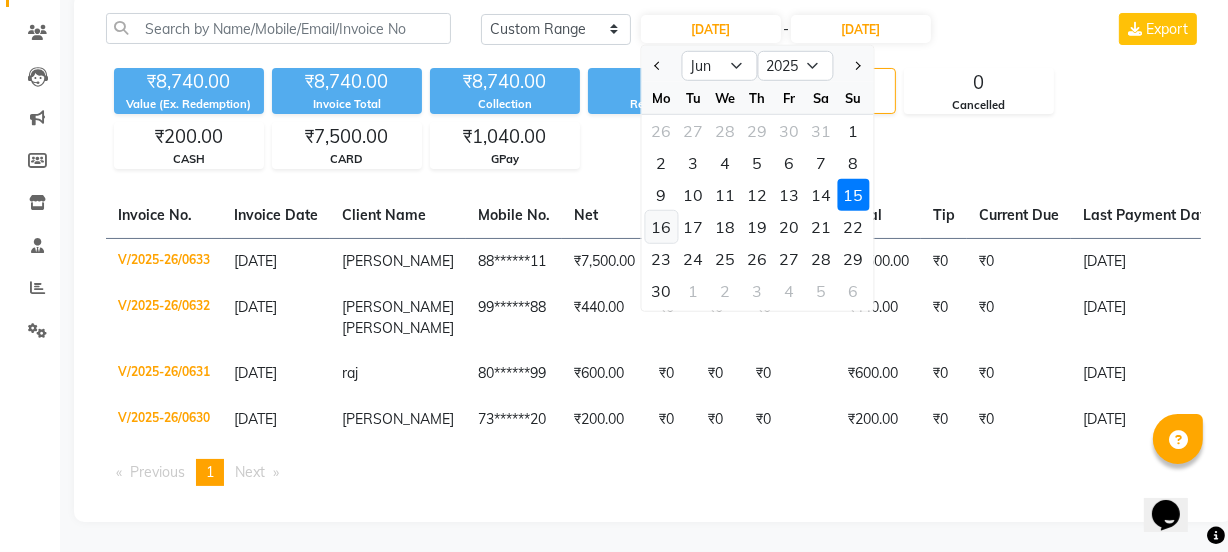 click on "16" 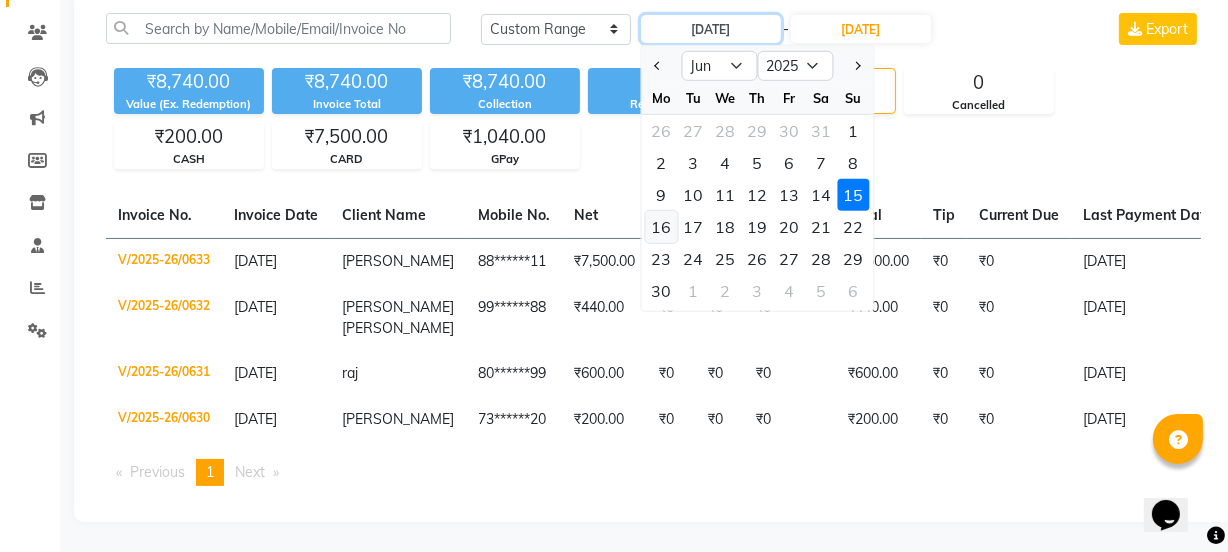 type on "16-06-2025" 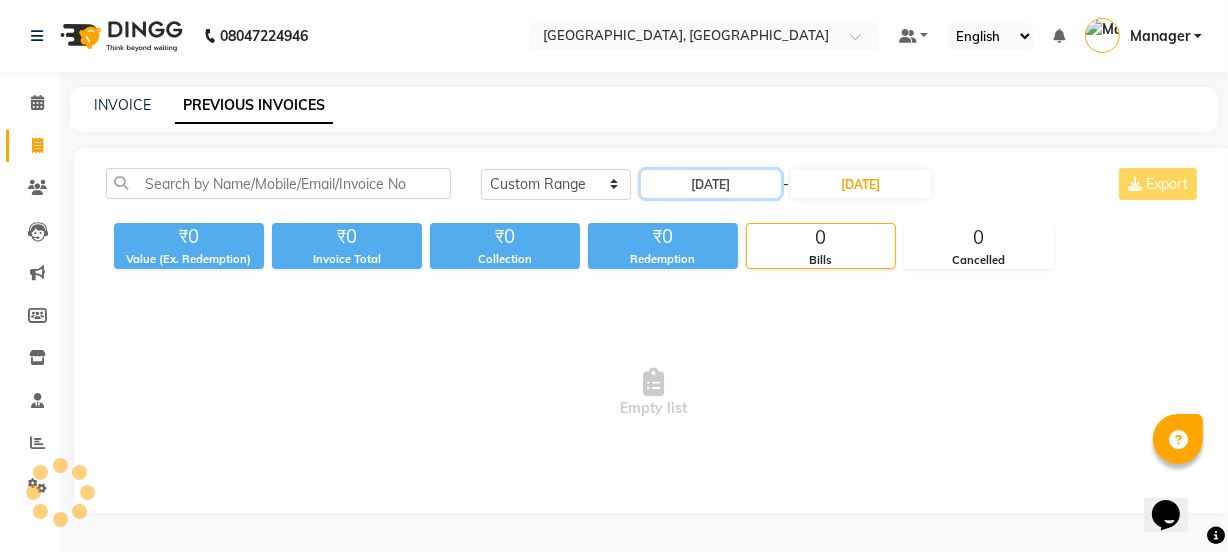 scroll, scrollTop: 0, scrollLeft: 0, axis: both 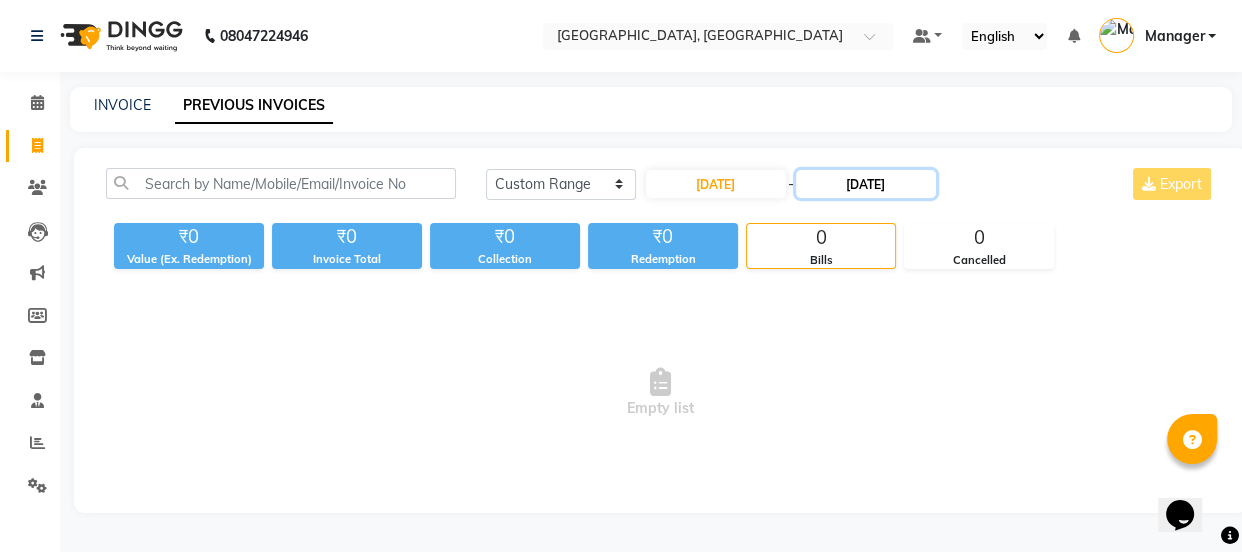 click on "15-06-2025" 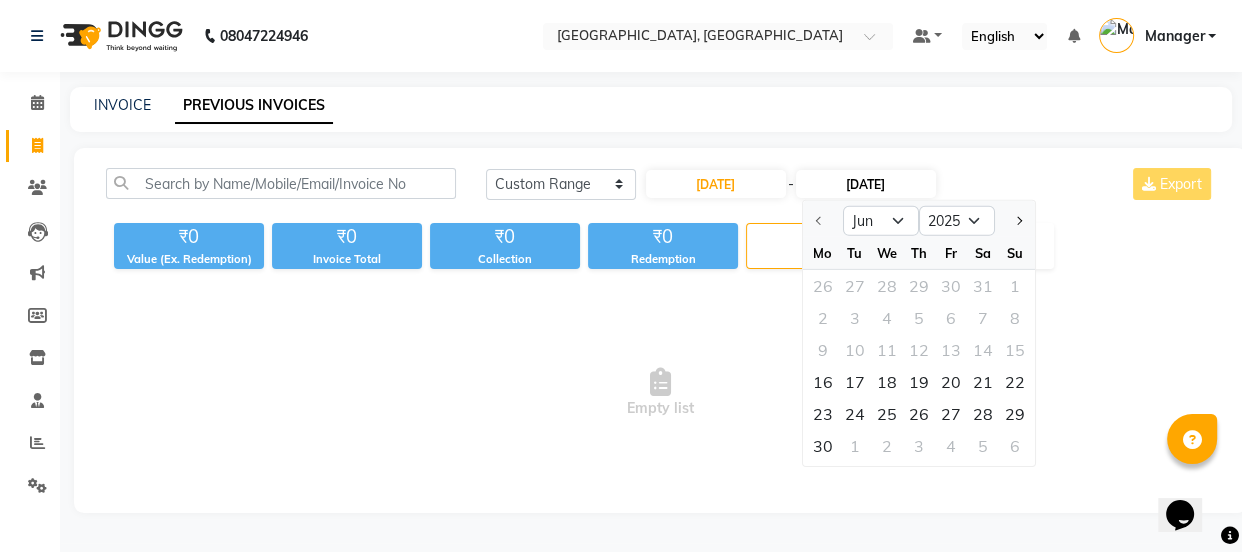 click on "15-06-2025" 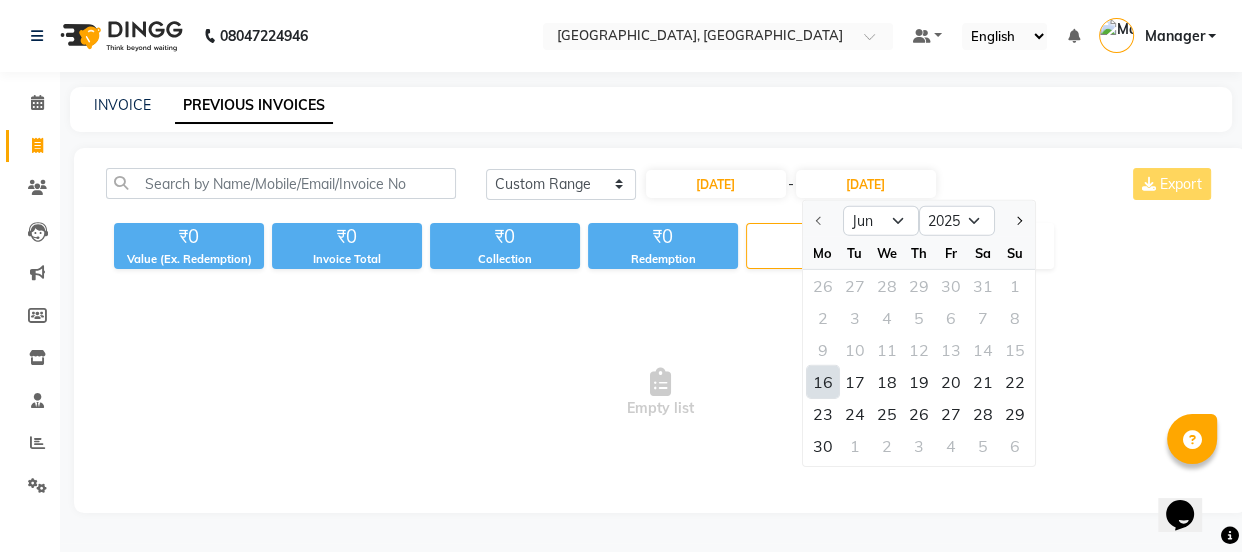 click on "16" 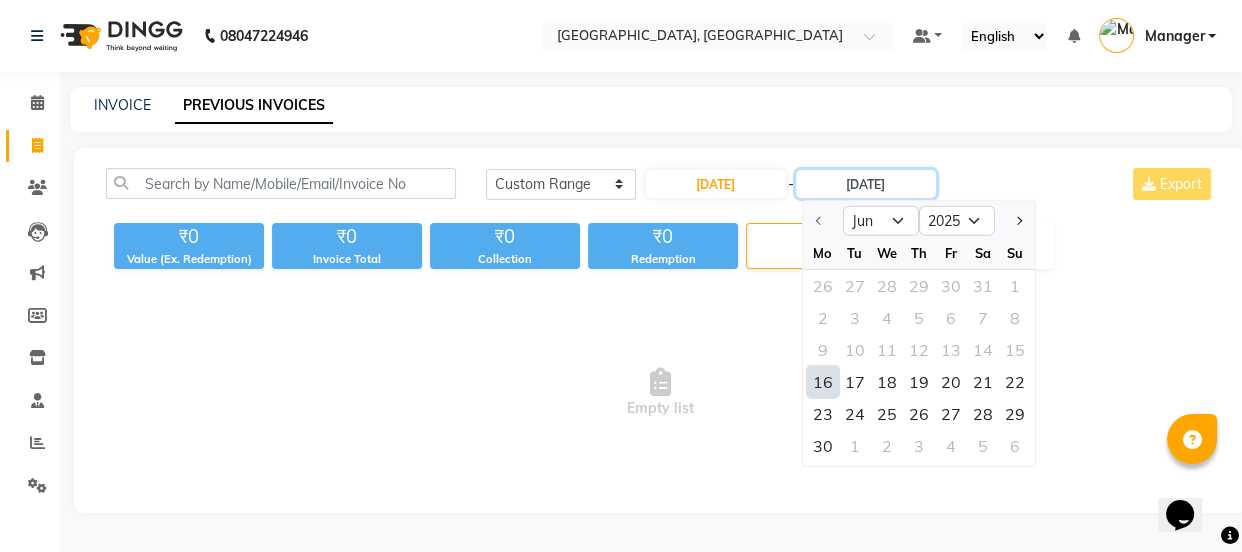 type on "16-06-2025" 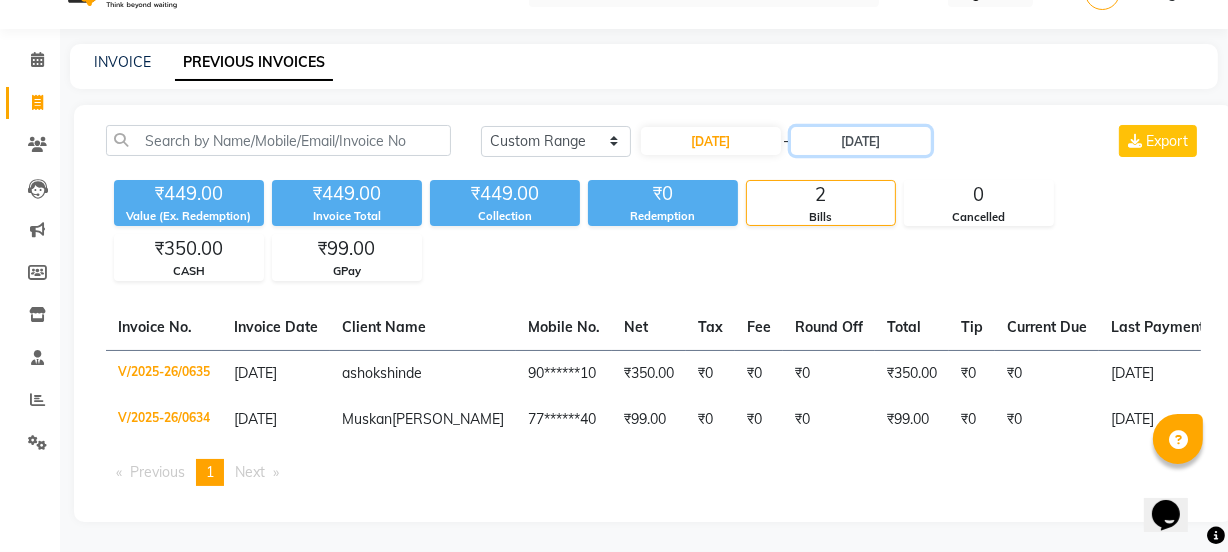 scroll, scrollTop: 96, scrollLeft: 0, axis: vertical 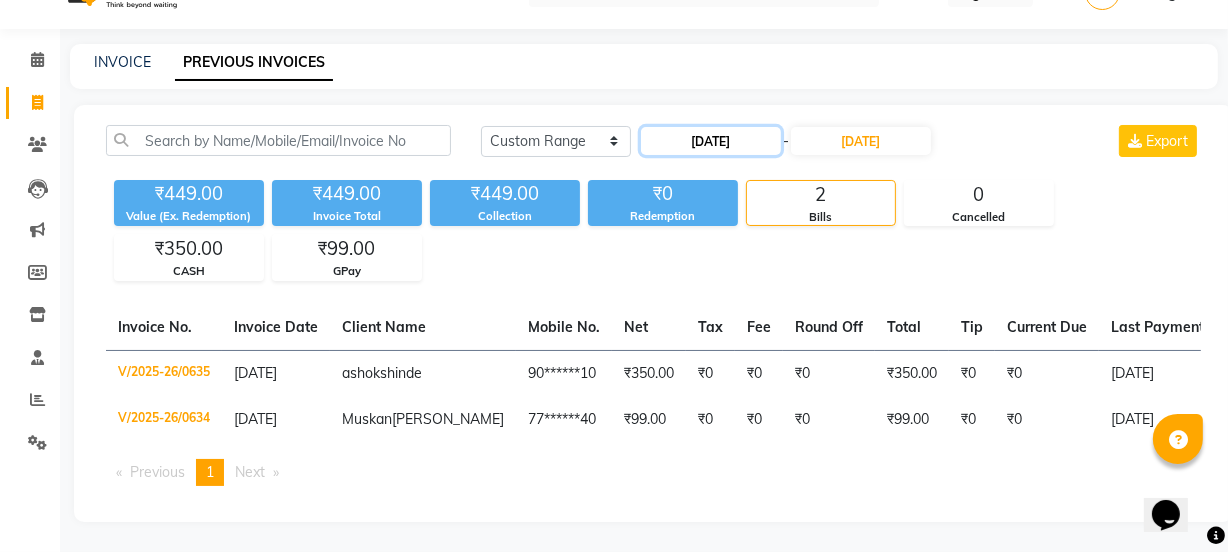 click on "16-06-2025" 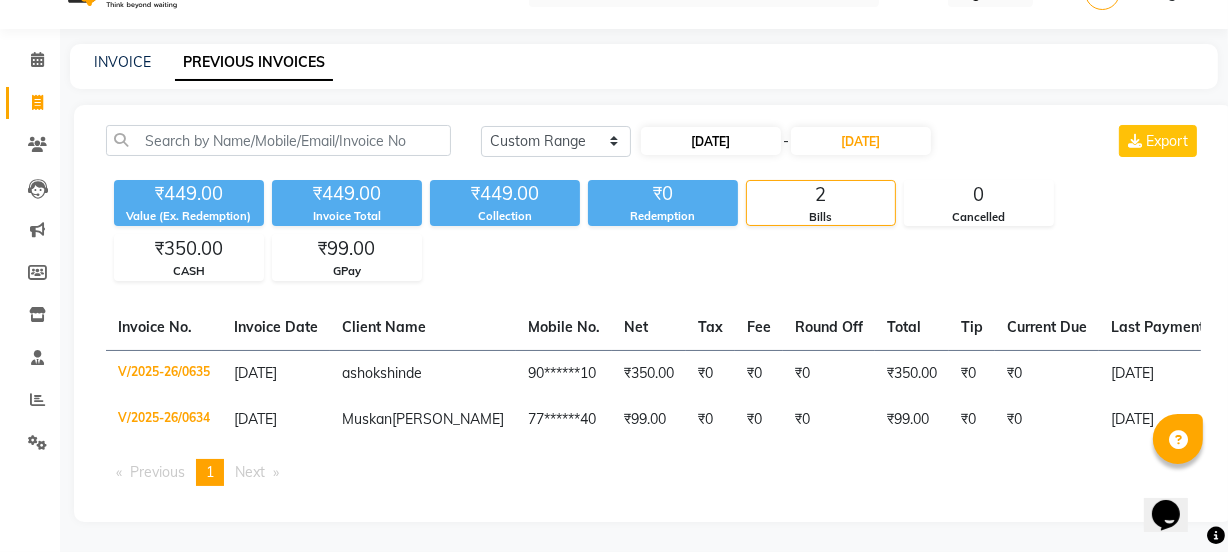 select on "6" 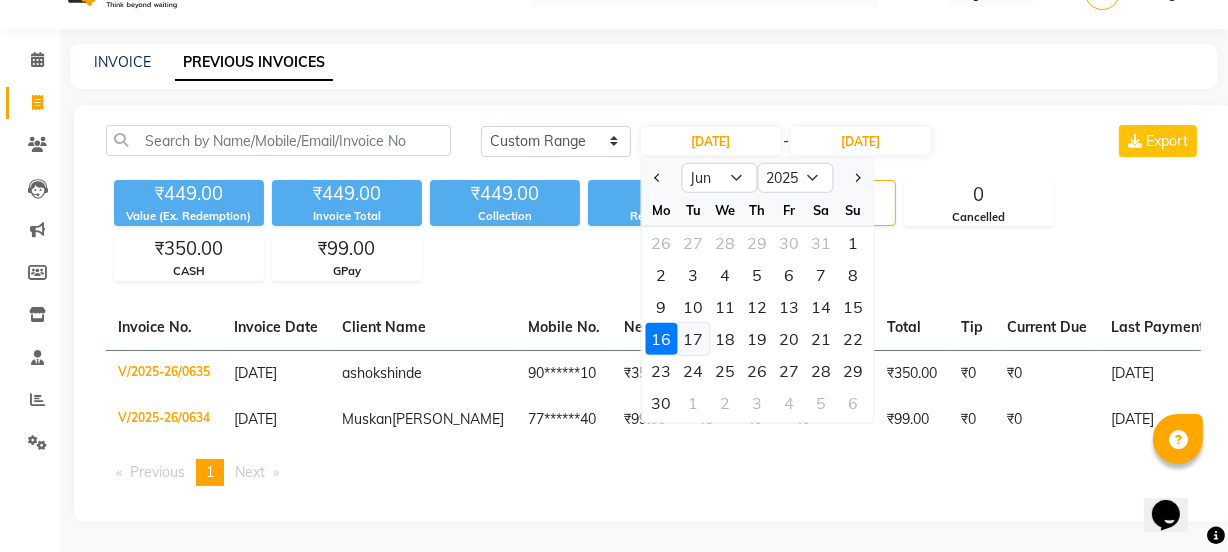 click on "17" 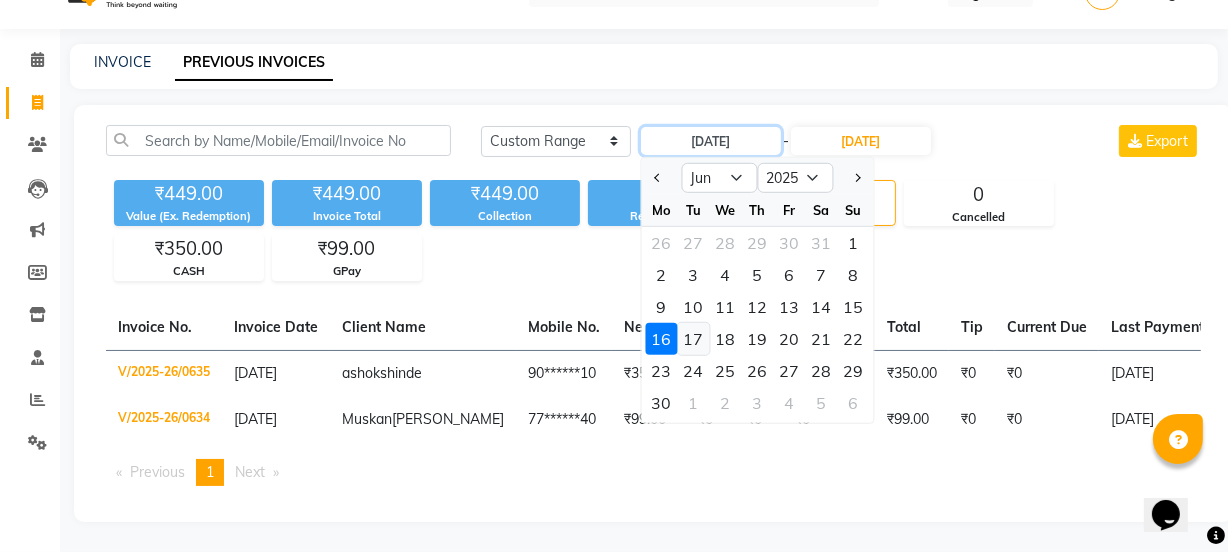type on "17-06-2025" 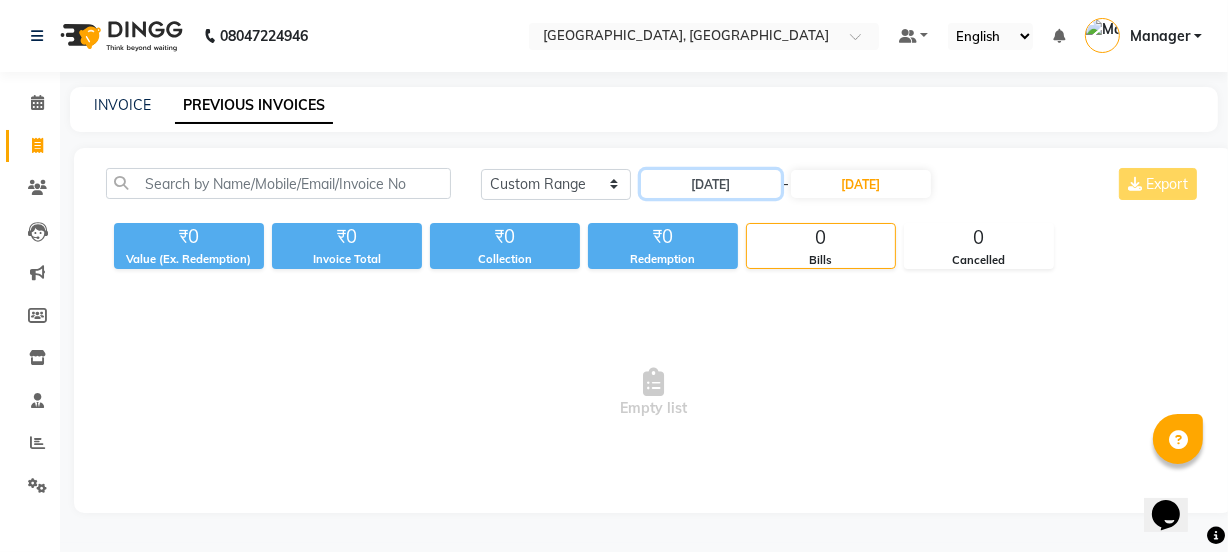 scroll, scrollTop: 0, scrollLeft: 0, axis: both 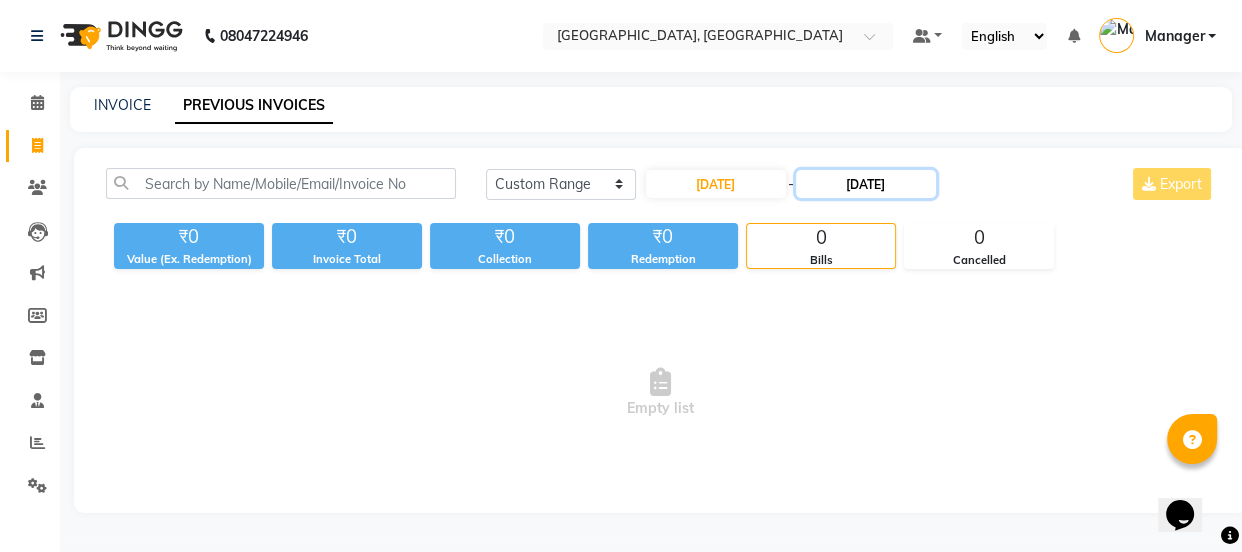 click on "16-06-2025" 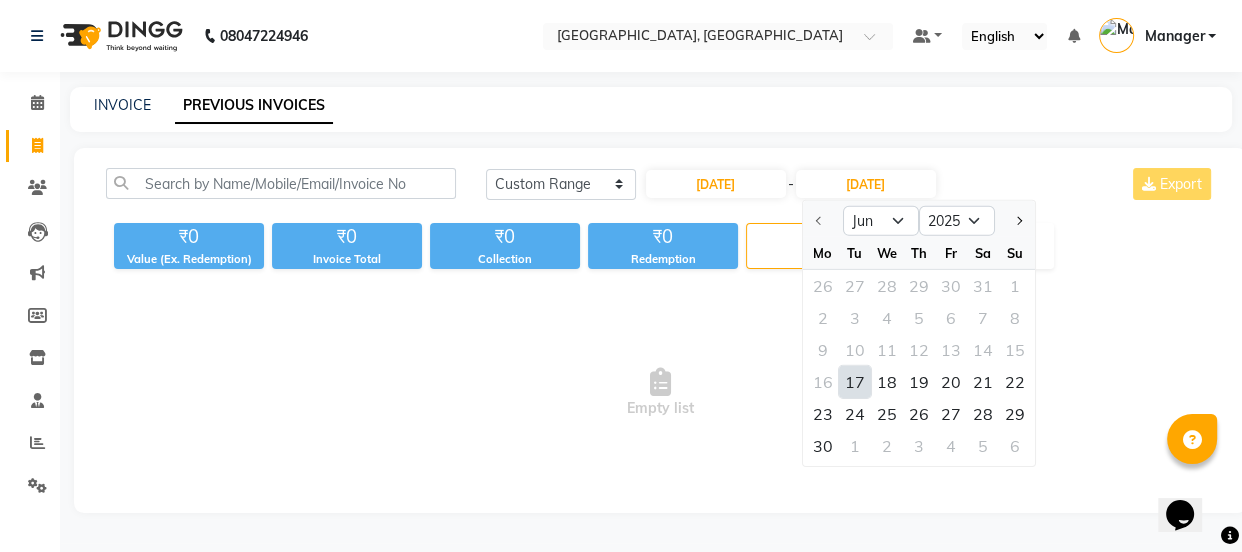click on "17" 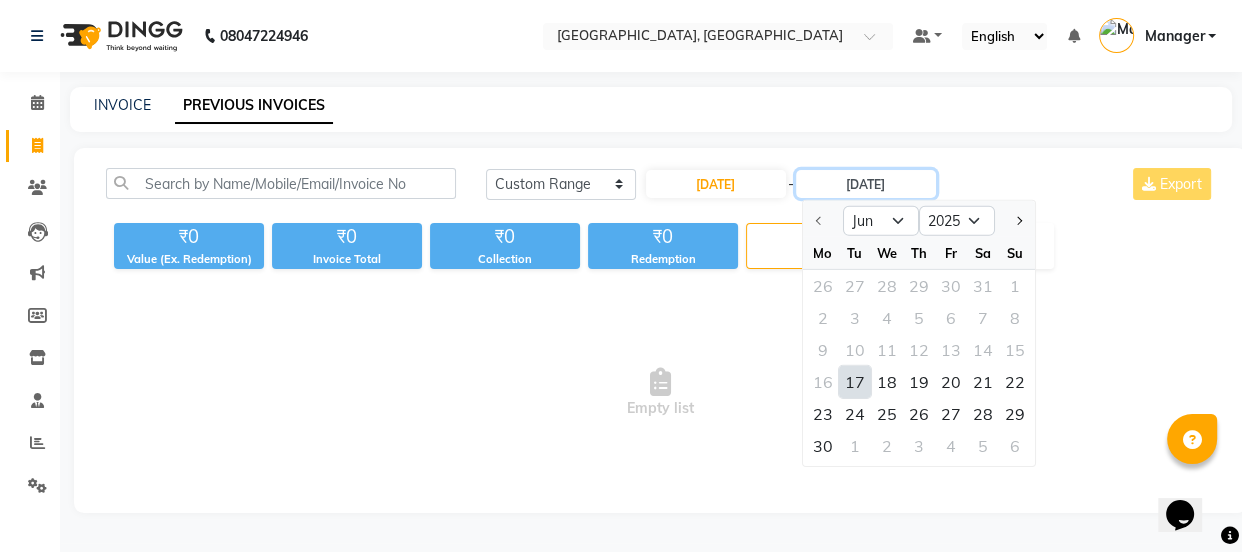 type on "17-06-2025" 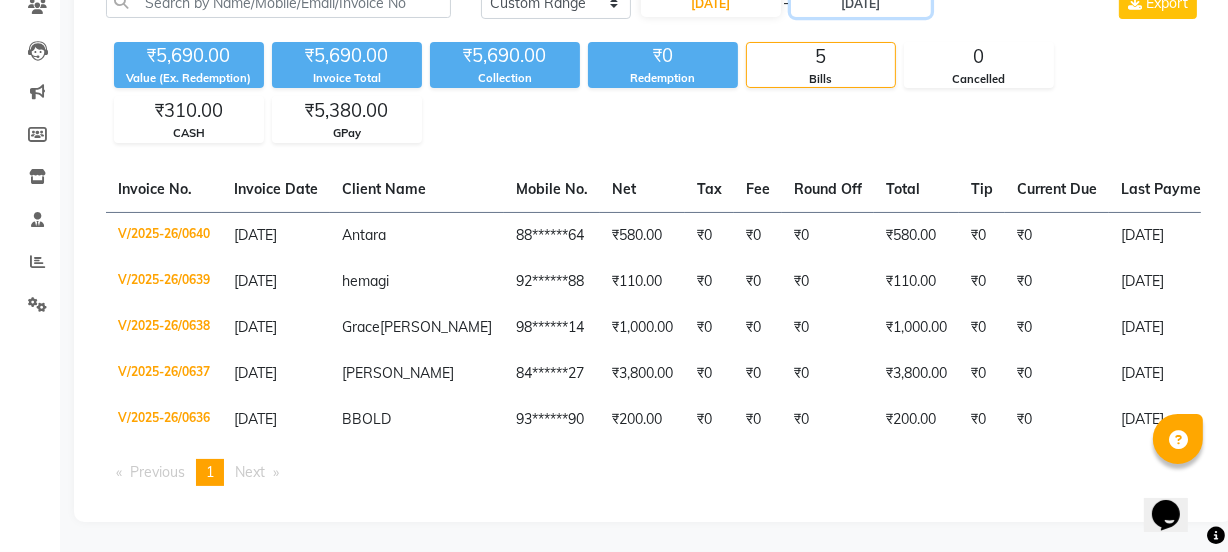 scroll, scrollTop: 215, scrollLeft: 0, axis: vertical 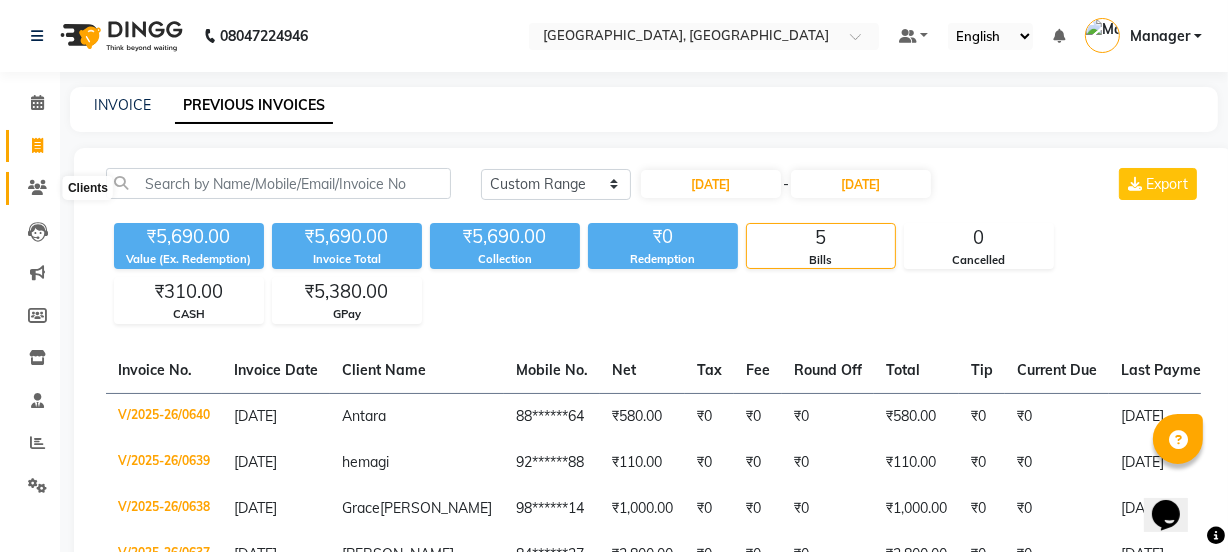 click 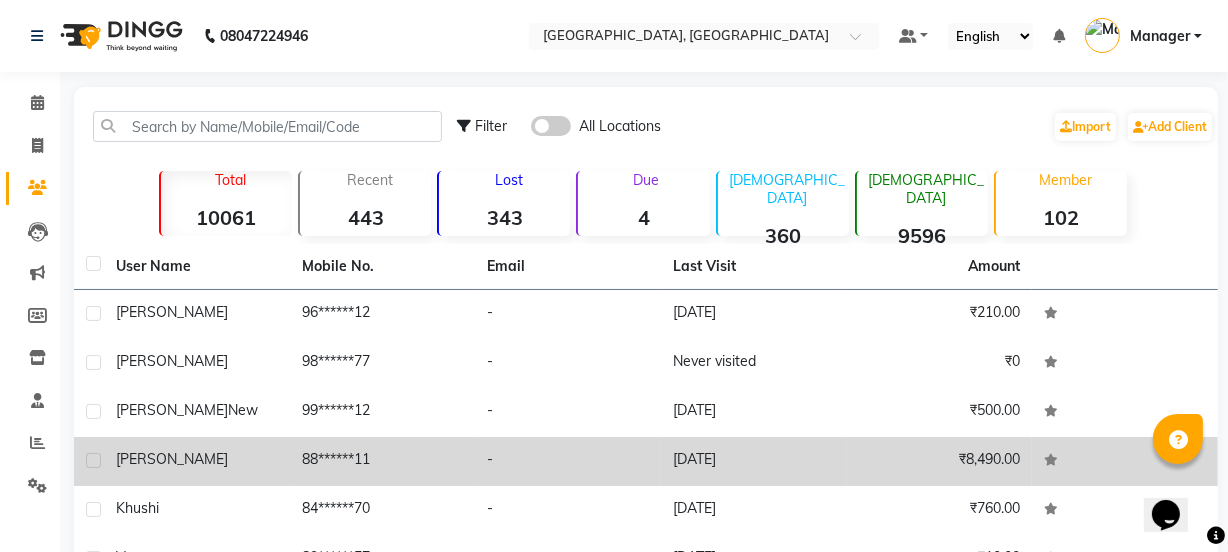 click on "88******11" 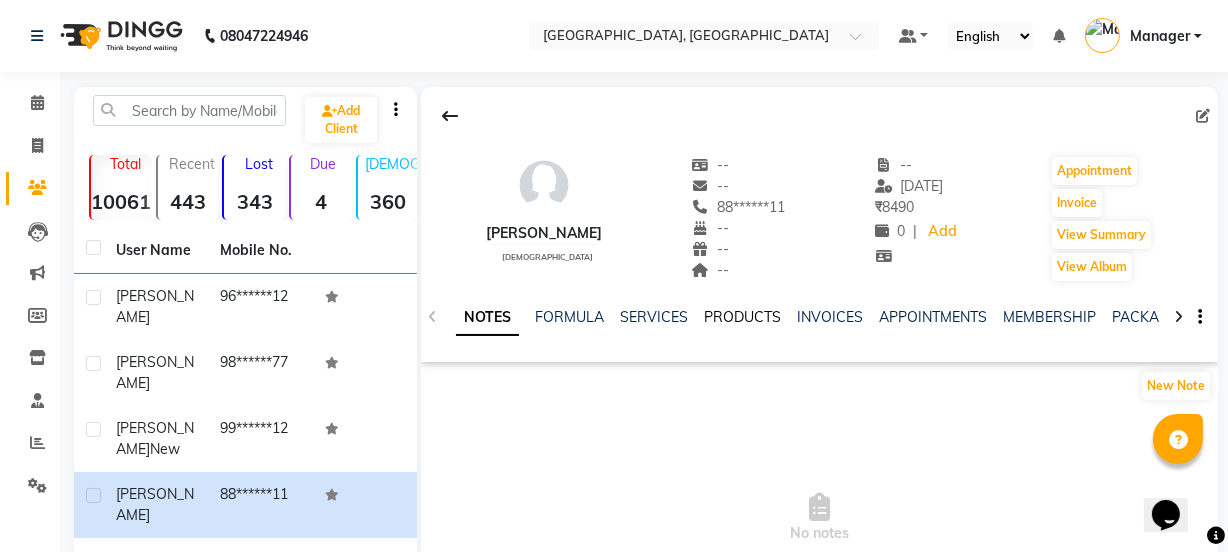 click on "PRODUCTS" 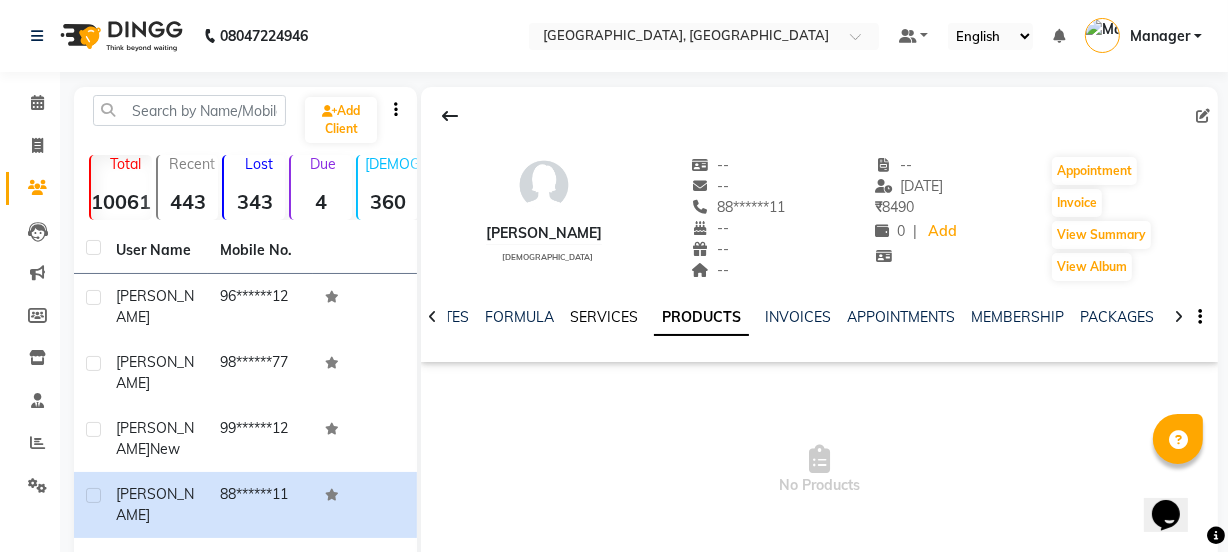 click on "SERVICES" 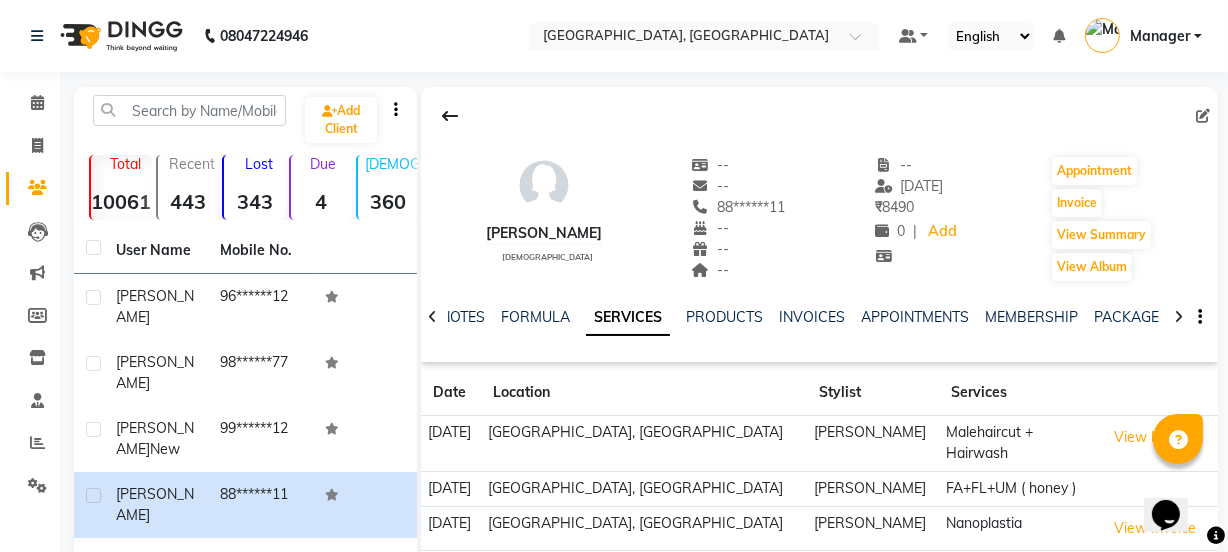 scroll, scrollTop: 94, scrollLeft: 0, axis: vertical 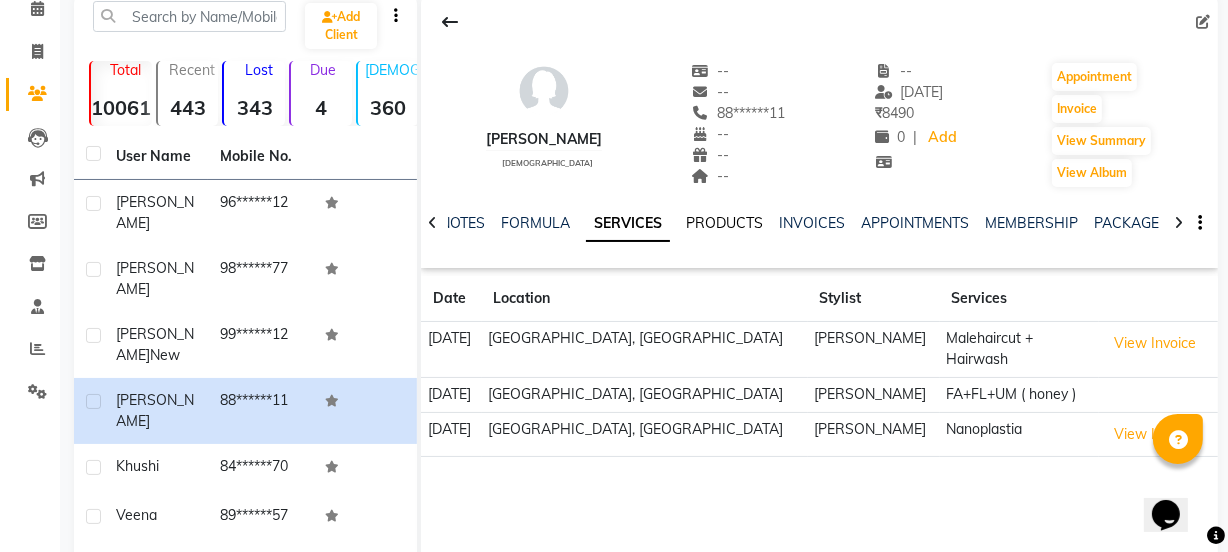 click on "PRODUCTS" 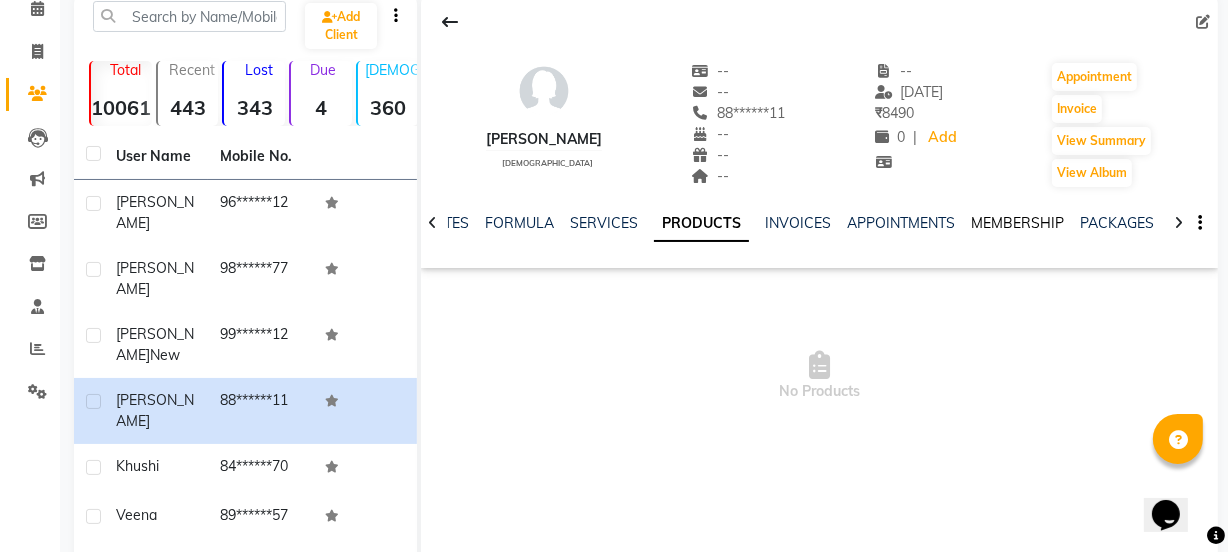 click on "MEMBERSHIP" 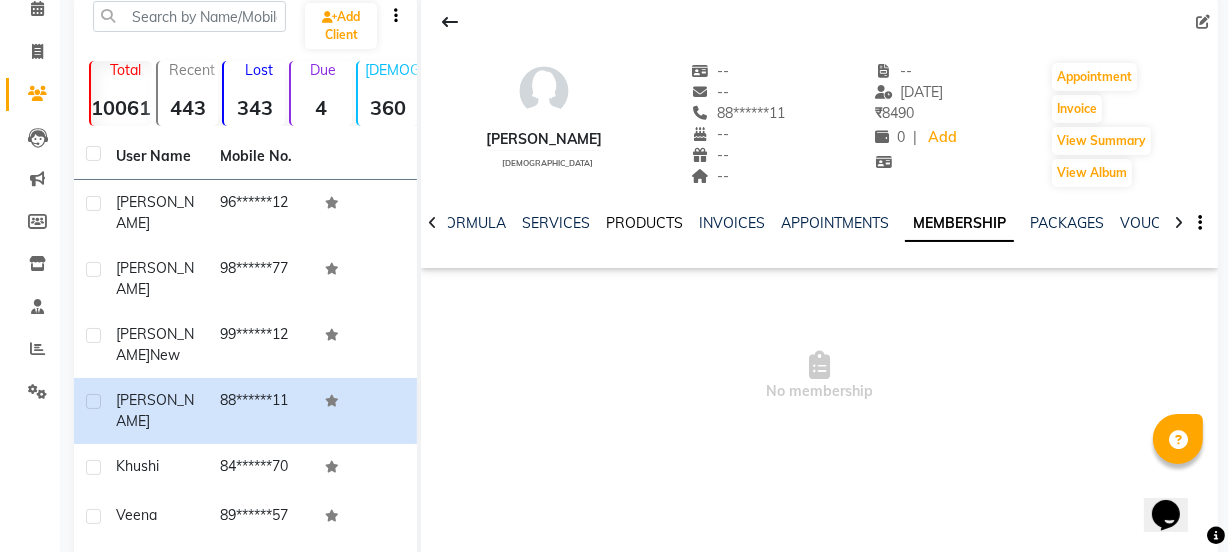 click on "PRODUCTS" 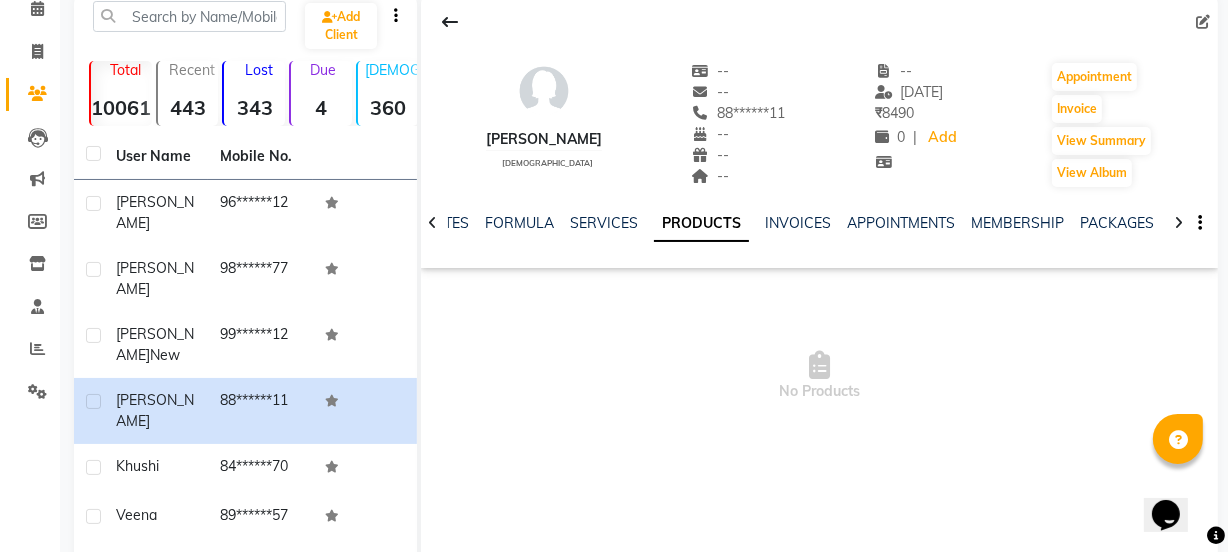 scroll, scrollTop: 218, scrollLeft: 0, axis: vertical 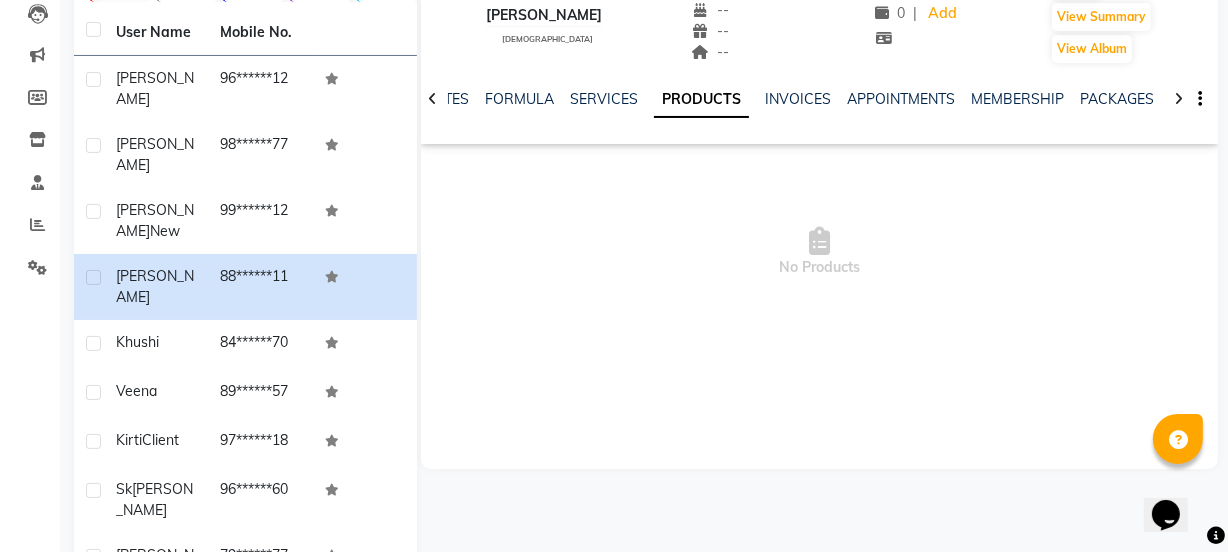 click 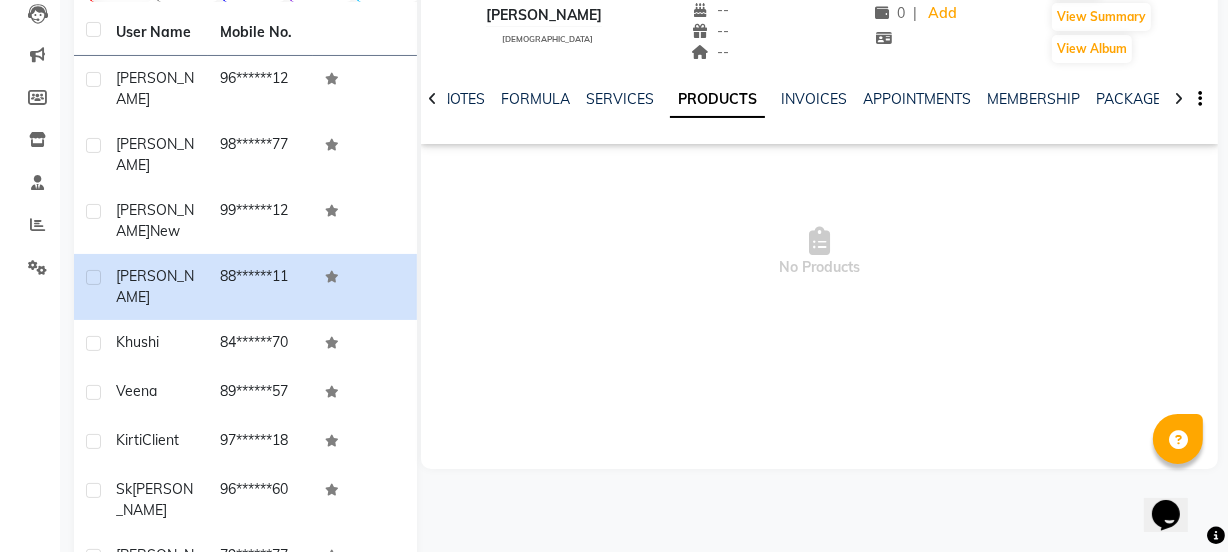 click 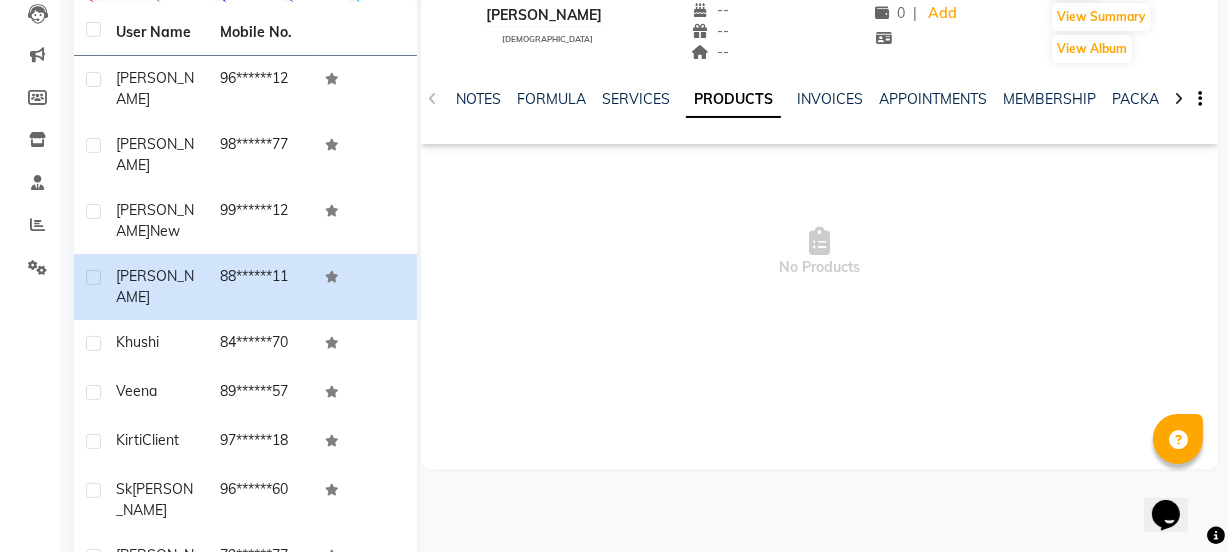 click on "NOTES FORMULA SERVICES PRODUCTS INVOICES APPOINTMENTS MEMBERSHIP PACKAGES VOUCHERS GIFTCARDS POINTS FORMS FAMILY CARDS WALLET" 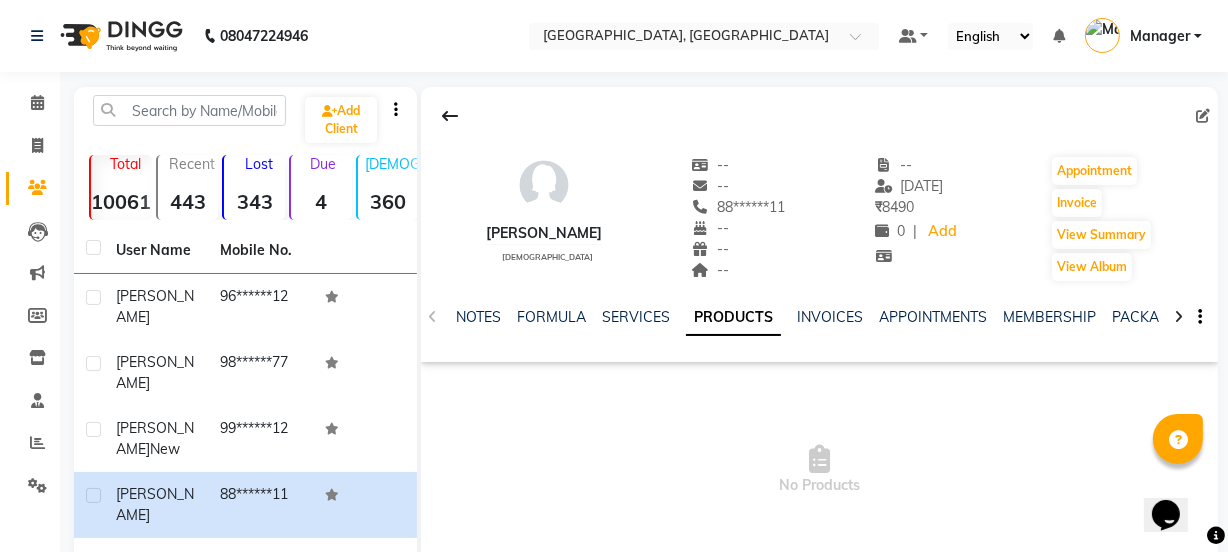 click on "NOTES FORMULA SERVICES PRODUCTS INVOICES APPOINTMENTS MEMBERSHIP PACKAGES VOUCHERS GIFTCARDS POINTS FORMS FAMILY CARDS WALLET" 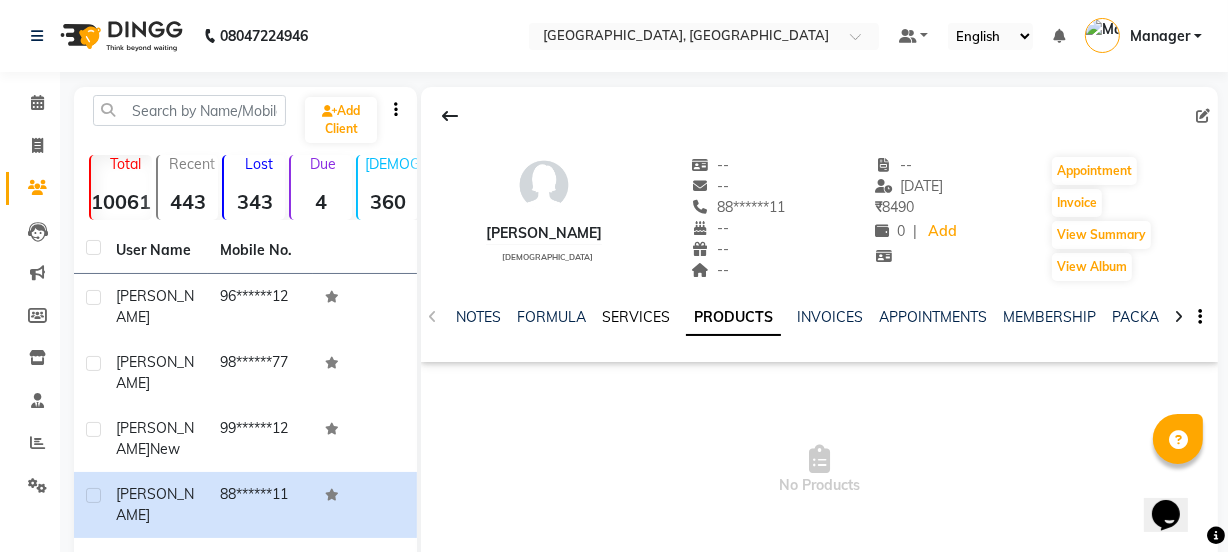 click on "SERVICES" 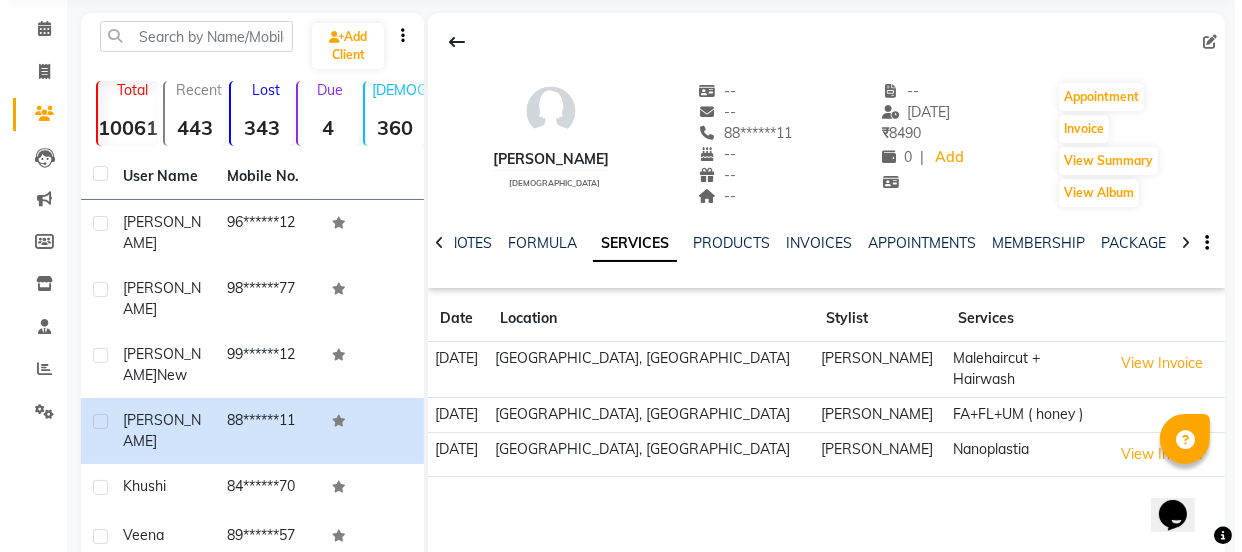 scroll, scrollTop: 0, scrollLeft: 0, axis: both 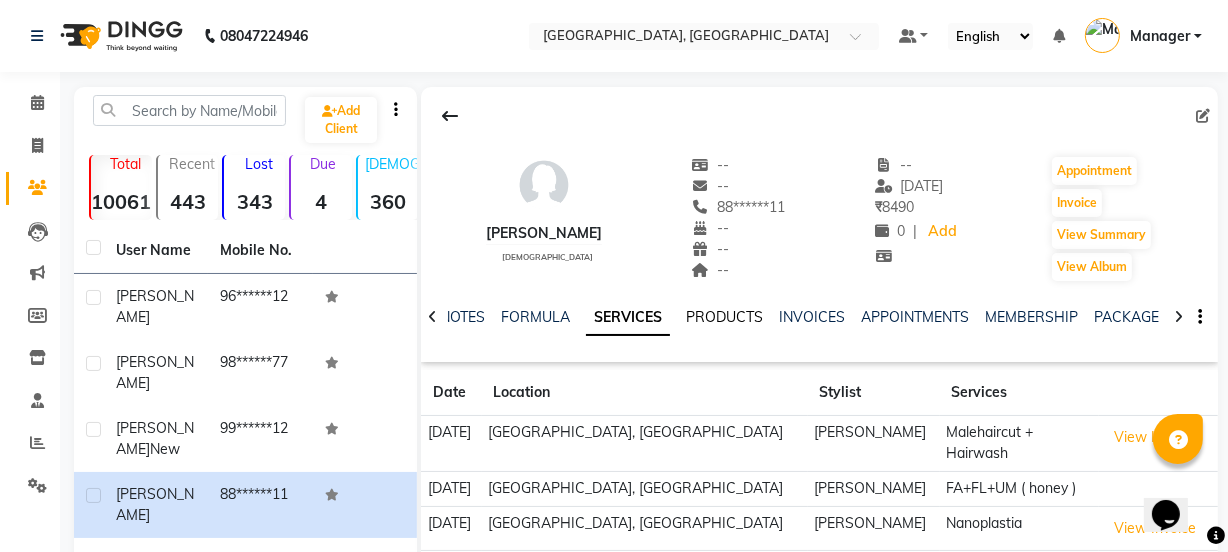 click on "PRODUCTS" 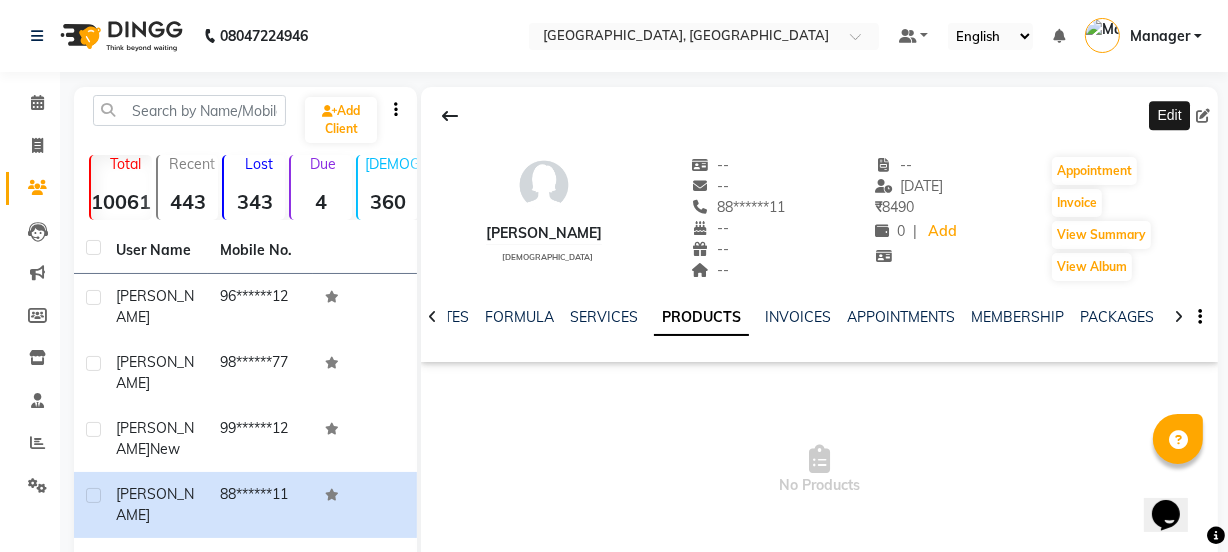 click 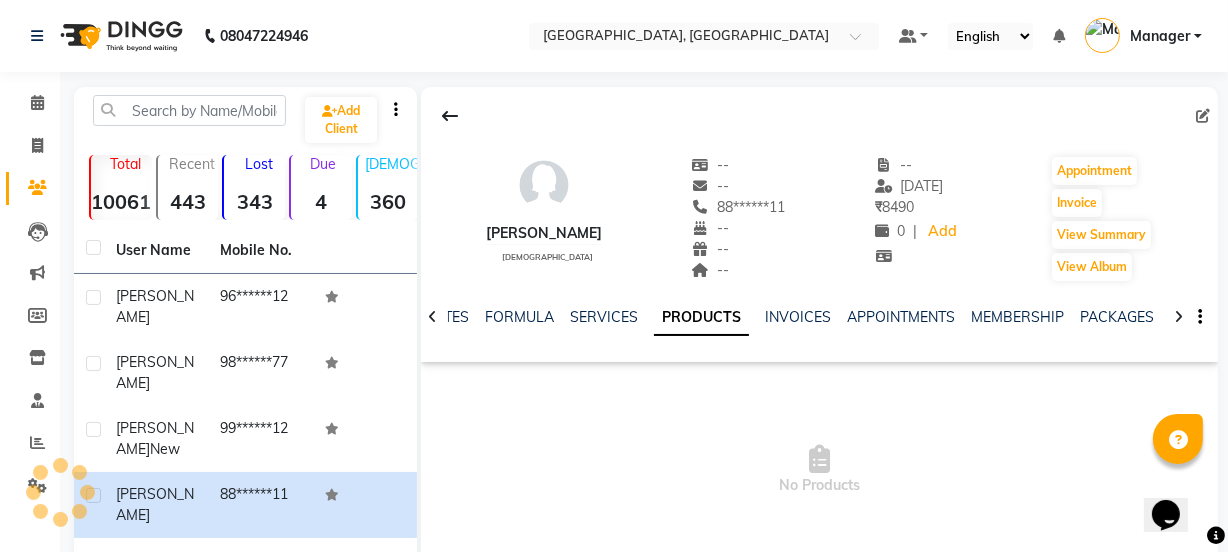 select on "female" 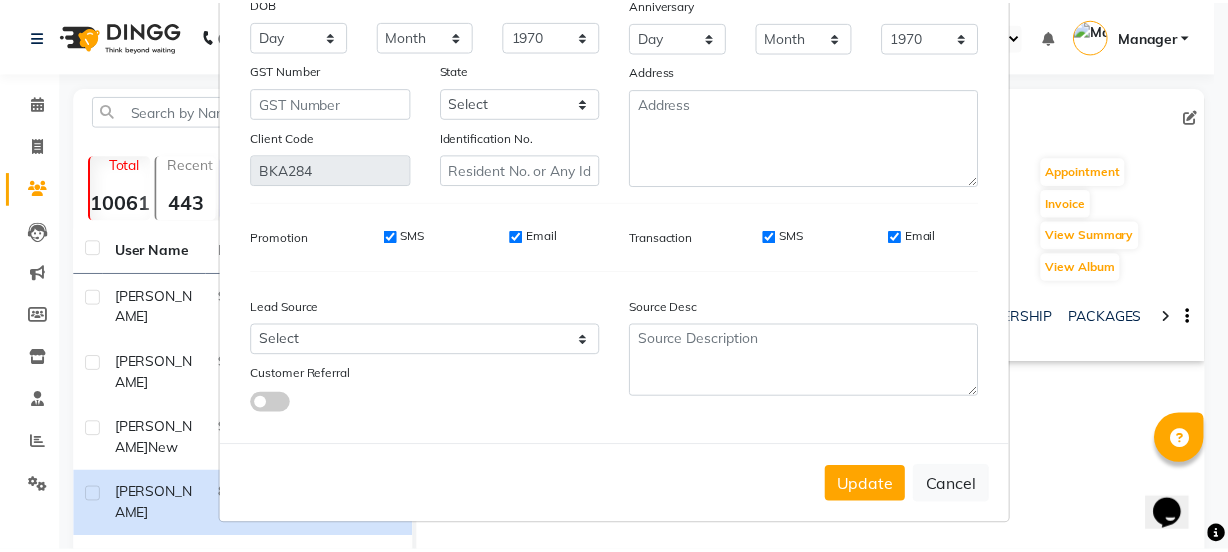 scroll, scrollTop: 266, scrollLeft: 0, axis: vertical 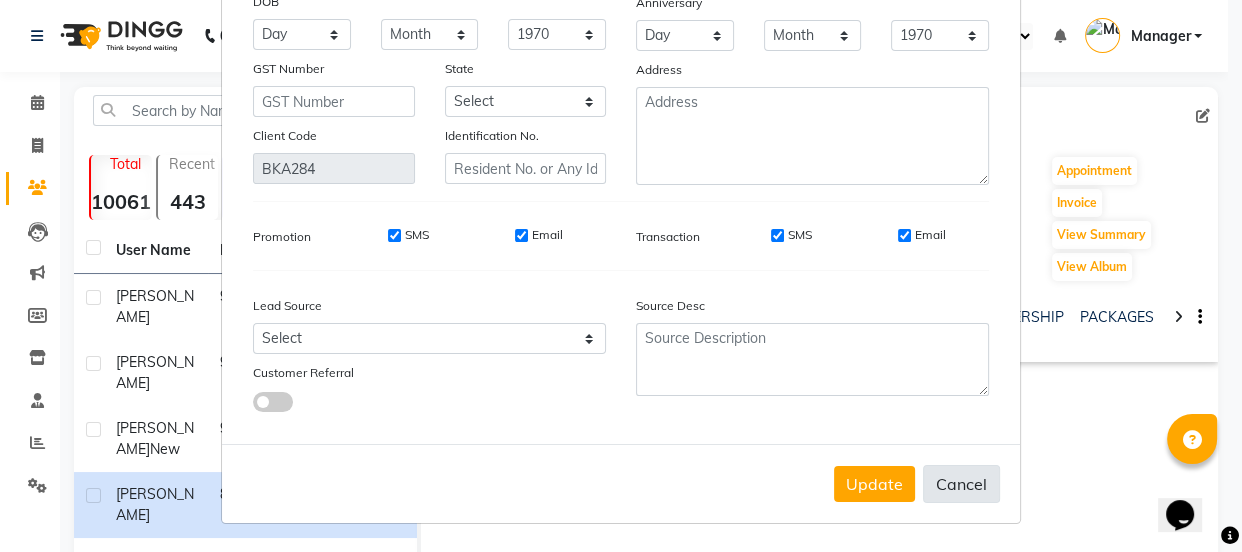 click on "Cancel" at bounding box center [961, 484] 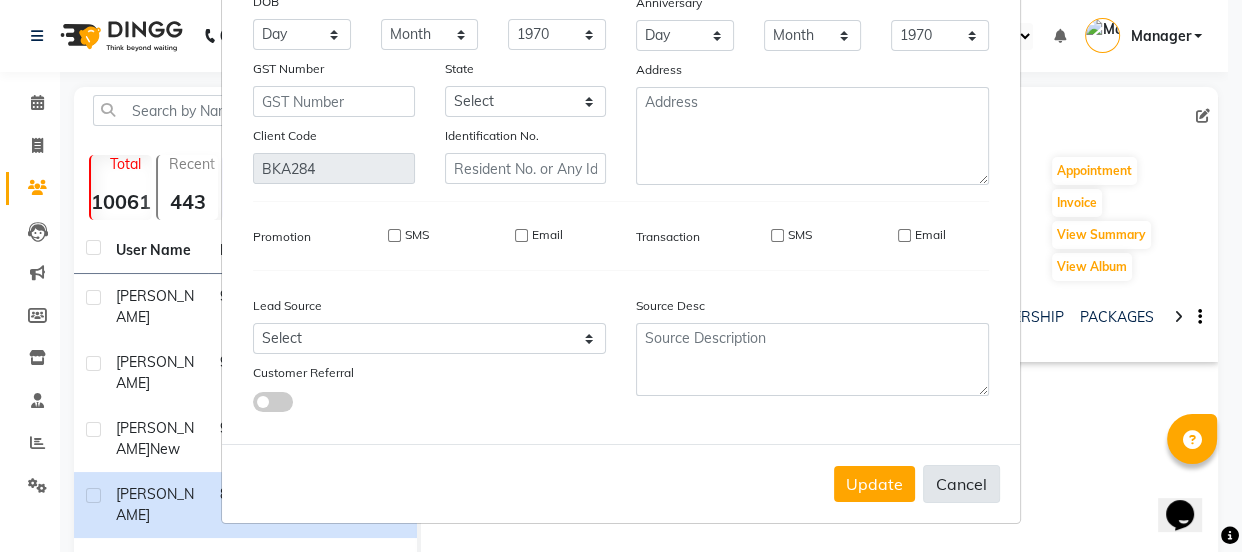 type 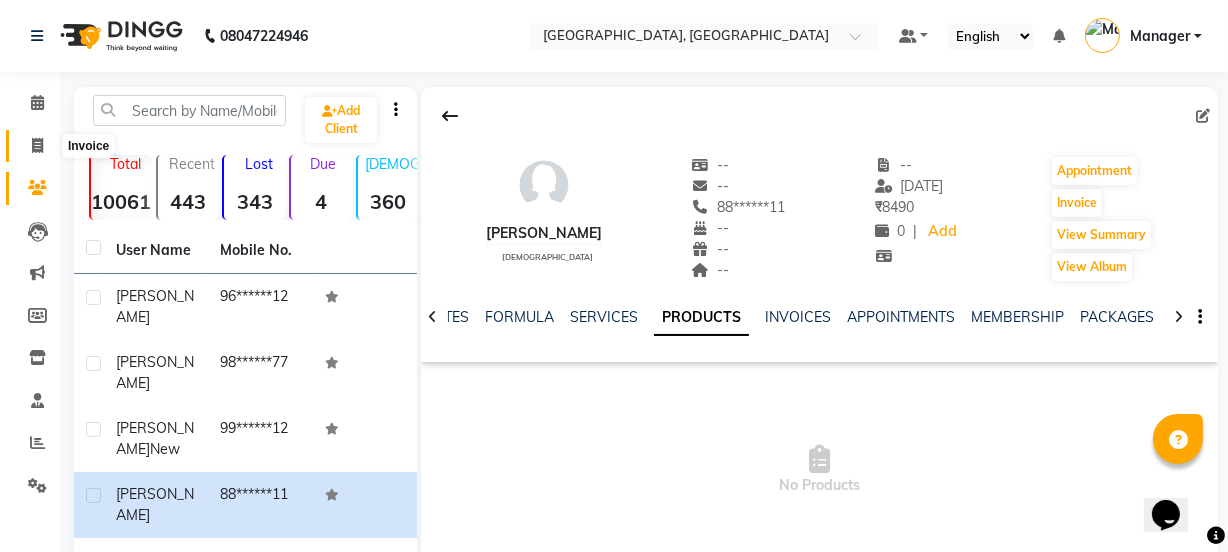 click 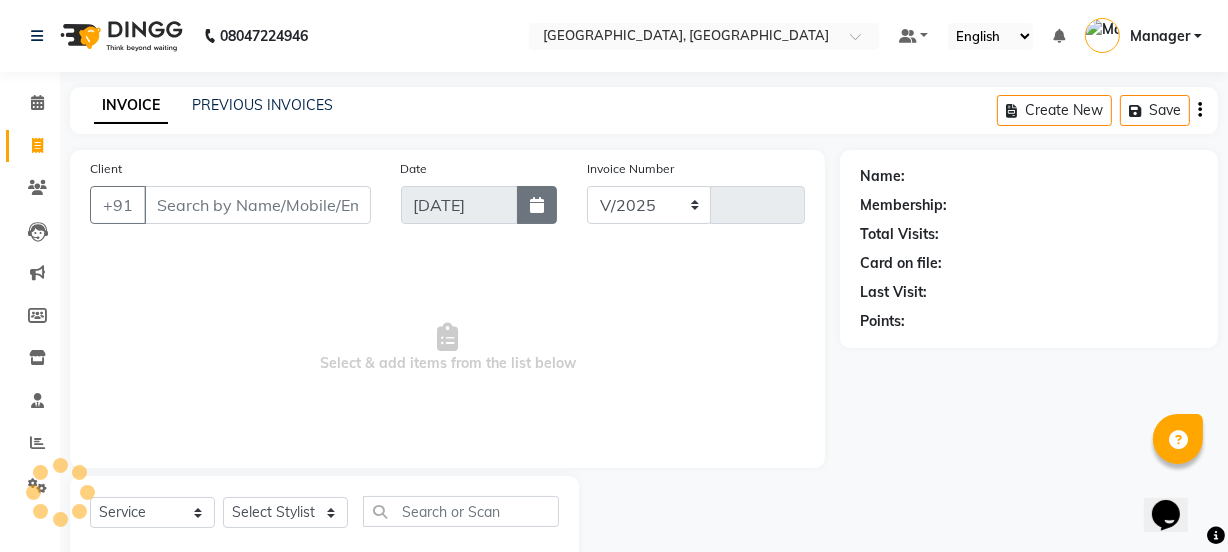 select on "7742" 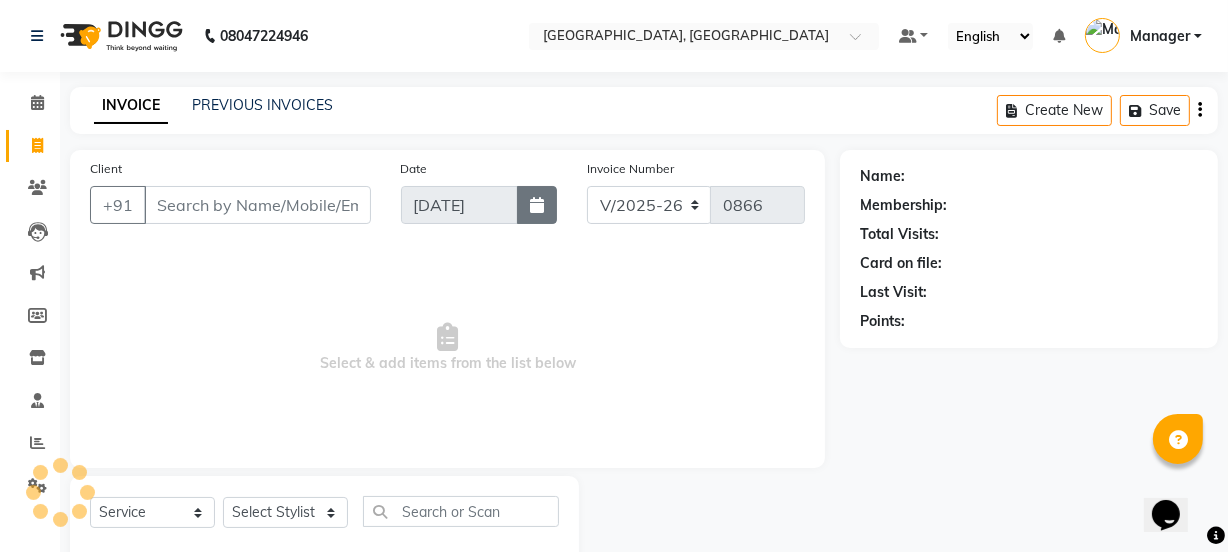 scroll, scrollTop: 50, scrollLeft: 0, axis: vertical 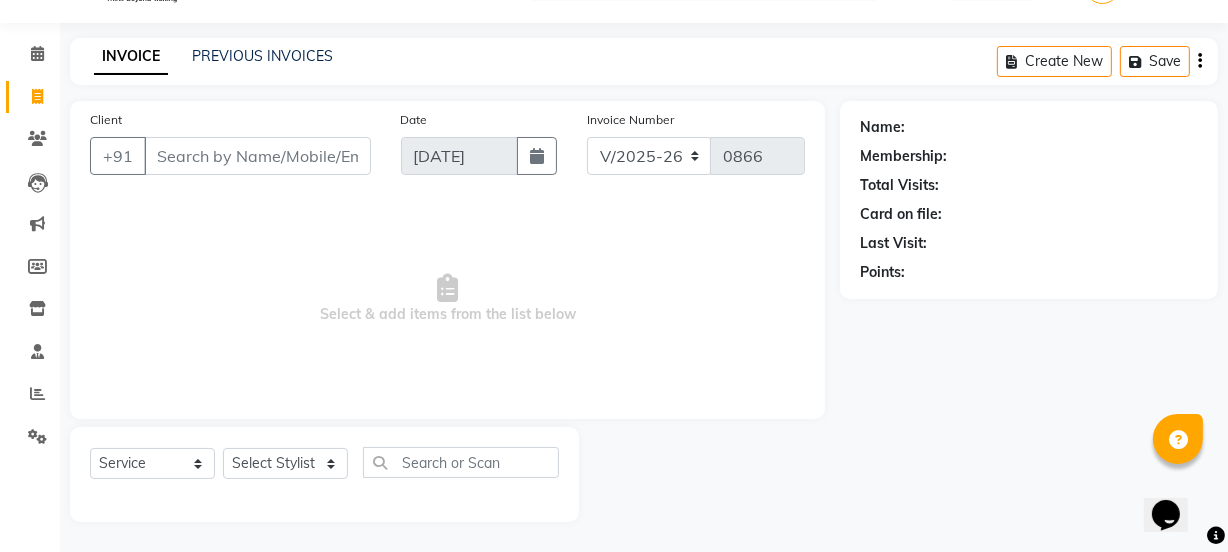 select on "membership" 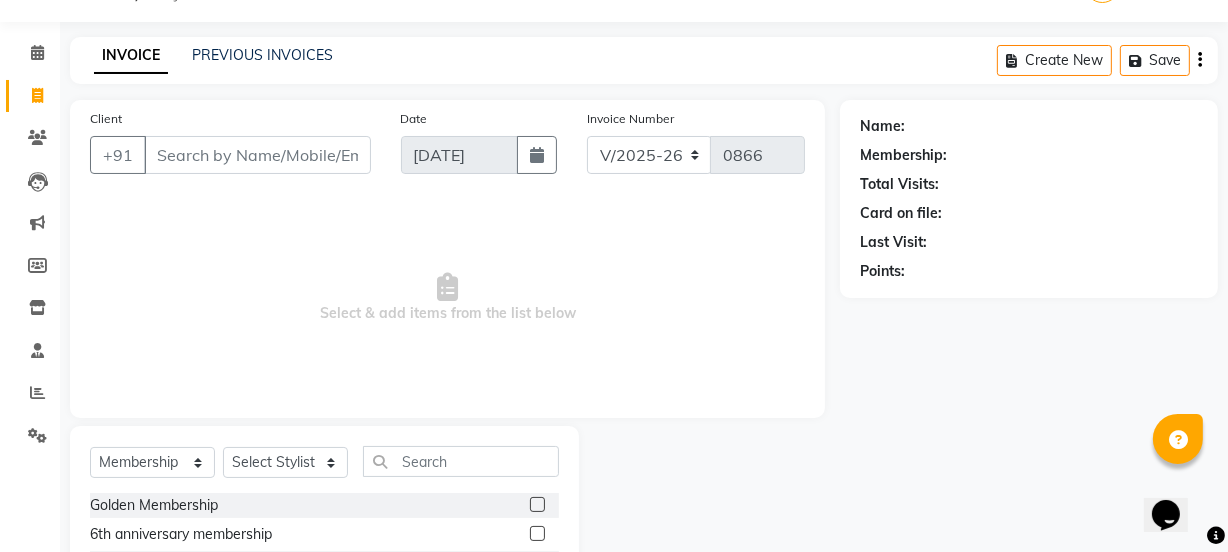 click on "INVOICE PREVIOUS INVOICES Create New   Save" 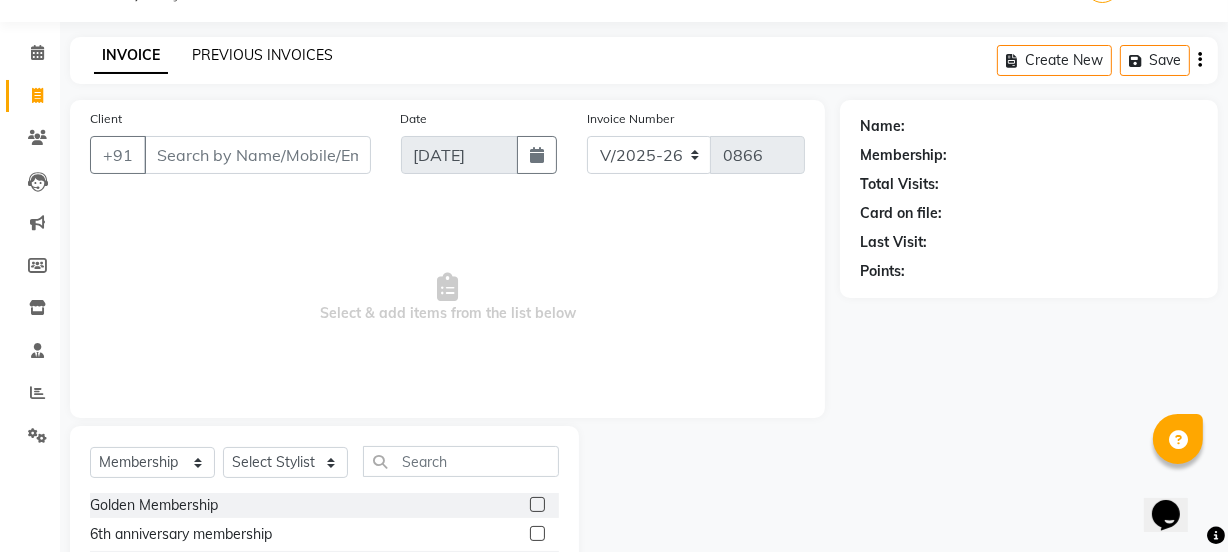 click on "PREVIOUS INVOICES" 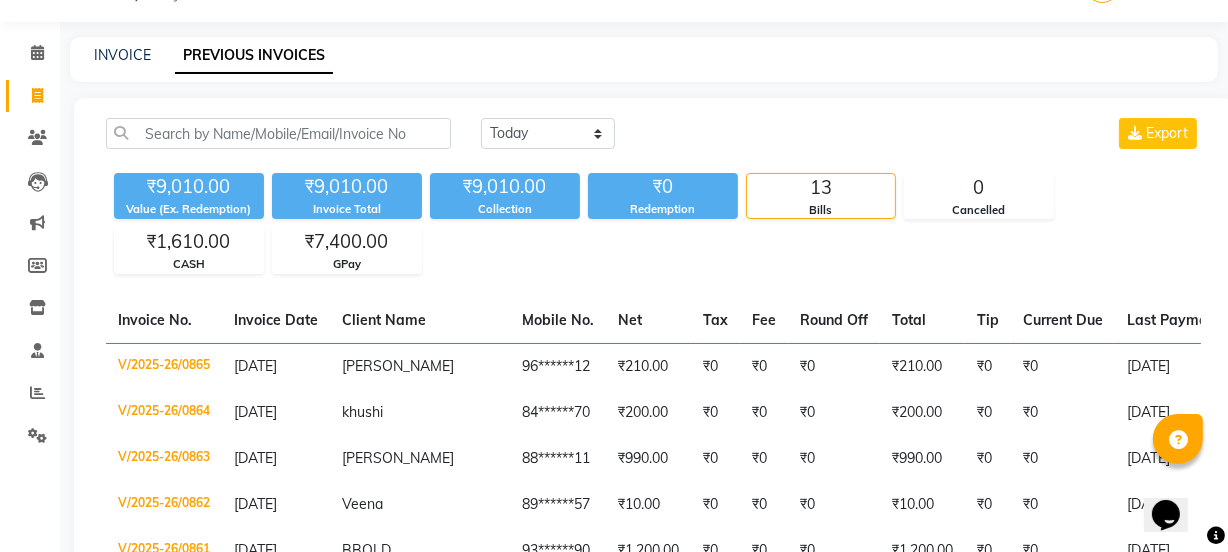scroll, scrollTop: 0, scrollLeft: 0, axis: both 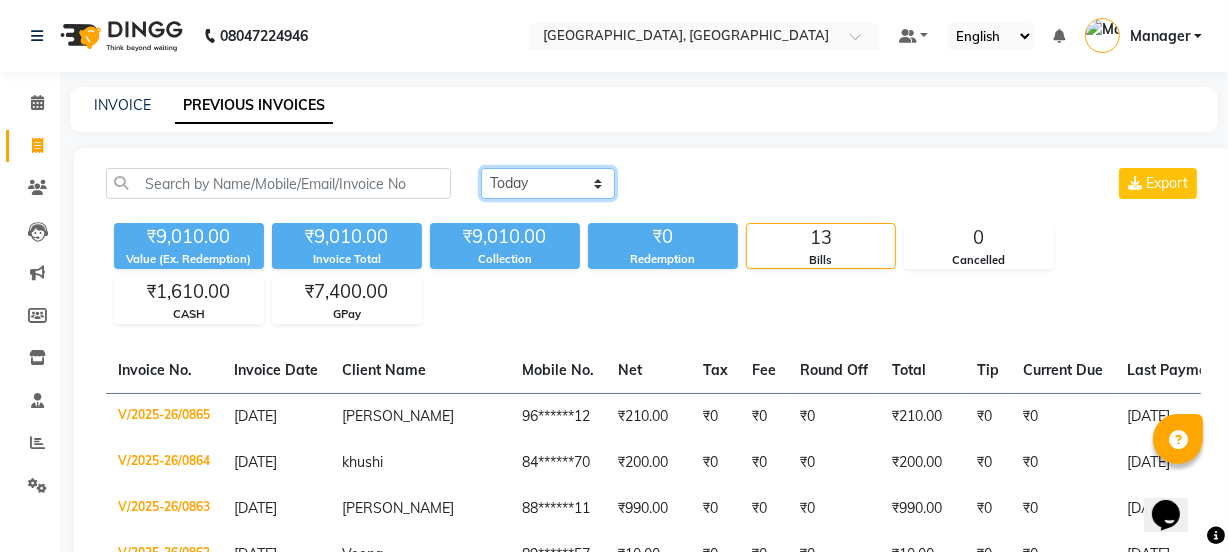 click on "Today Yesterday Custom Range" 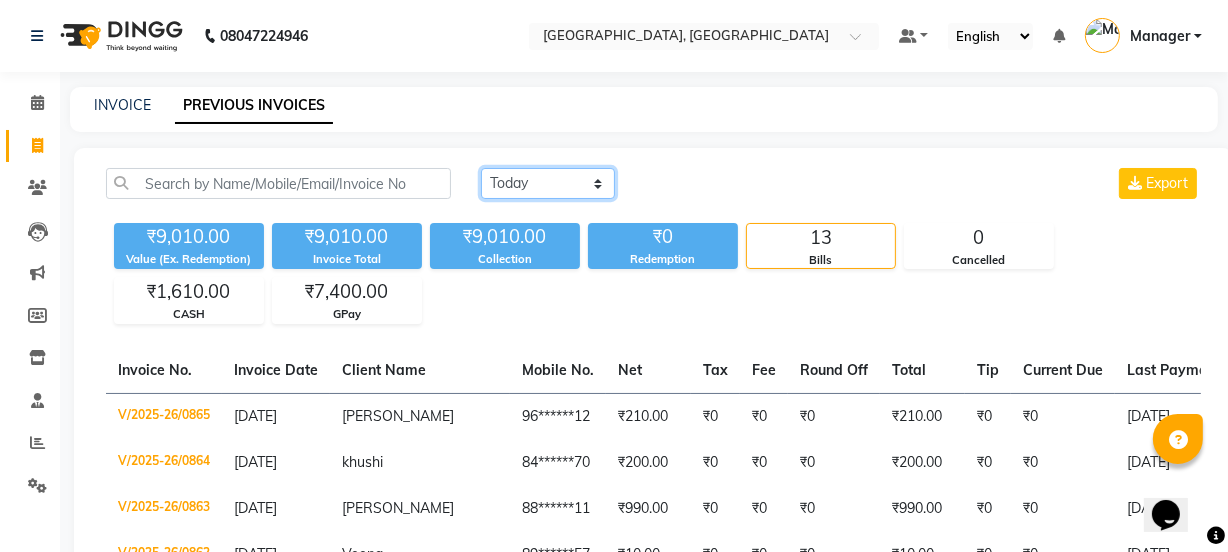 select on "range" 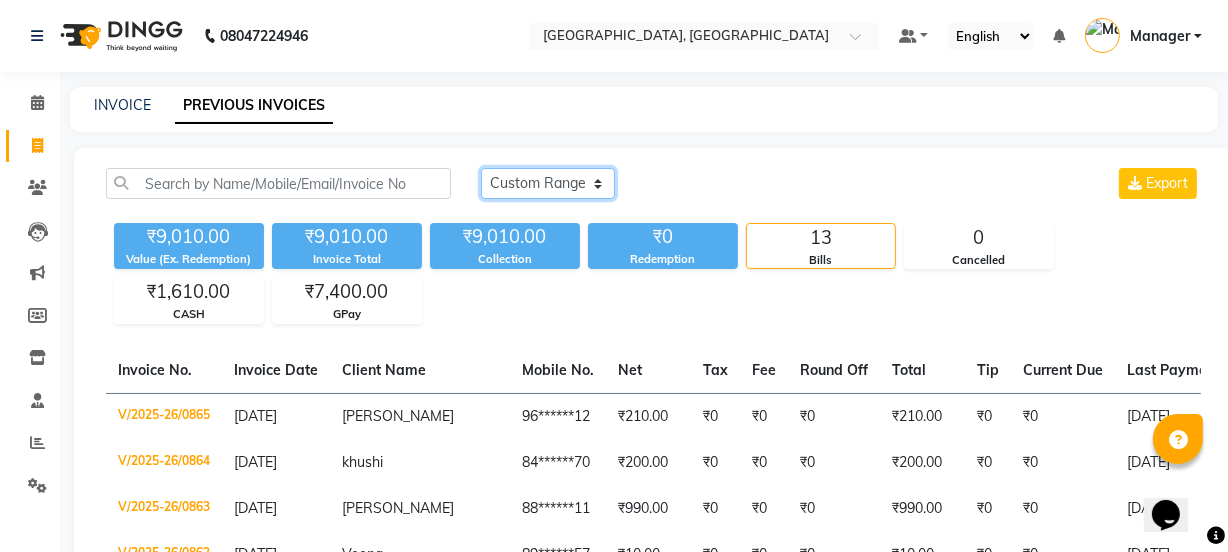 click on "Today Yesterday Custom Range" 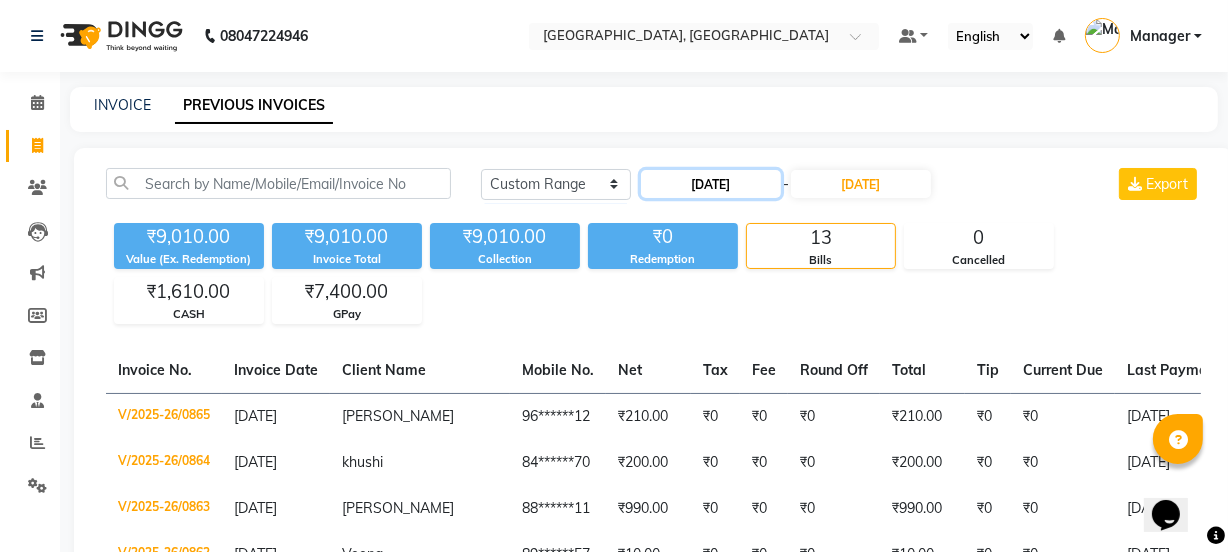 click on "13-07-2025" 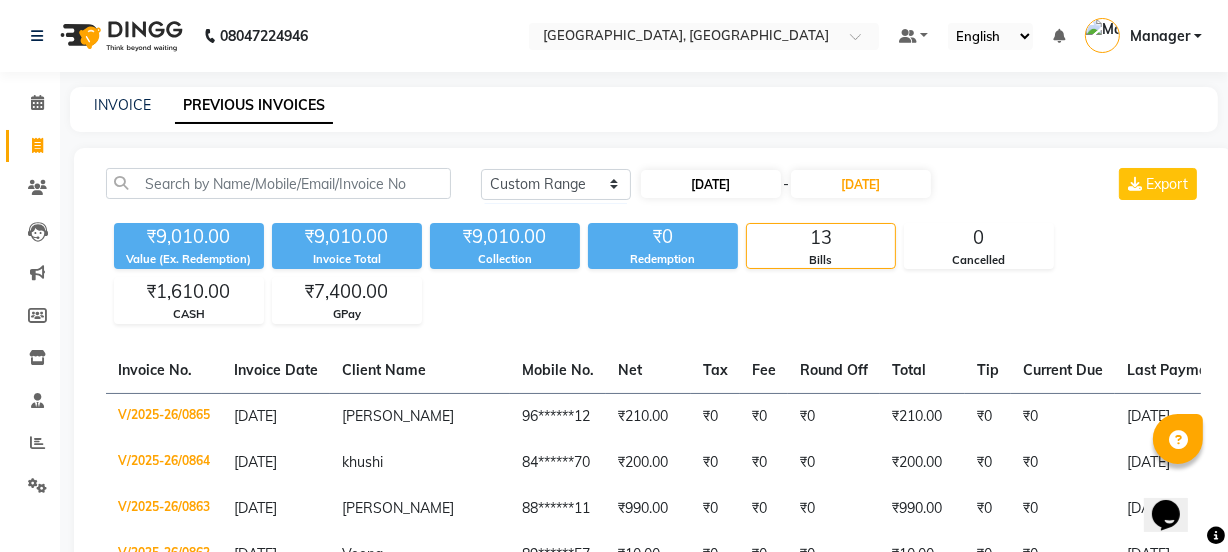 select on "7" 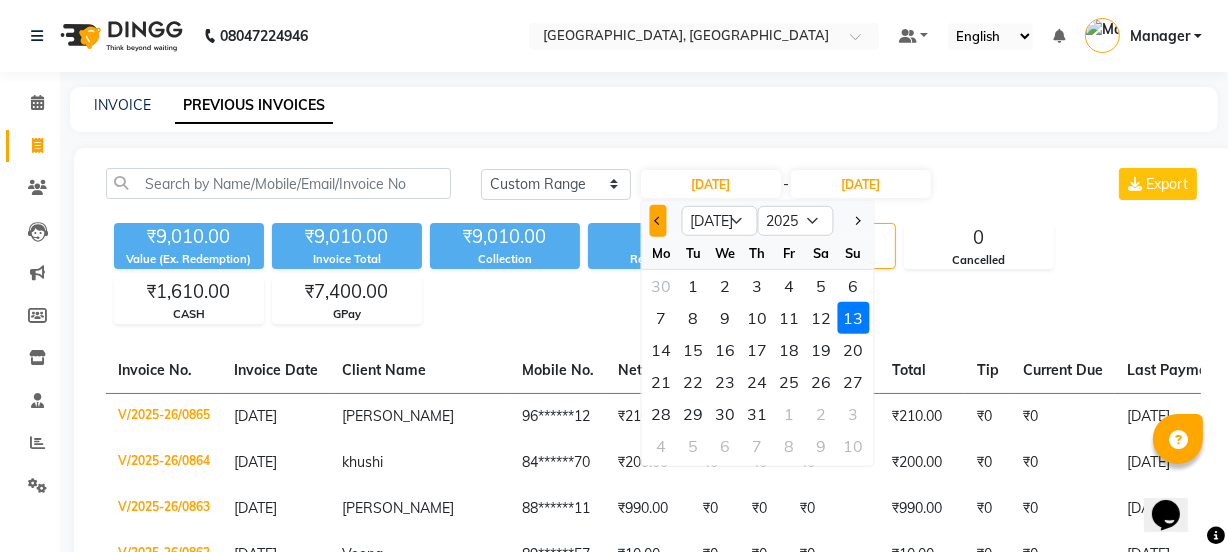 click 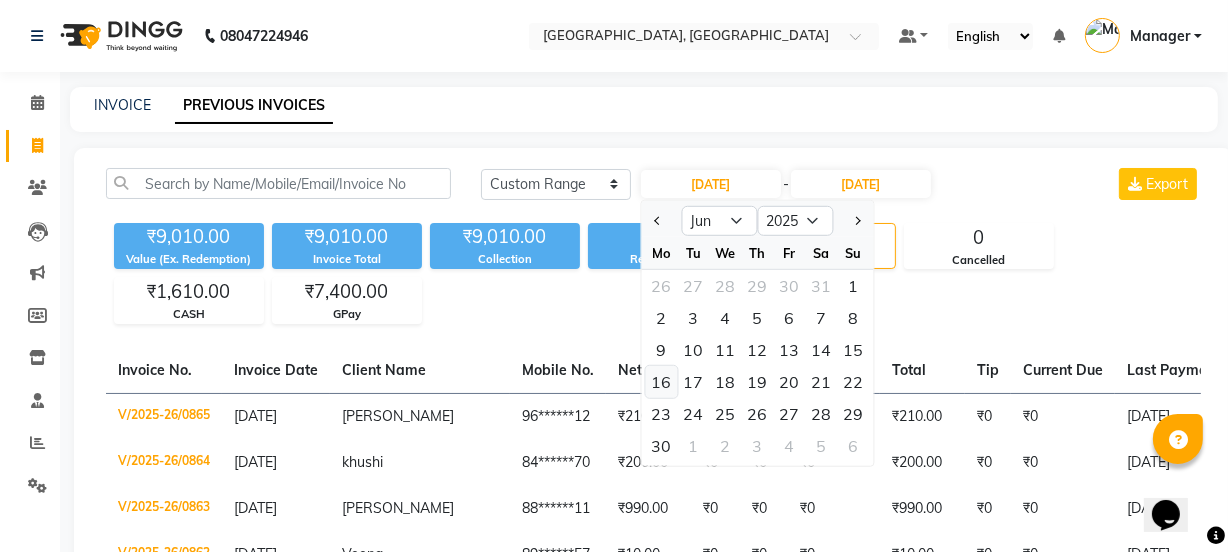 click on "16" 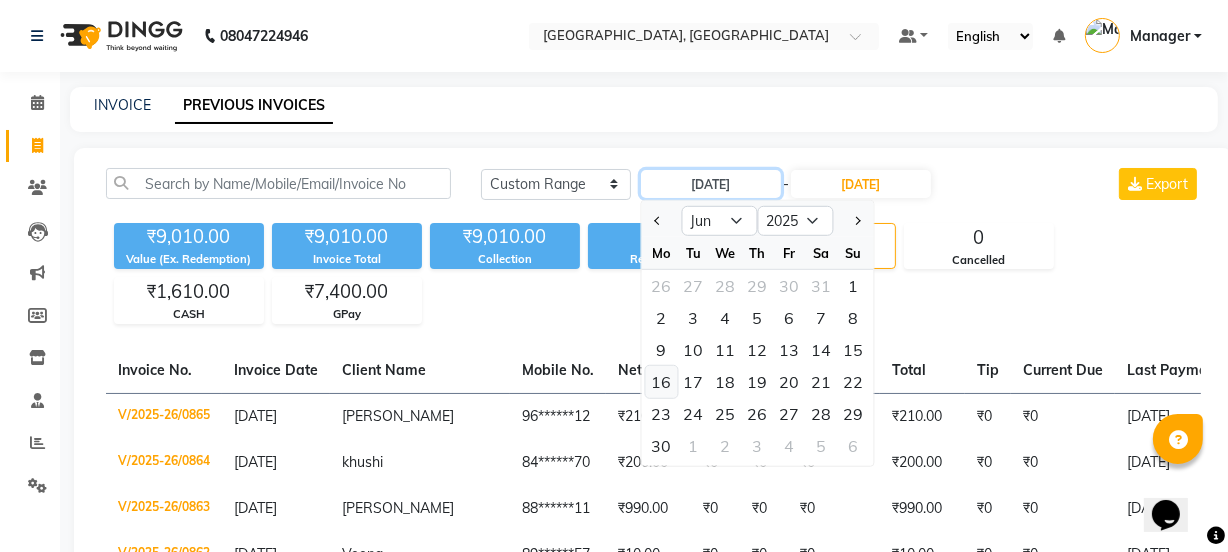 type on "16-06-2025" 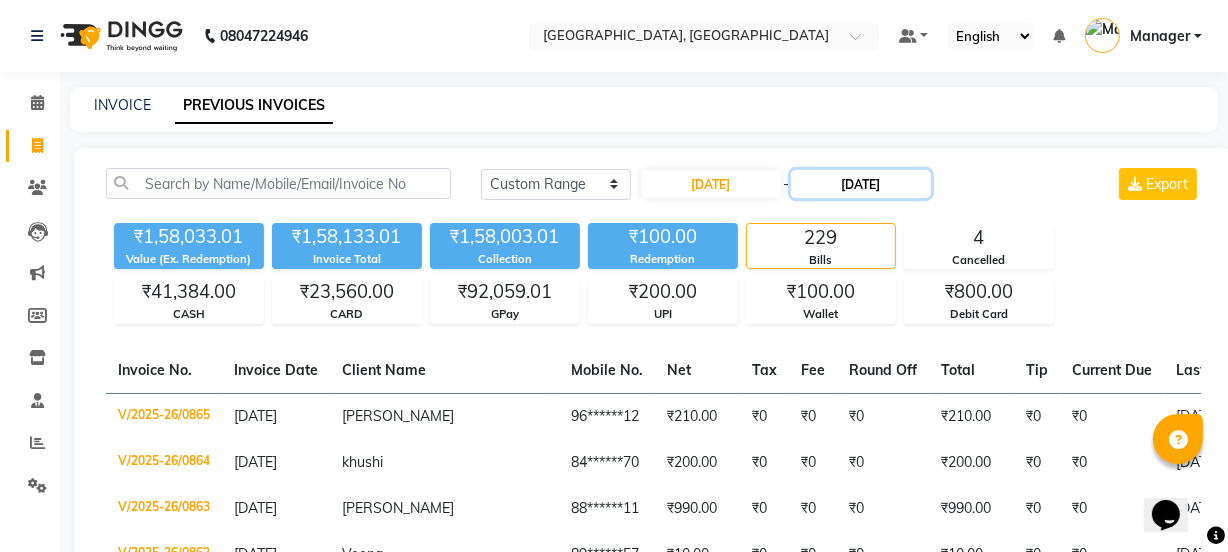 click on "13-07-2025" 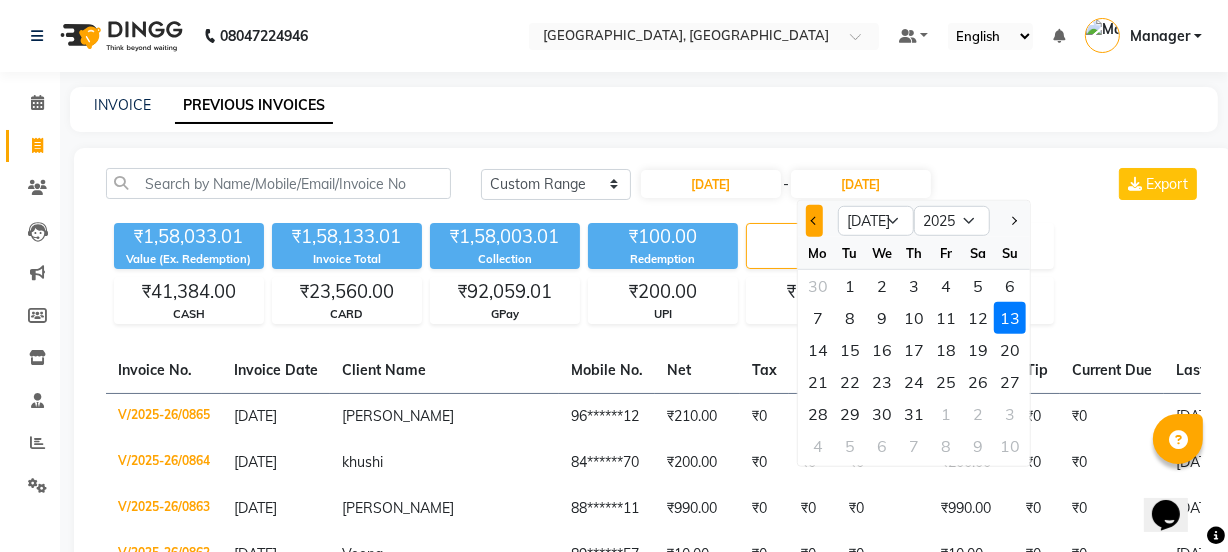 click 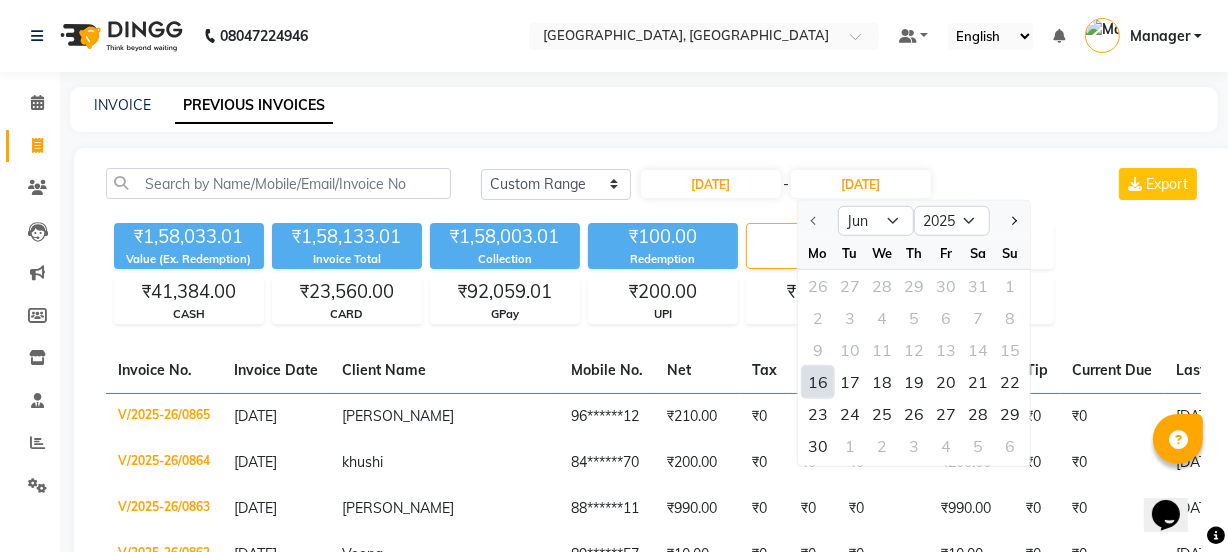 click on "16" 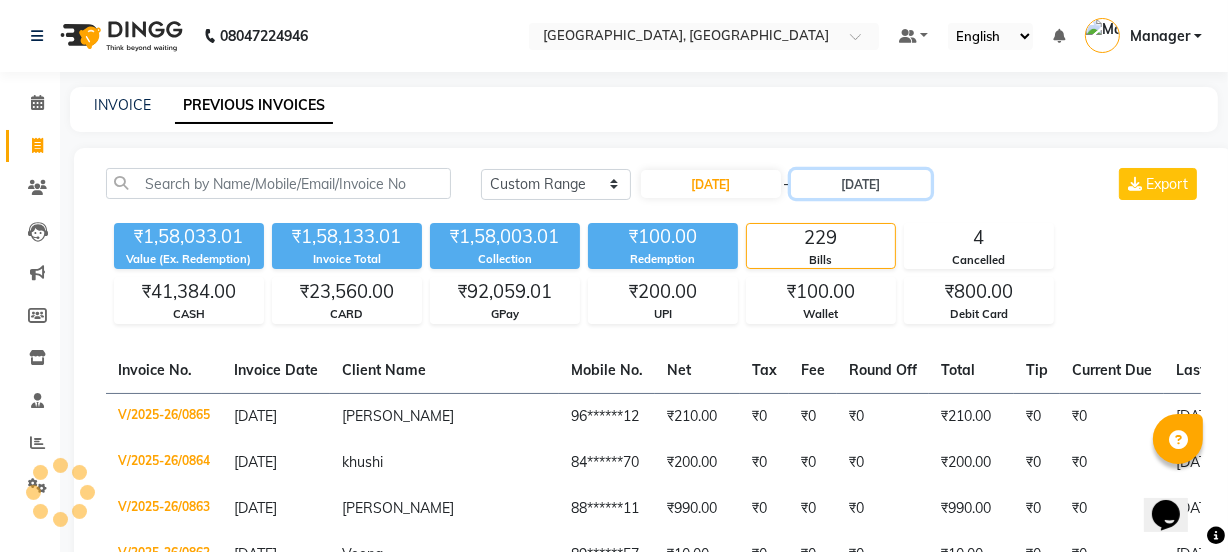 type on "16-06-2025" 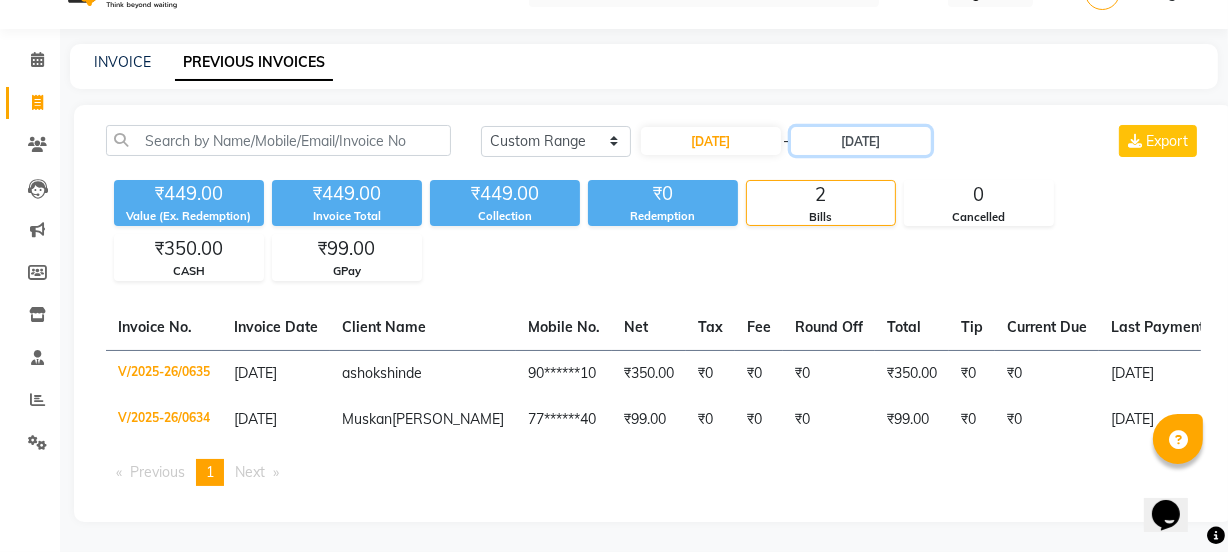 scroll, scrollTop: 96, scrollLeft: 0, axis: vertical 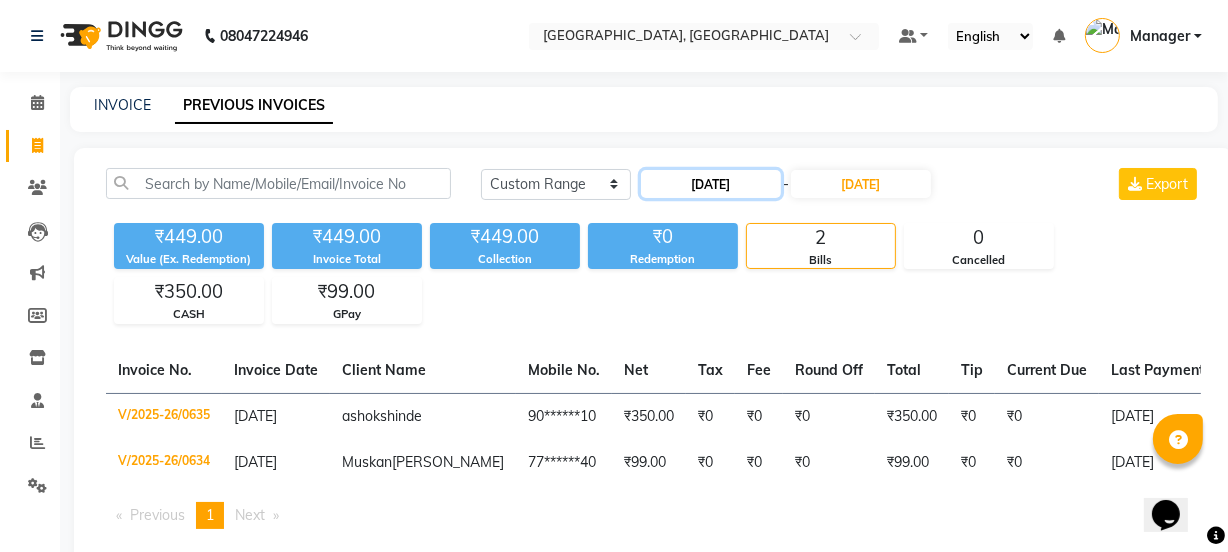 click on "16-06-2025" 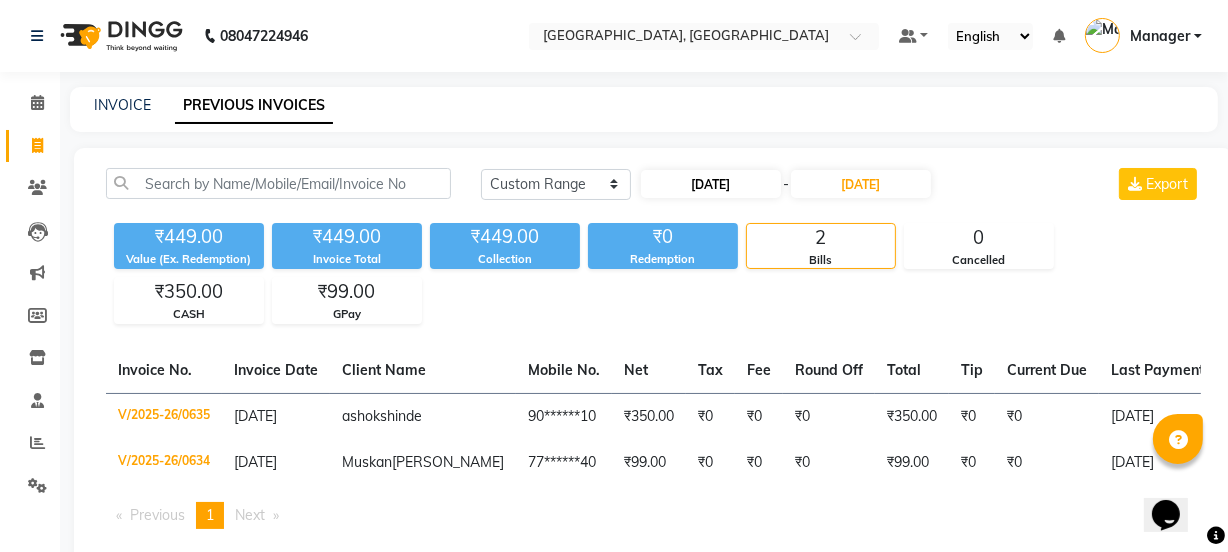 select on "6" 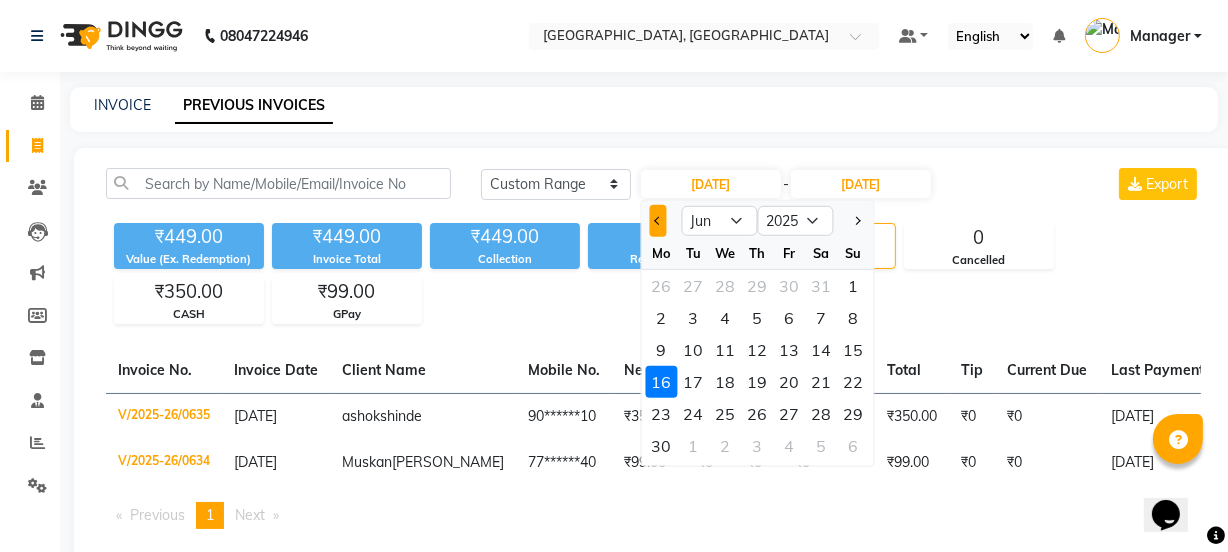 click 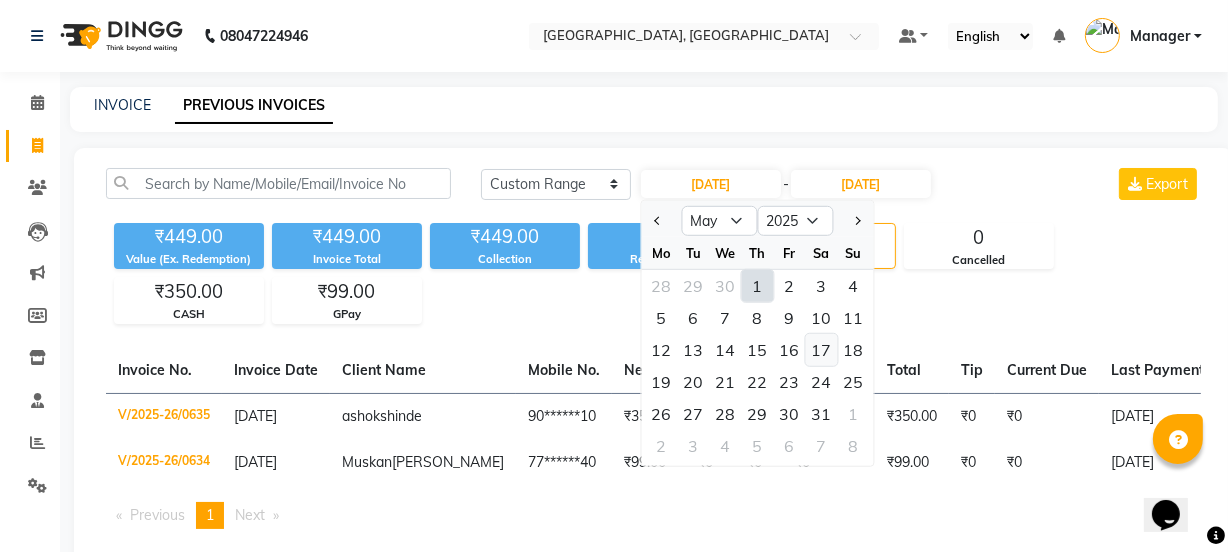 click on "17" 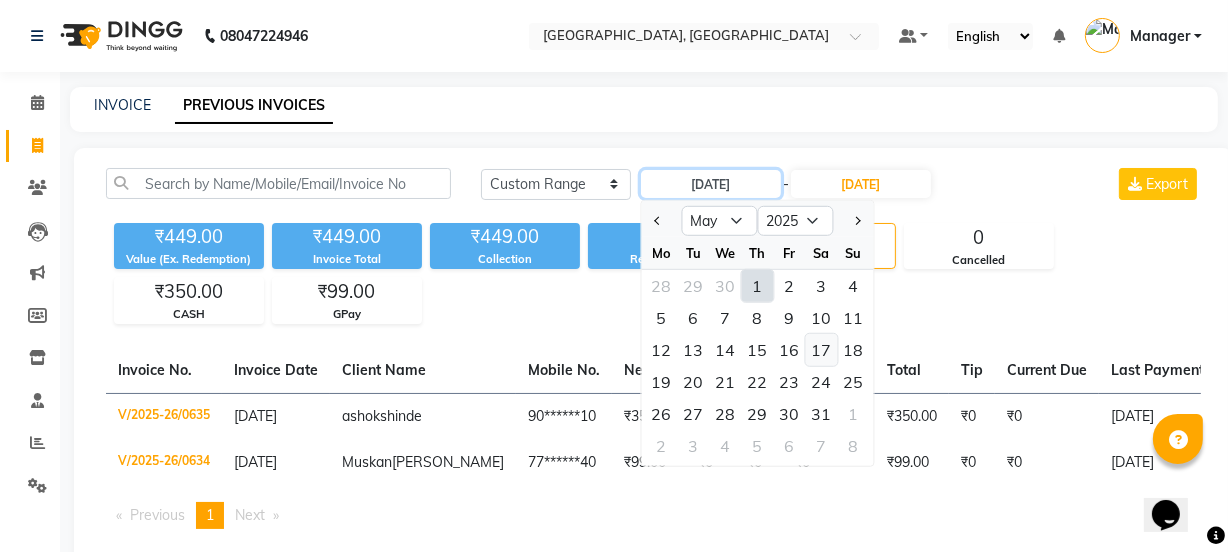 type on "17-05-2025" 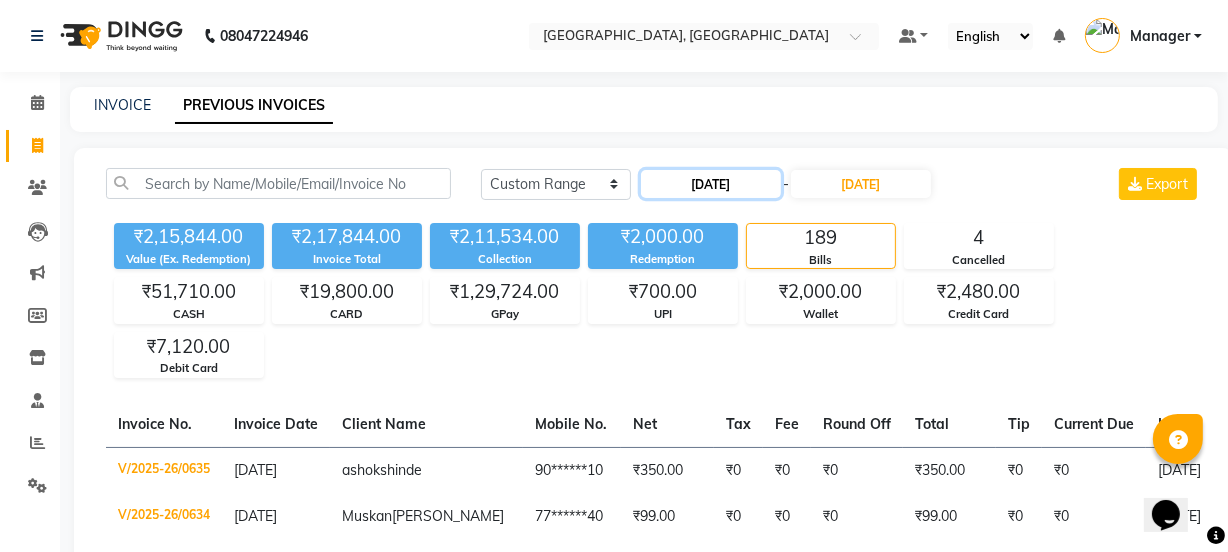click on "17-05-2025" 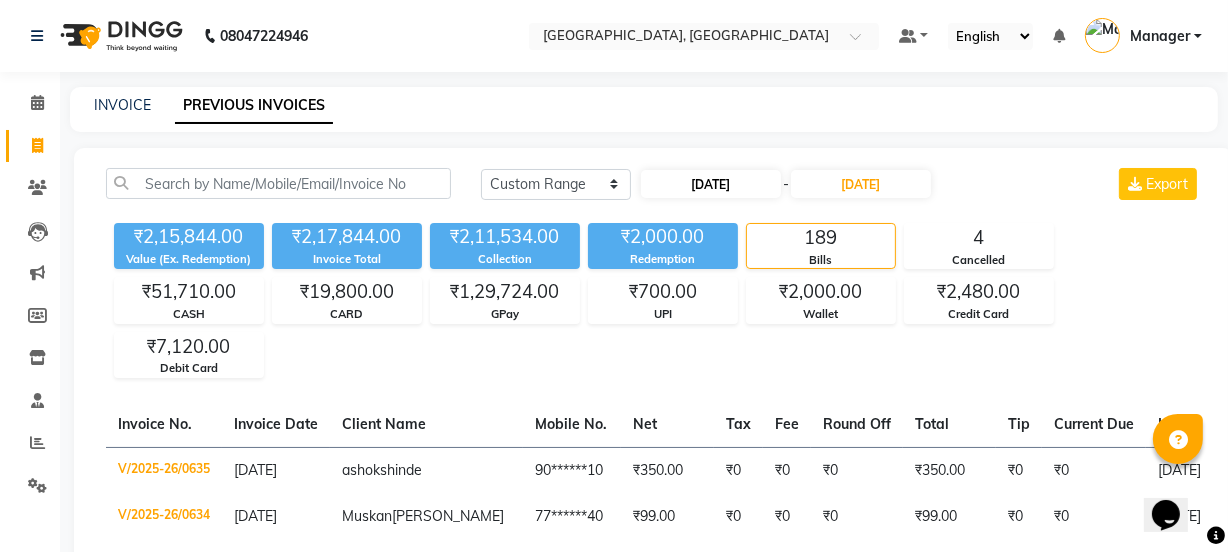 select on "5" 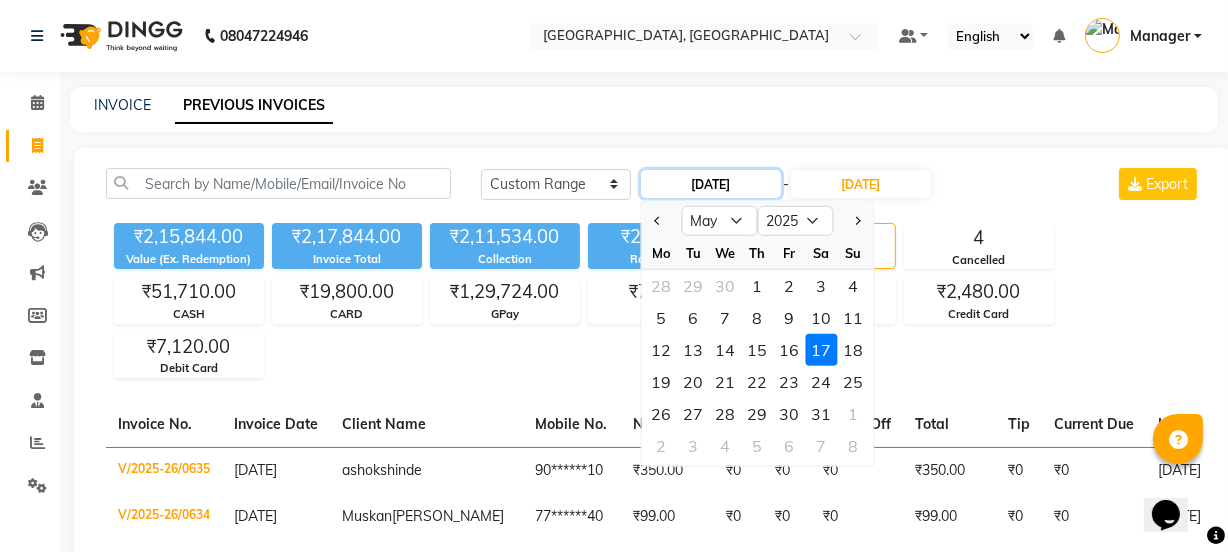 click on "17-05-2025" 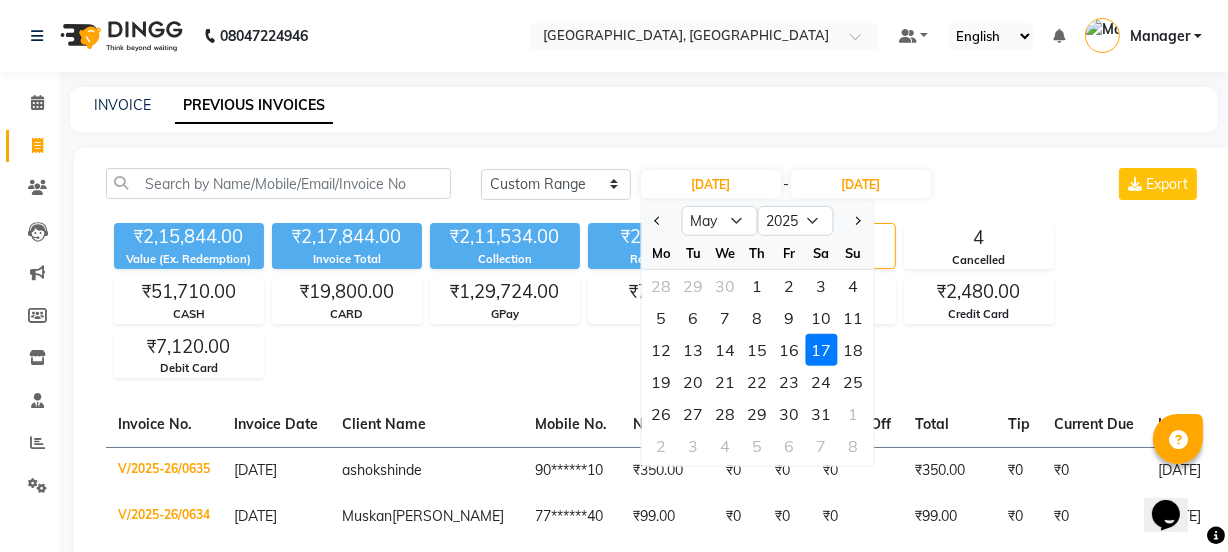 click 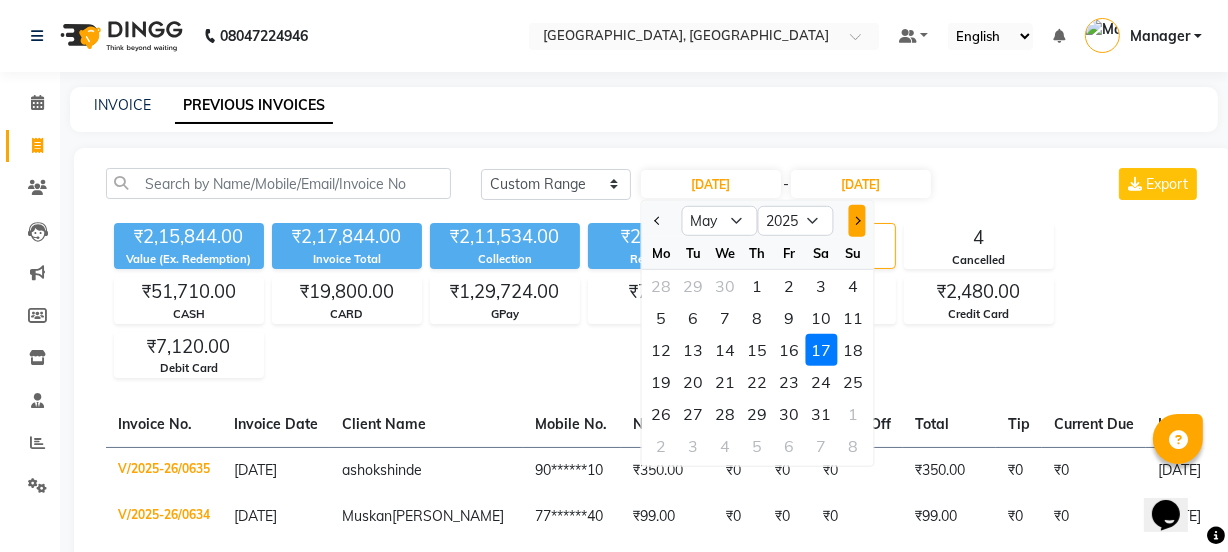 click 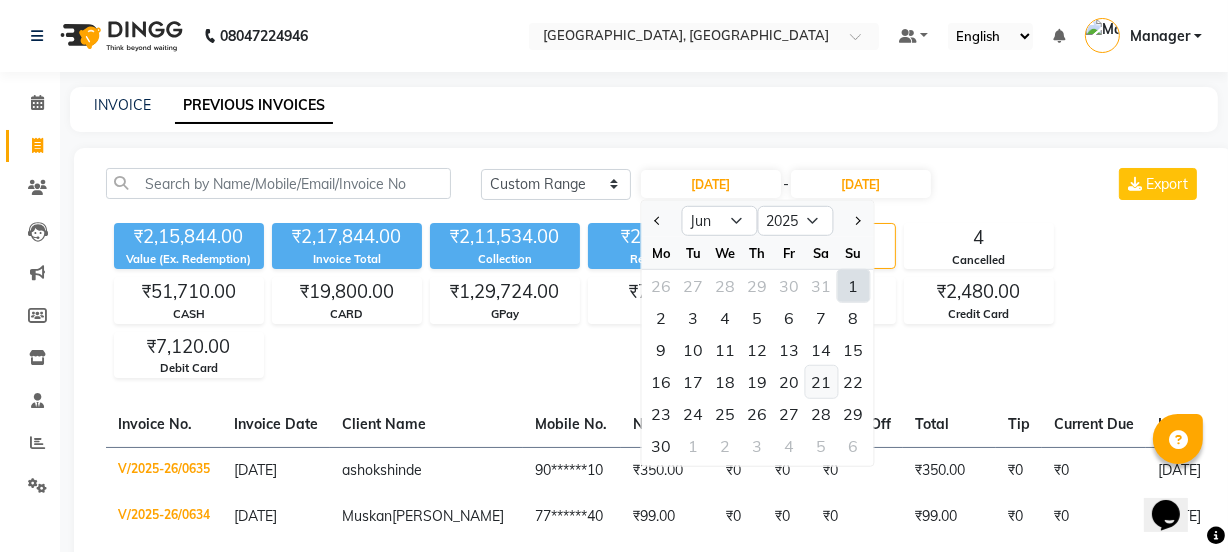 click on "21" 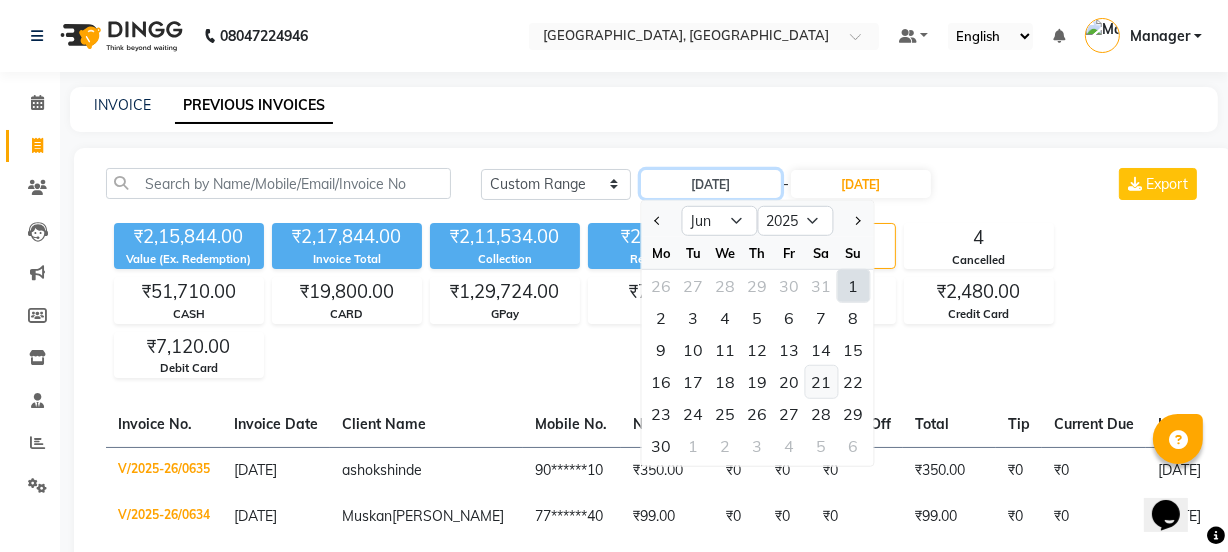 type on "21-06-2025" 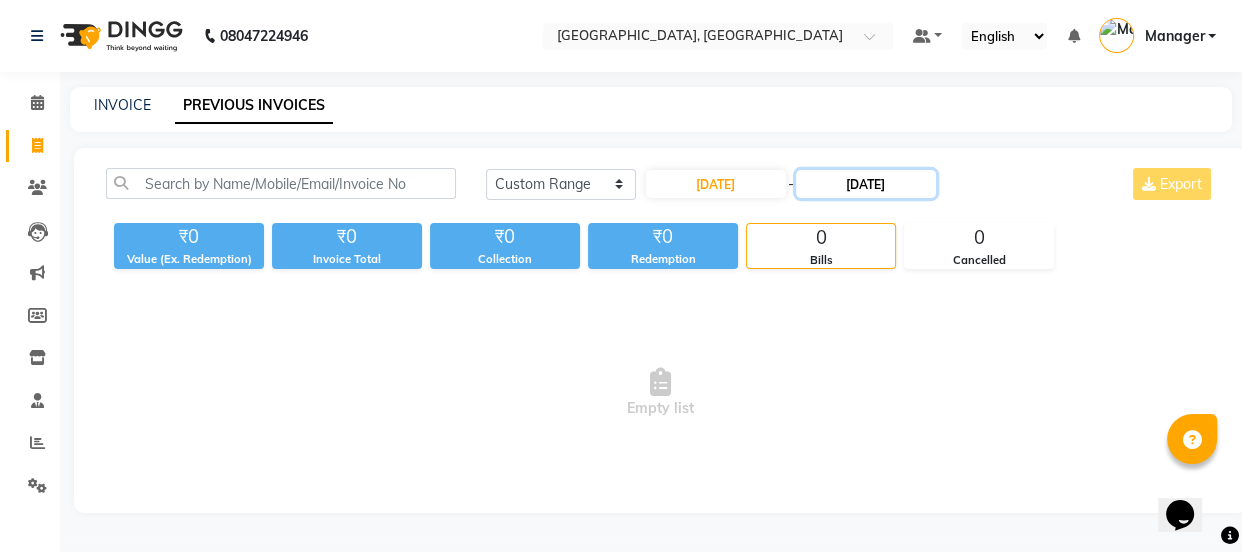 click on "16-06-2025" 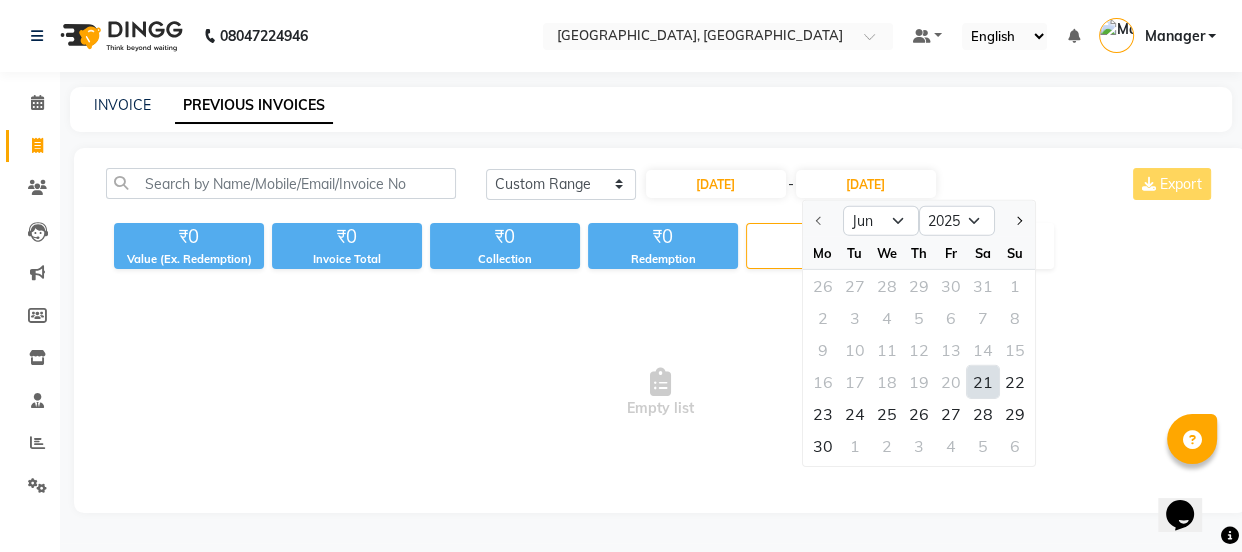 click on "21" 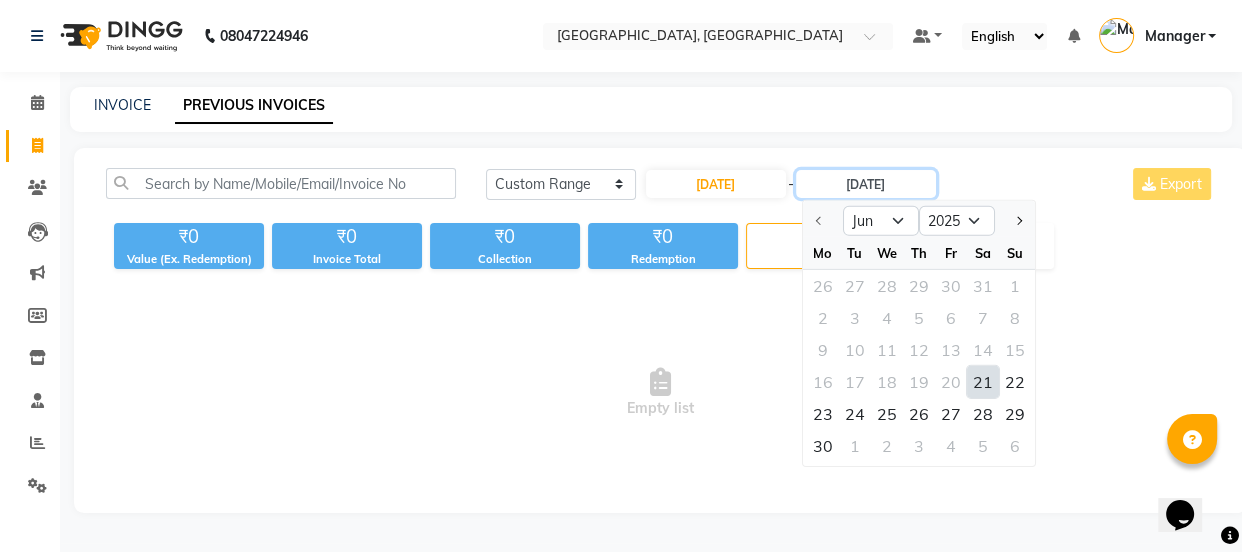 type on "21-06-2025" 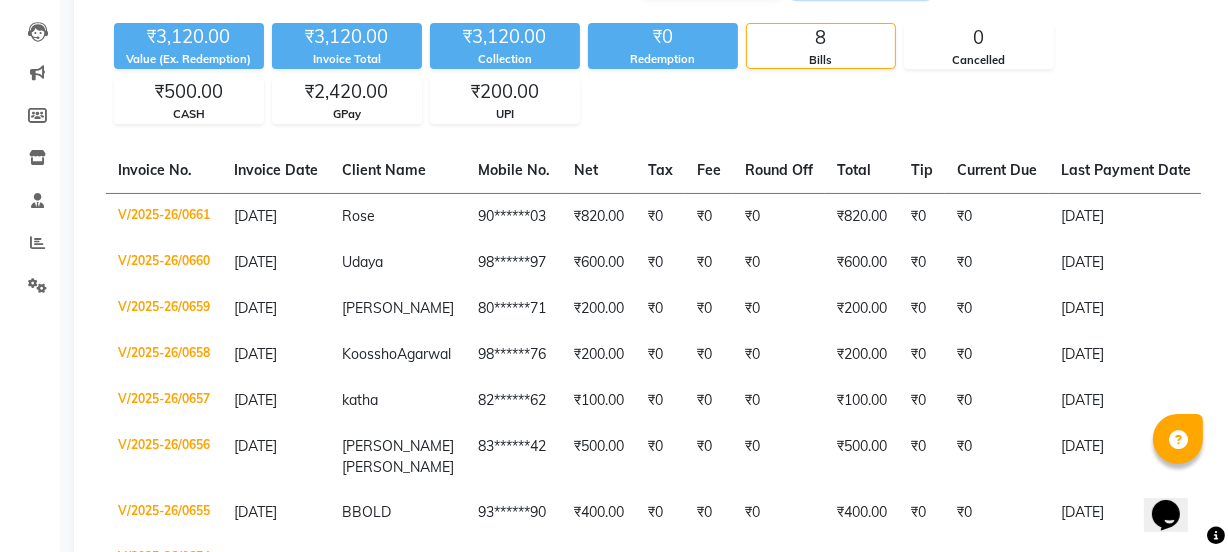 scroll, scrollTop: 0, scrollLeft: 0, axis: both 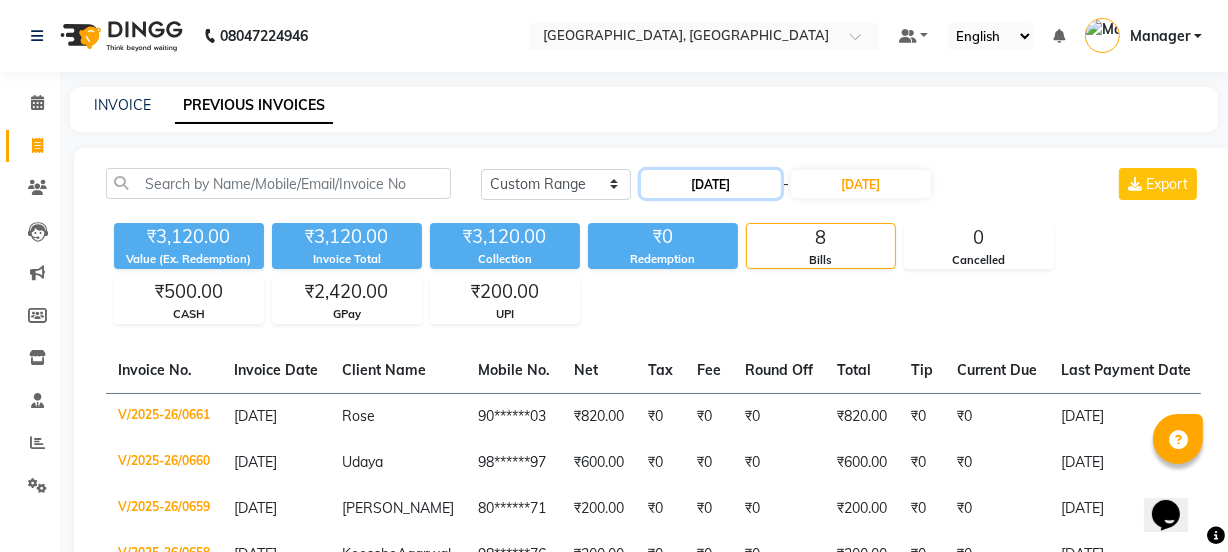 click on "21-06-2025" 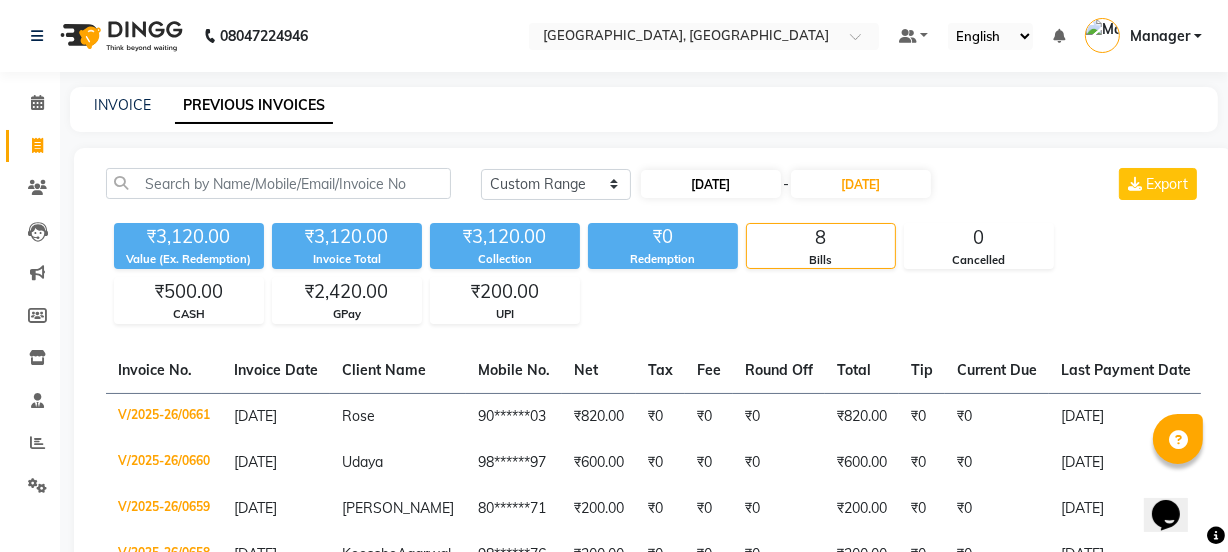 select on "6" 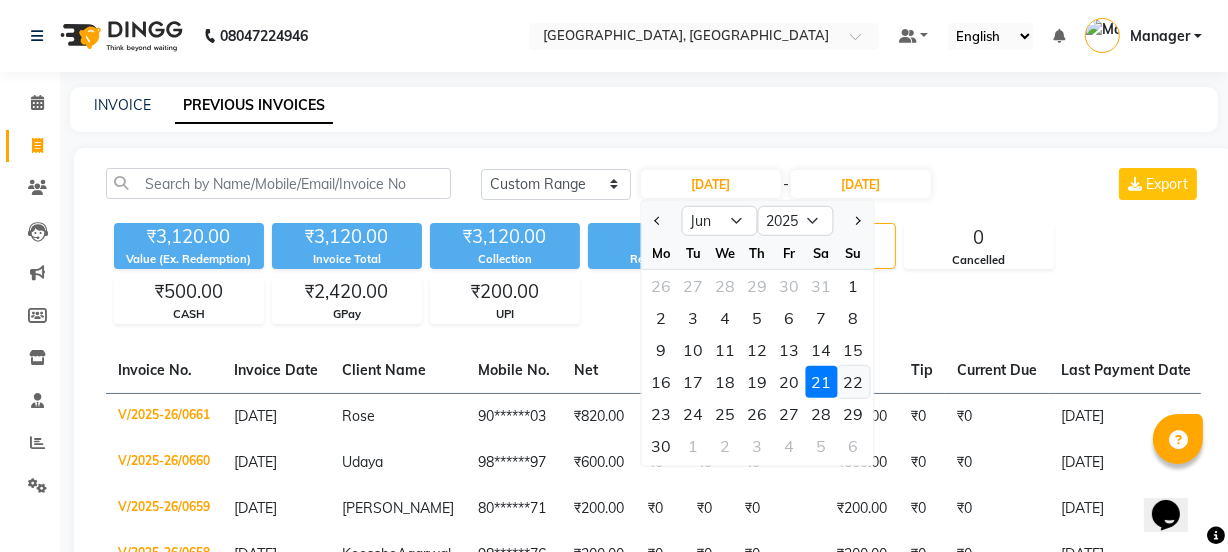 click on "22" 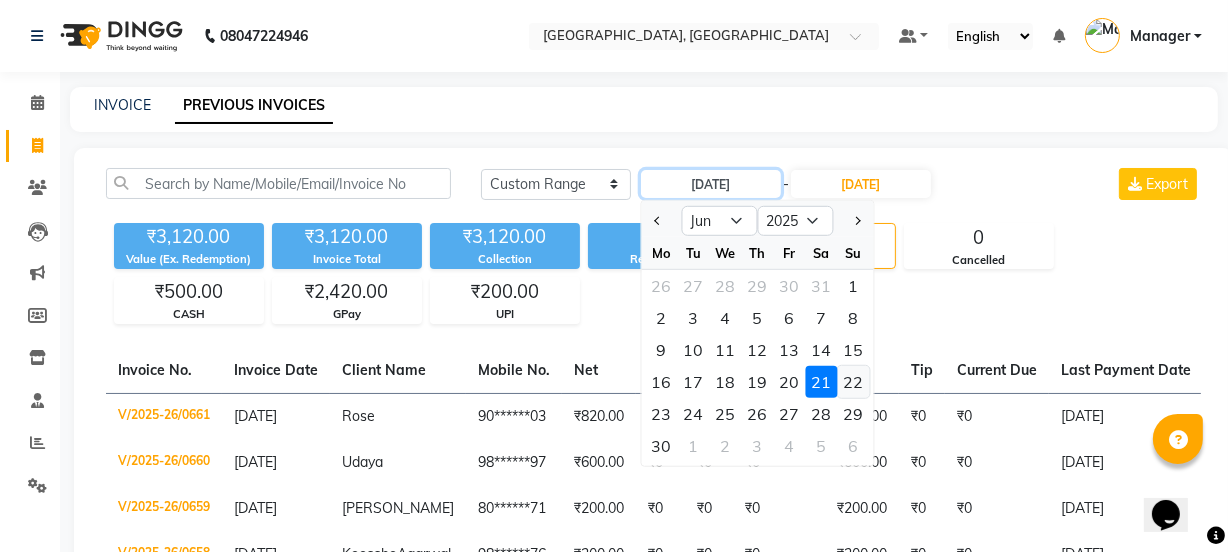 type on "[DATE]" 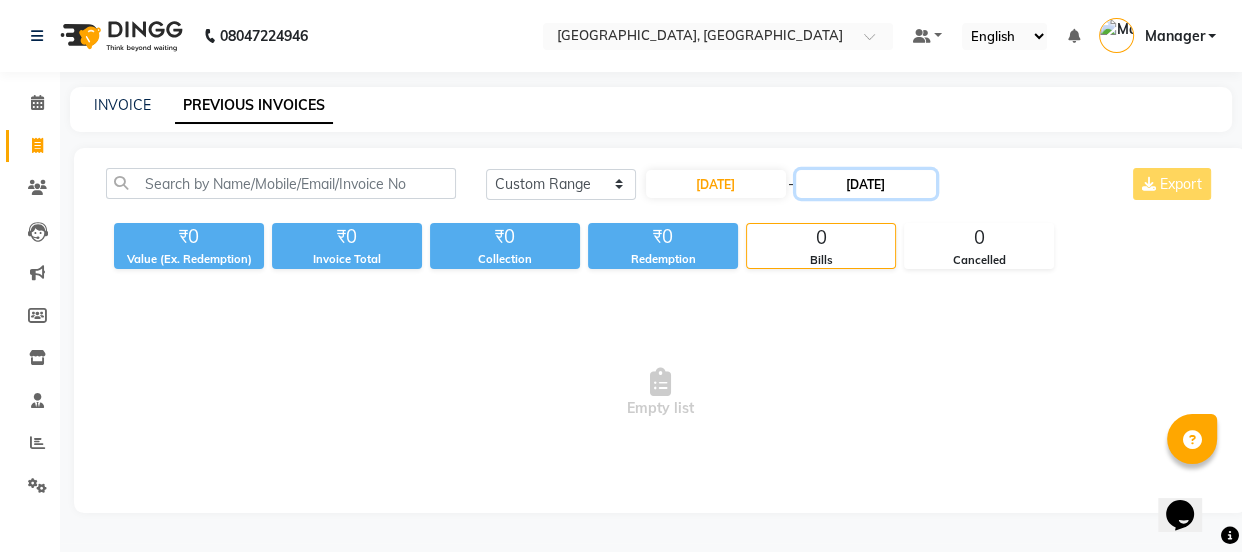 click on "21-06-2025" 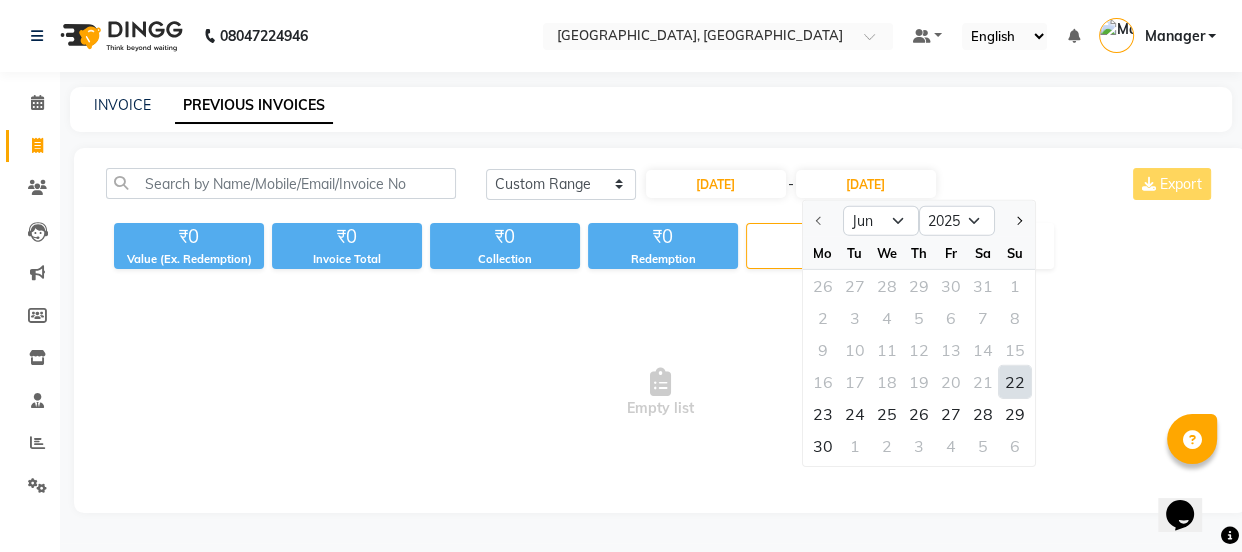 click on "22" 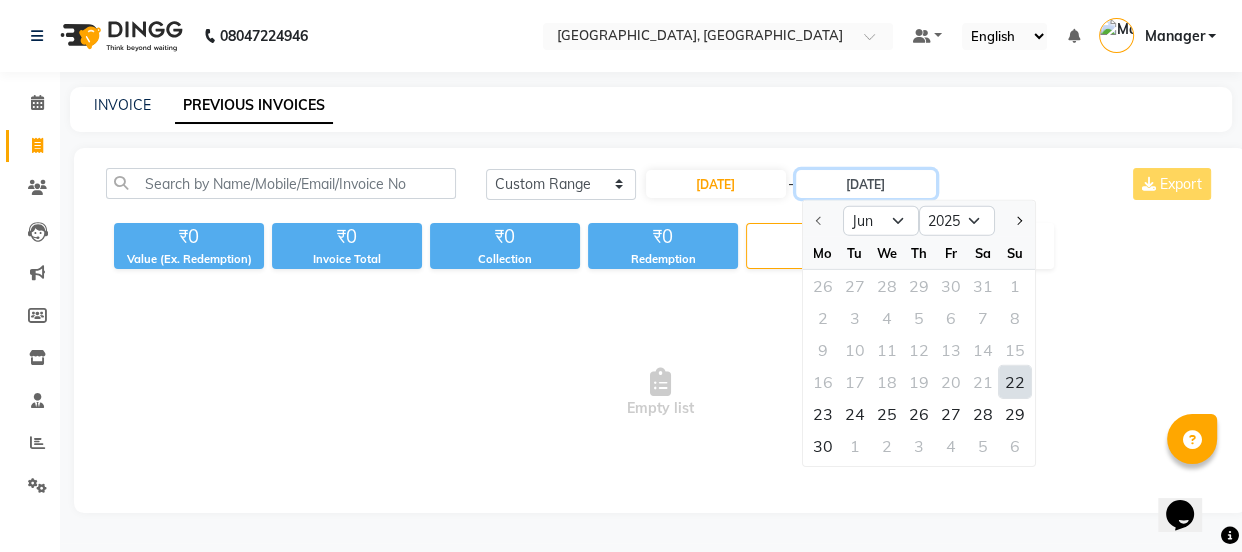 type on "[DATE]" 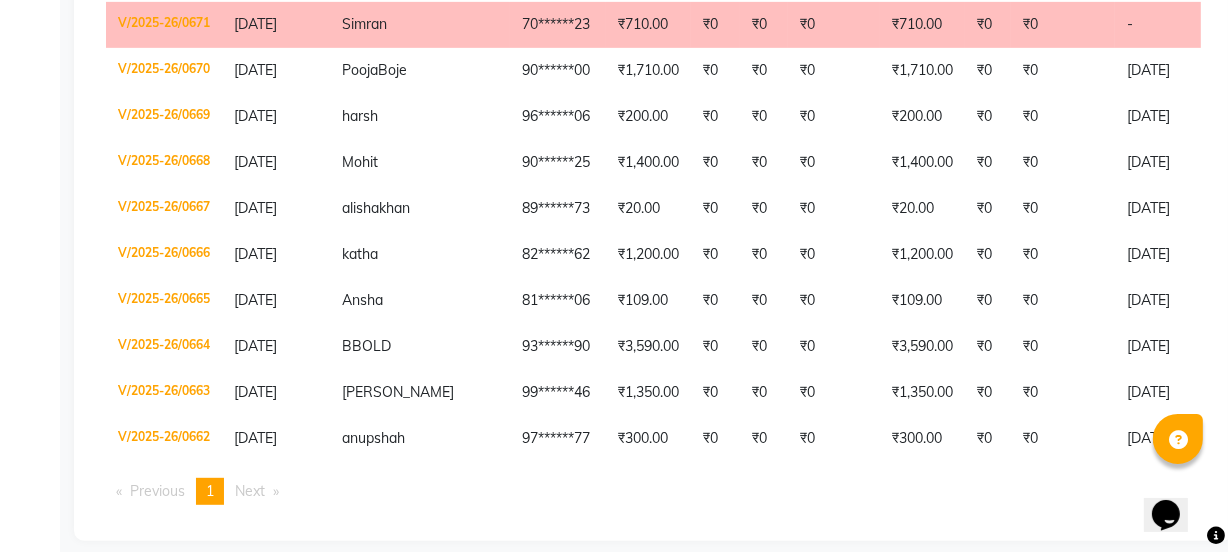 scroll, scrollTop: 855, scrollLeft: 0, axis: vertical 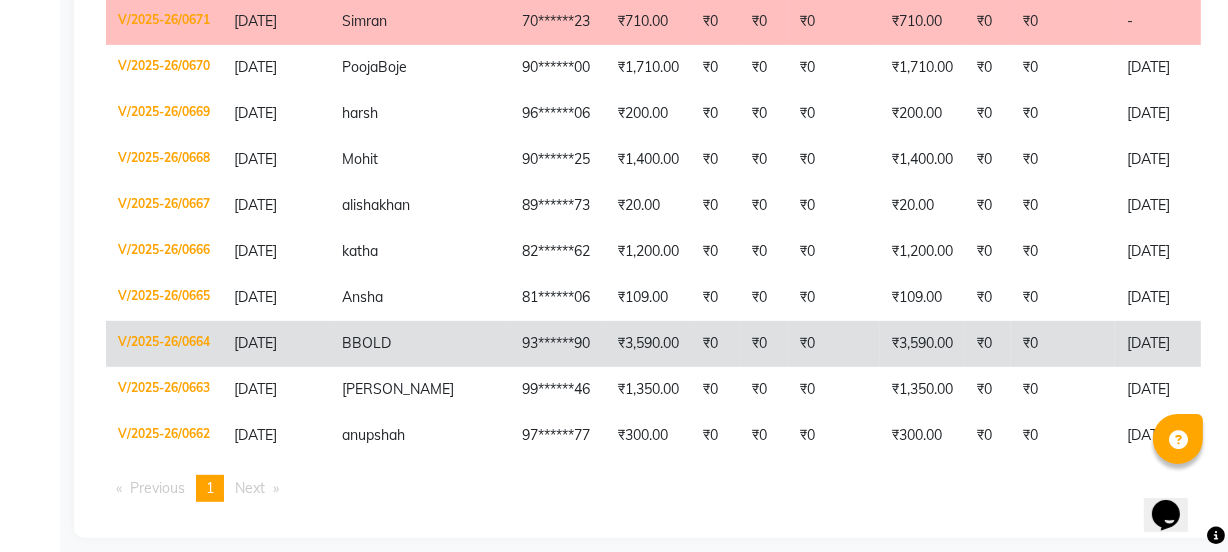 click on "₹0" 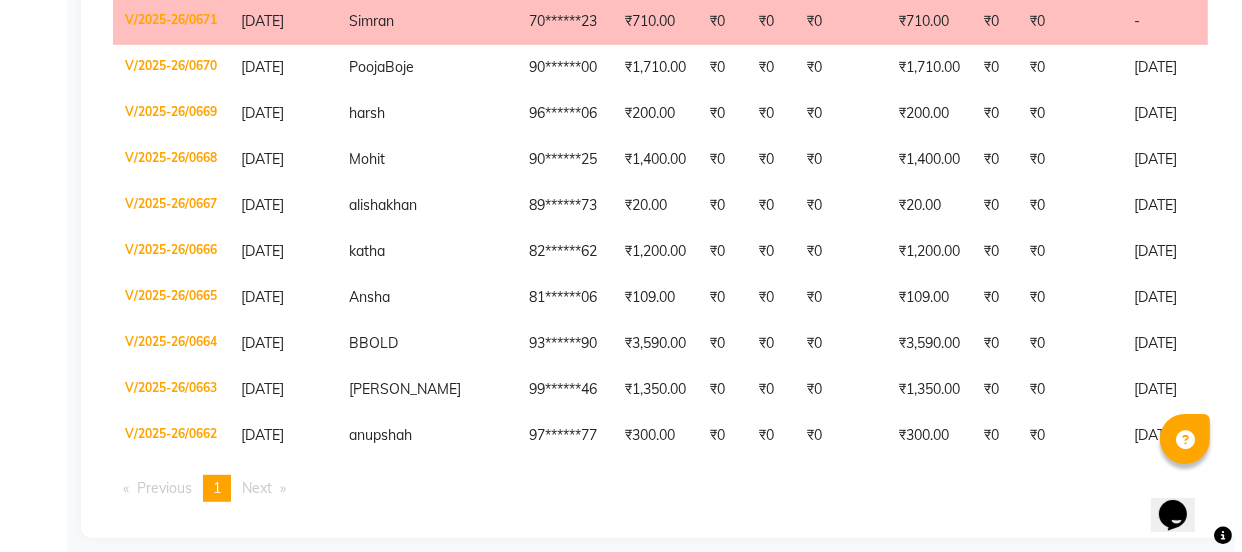 scroll, scrollTop: 0, scrollLeft: 0, axis: both 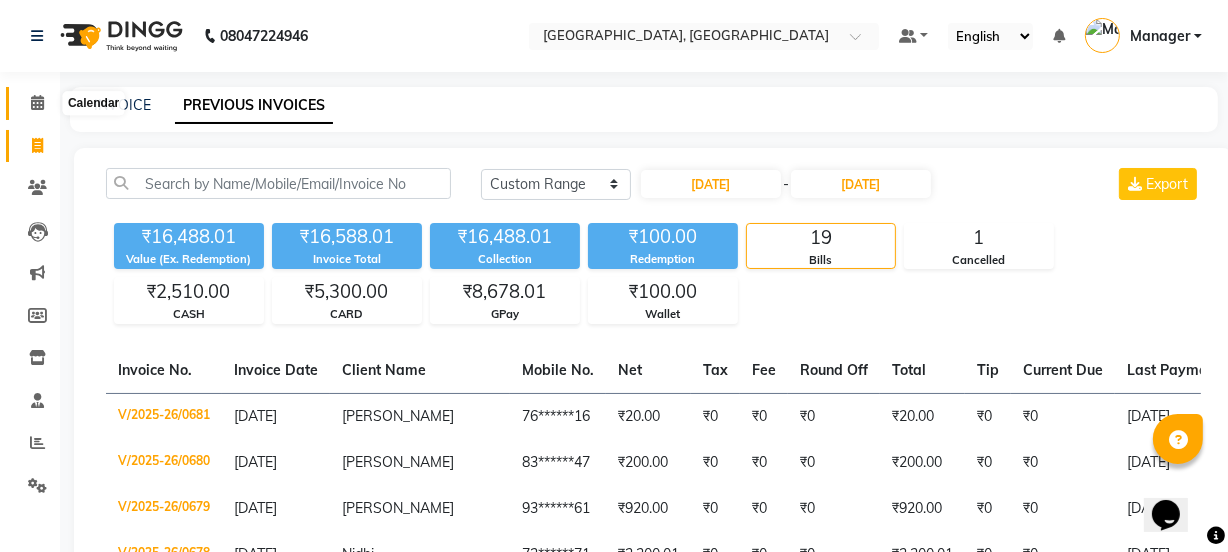 click 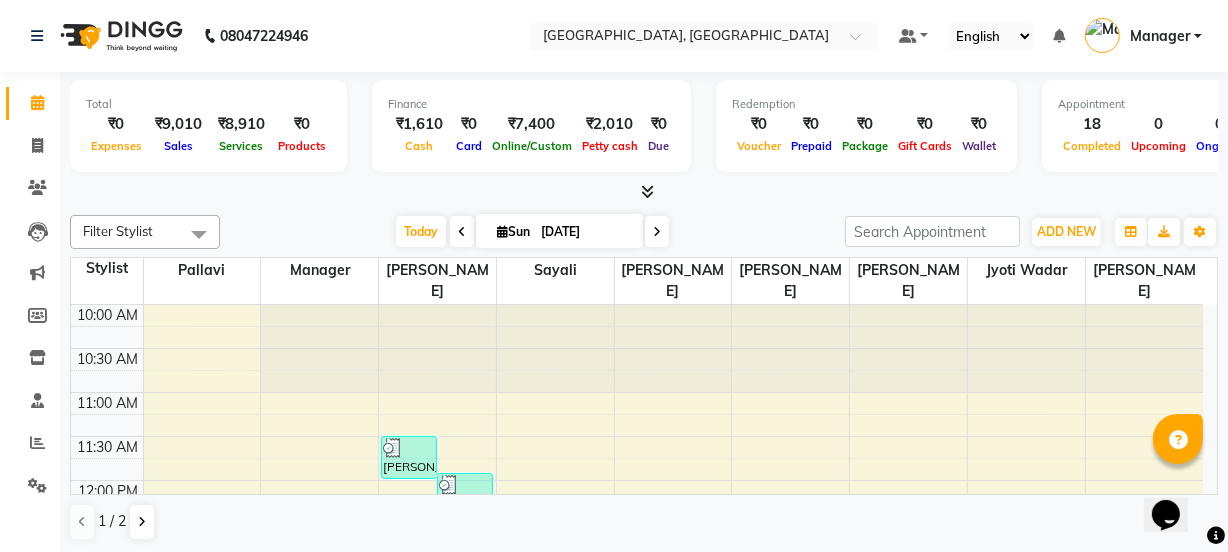 click 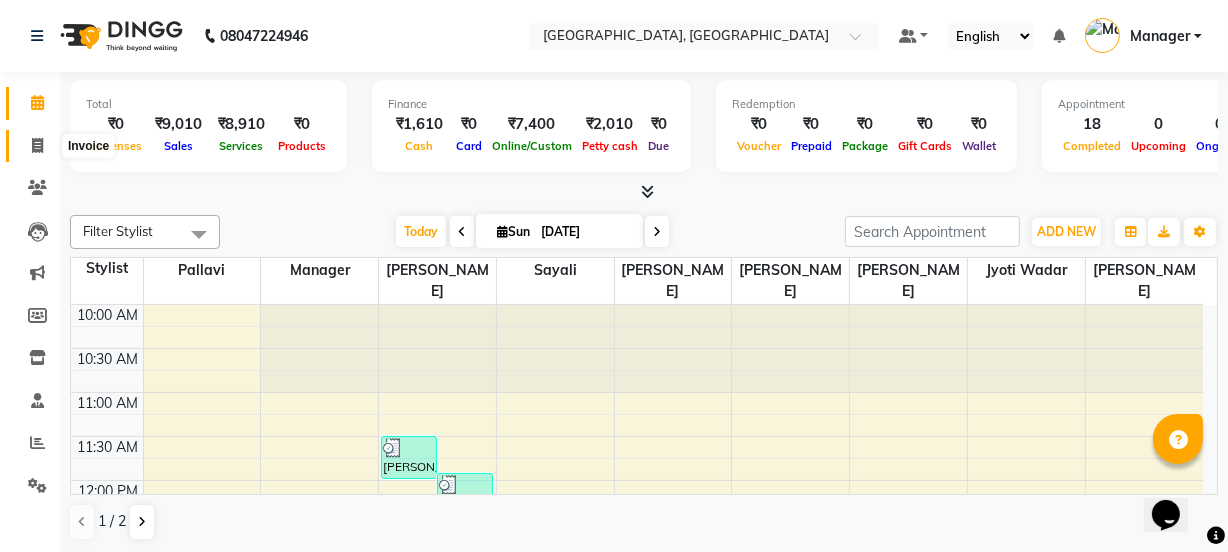 click 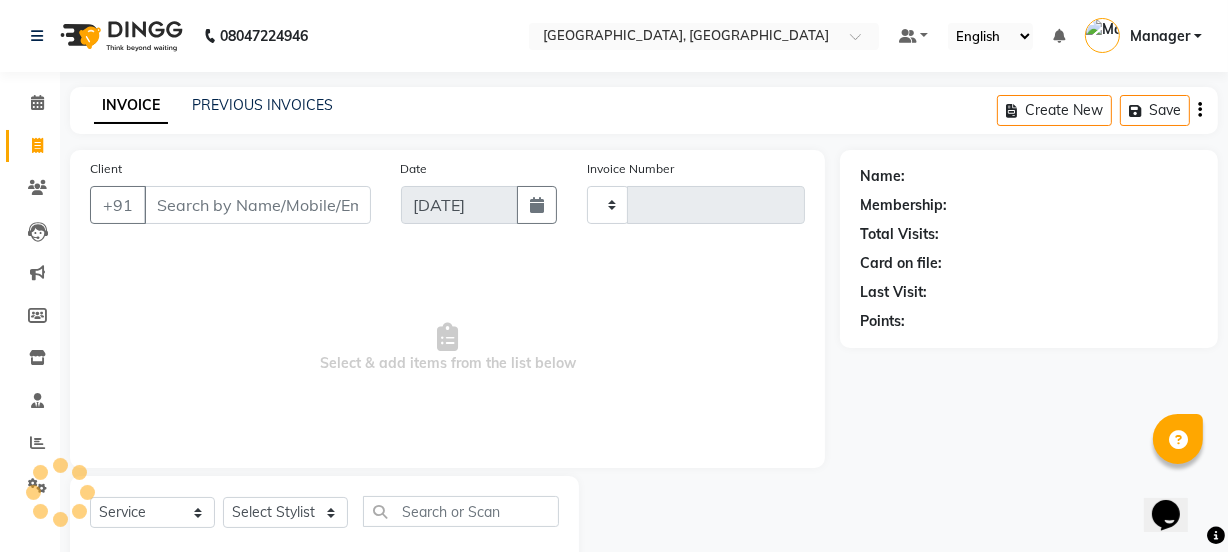 click on "Client" at bounding box center (257, 205) 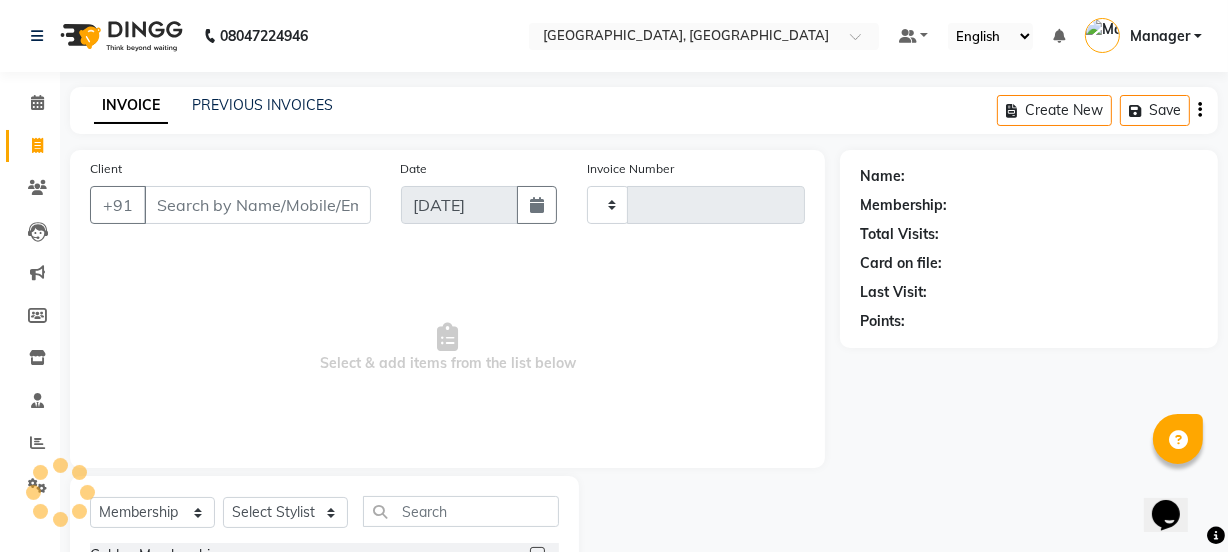 type on "0866" 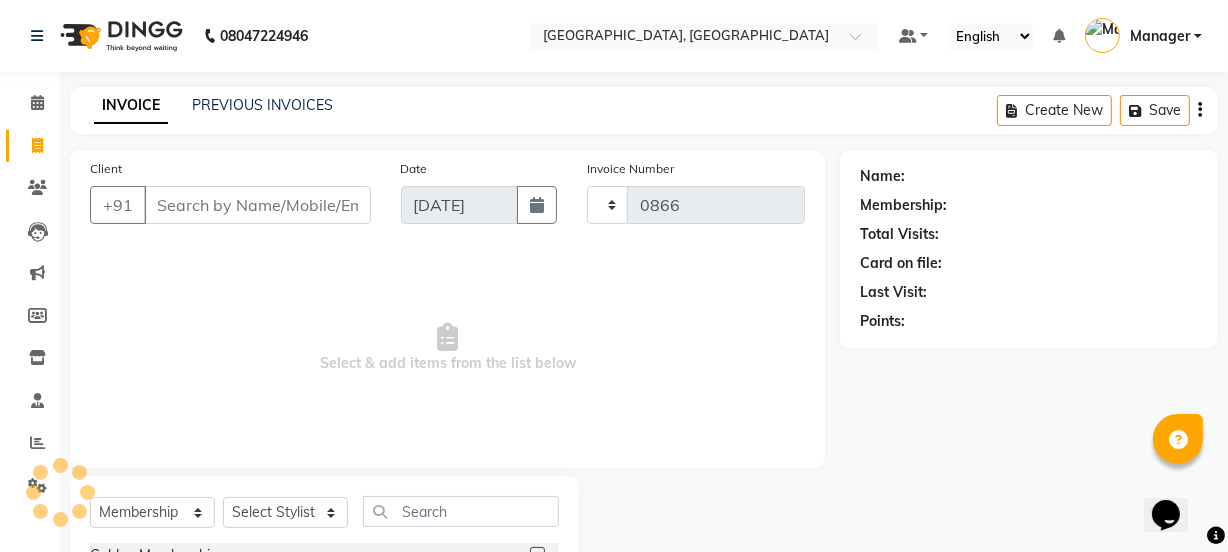 select on "7742" 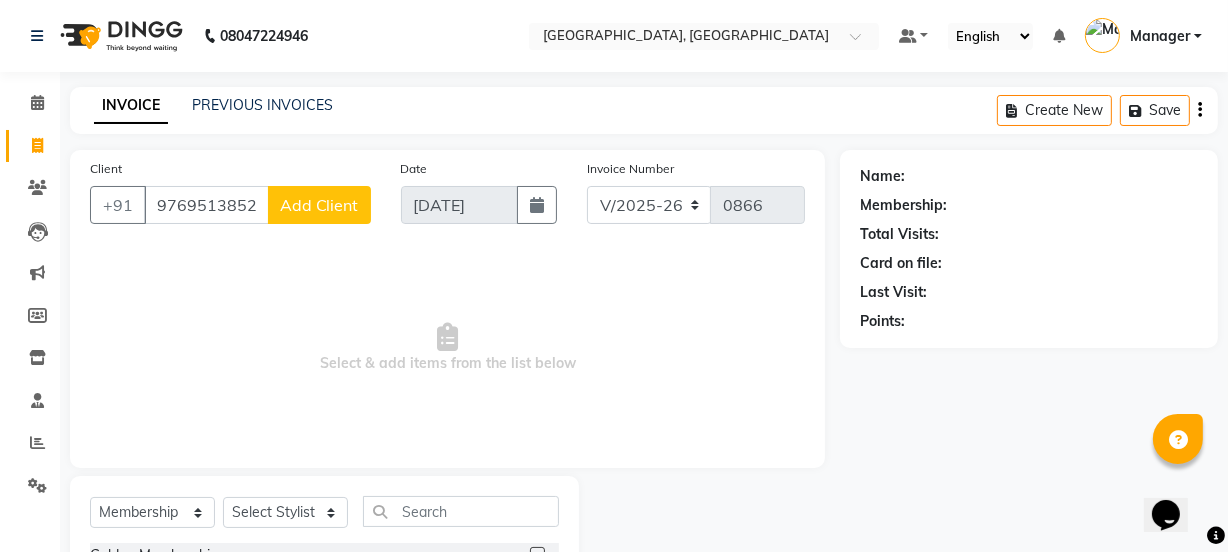 type on "9769513852" 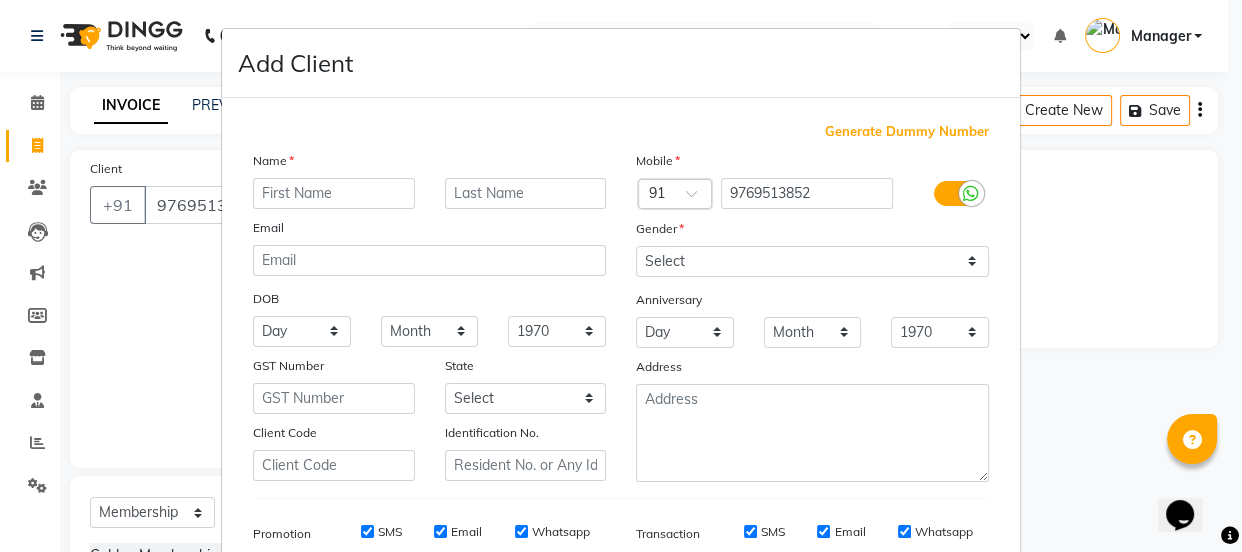 click at bounding box center [334, 193] 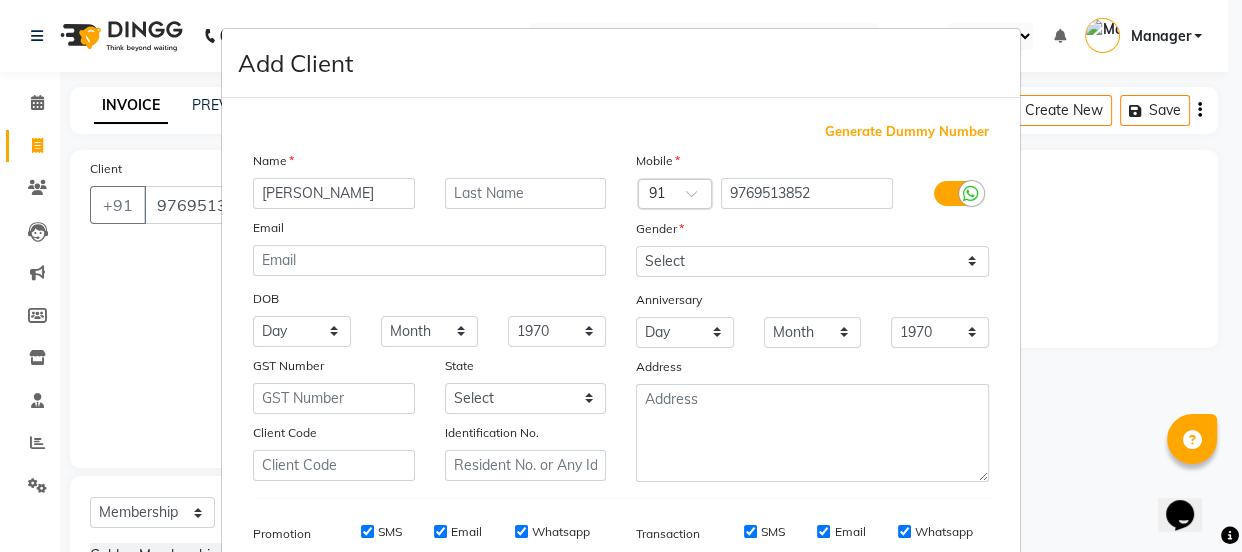 type on "Radhavi" 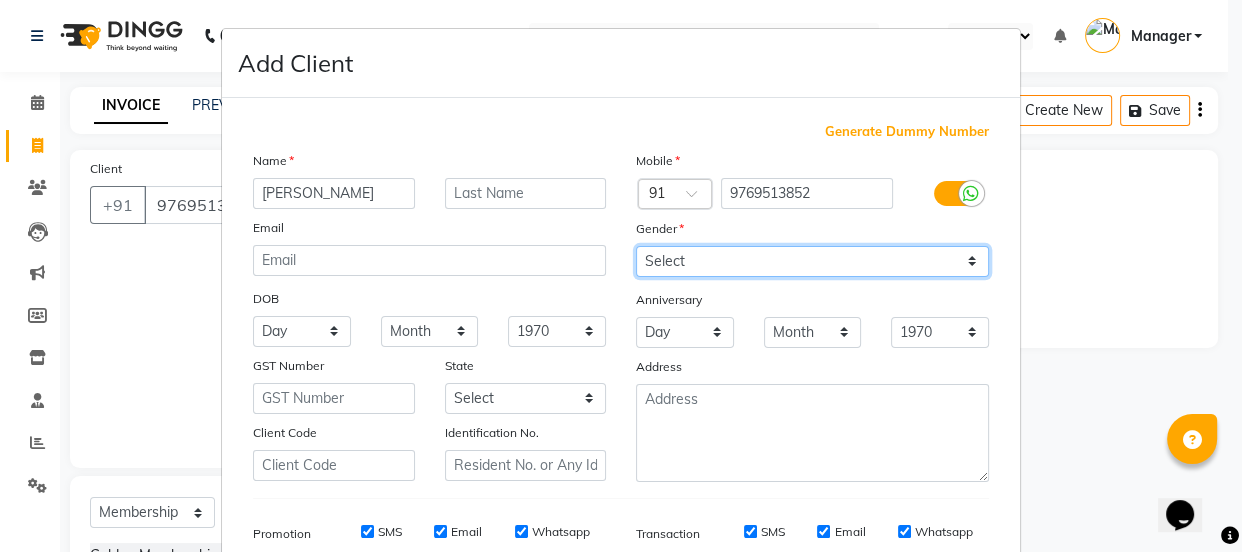 click on "Select Male Female Other Prefer Not To Say" at bounding box center (812, 261) 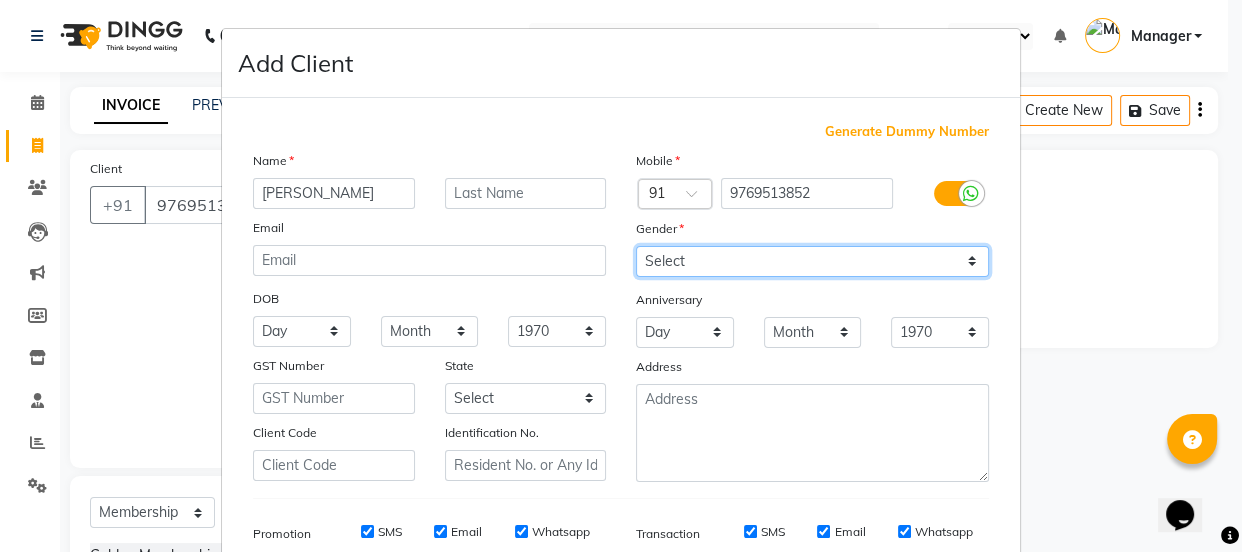 select on "female" 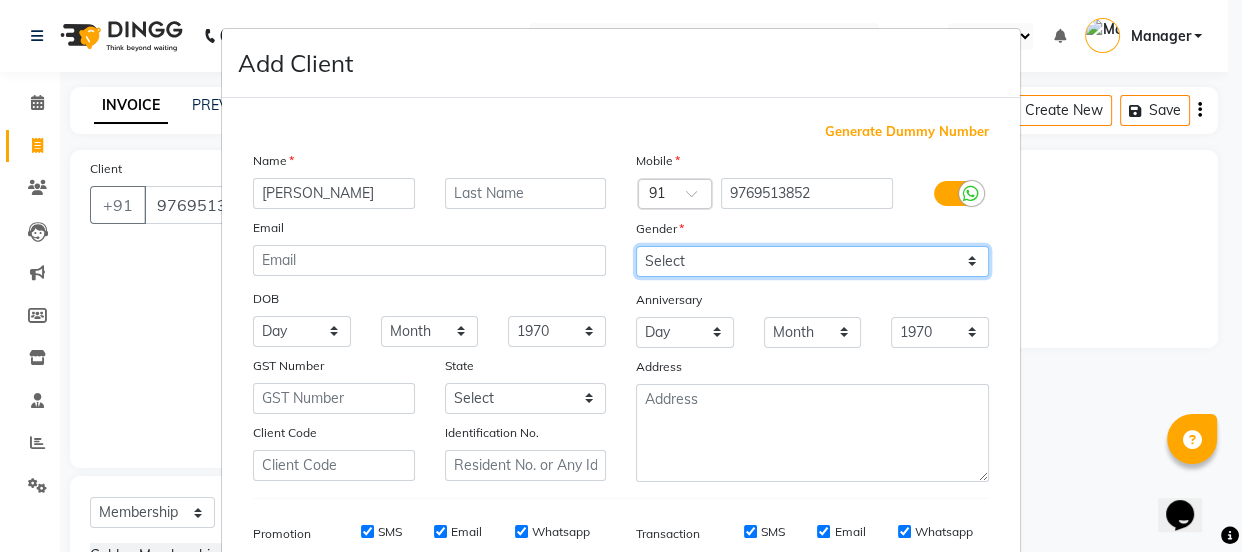 click on "Select Male Female Other Prefer Not To Say" at bounding box center (812, 261) 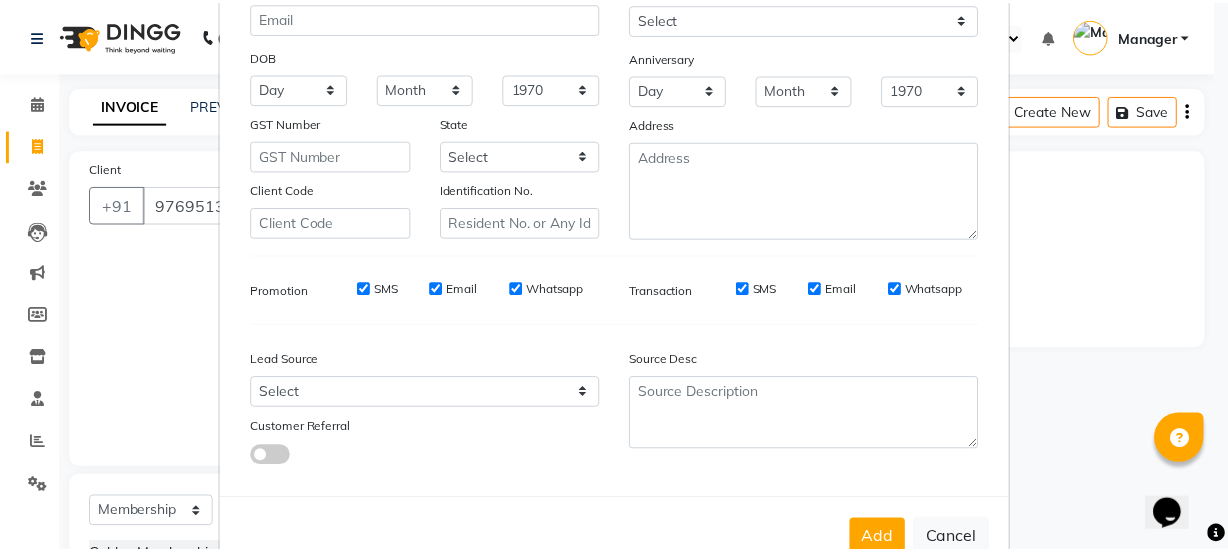 scroll, scrollTop: 301, scrollLeft: 0, axis: vertical 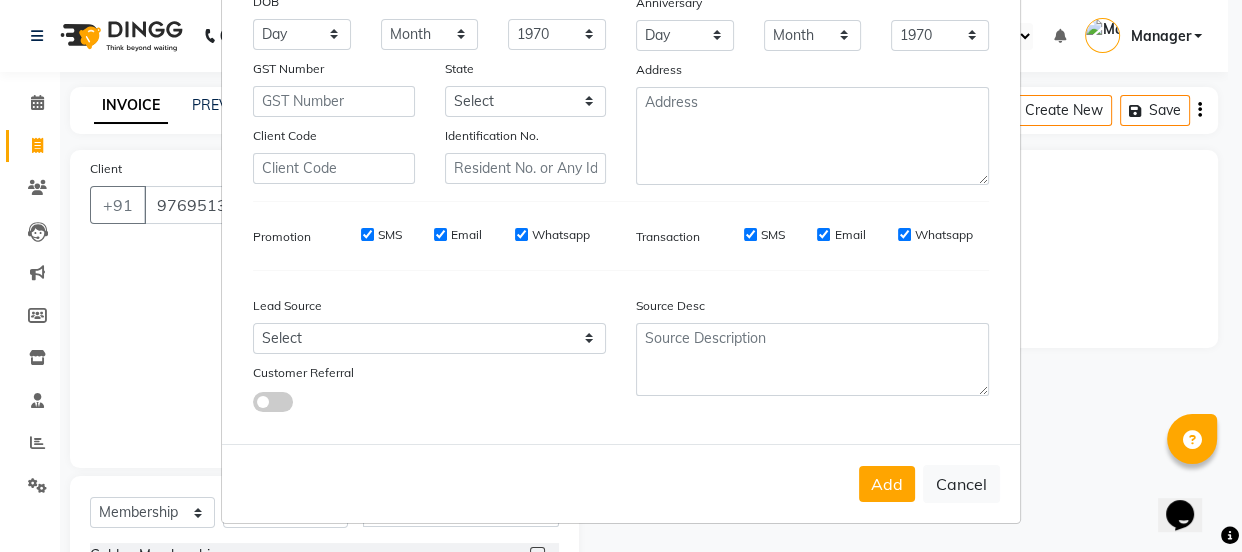 click on "Add   Cancel" at bounding box center (621, 483) 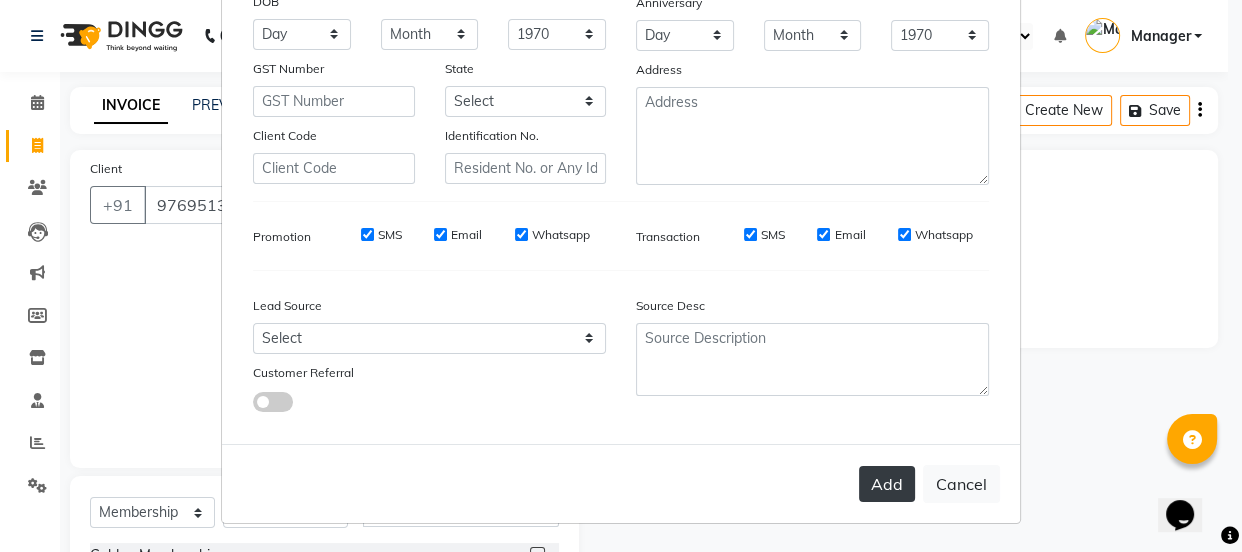 click on "Add" at bounding box center [887, 484] 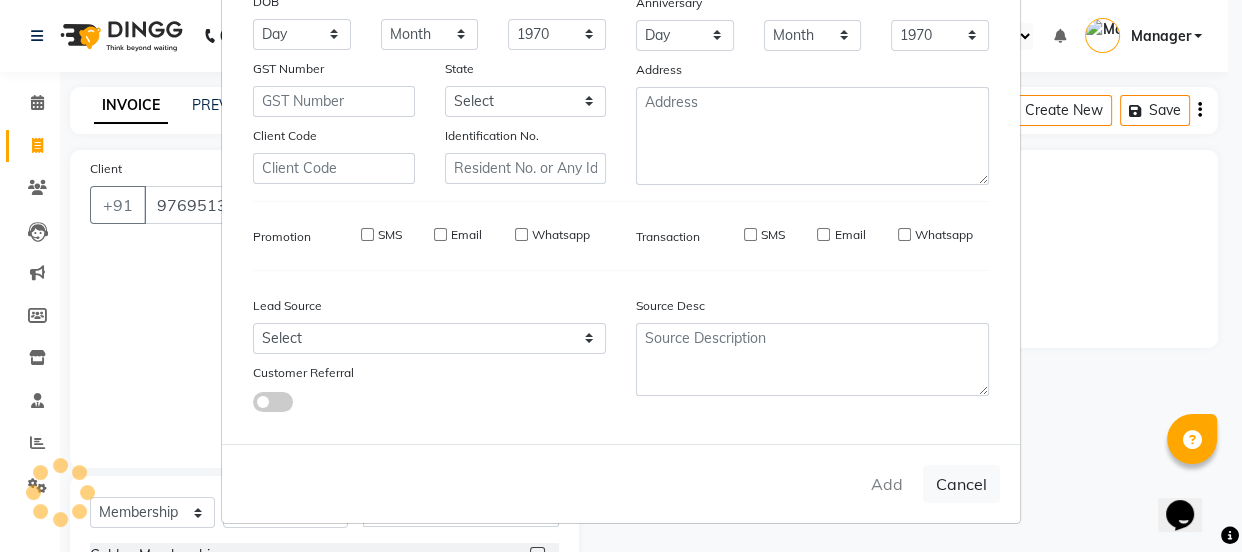 type on "97******52" 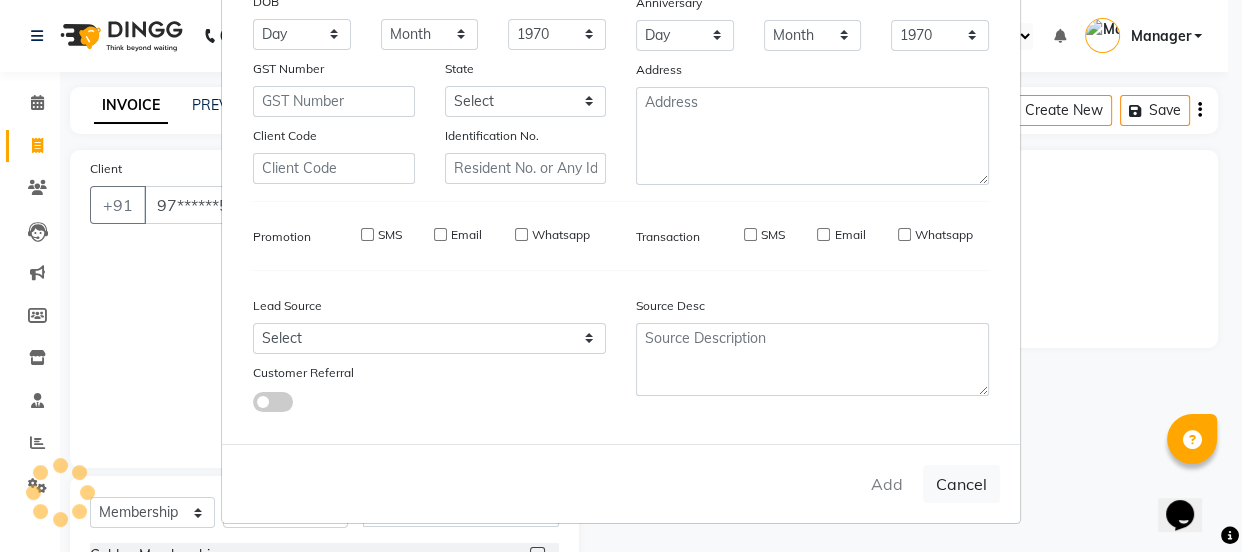 type 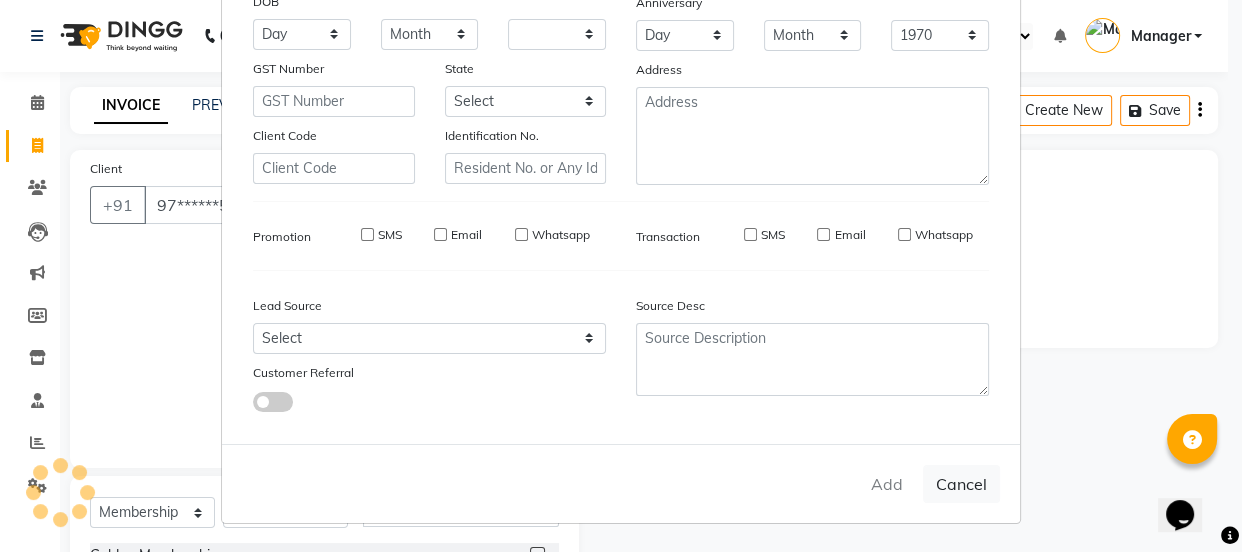 select 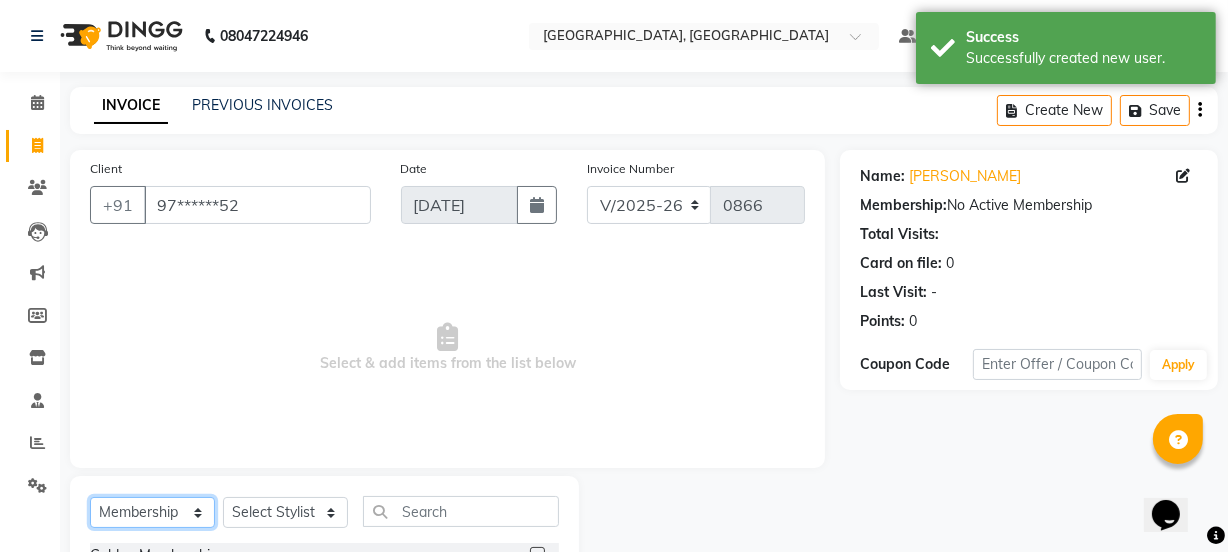 click on "Select  Service  Product  Membership  Package Voucher Prepaid Gift Card" 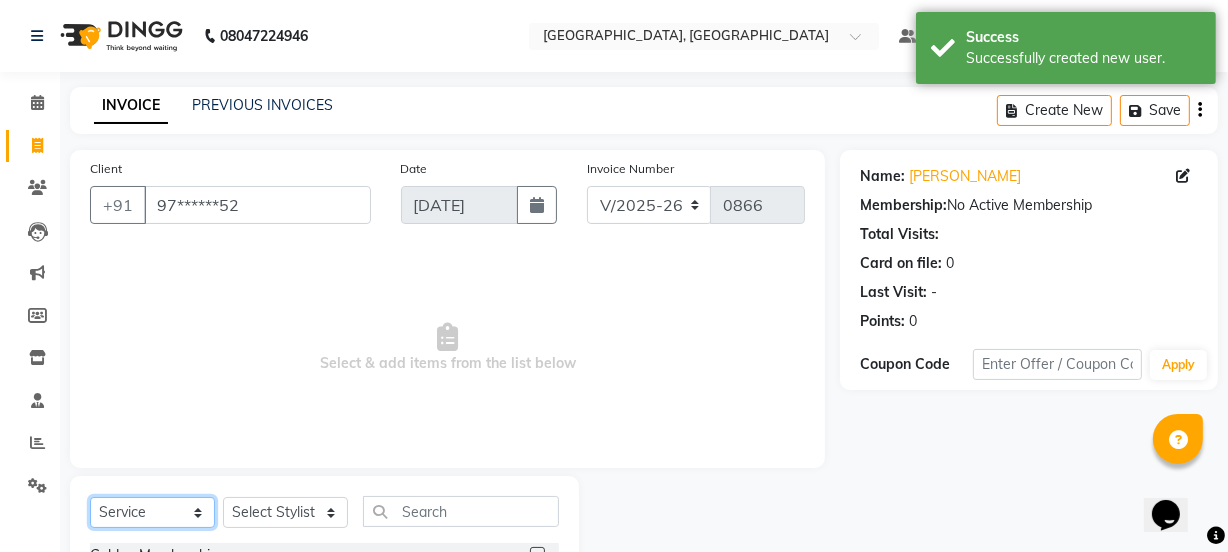 click on "Select  Service  Product  Membership  Package Voucher Prepaid Gift Card" 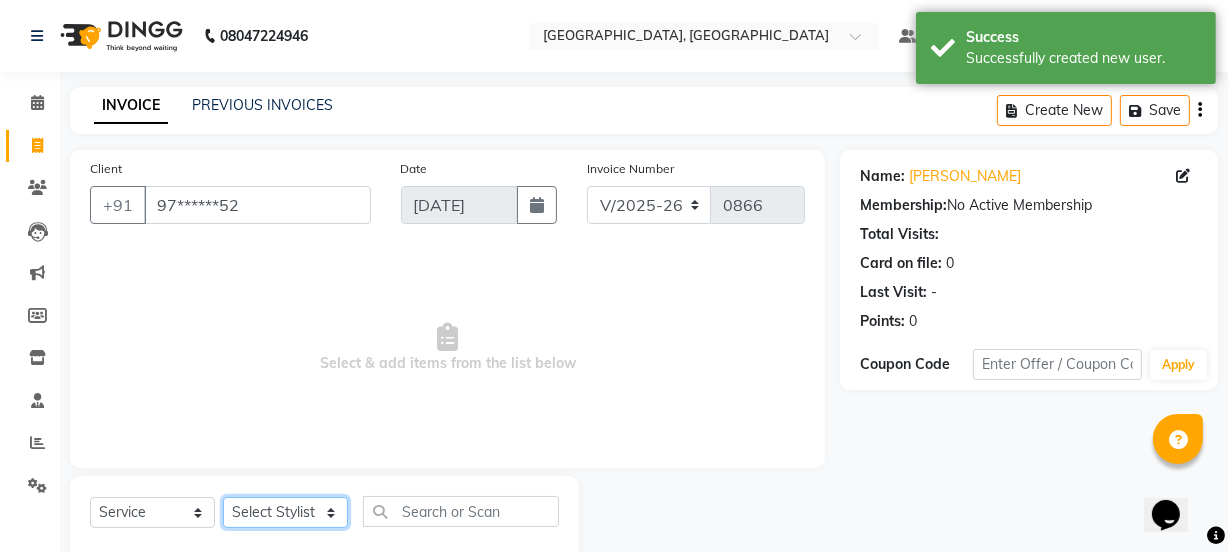 click on "Select Stylist Jyoti jaiswal Jyoti wadar Manager Meraj Ansari Pallavi Rihan Qureshi  Samruddhi Mhamunkar Sayali  Sonam soni Swati Singh Tauseef" 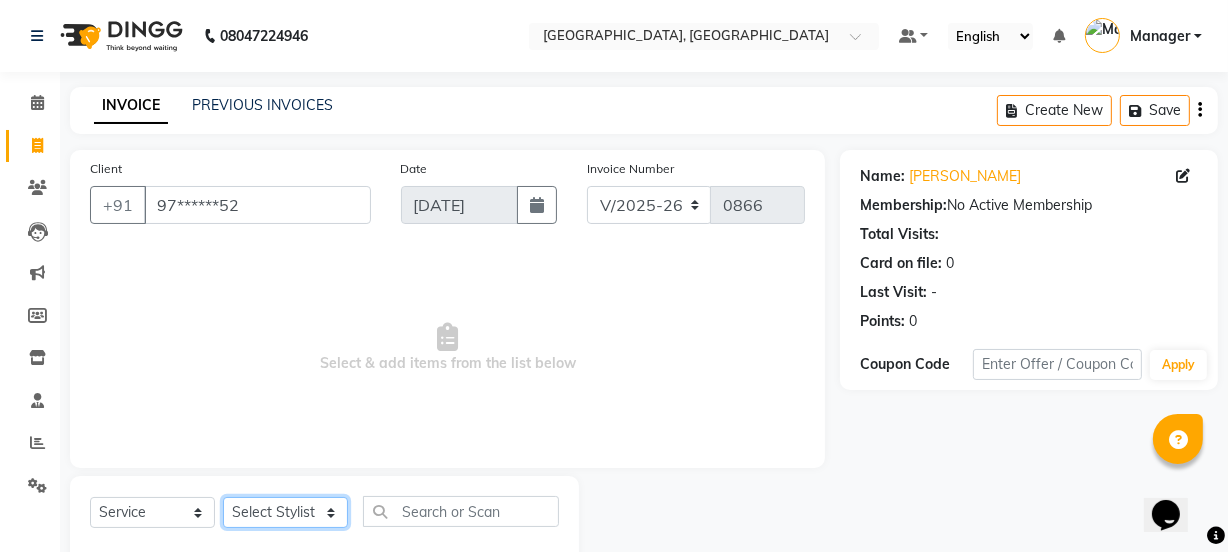 select on "84525" 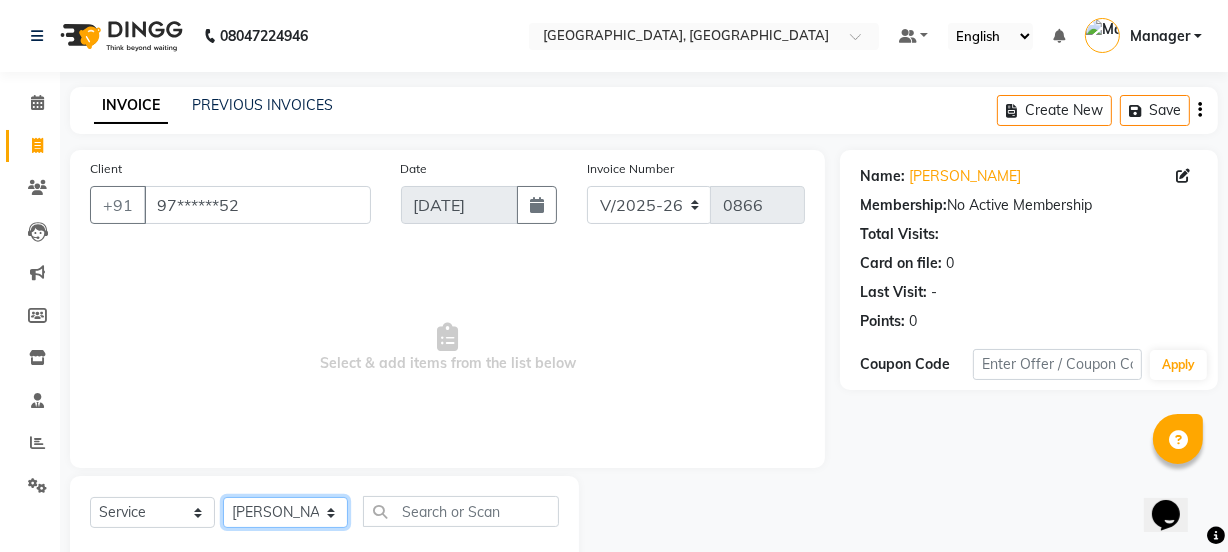 click on "Select Stylist Jyoti jaiswal Jyoti wadar Manager Meraj Ansari Pallavi Rihan Qureshi  Samruddhi Mhamunkar Sayali  Sonam soni Swati Singh Tauseef" 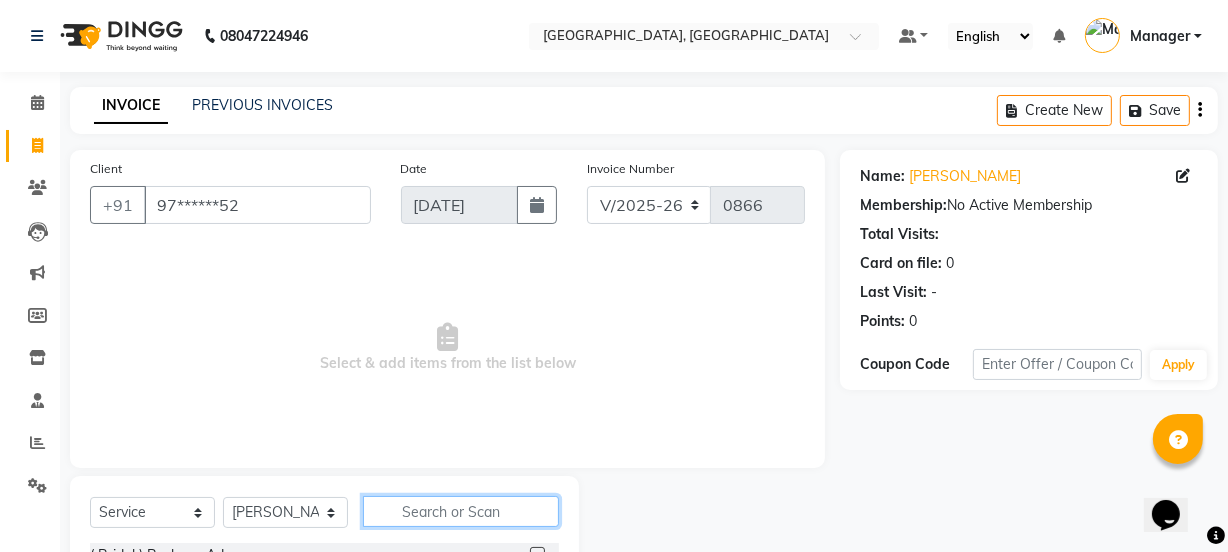 click 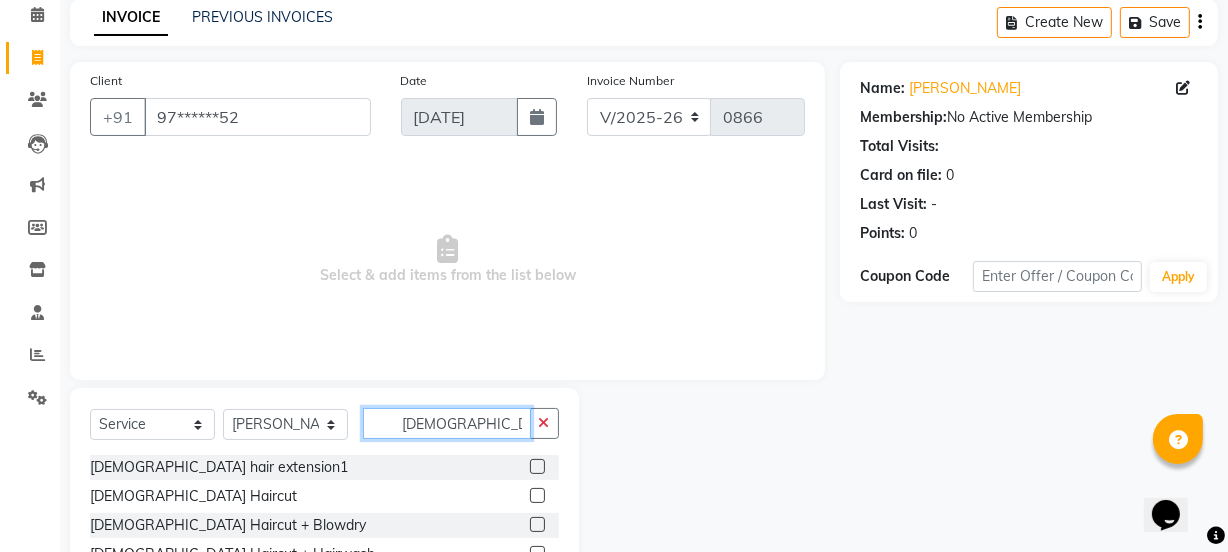 scroll, scrollTop: 170, scrollLeft: 0, axis: vertical 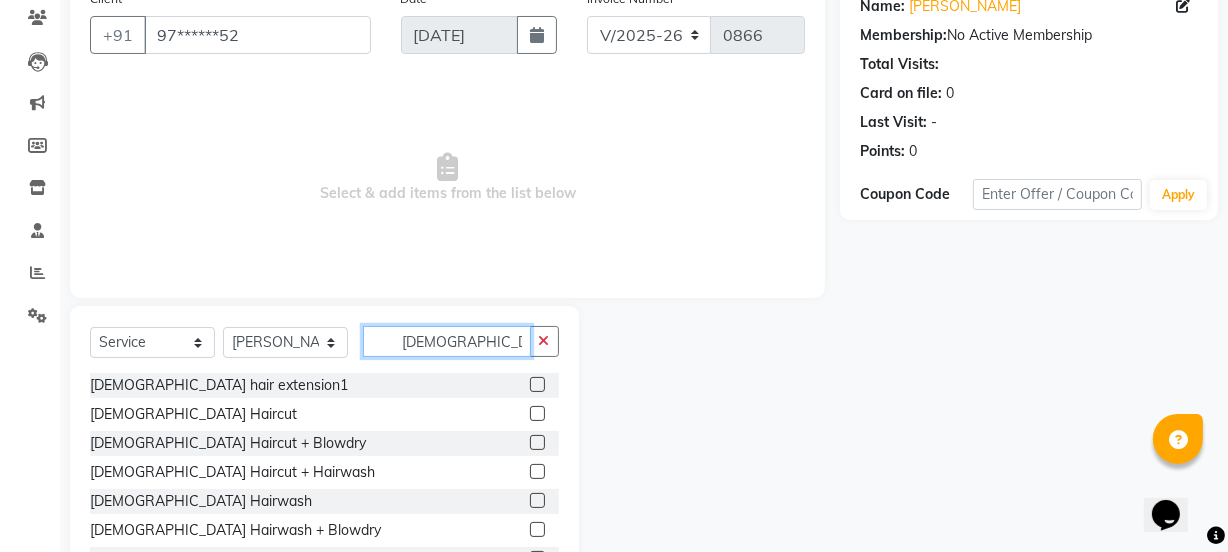 type on "female" 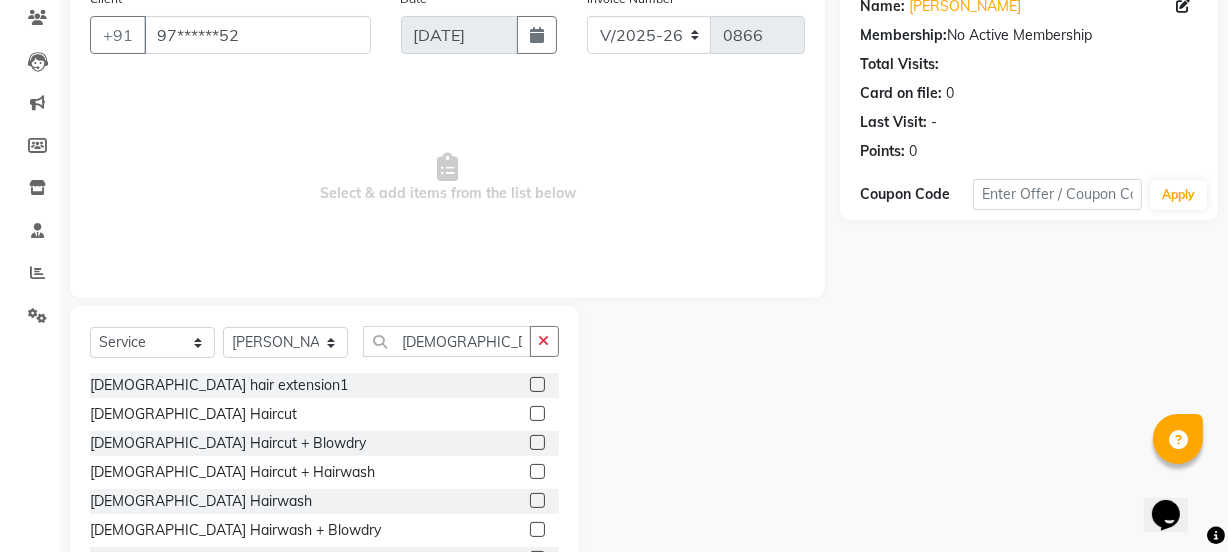 click 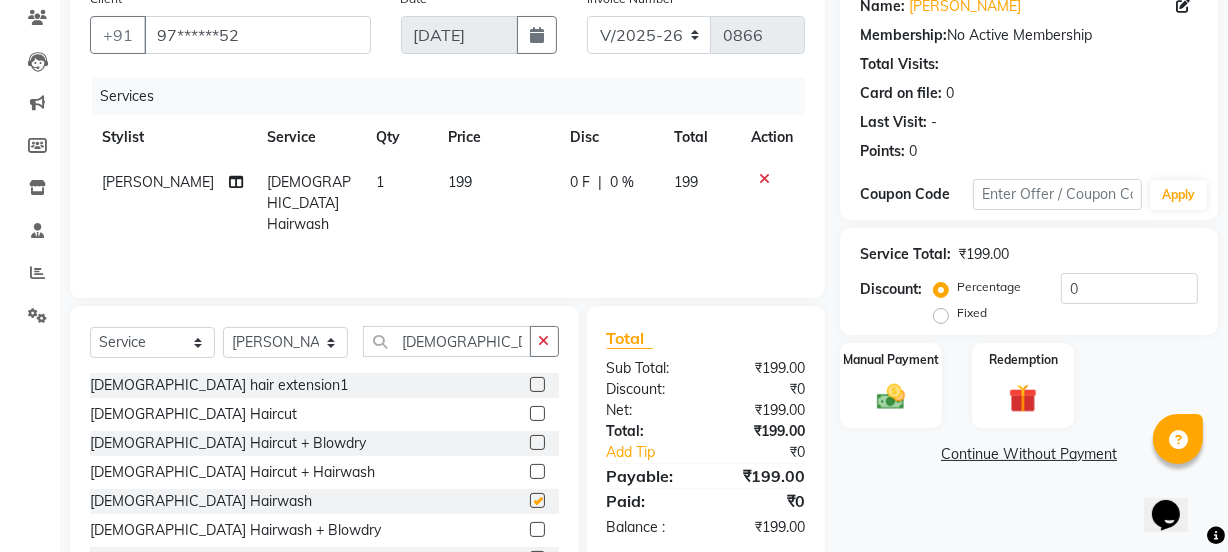 checkbox on "false" 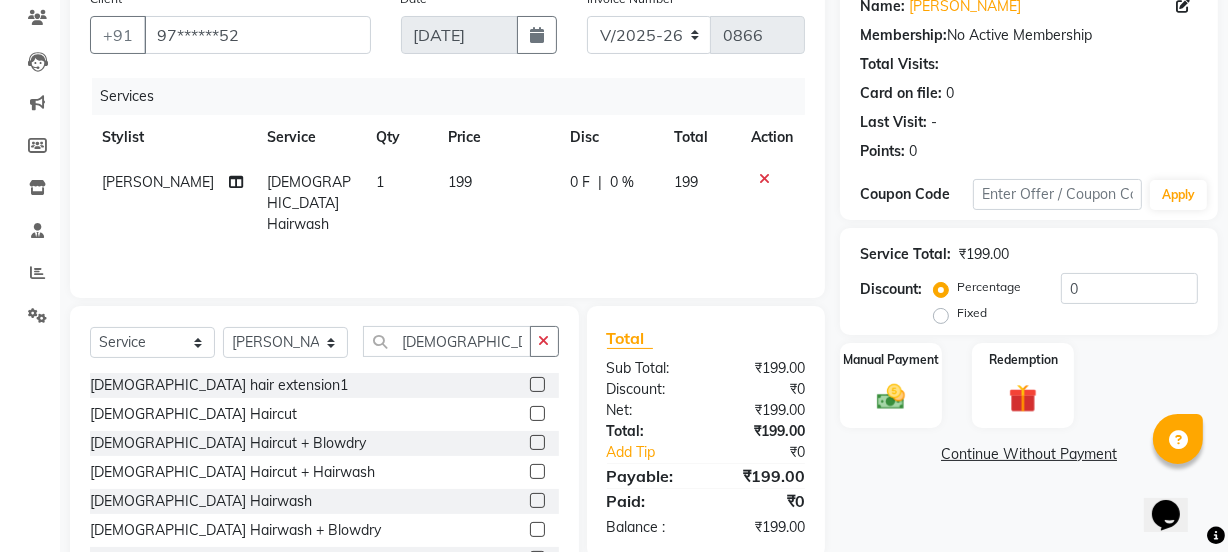 click on "199" 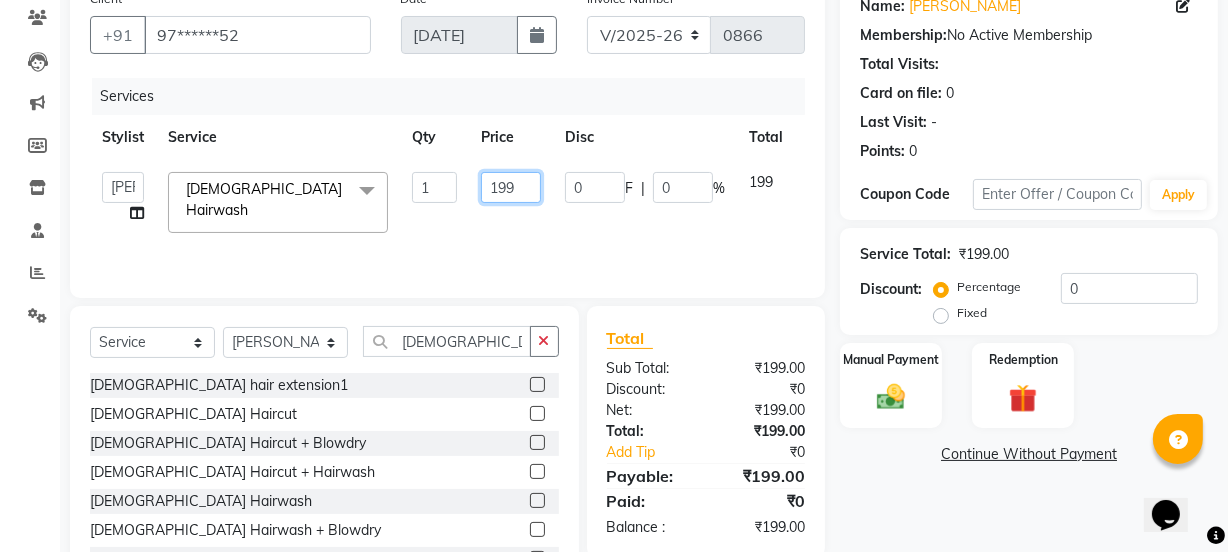 click on "199" 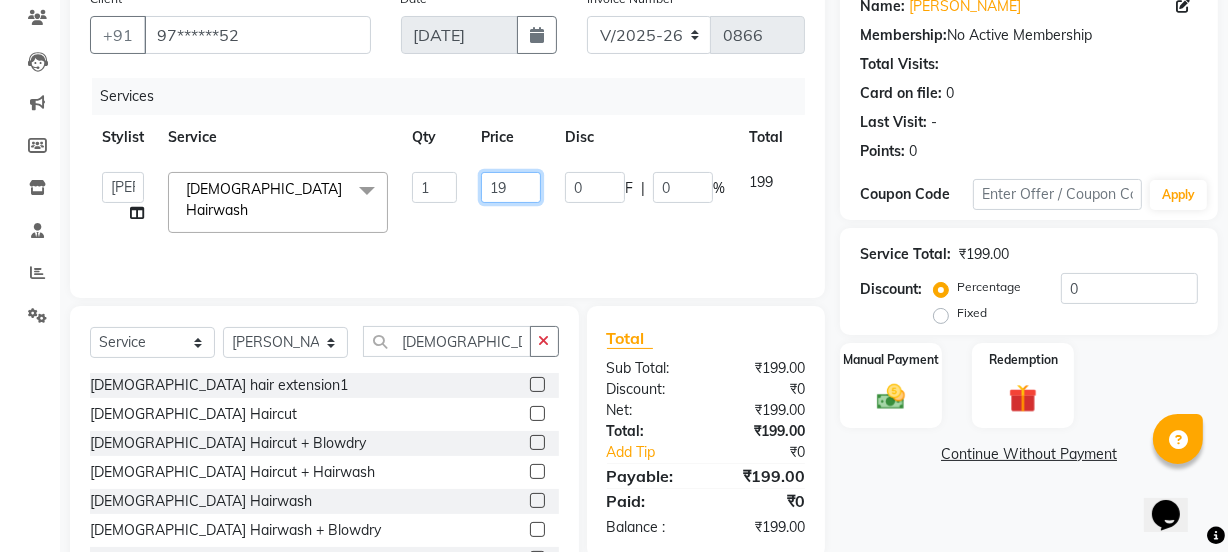type on "1" 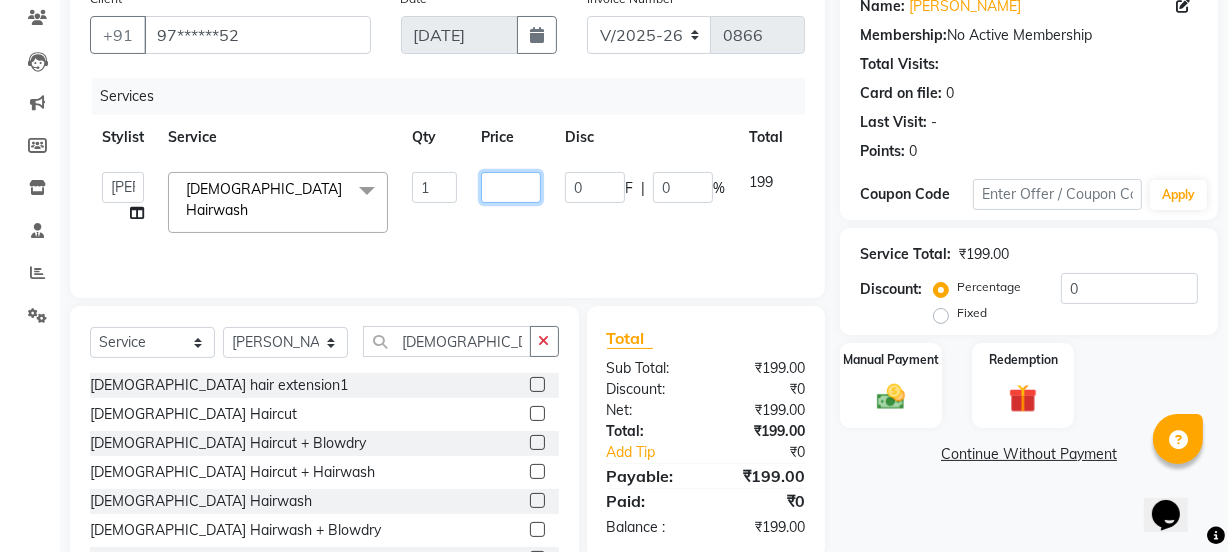 type on "2" 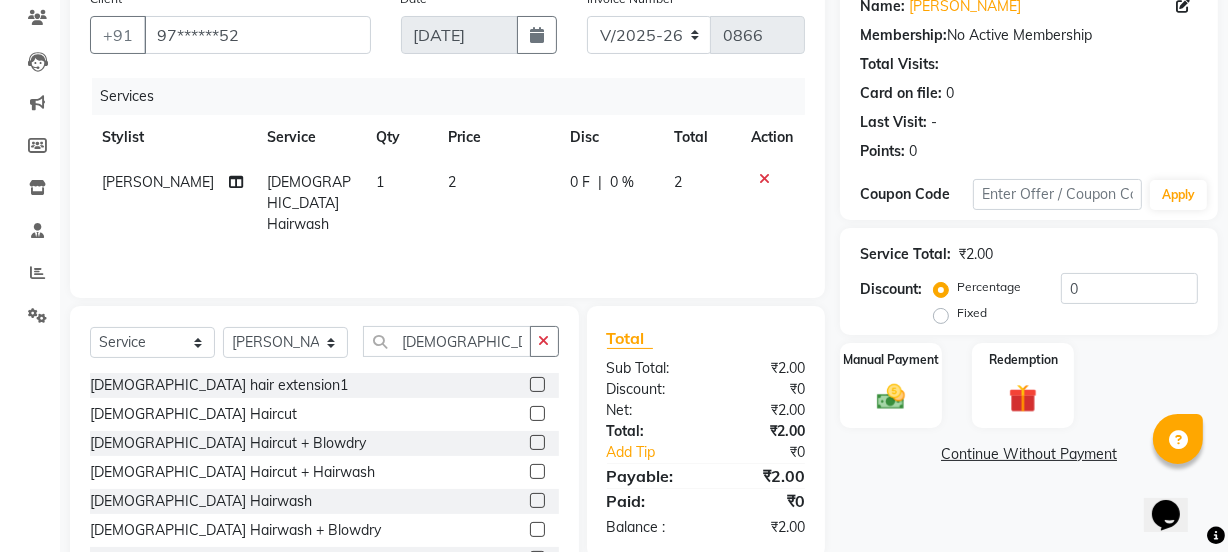 click on "2" 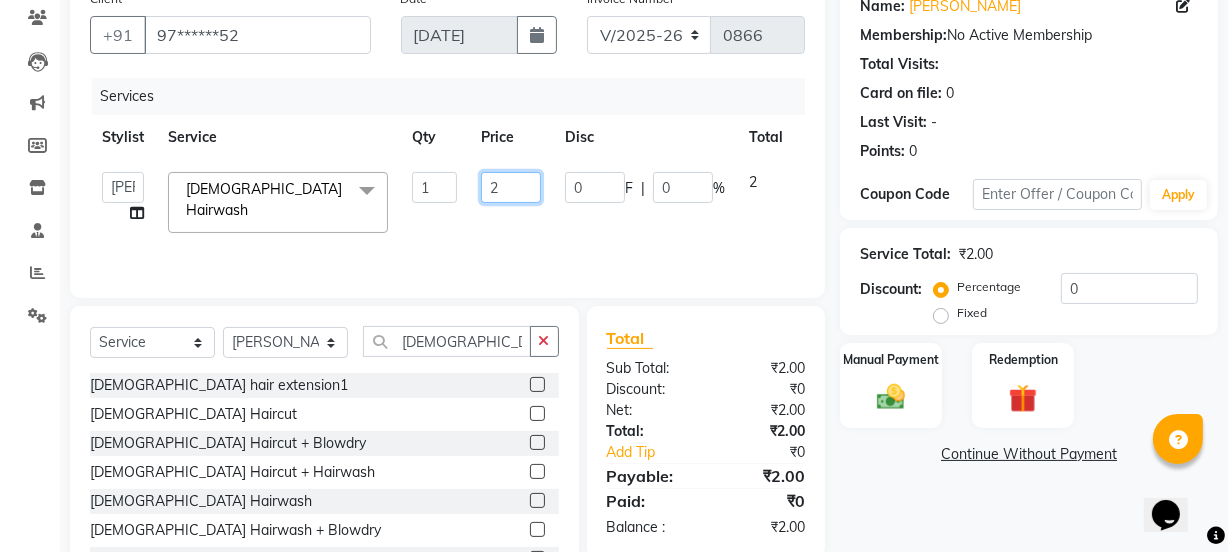 click on "2" 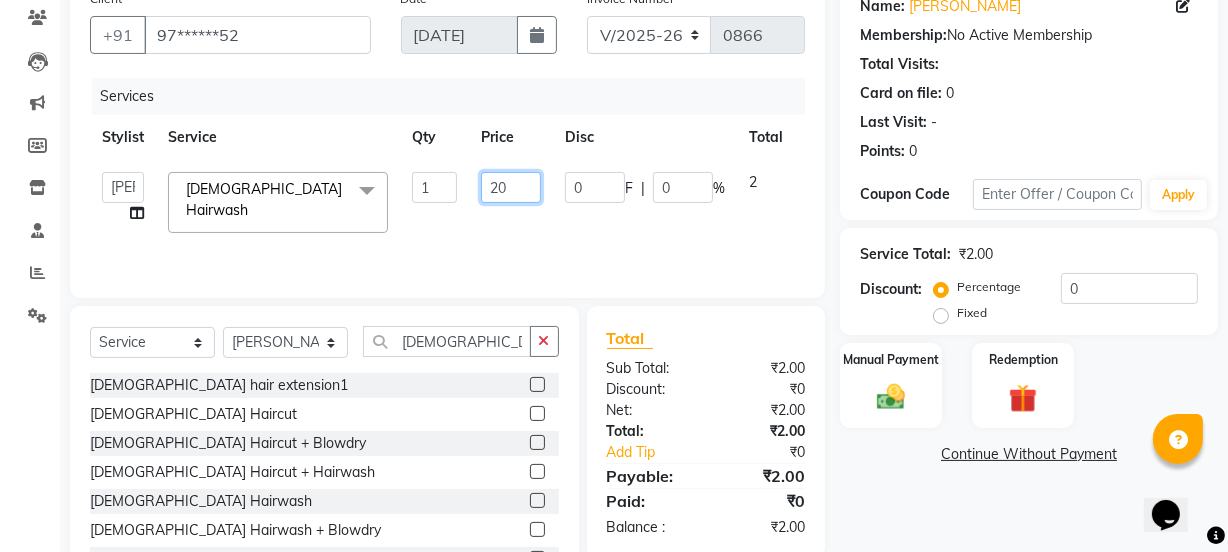 type on "200" 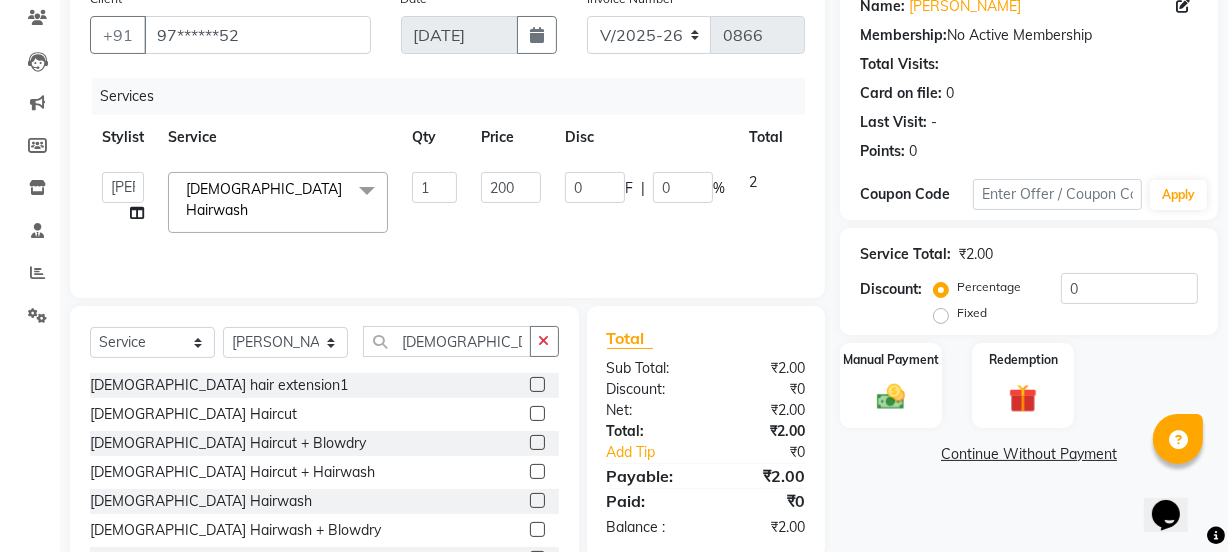 click on "Services Stylist Service Qty Price Disc Total Action  Jyoti jaiswal   Jyoti wadar   Manager   Meraj Ansari   Pallavi   Rihan Qureshi    Samruddhi Mhamunkar   Sayali    Sonam soni   Swati Singh   Tauseef  Female Hairwash  x ( Bridal ) Package Advance ( Bride ) Packge Normal ( Groom )  Packges Normal ( Groom ) Packges Advance Couple Classic Facial Bluetox  03 Advance Facial 03+ Facial  + Hydra Facial 03+ signature 03+ signature hydra Advance Dtan Argan  Underamrs Argan  Upperlips Aroma Essential Manicure Aroma Essential Pedicure Aroma Essentials Manicure + Pedicure Back  Bleach Back & Chest Back Flover ( Male ) Back massage Back Polish Back wax Basic Makeup Bikini  Wax Argan Bikini Wax Floverd Bikini Wax honey Body Bleach Body massage Body polishing +body bleach Body Polishning Chest Flover ( Male ) Chest Lips Wax Chest wax Chin Argan  wax Chin threading Classic Coffee Manicure Classic Coffee Manicure + Pedicure Classic Coffee Pedicure Classic facial Classic Faical + Waxing + Classic Pedicure Fa  Argan Mask 1" 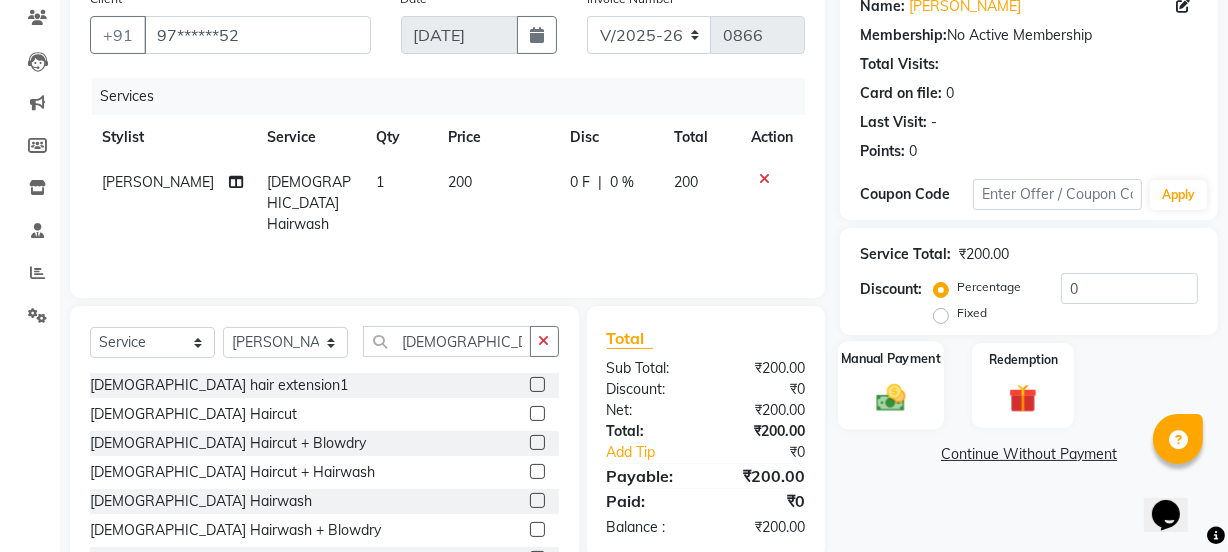 click 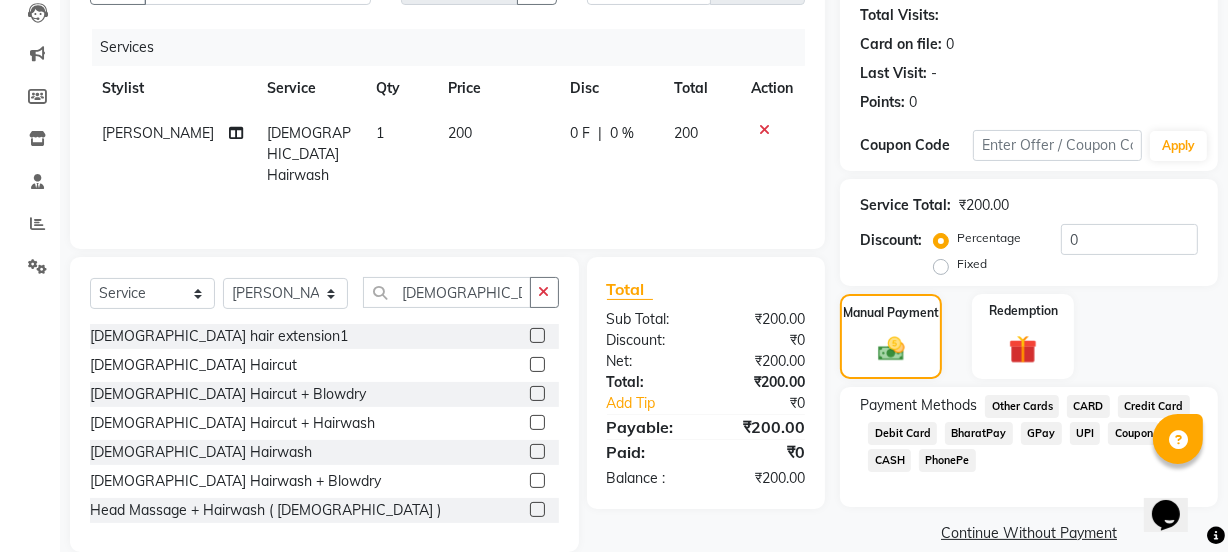 scroll, scrollTop: 250, scrollLeft: 0, axis: vertical 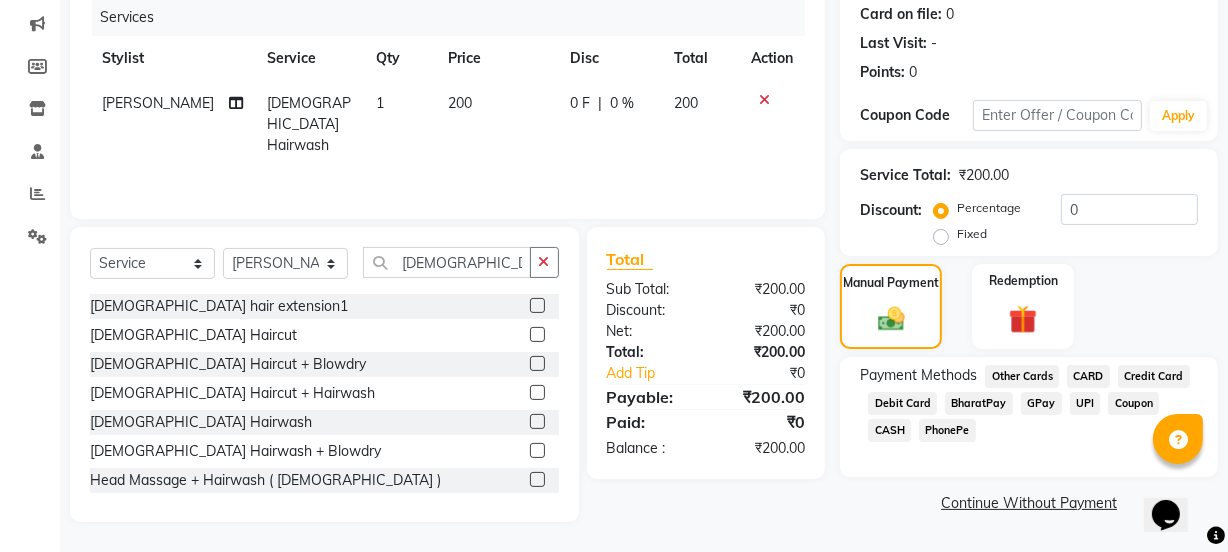 click on "GPay" 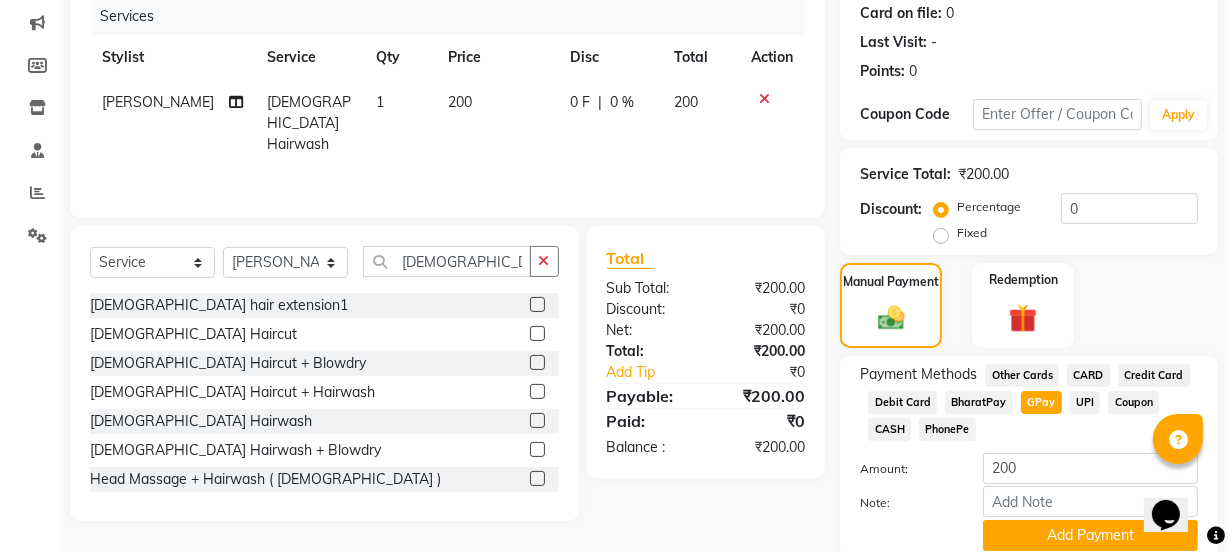 scroll, scrollTop: 328, scrollLeft: 0, axis: vertical 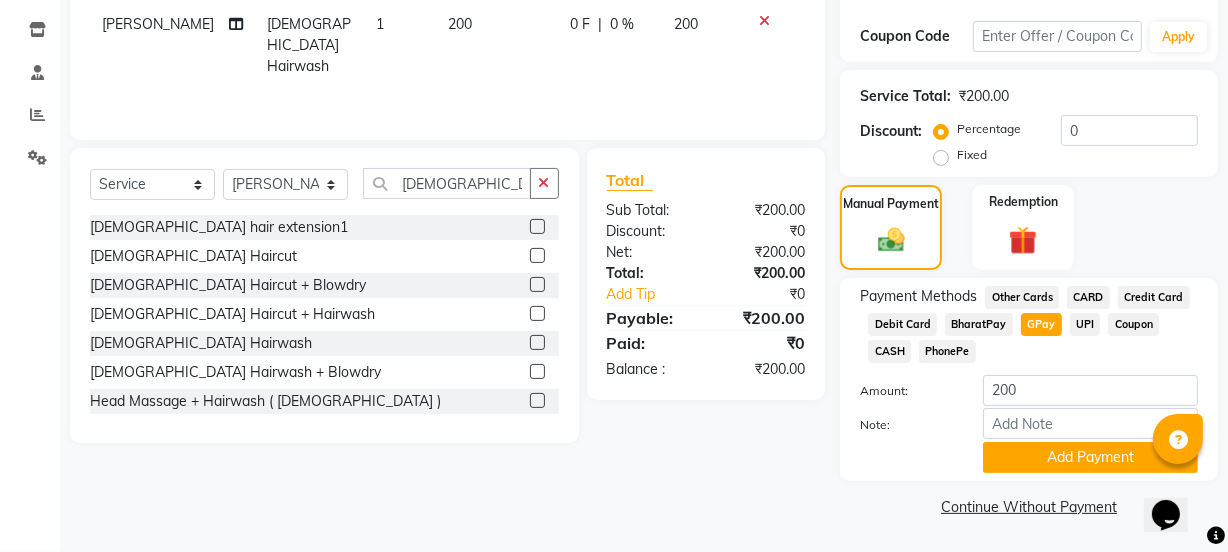 click on "CASH" 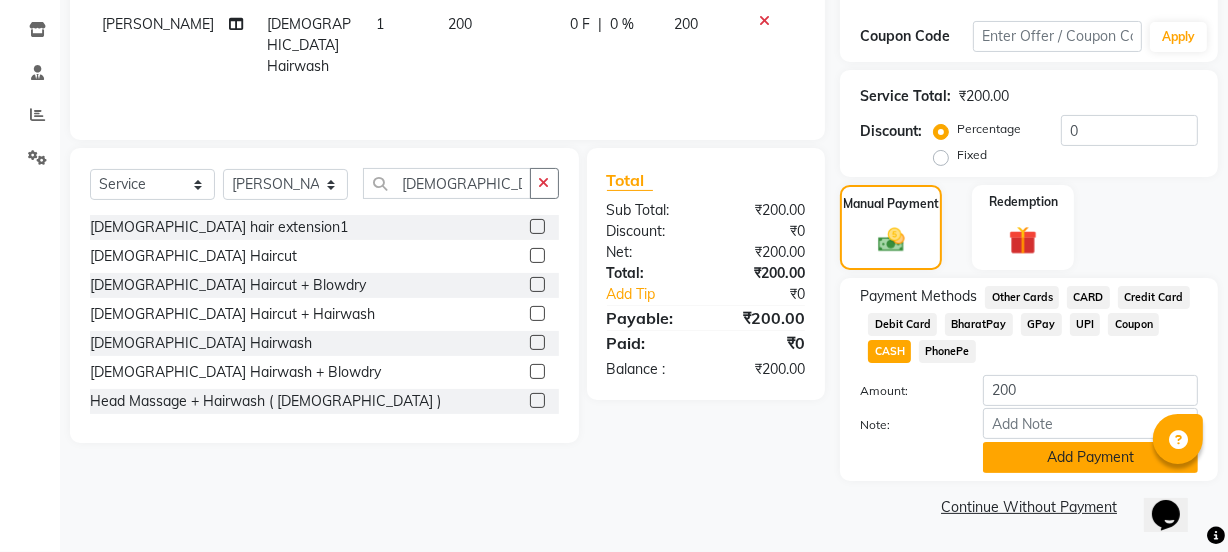 click on "Add Payment" 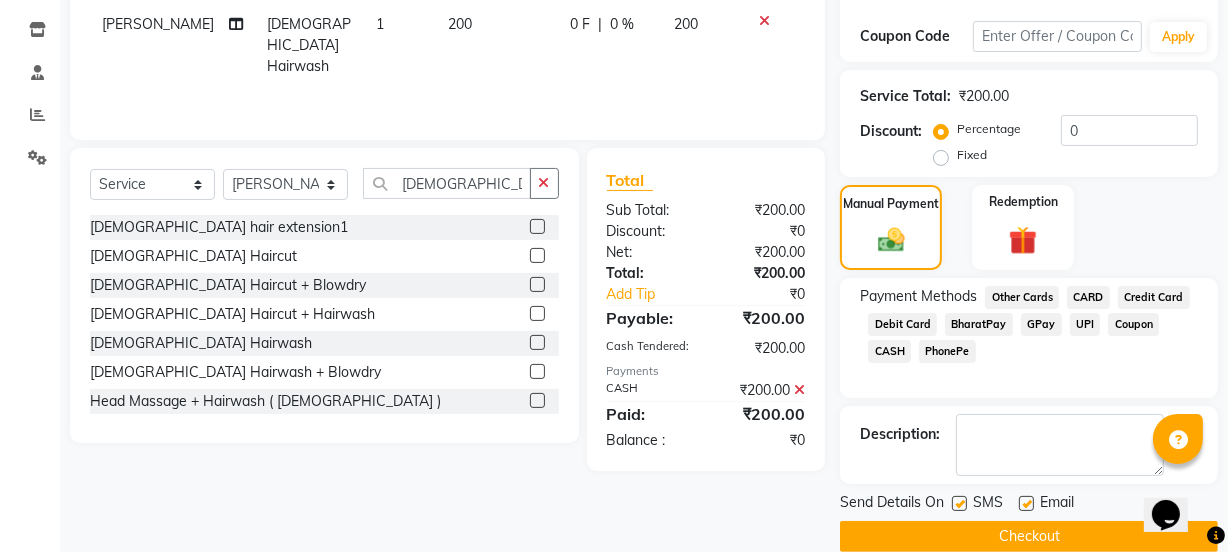 click on "Checkout" 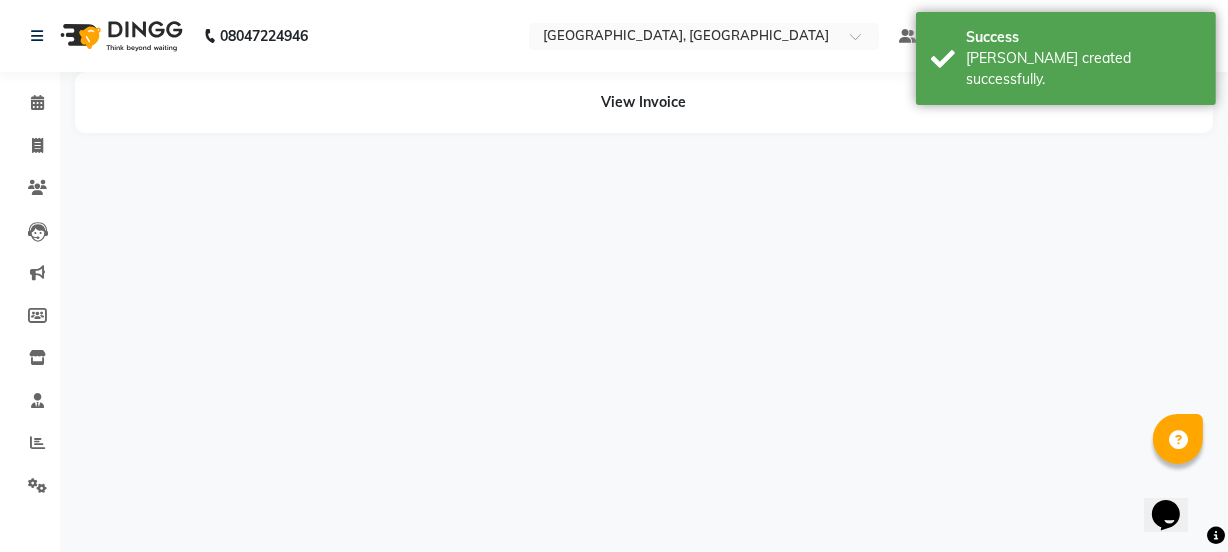 scroll, scrollTop: 0, scrollLeft: 0, axis: both 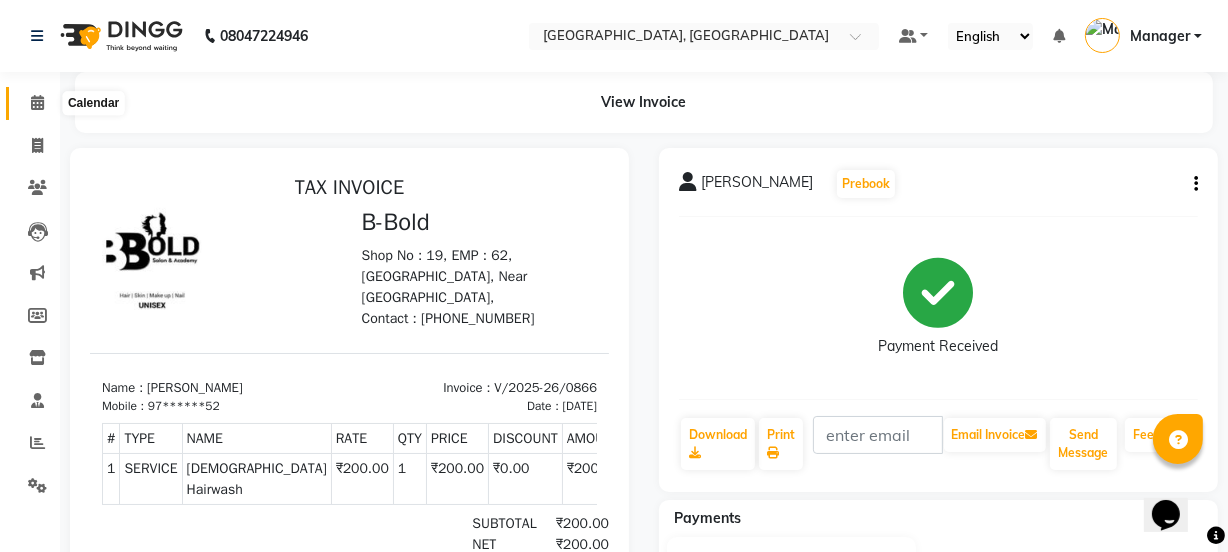 click 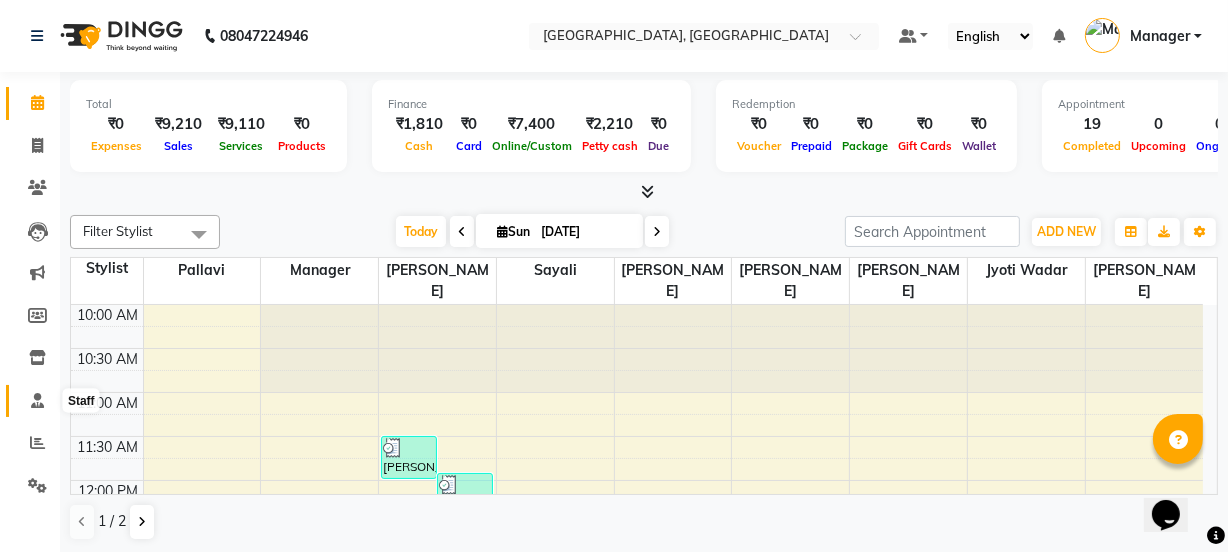 click 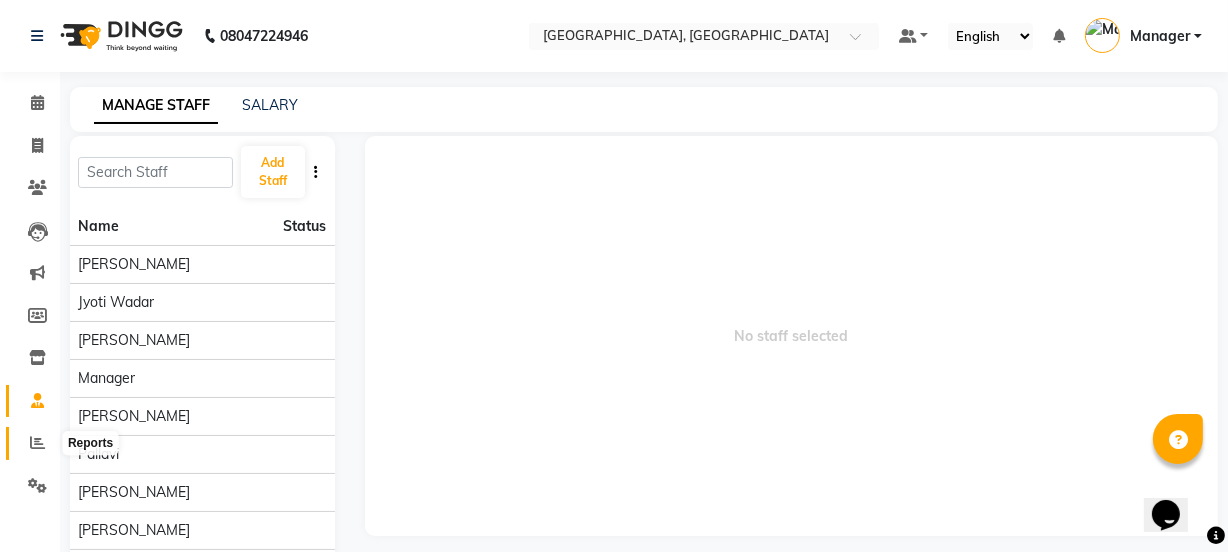 click 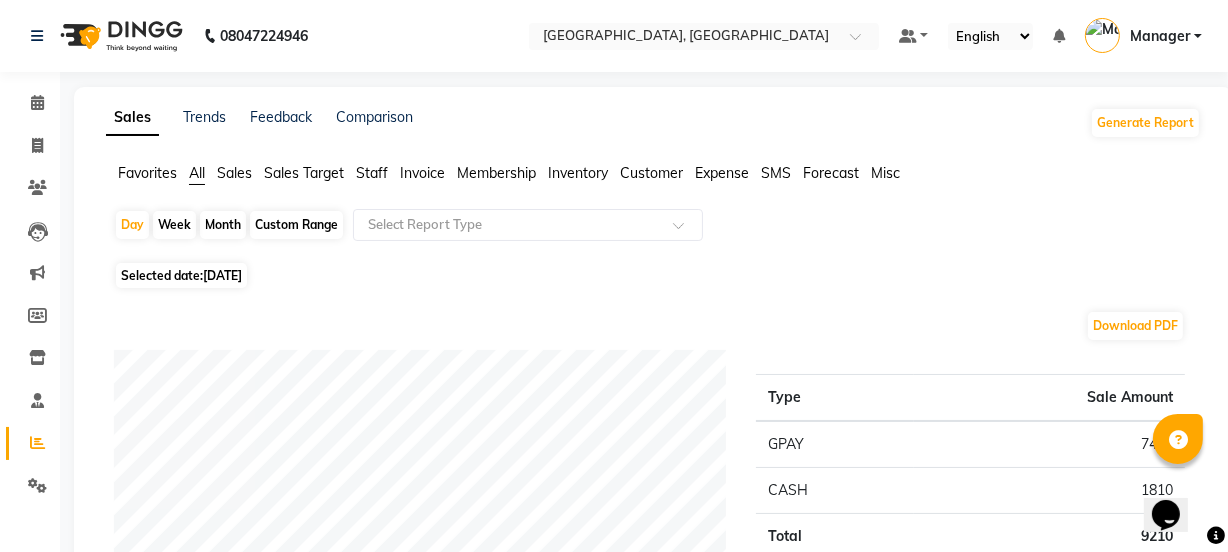 click on "Staff" 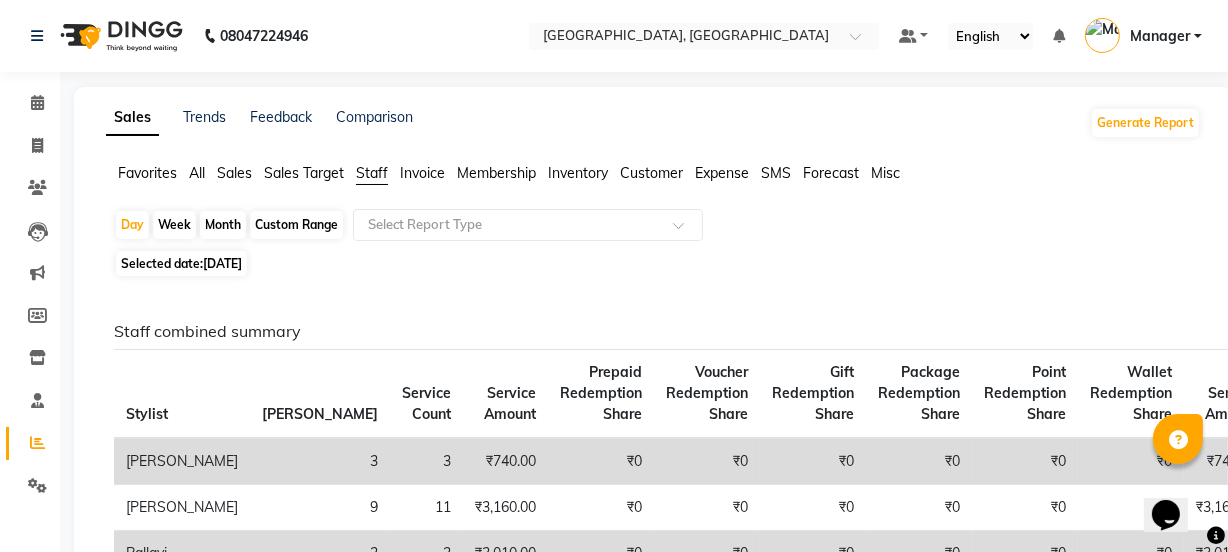 click on "Favorites All Sales Sales Target Staff Invoice Membership Inventory Customer Expense SMS Forecast Misc" 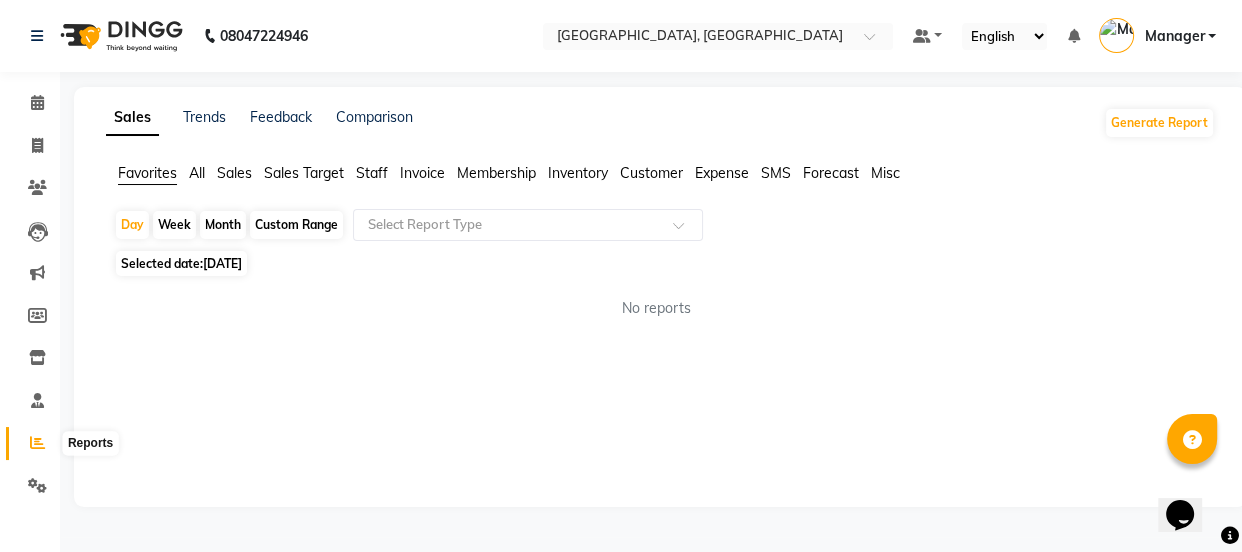 click 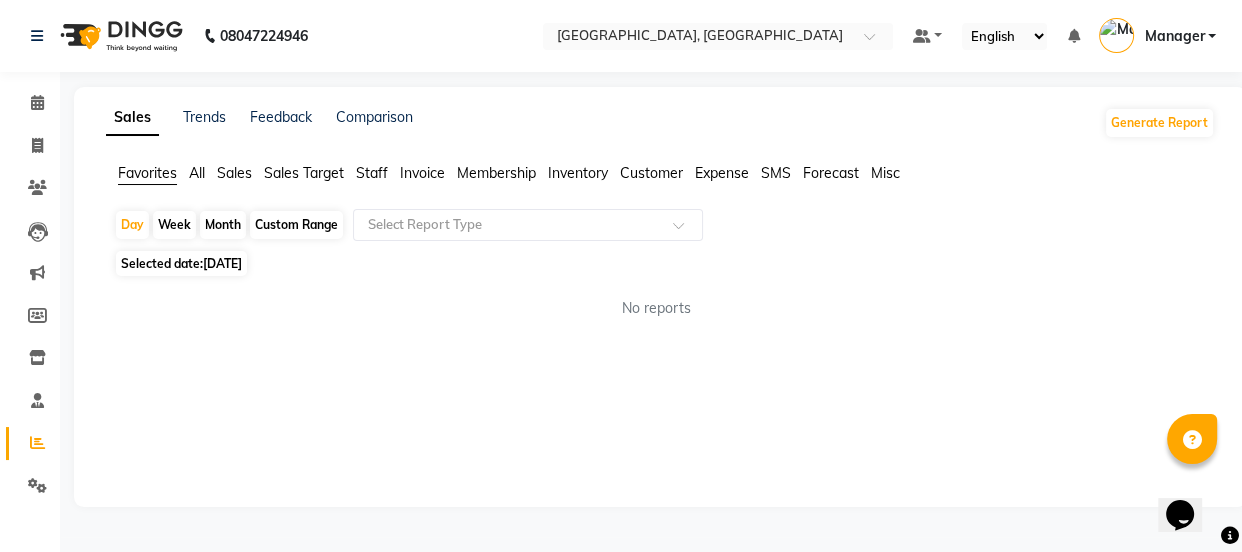 click 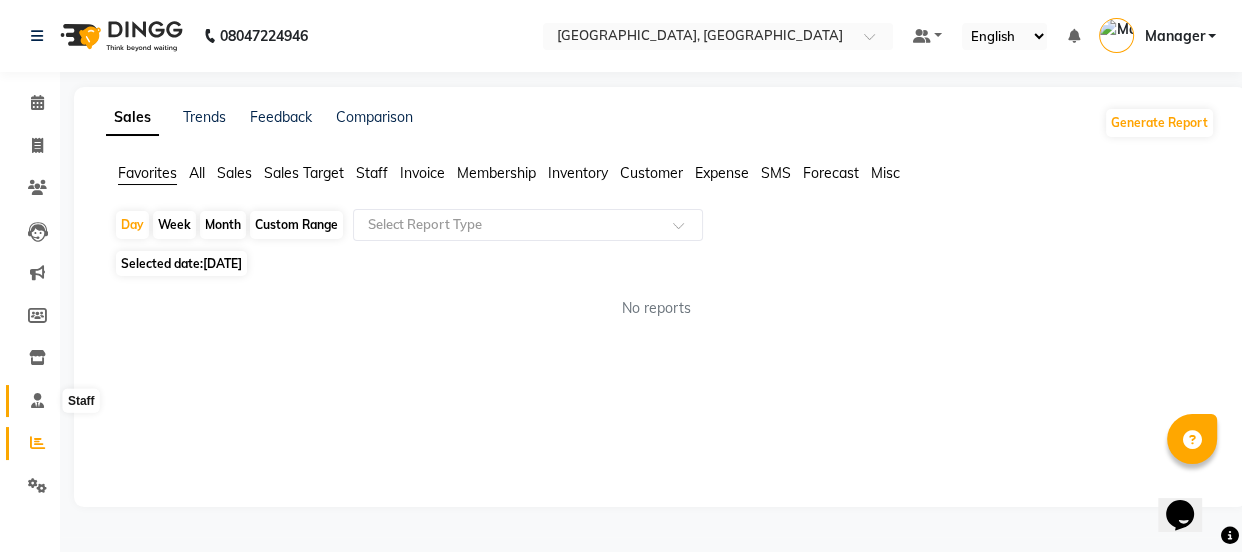 click 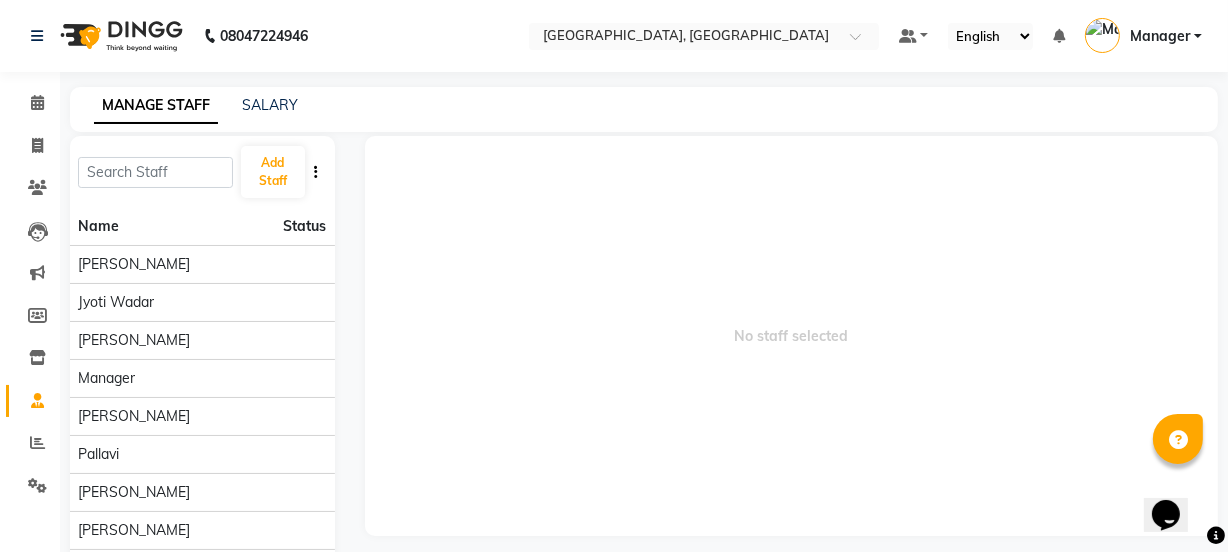 click on "Reports" 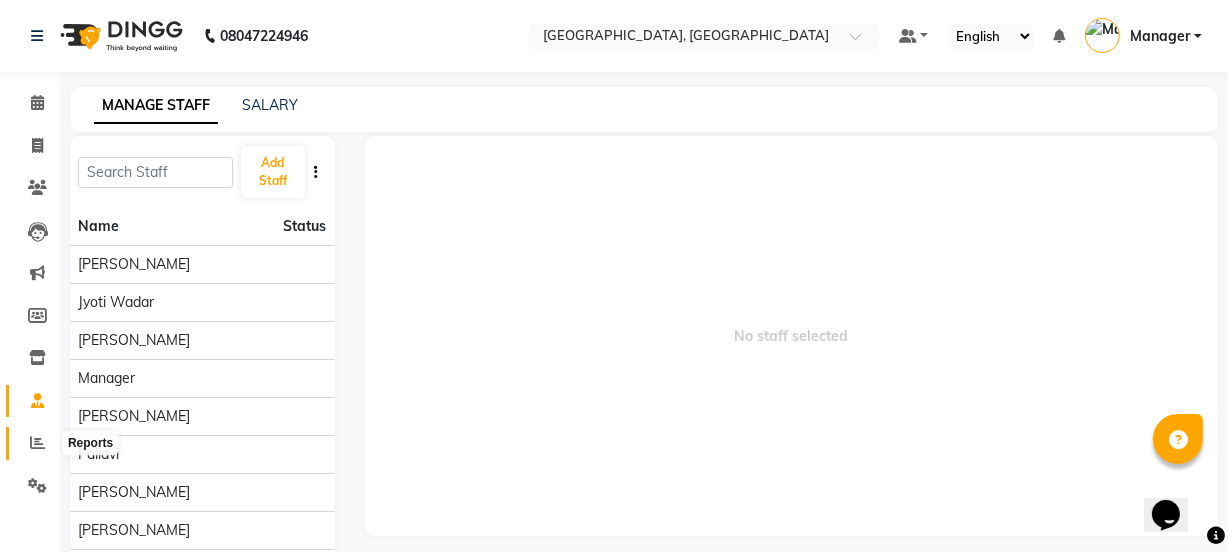 click 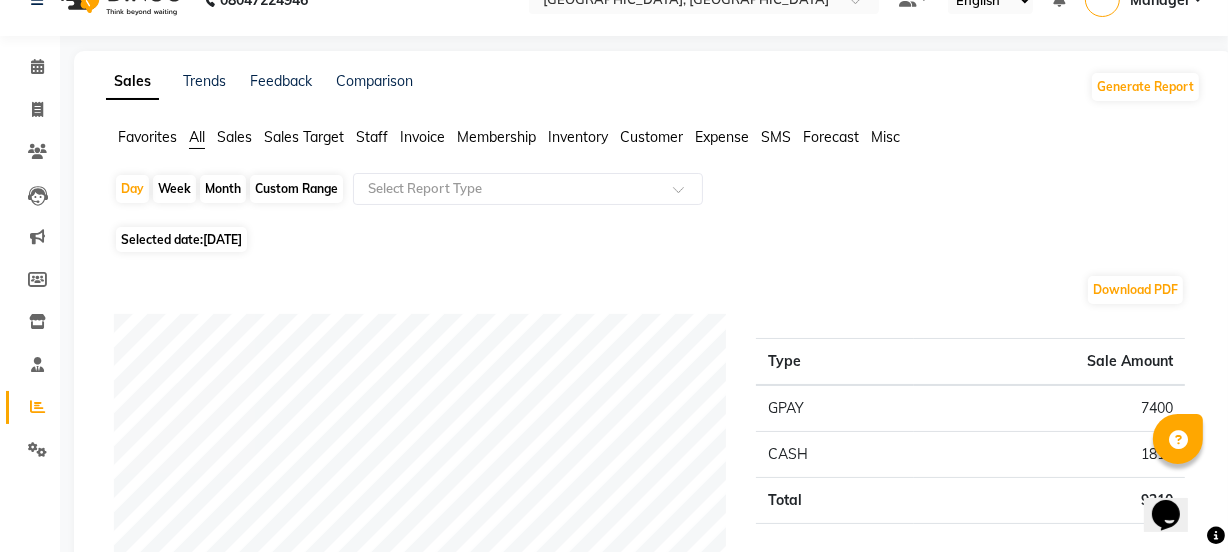 scroll, scrollTop: 72, scrollLeft: 0, axis: vertical 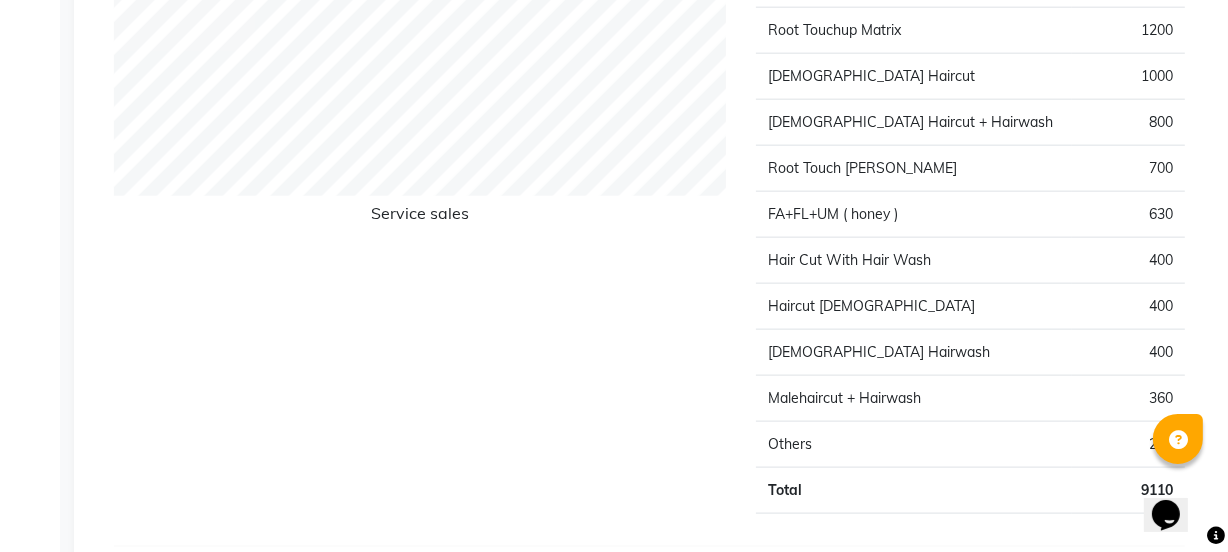 click on "Sales Trends Feedback Comparison Generate Report Favorites All Sales Sales Target Staff Invoice Membership Inventory Customer Expense SMS Forecast Misc  Day   Week   Month   Custom Range  Select Report Type Selected date:  13-07-2025  Download PDF Payment mode Type Sale Amount GPAY 7400 CASH 1810 Total 9210 Staff summary Type Sale Amount Meraj Ansari 3160 Pallavi 3110 Rihan Qureshi  2200 Jyoti Jaiswal 740 Total 9210 Sales summary Type Sale Amount Tips 0 Gift card 0 Vouchers 0 Products 0 Prepaid 0 Packages 0 Services 9110 Memberships 100 Fee 0 Total 9210 Service by category Type Sale Amount HAR 5360 BTY 3750 Total 9110 Service sales Type Sale Amount Hydra Organic Facial 3000 Root Touchup Matrix 1200 Female Haircut 1000 Female Haircut + Hairwash 800 Root Touch YUTIKA 700 FA+FL+UM ( honey ) 630 Hair Cut With Hair Wash 400 Haircut Male 400 Female Hairwash 400 Malehaircut + Hairwash 360 Others 220 Total 9110 ★ Mark as Favorite  Choose how you'd like to save "" report to favorites  Save to Personal Favorites:" 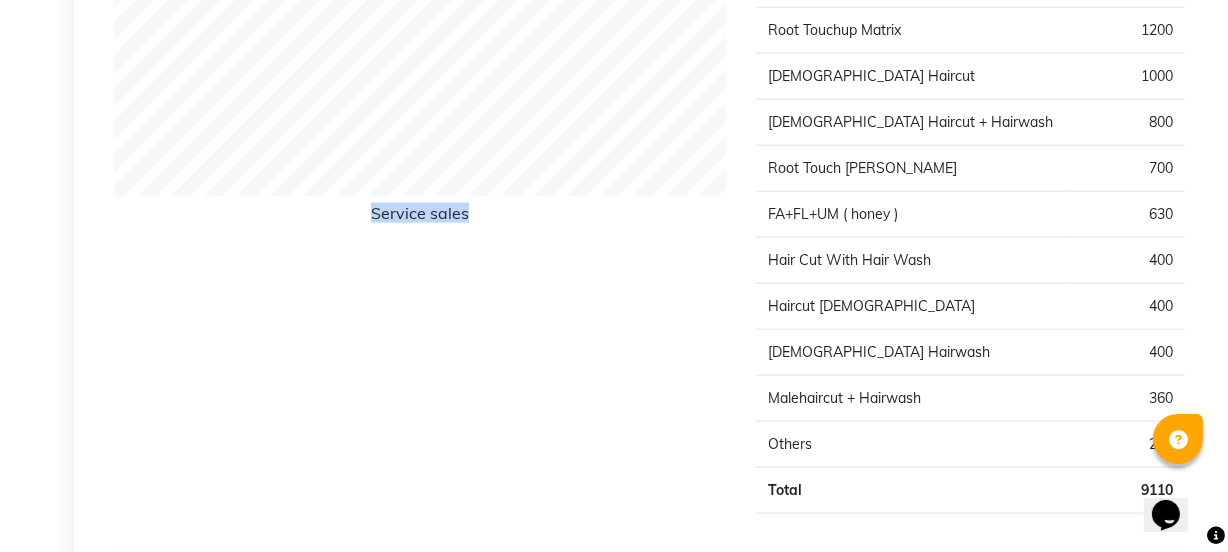 click on "08047224946 Select Location × Bbold Thakur Village, Thakur Village Default Panel My Panel English ENGLISH Español العربية मराठी हिंदी ગુજરાતી தமிழ் 中文 Notifications nothing to show Manager Manage Profile Change Password Sign out  Version:3.15.4  ☀ Bbold Thakur Village, Thakur Village  Calendar  Invoice  Clients  Leads   Marketing  Members  Inventory  Staff  Reports  Settings Completed InProgress Upcoming Dropped Tentative Check-In Confirm Bookings Generate Report Segments Page Builder Sales Trends Feedback Comparison Generate Report Favorites All Sales Sales Target Staff Invoice Membership Inventory Customer Expense SMS Forecast Misc  Day   Week   Month   Custom Range  Select Report Type Selected date:  13-07-2025  Download PDF Payment mode Type Sale Amount GPAY 7400 CASH 1810 Total 9210 Staff summary Type Sale Amount Meraj Ansari 3160 Pallavi 3110 Rihan Qureshi  2200 Jyoti Jaiswal 740 Total 9210 Sales summary Type Sale Amount Tips 0 0 0 0" at bounding box center (614, -1960) 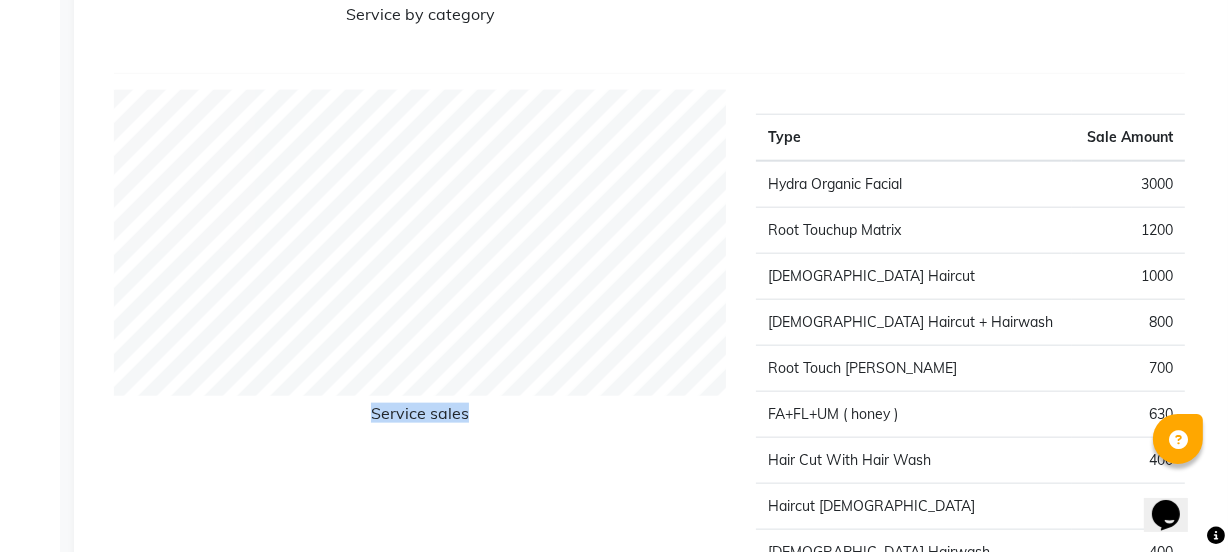 scroll, scrollTop: 1553, scrollLeft: 0, axis: vertical 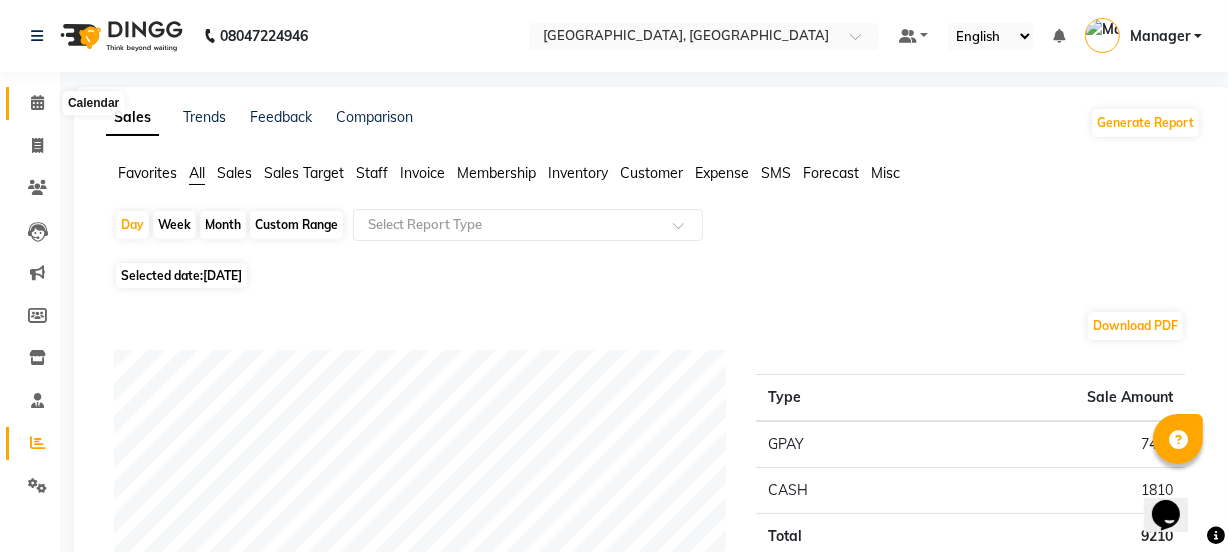 click 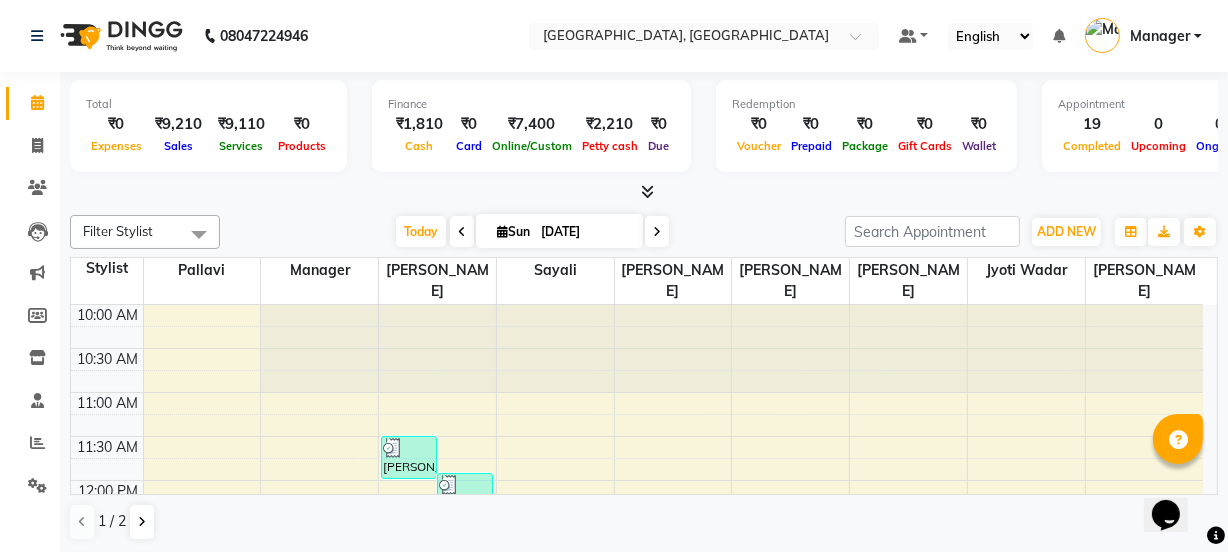 scroll, scrollTop: 0, scrollLeft: 0, axis: both 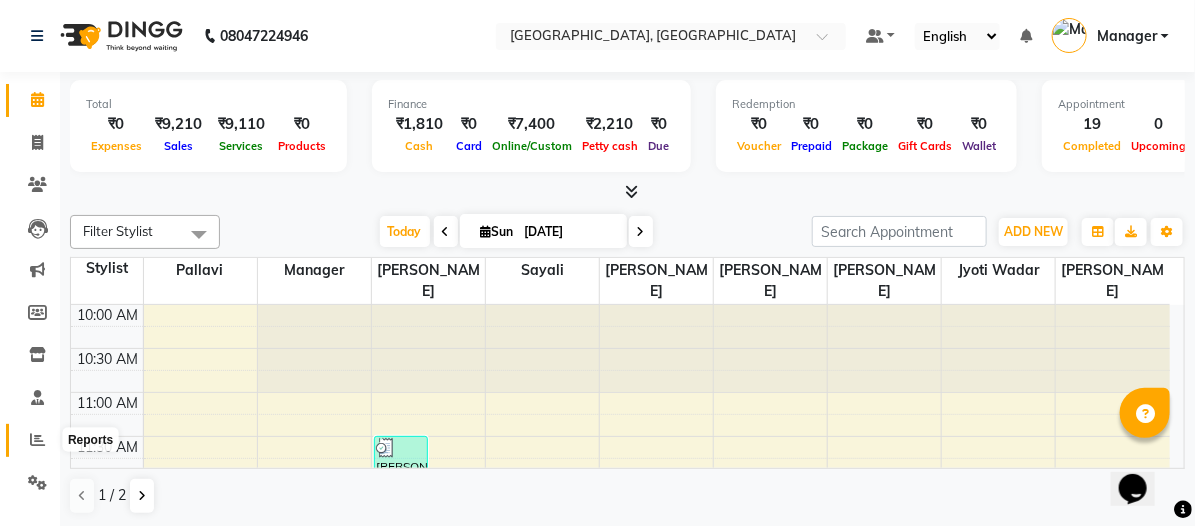 click 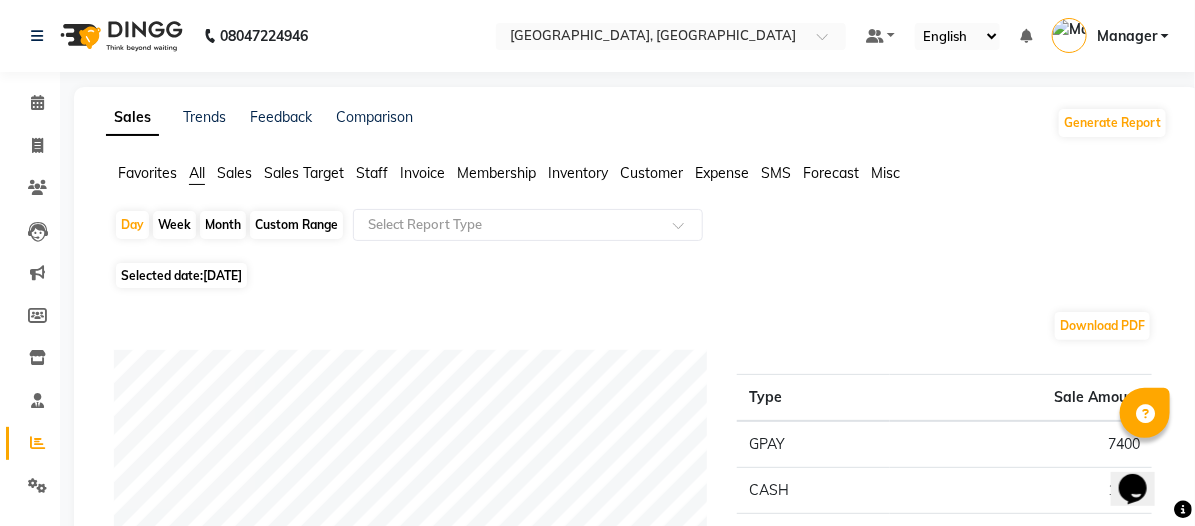 scroll, scrollTop: 0, scrollLeft: 0, axis: both 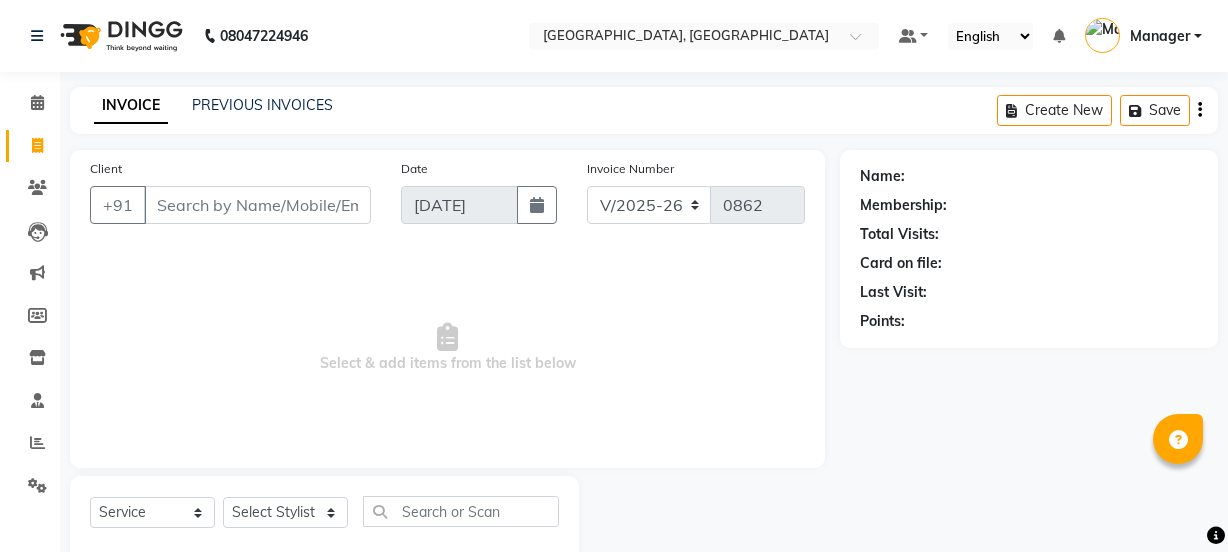 select on "7742" 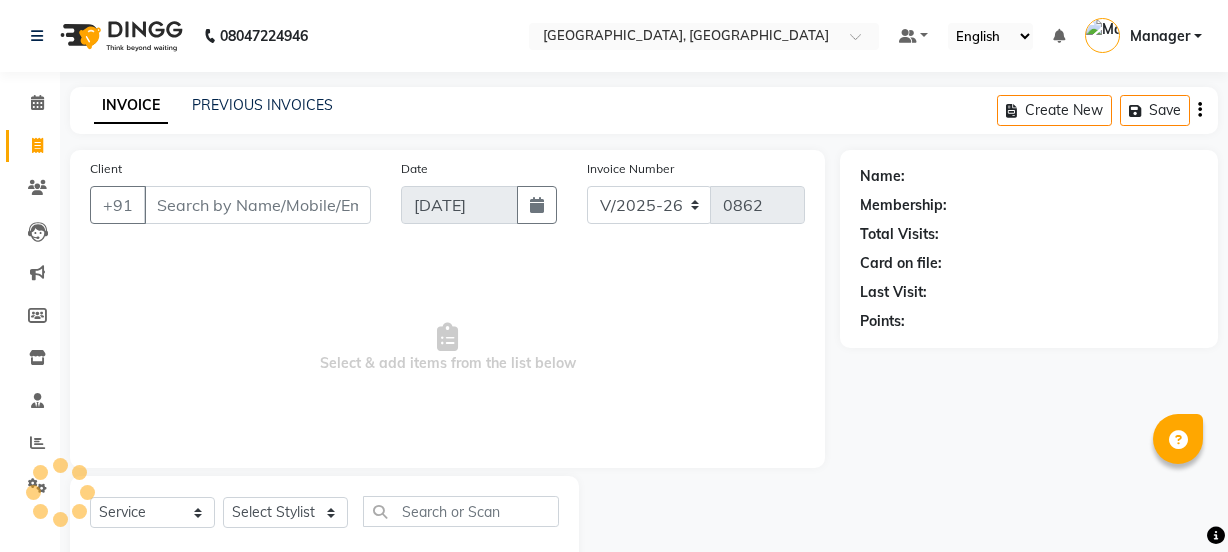 scroll, scrollTop: 0, scrollLeft: 0, axis: both 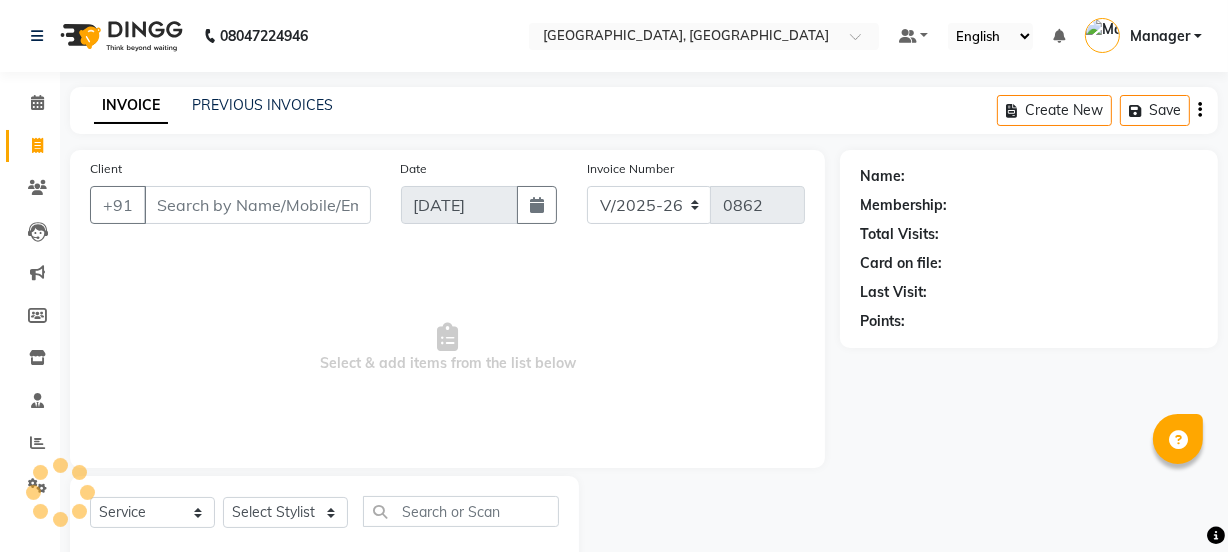 click on "Select  Service  Product  Membership  Package Voucher Prepaid Gift Card" 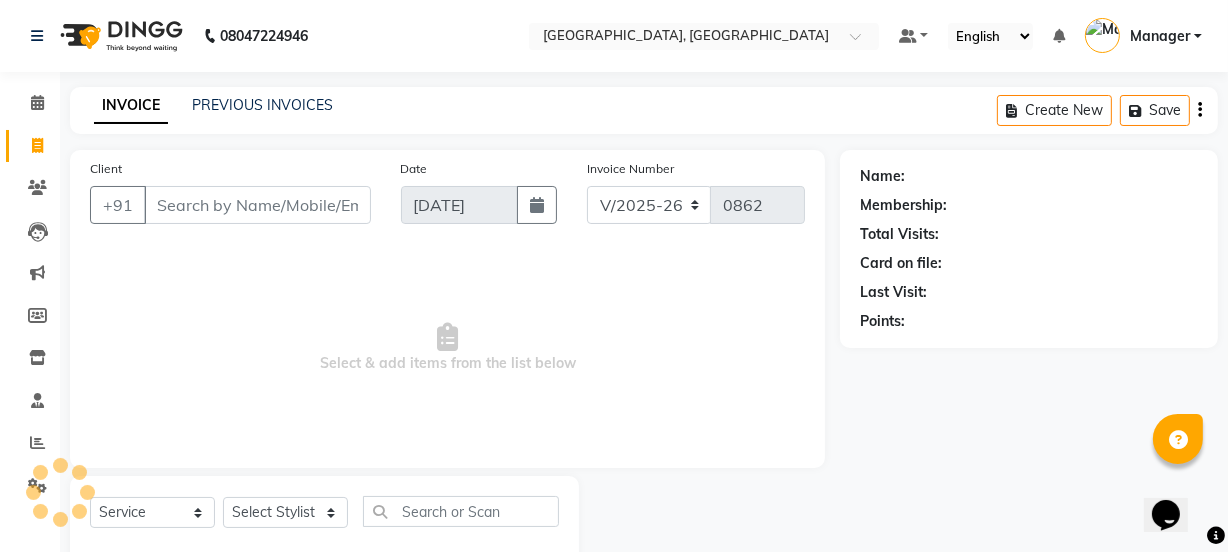 scroll, scrollTop: 0, scrollLeft: 0, axis: both 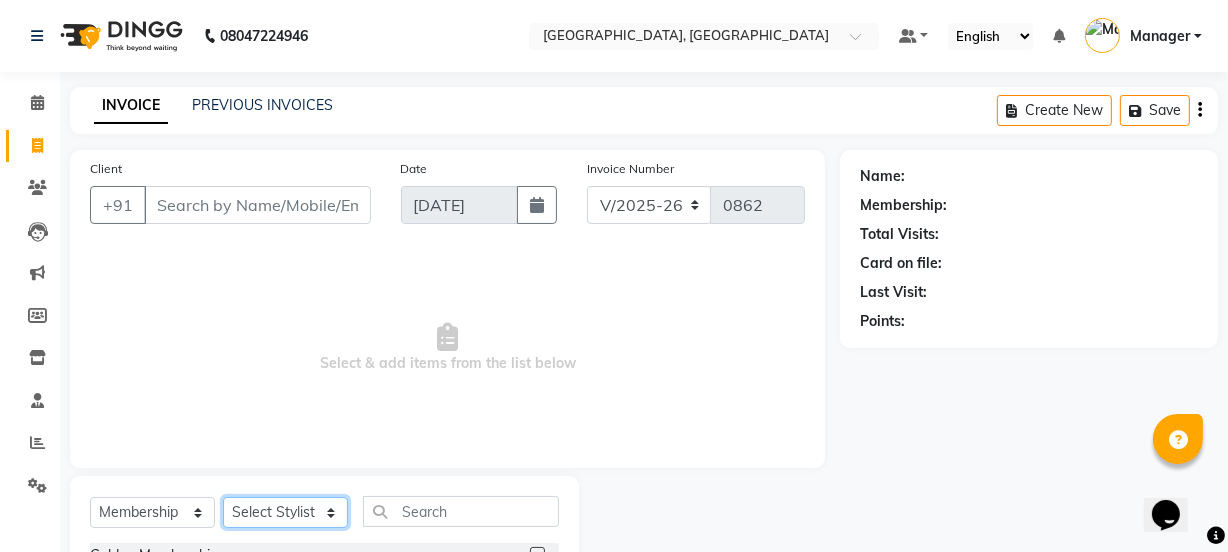 click on "Select Stylist [PERSON_NAME] Jyoti wadar Manager [PERSON_NAME] [PERSON_NAME] [PERSON_NAME] [PERSON_NAME]  [PERSON_NAME] [PERSON_NAME] [PERSON_NAME]" 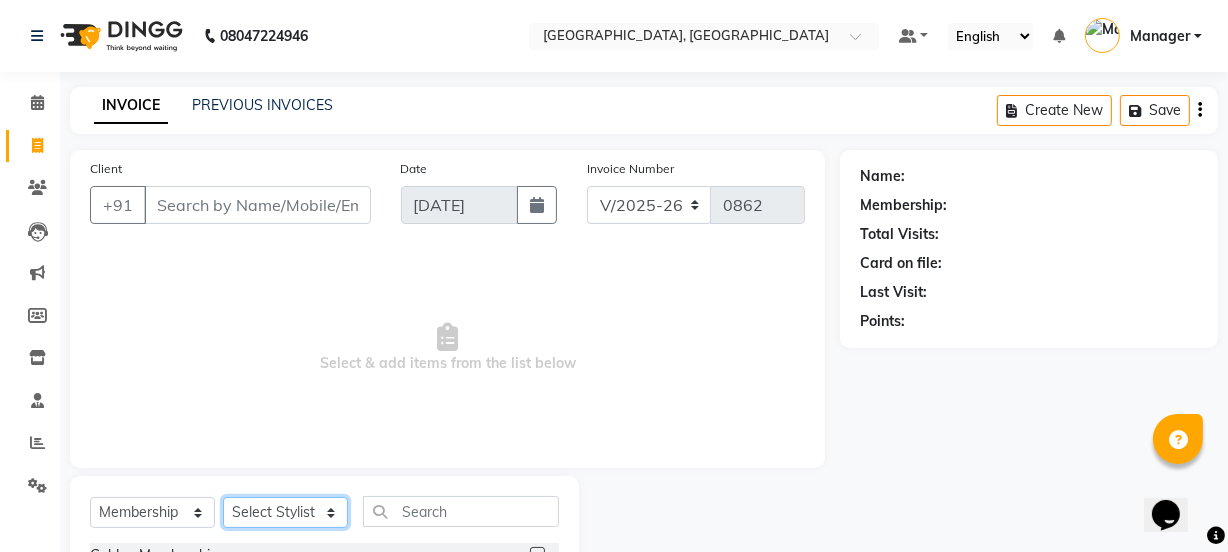 select on "63652" 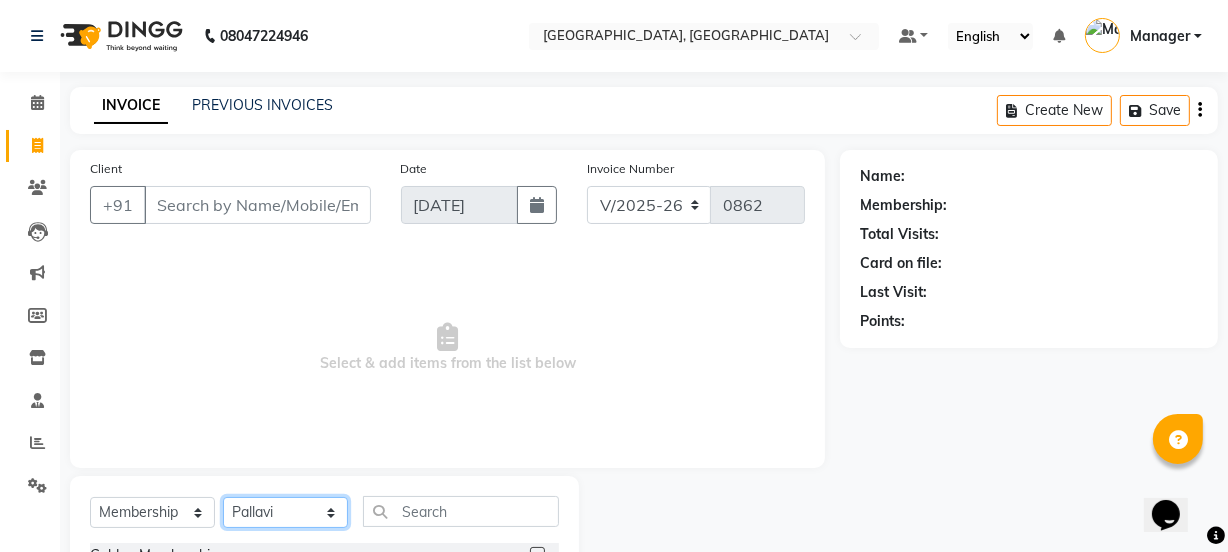click on "Select Stylist [PERSON_NAME] Jyoti wadar Manager [PERSON_NAME] [PERSON_NAME] [PERSON_NAME] [PERSON_NAME]  [PERSON_NAME] [PERSON_NAME] [PERSON_NAME]" 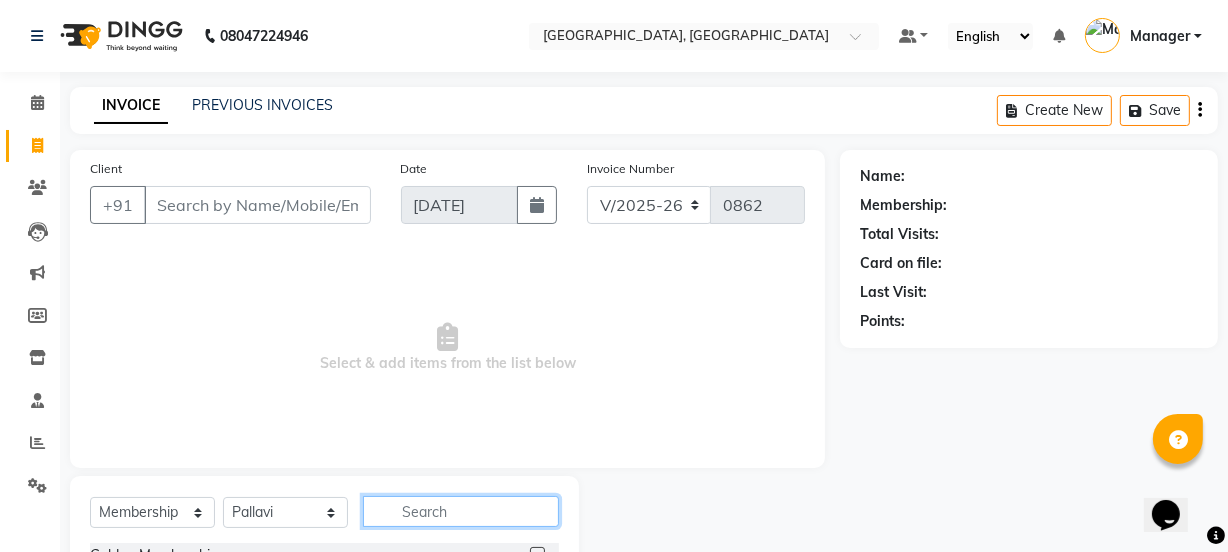 click 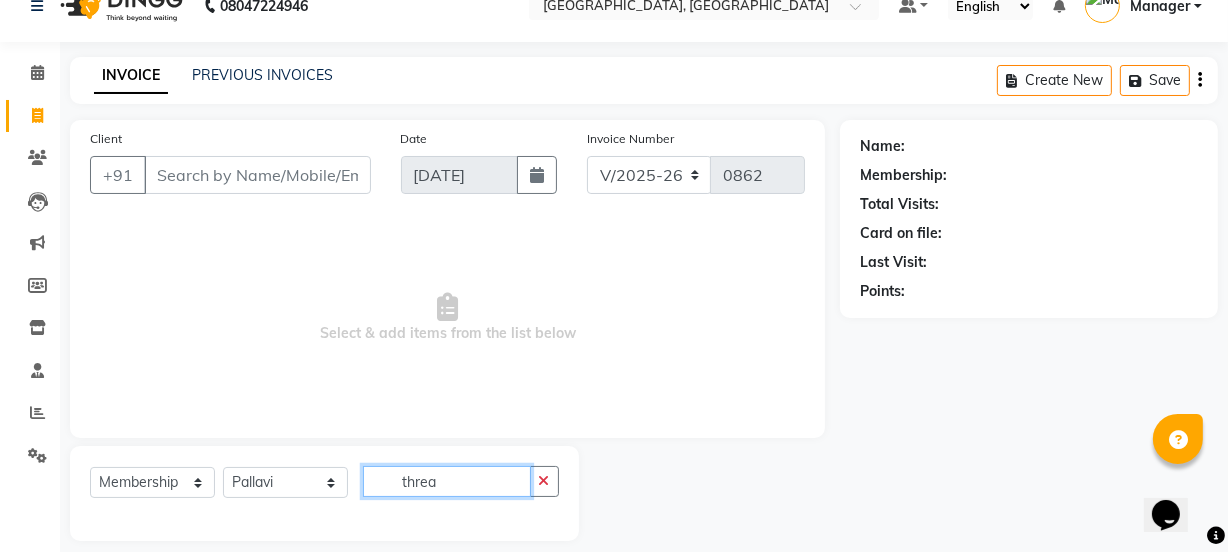 scroll, scrollTop: 50, scrollLeft: 0, axis: vertical 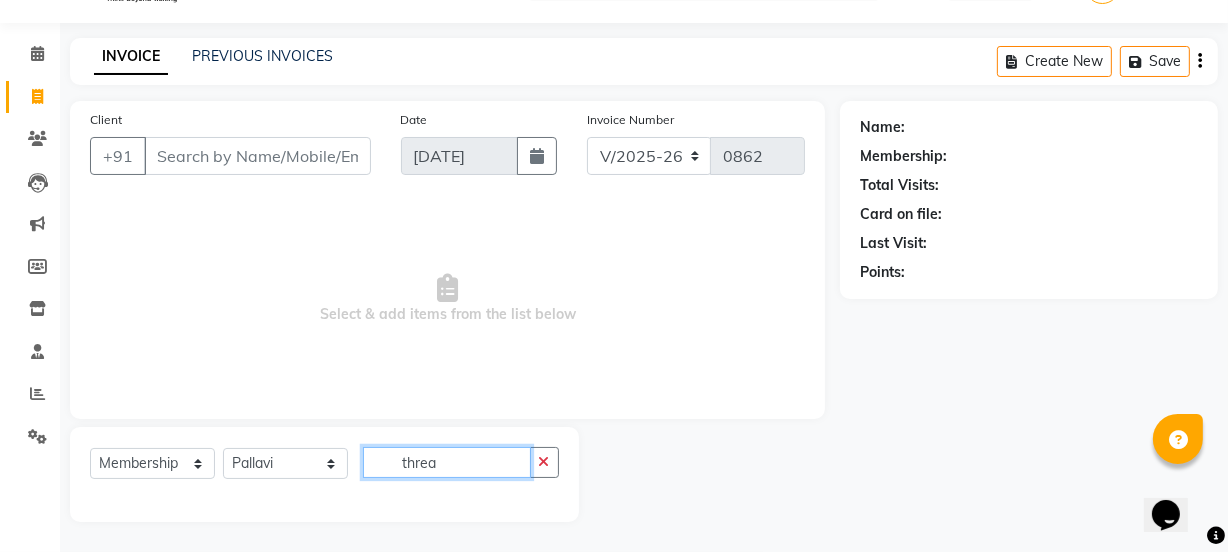 type on "threa" 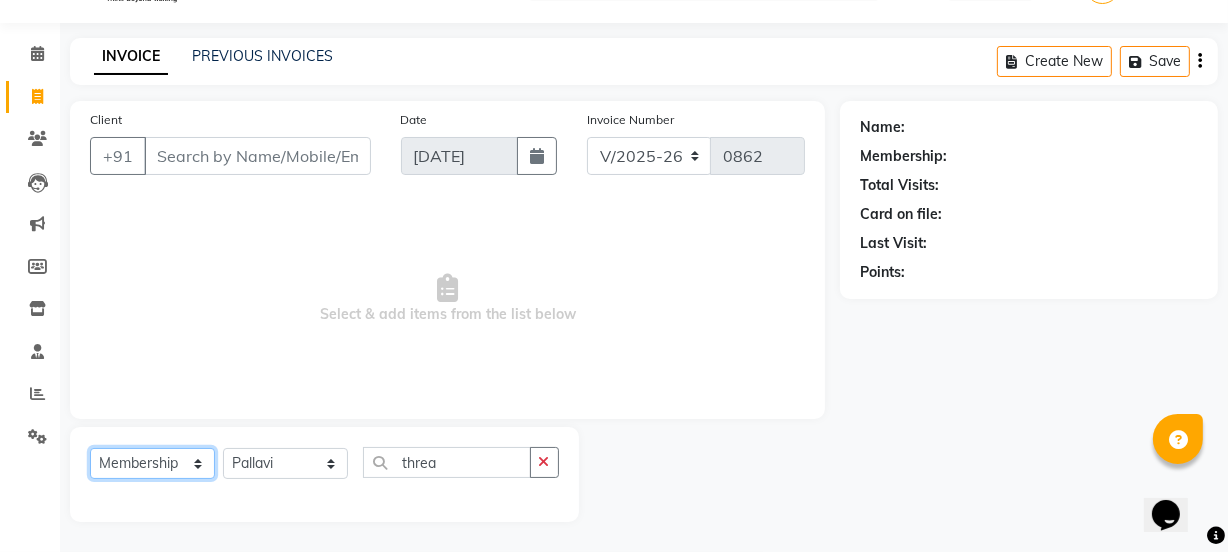 click on "Select  Service  Product  Membership  Package Voucher Prepaid Gift Card" 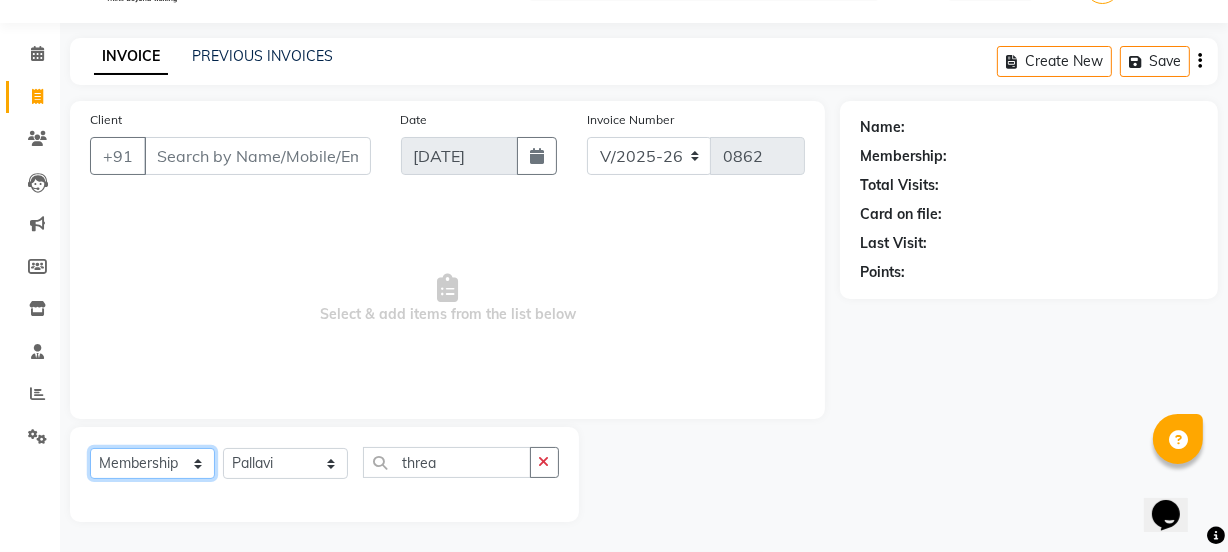 select on "service" 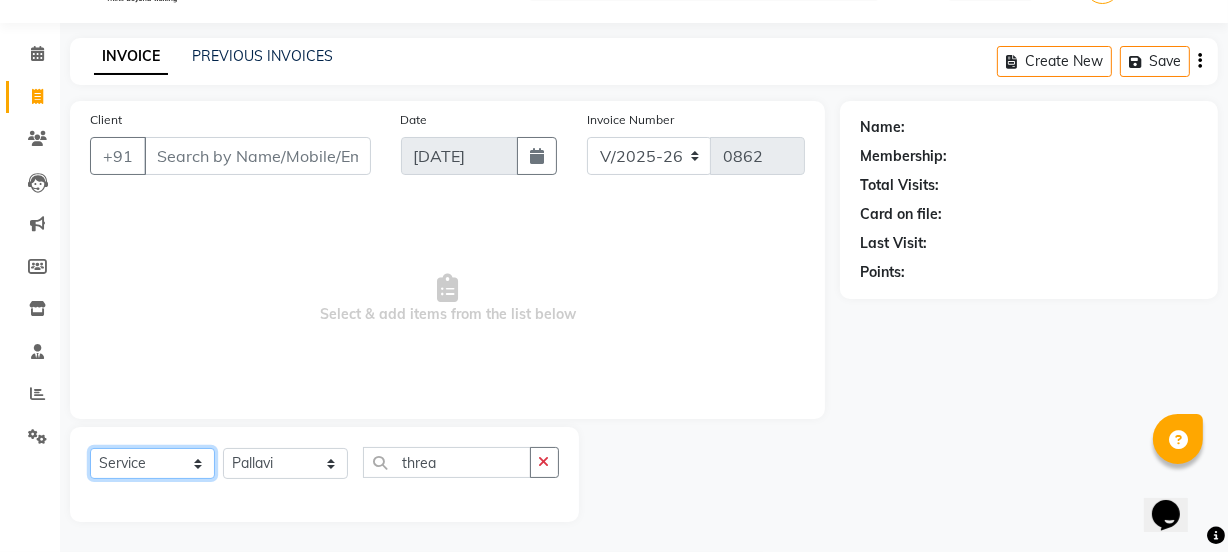 click on "Select  Service  Product  Membership  Package Voucher Prepaid Gift Card" 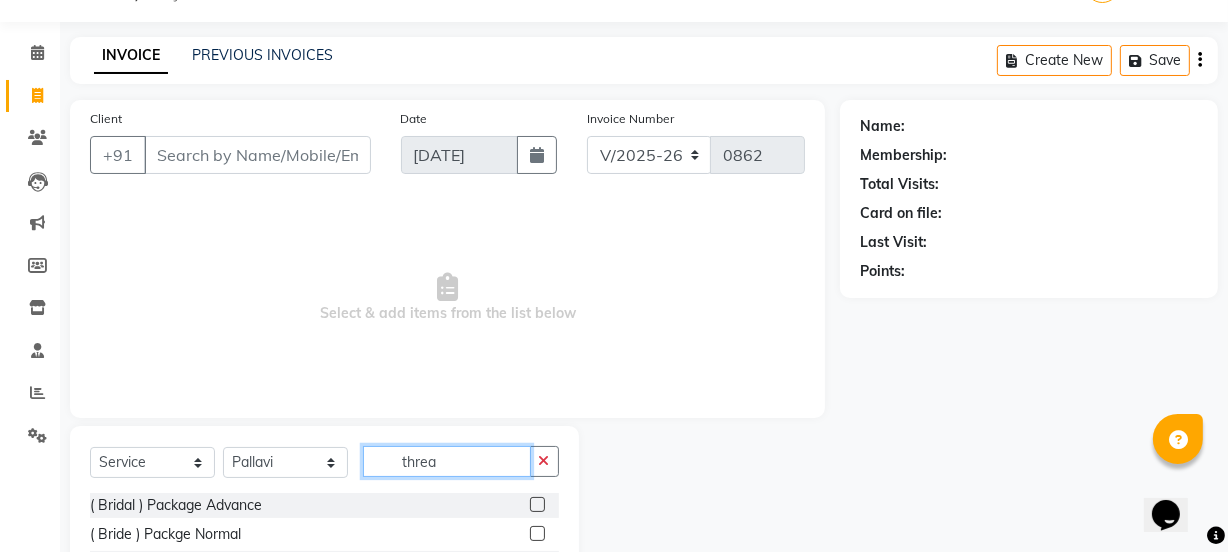 click on "threa" 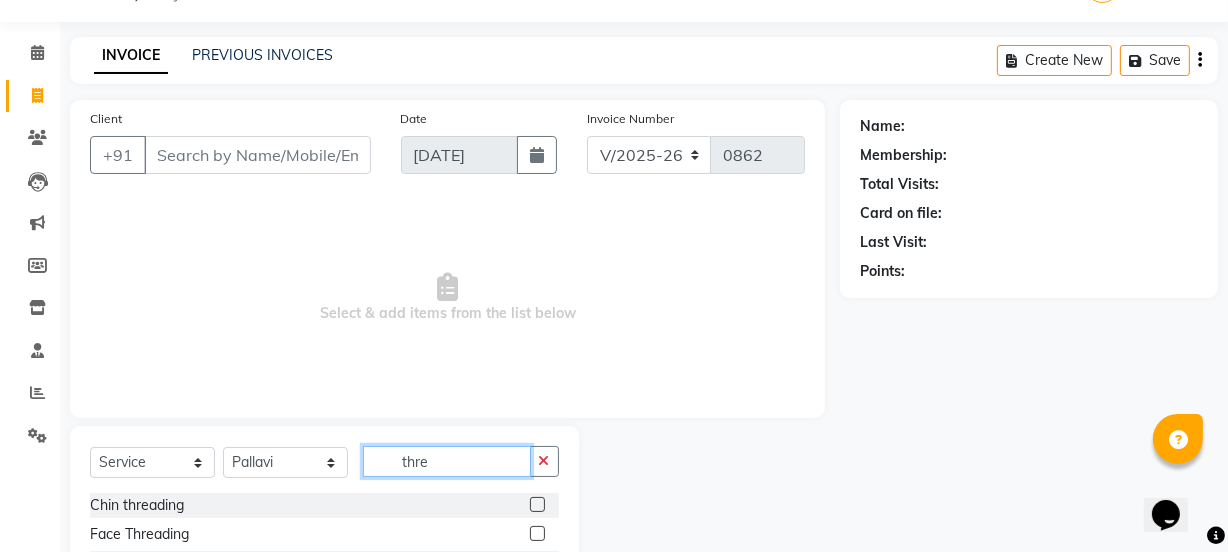 type on "threa" 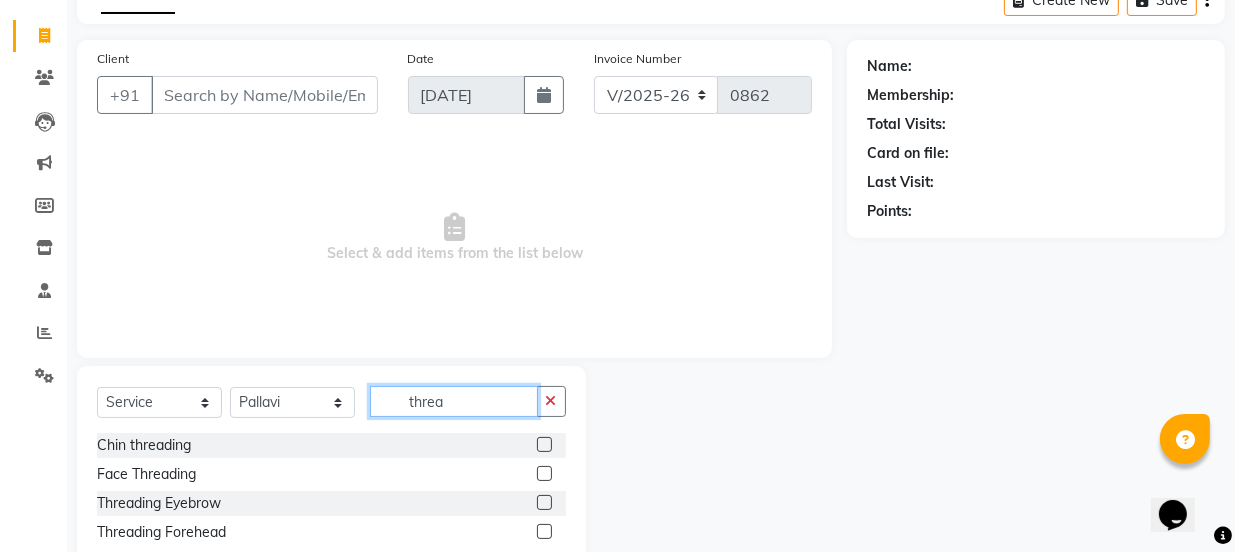 scroll, scrollTop: 165, scrollLeft: 0, axis: vertical 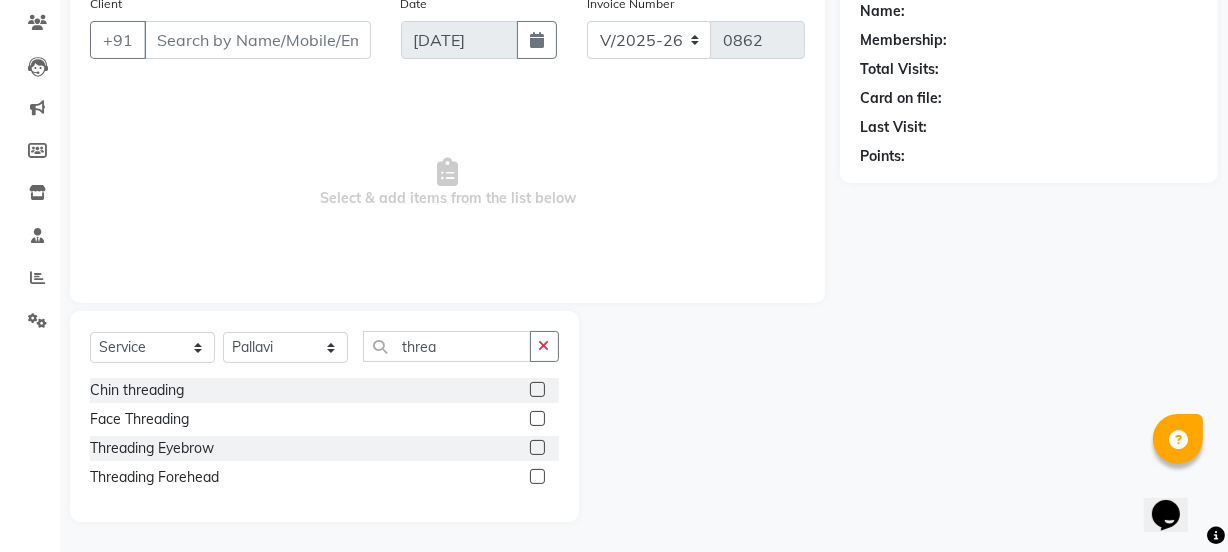 click 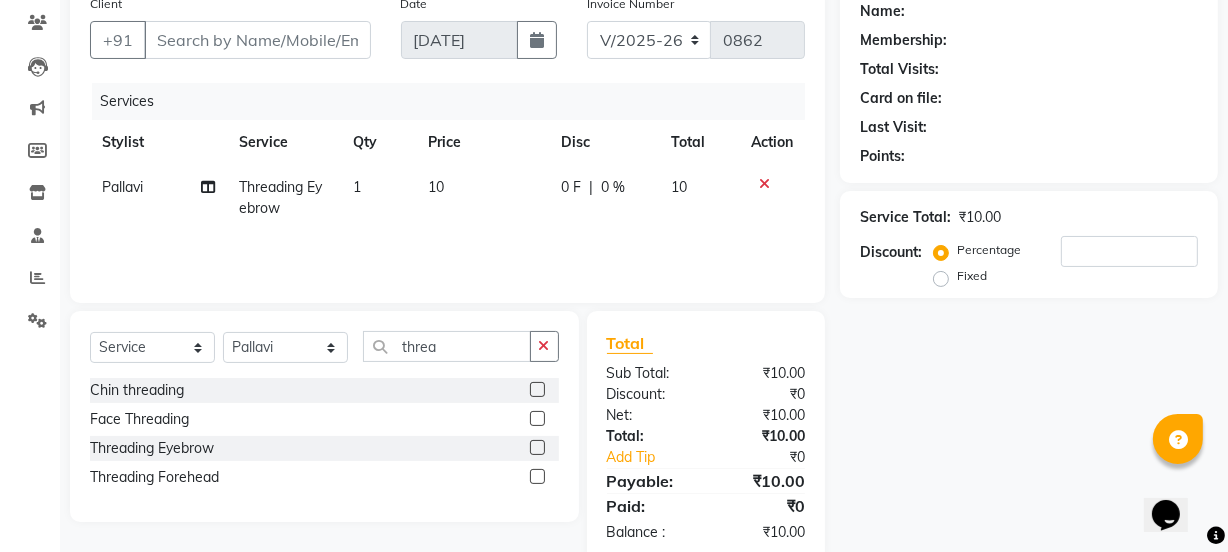 click 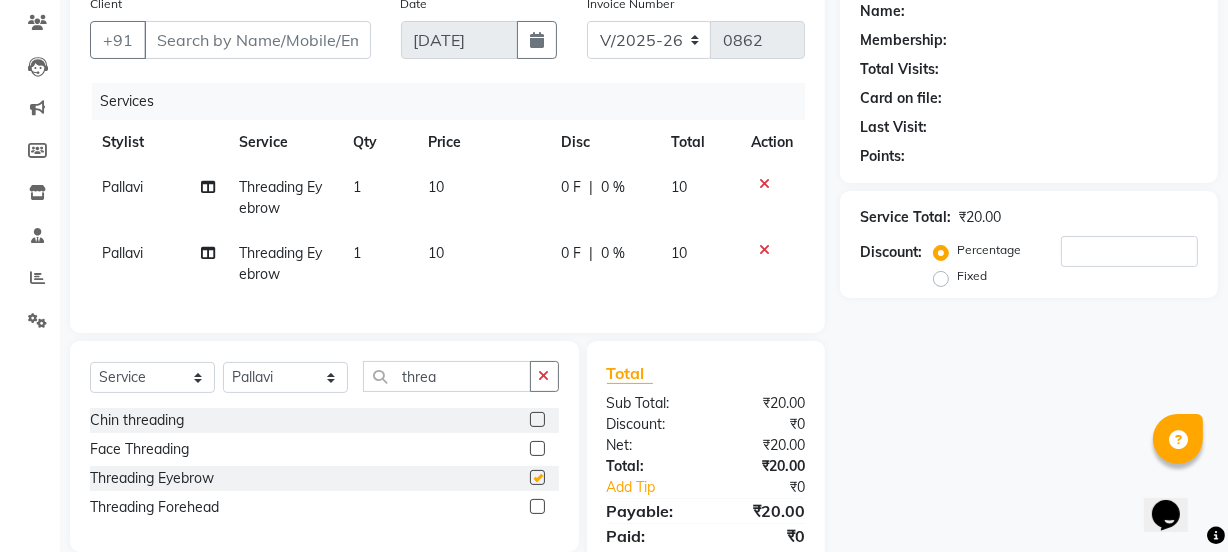 checkbox on "false" 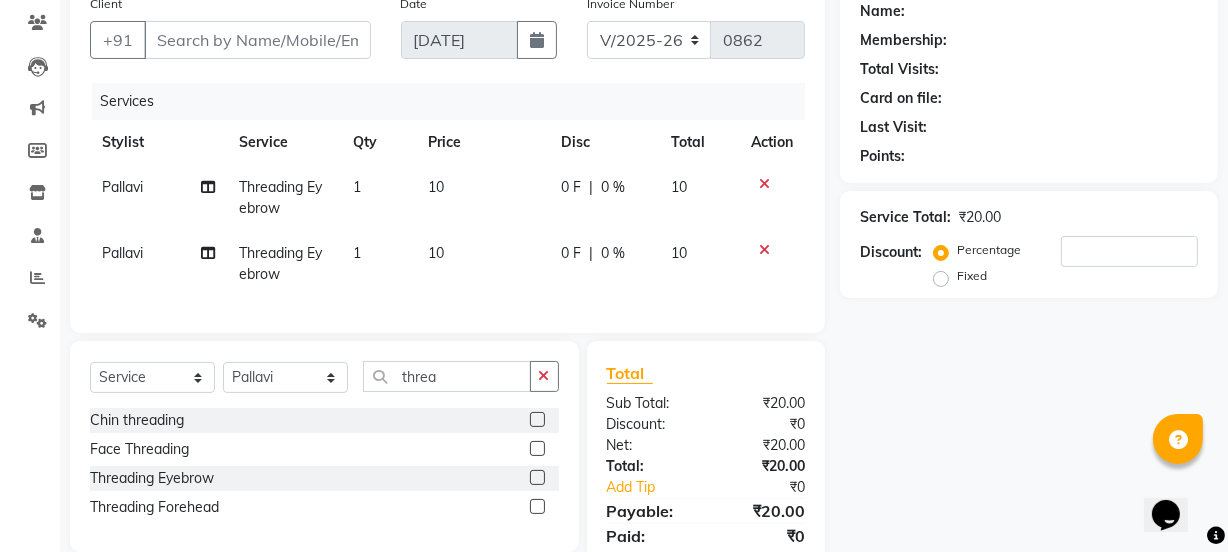 click 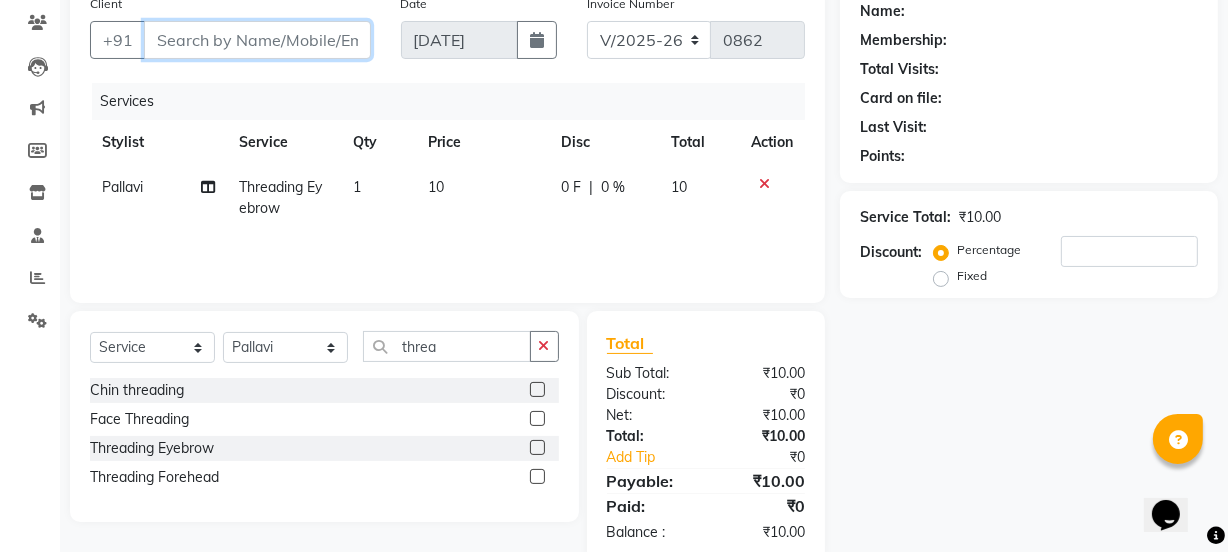 click on "Client" at bounding box center (257, 40) 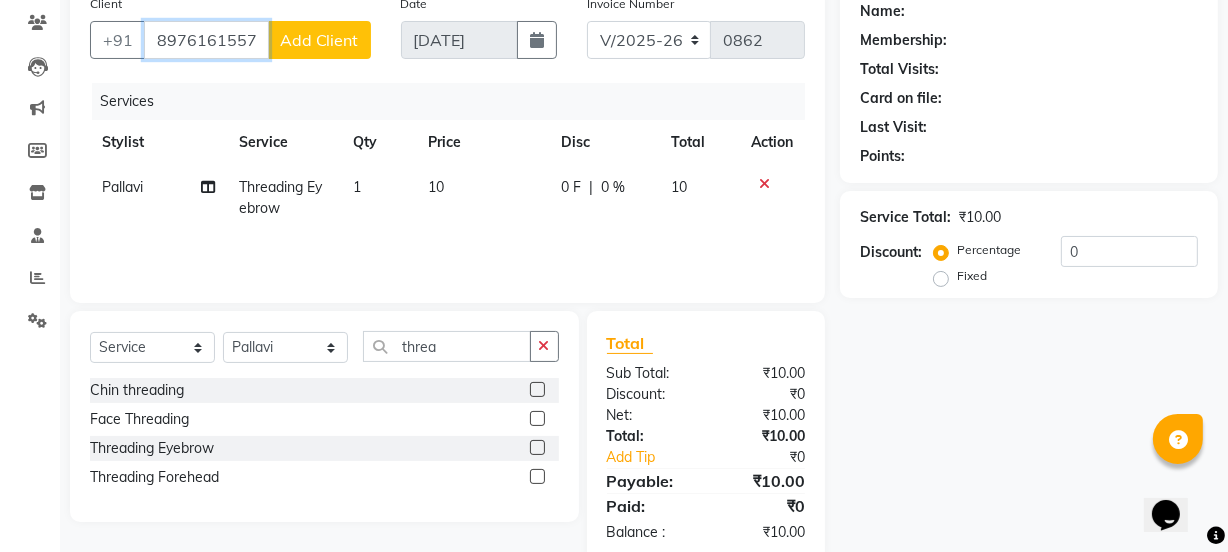 type on "8976161557" 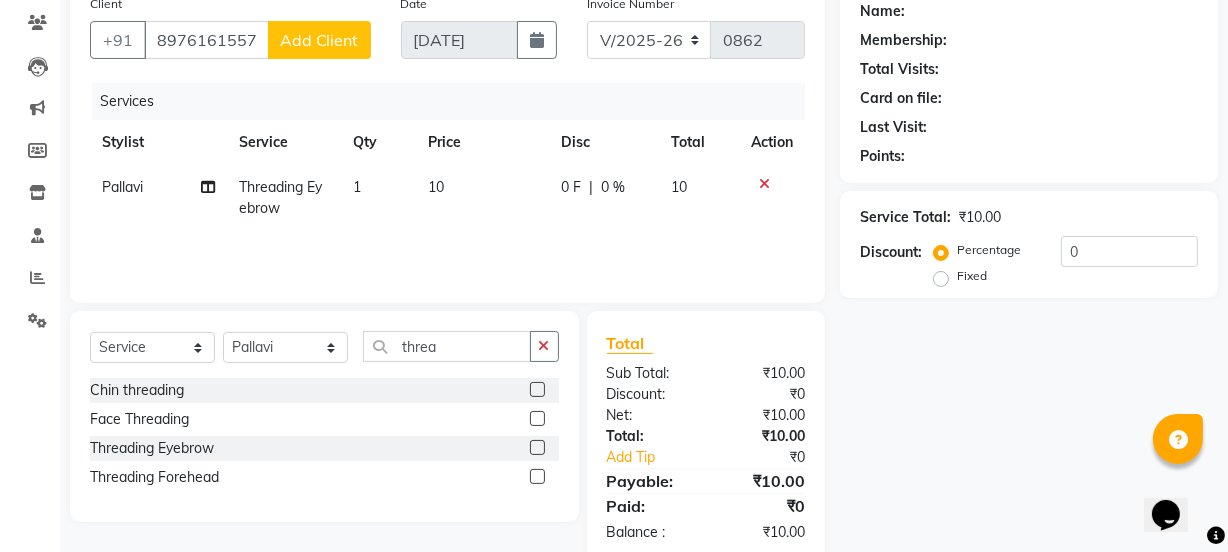 click on "Add Client" 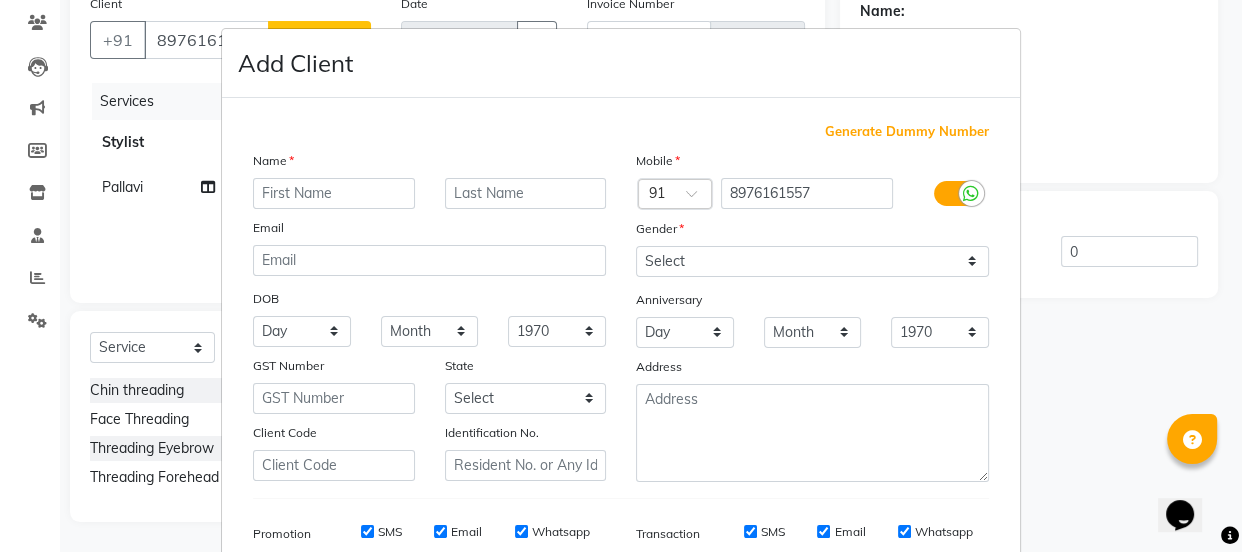 click at bounding box center [334, 193] 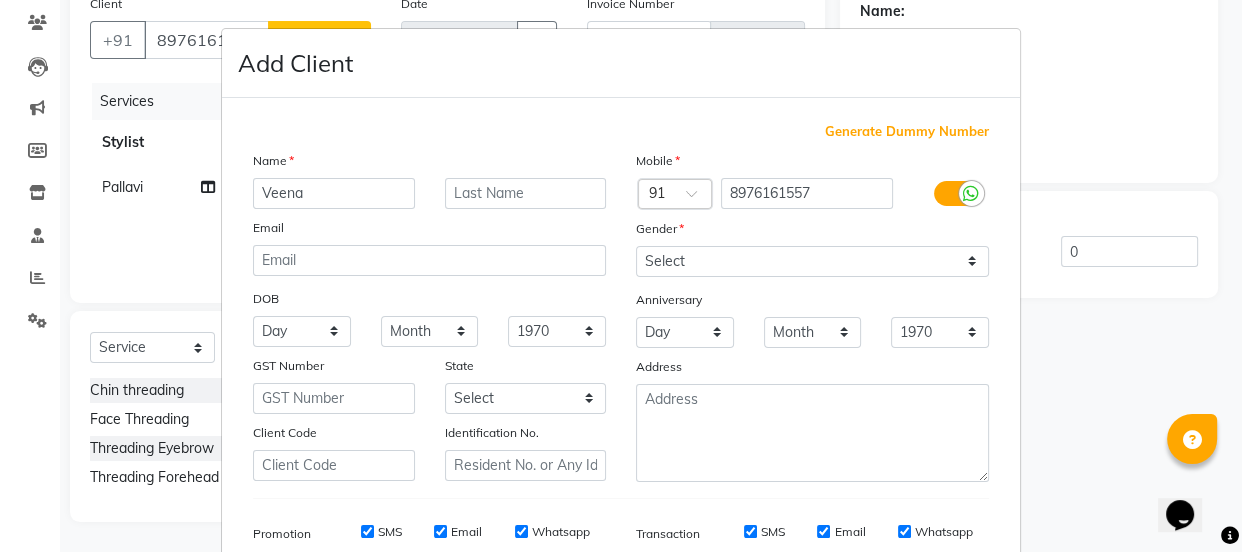 type on "Veena" 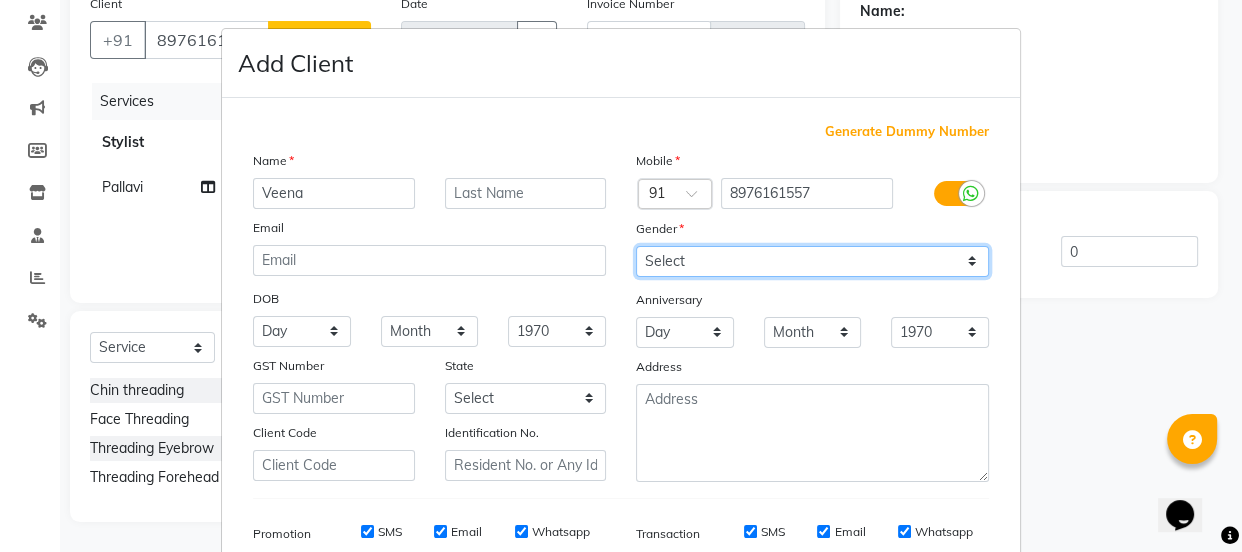 click on "Select [DEMOGRAPHIC_DATA] [DEMOGRAPHIC_DATA] Other Prefer Not To Say" at bounding box center (812, 261) 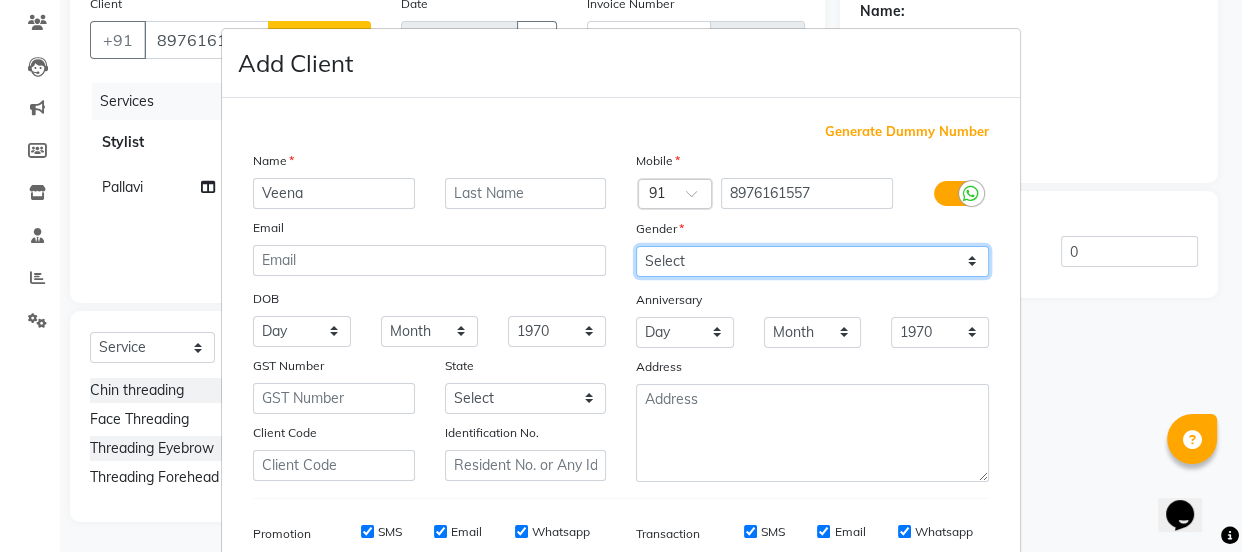 select on "[DEMOGRAPHIC_DATA]" 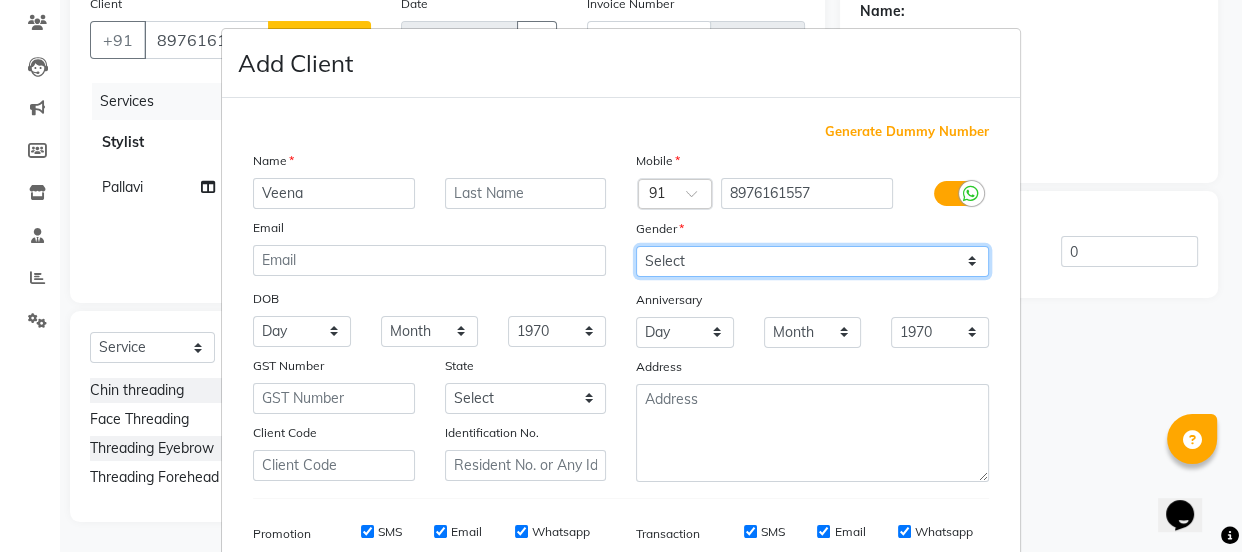 click on "Select [DEMOGRAPHIC_DATA] [DEMOGRAPHIC_DATA] Other Prefer Not To Say" at bounding box center [812, 261] 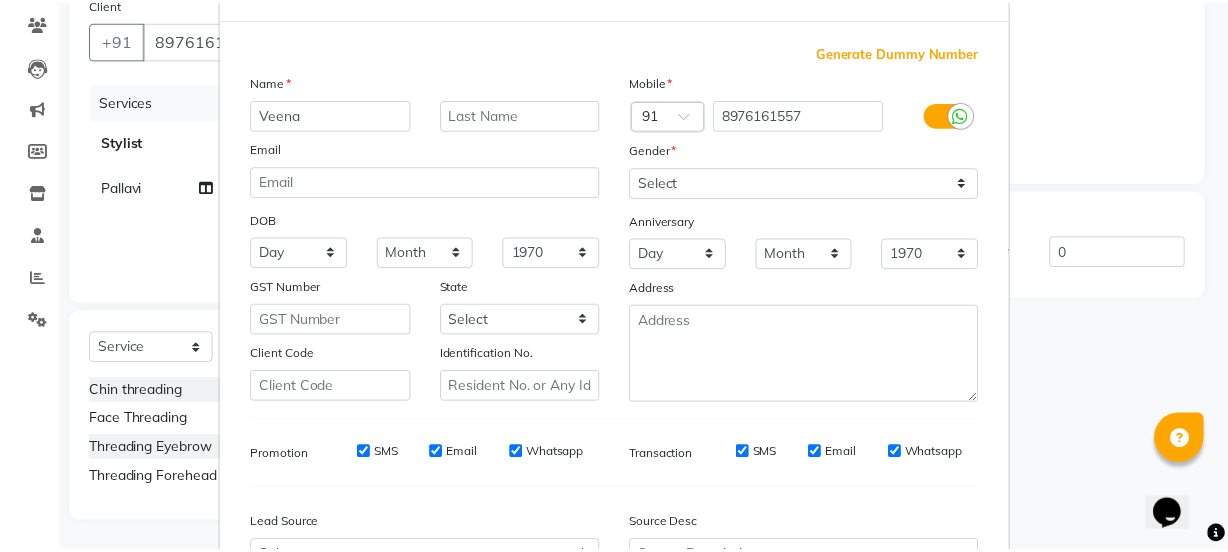 scroll, scrollTop: 301, scrollLeft: 0, axis: vertical 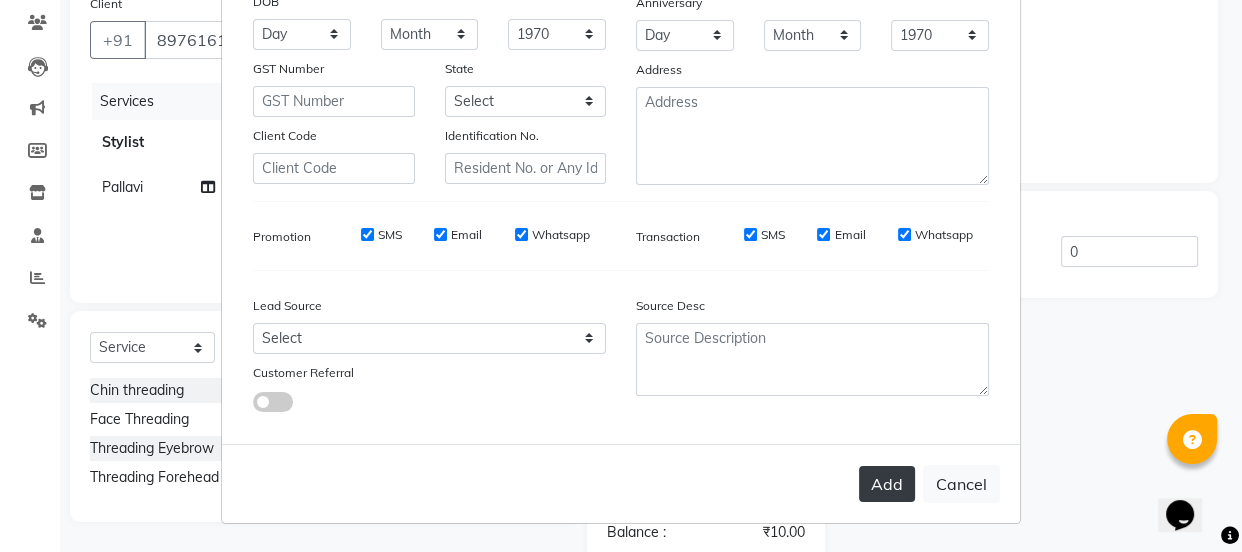 click on "Add" at bounding box center [887, 484] 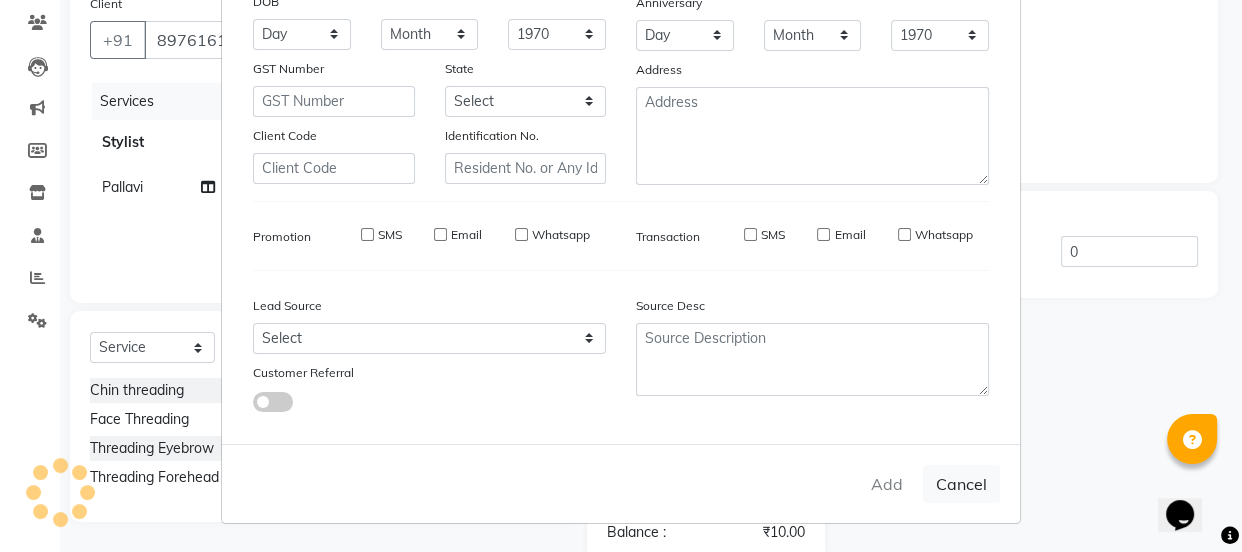 type on "89******57" 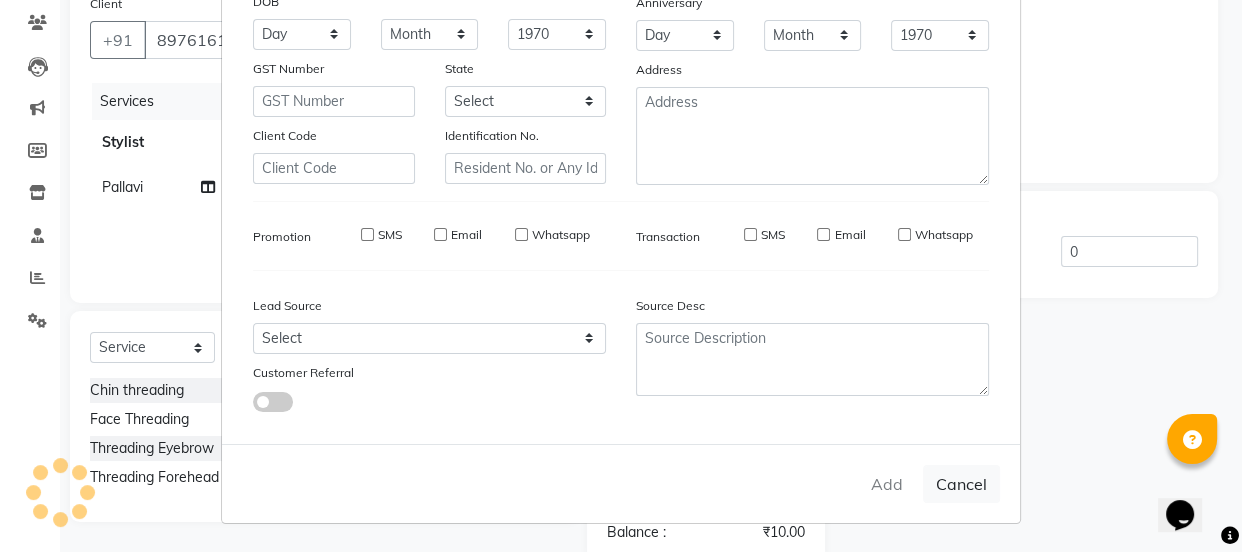 type 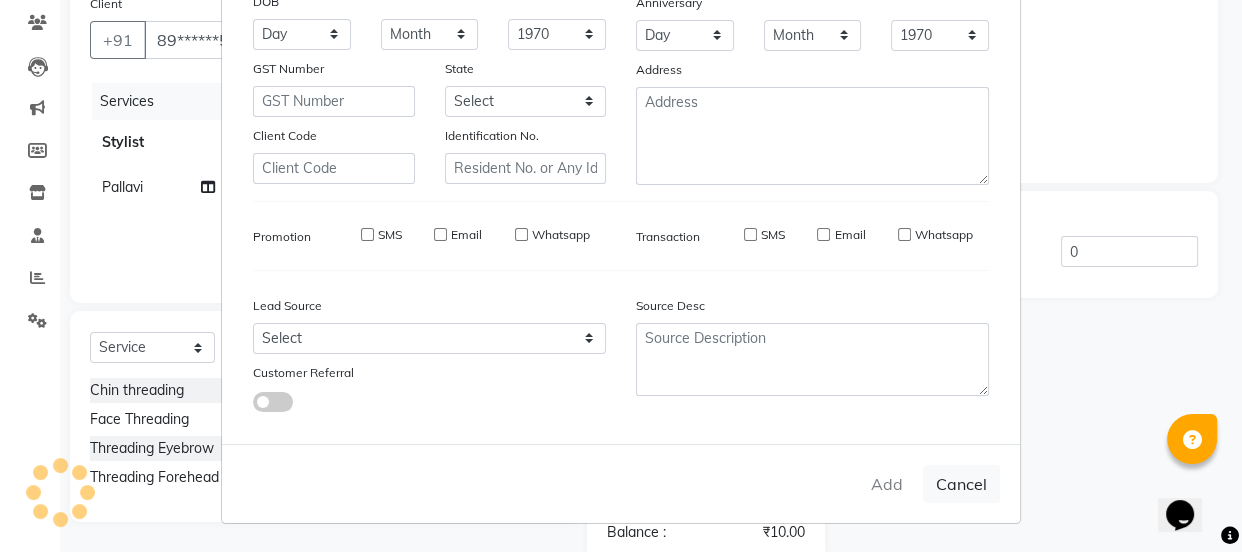 select 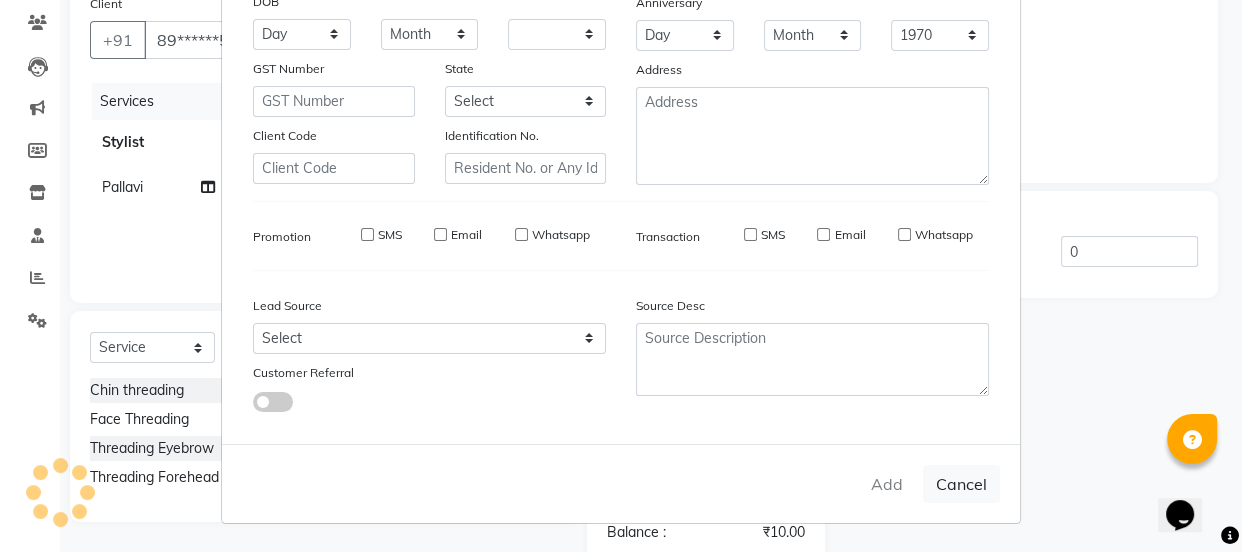 select 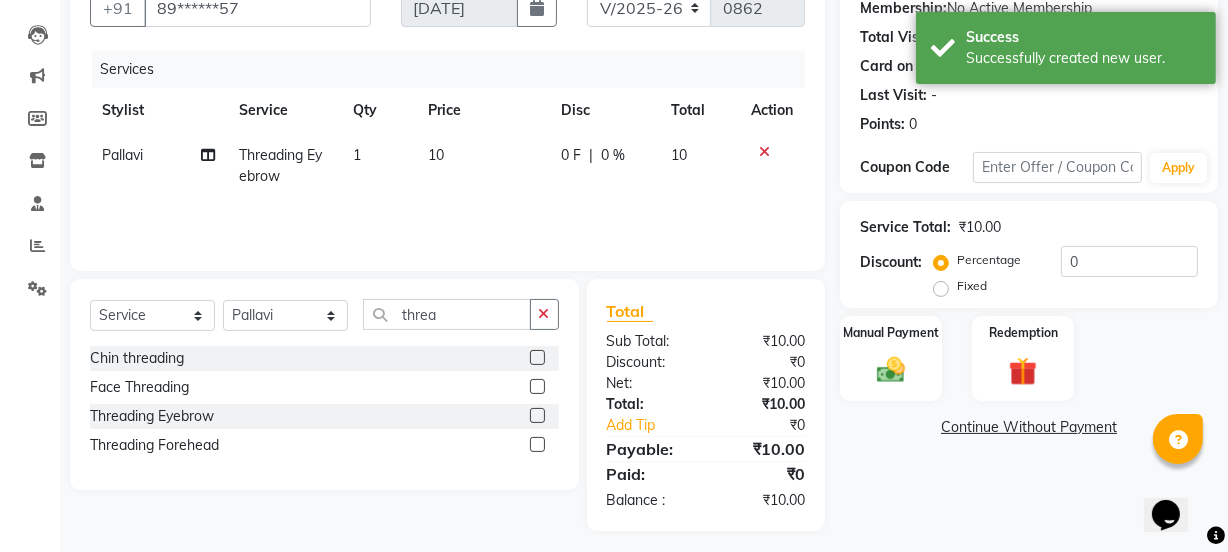 scroll, scrollTop: 200, scrollLeft: 0, axis: vertical 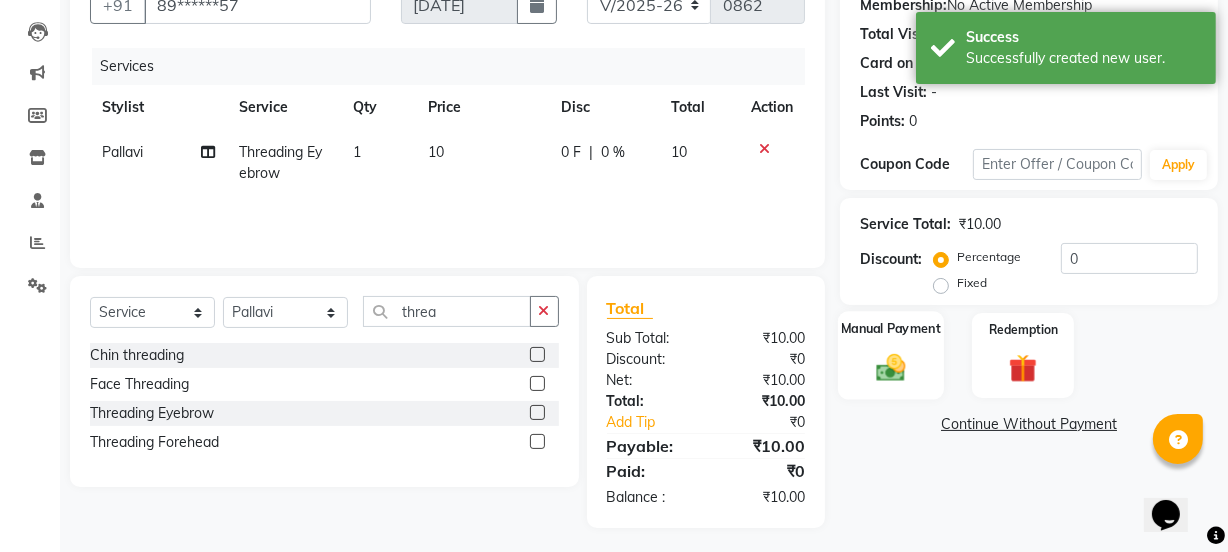 click 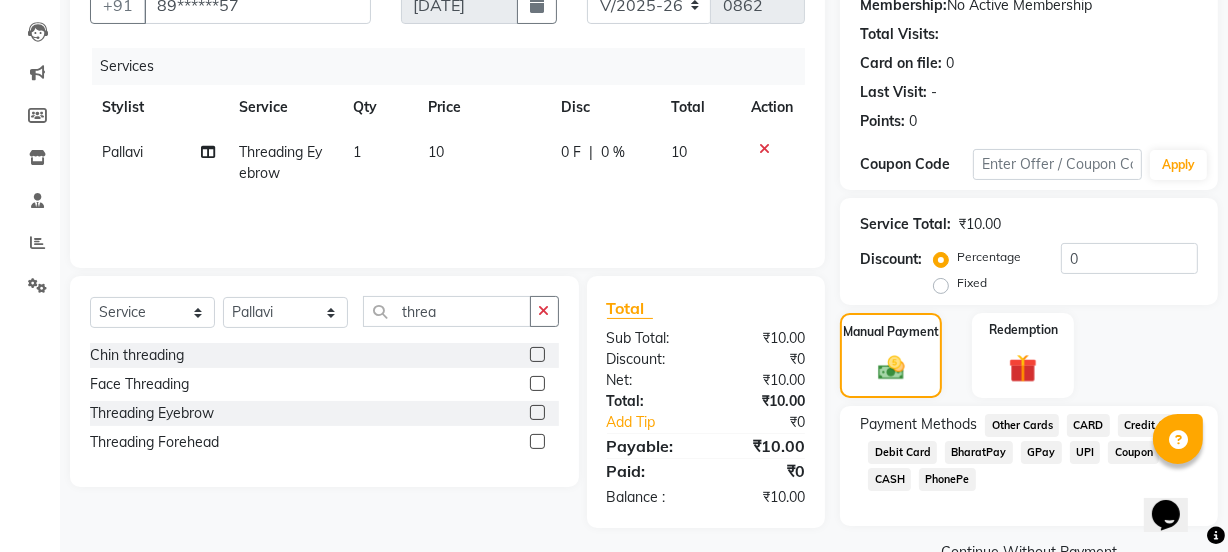 scroll, scrollTop: 244, scrollLeft: 0, axis: vertical 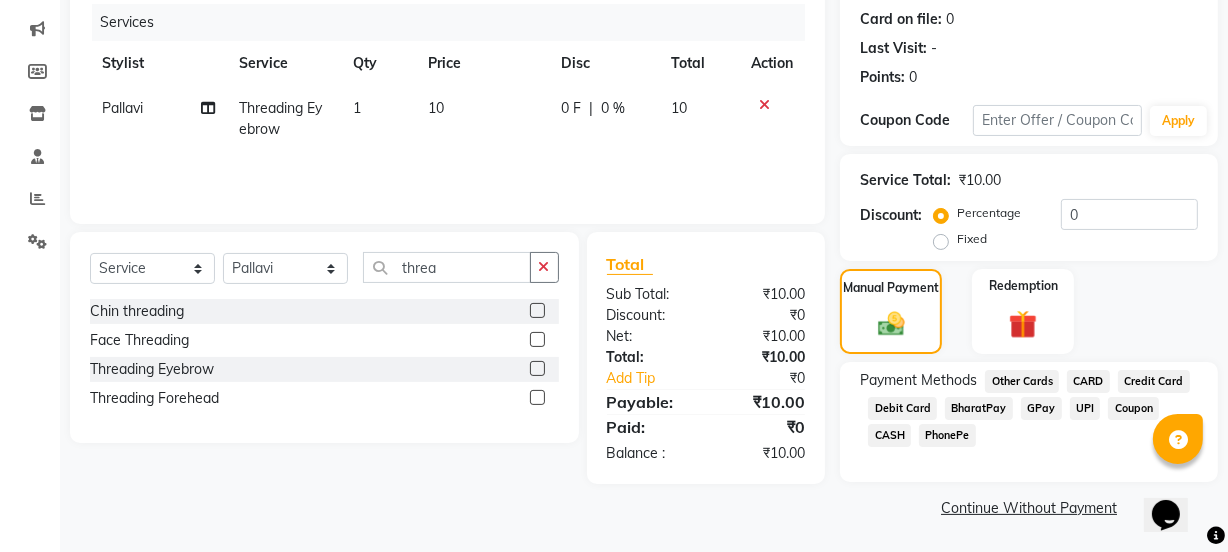 click on "CASH" 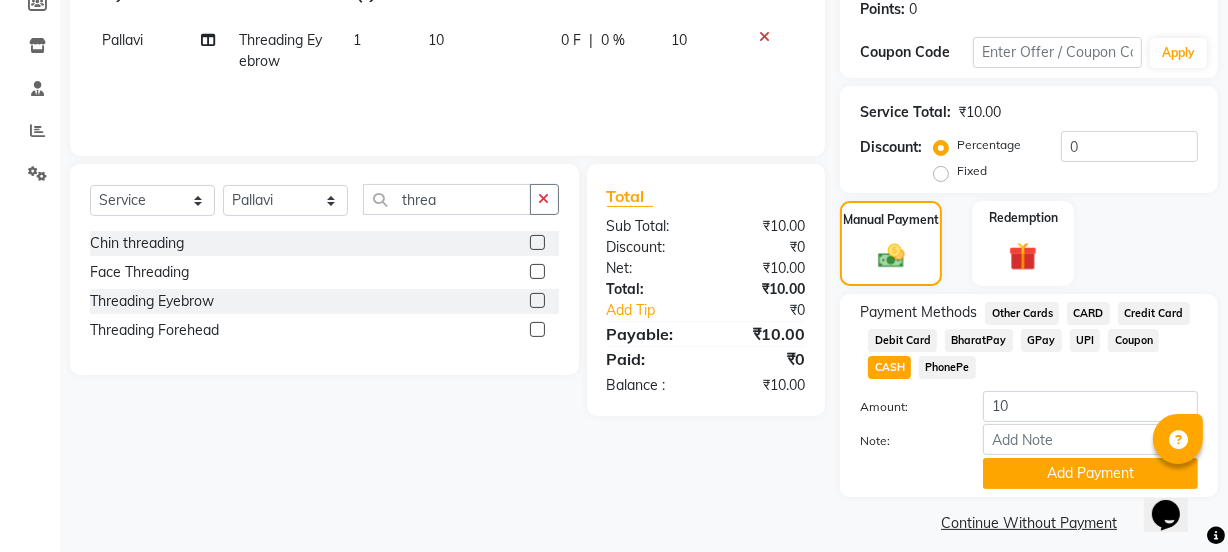 scroll, scrollTop: 328, scrollLeft: 0, axis: vertical 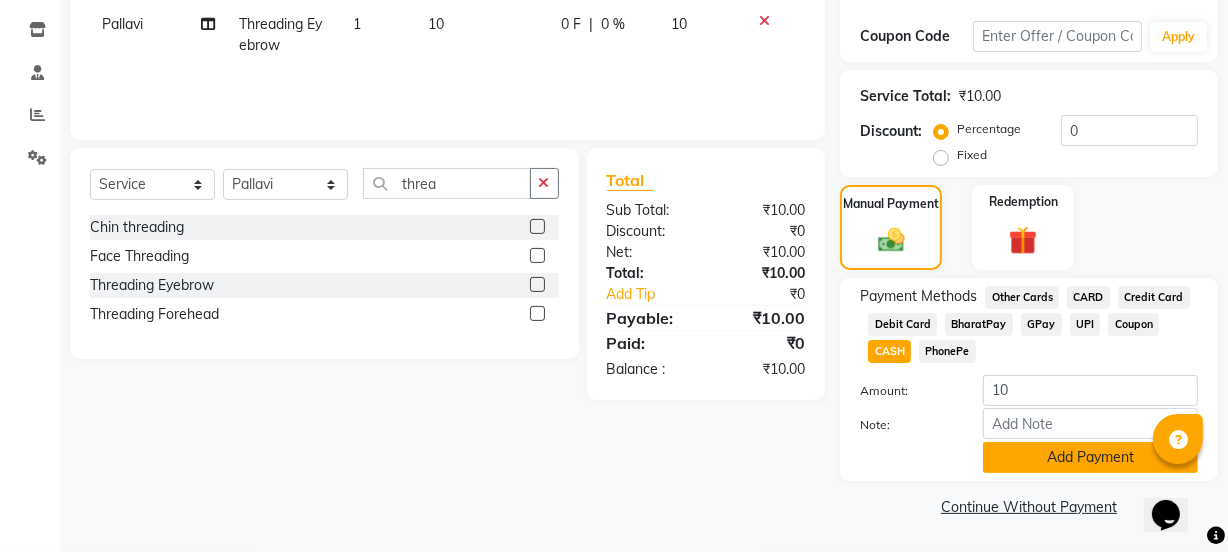 click on "Add Payment" 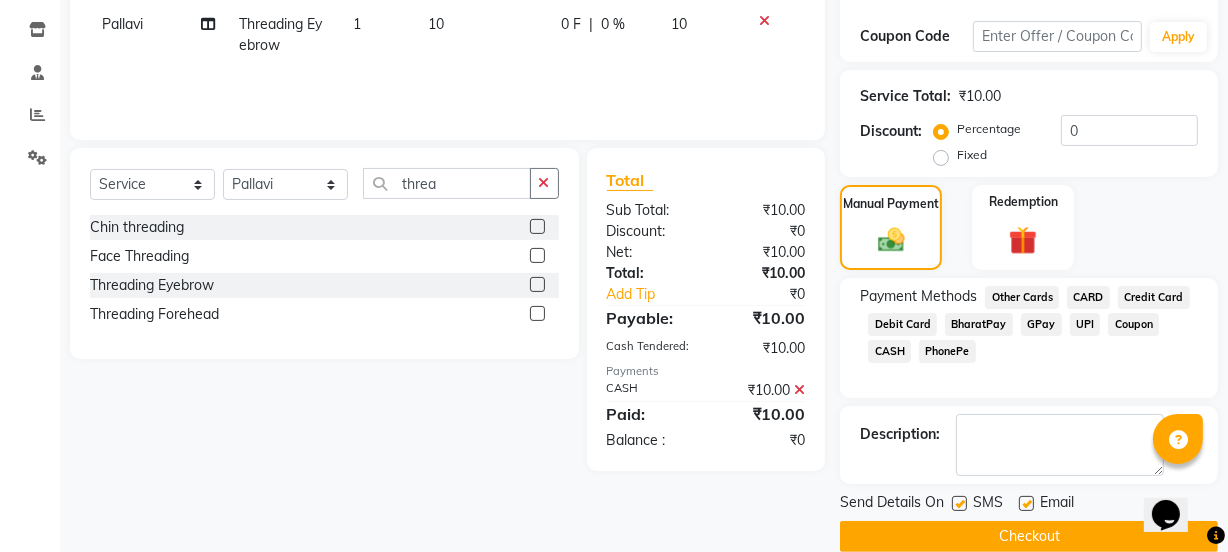 scroll, scrollTop: 357, scrollLeft: 0, axis: vertical 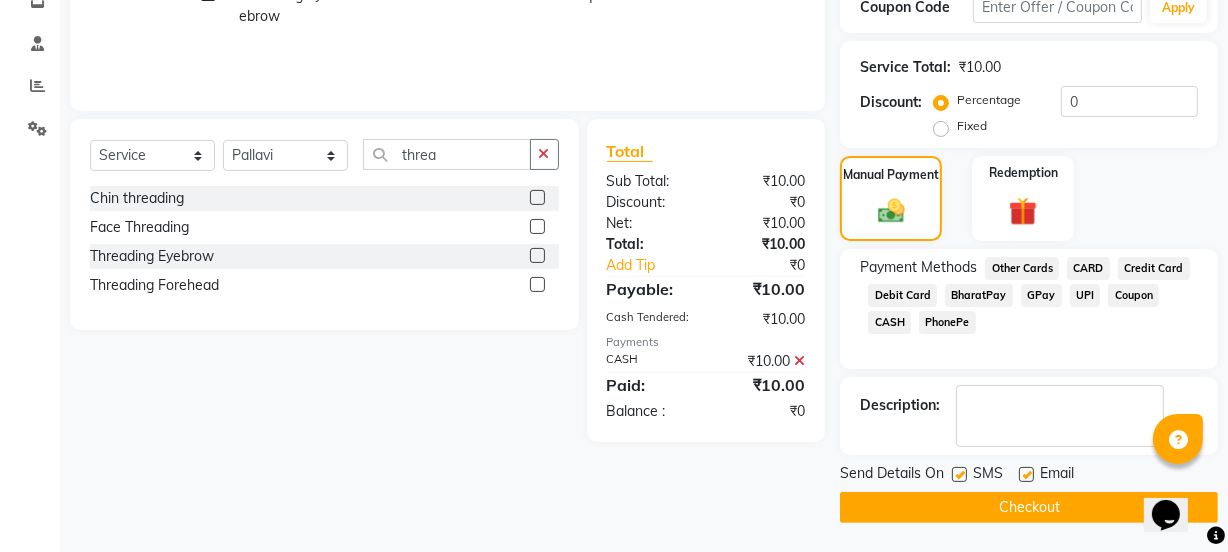 click on "Checkout" 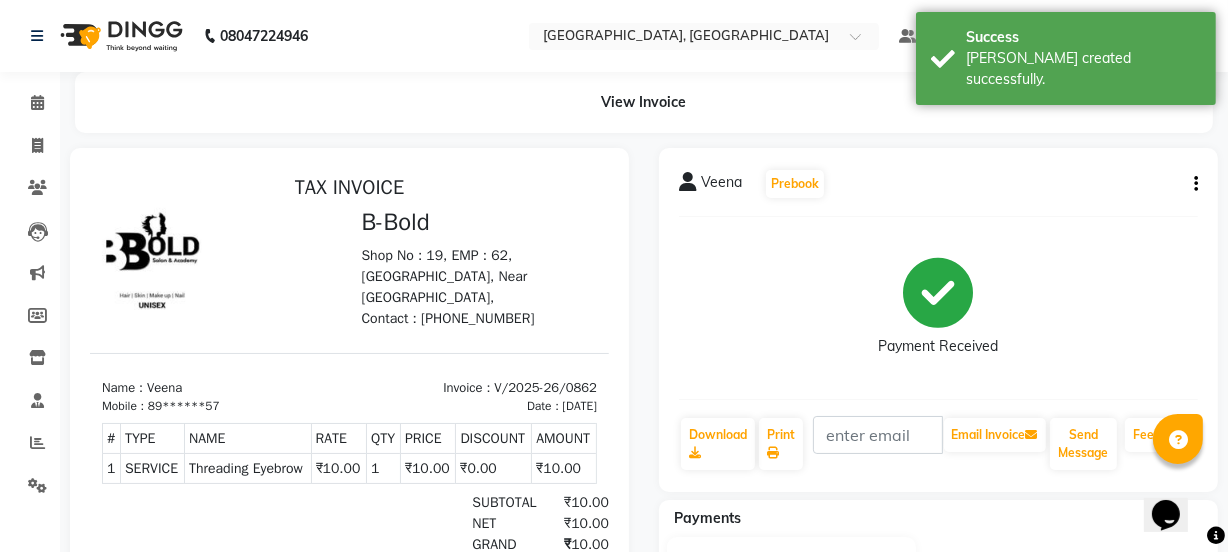 scroll, scrollTop: 0, scrollLeft: 0, axis: both 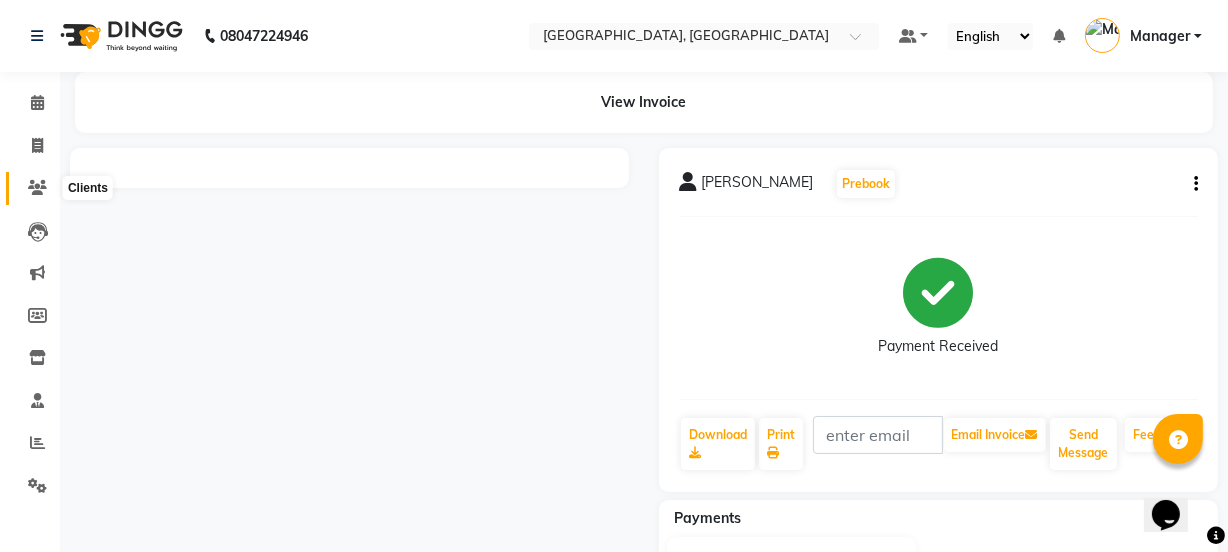 click 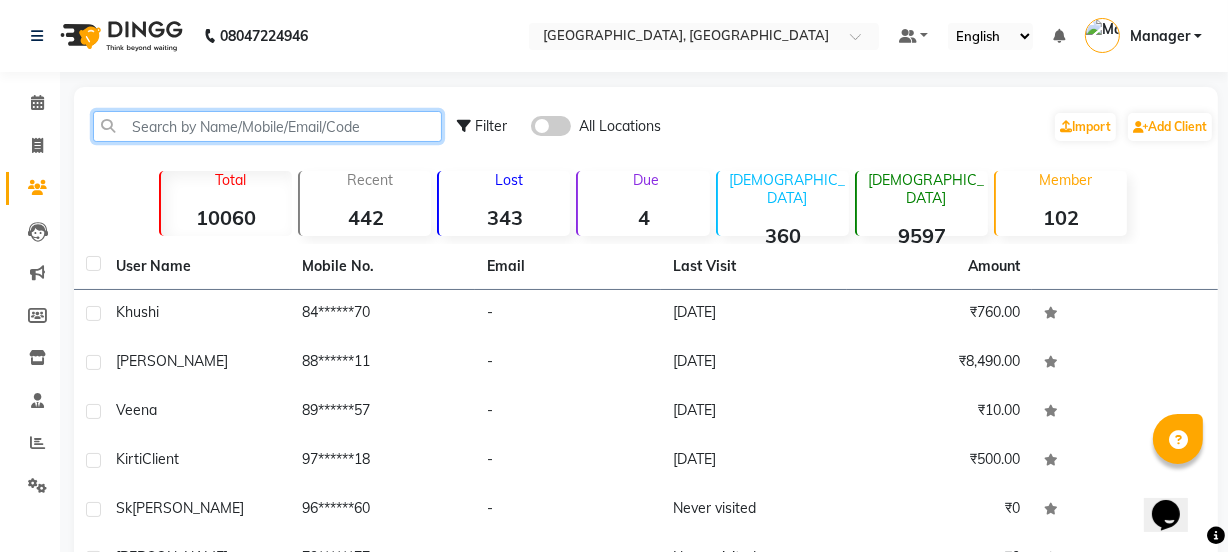 click 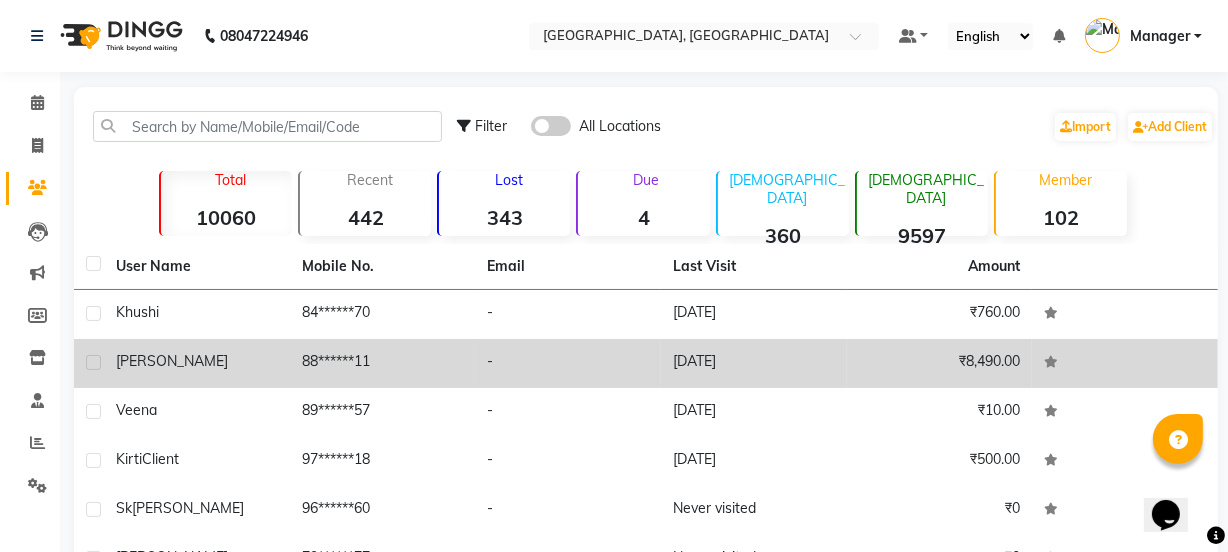 click on "88******11" 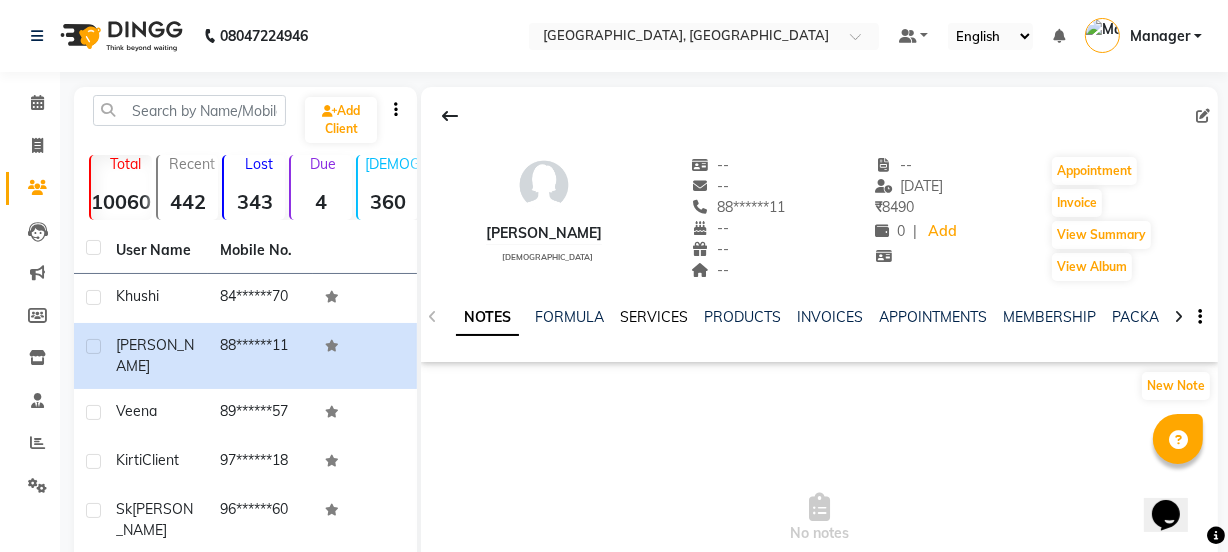 click on "SERVICES" 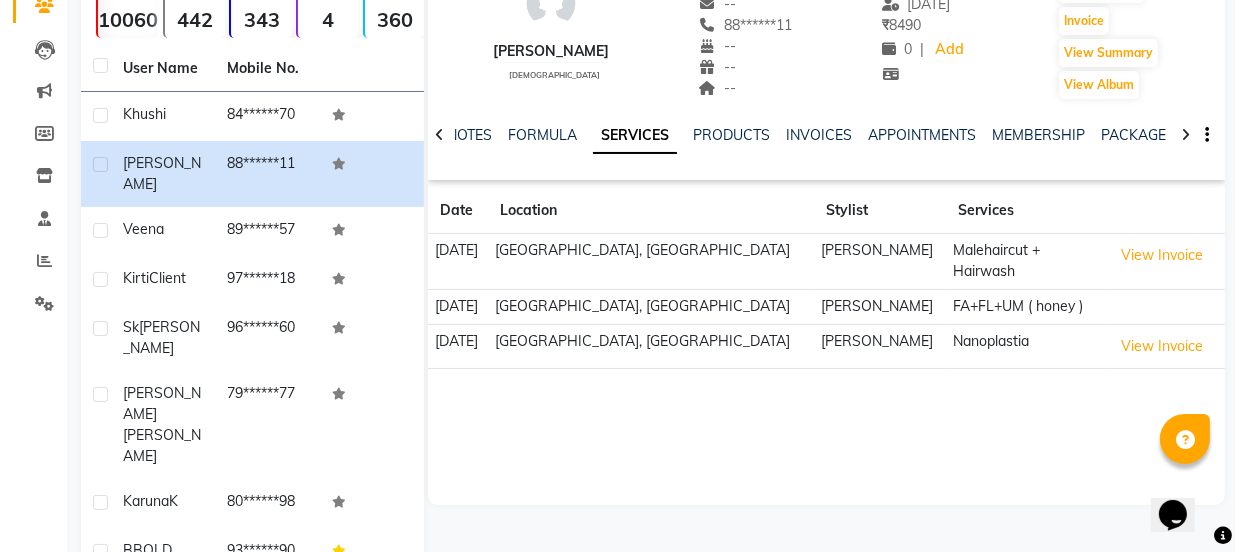 scroll, scrollTop: 189, scrollLeft: 0, axis: vertical 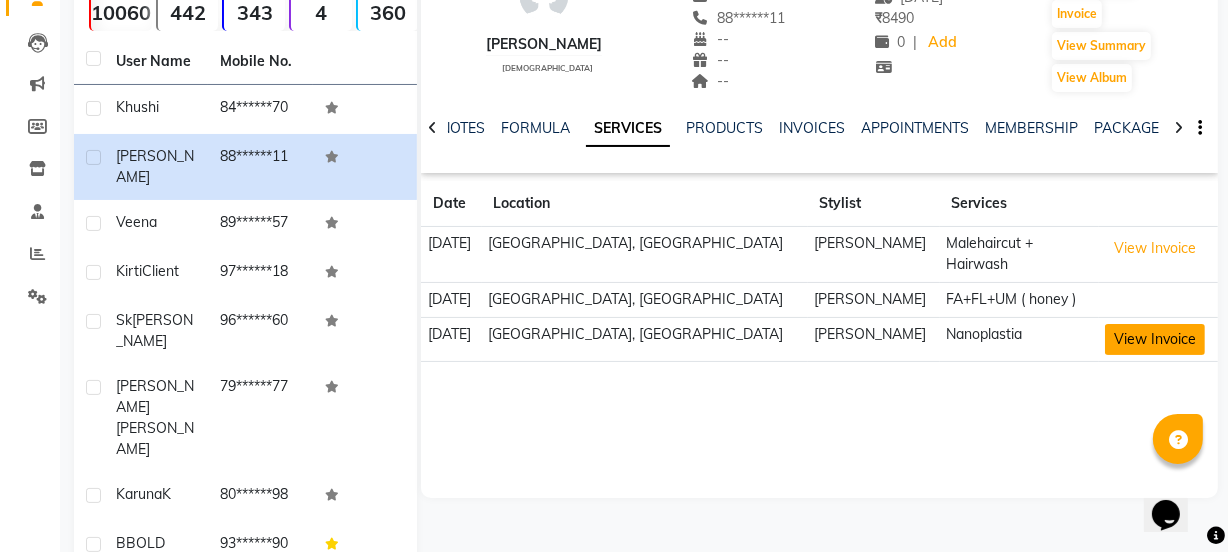 click on "View Invoice" 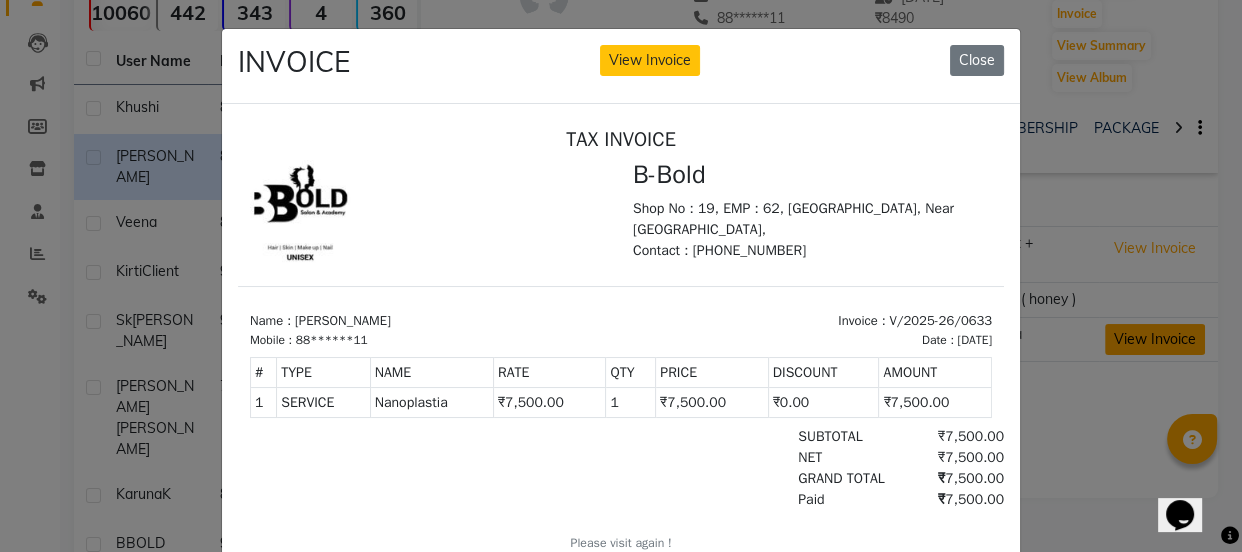 scroll, scrollTop: 0, scrollLeft: 0, axis: both 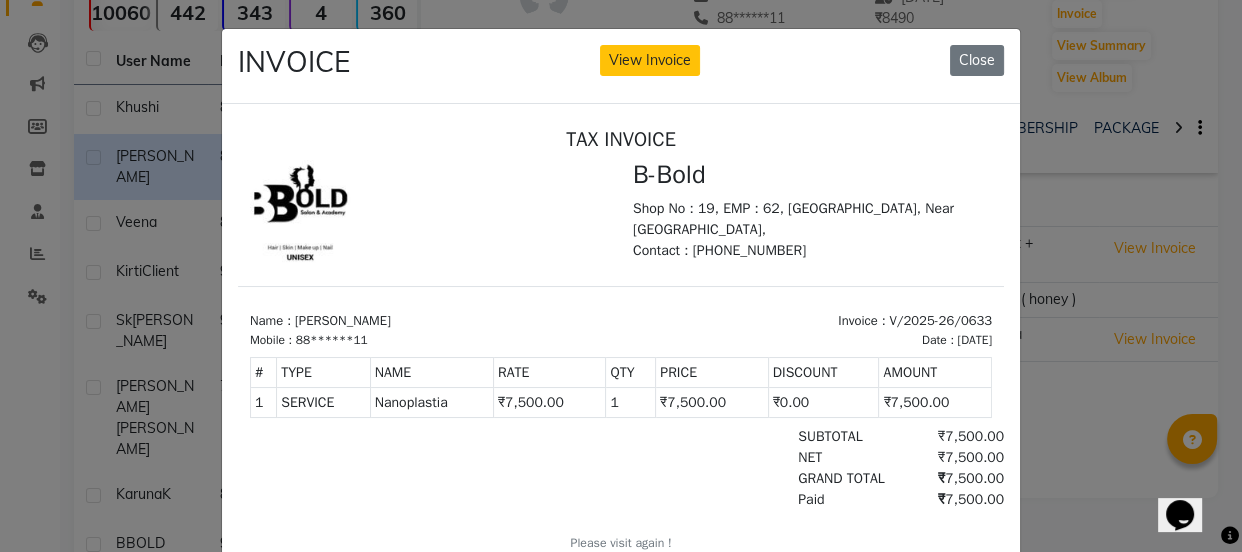 click on "INVOICE View Invoice Close" 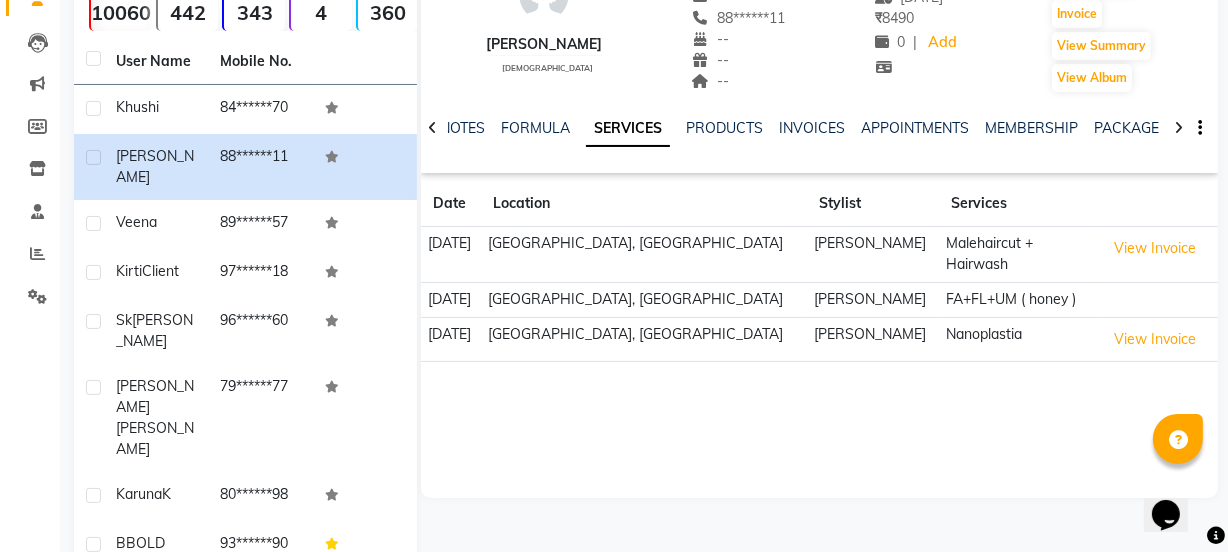 drag, startPoint x: 1225, startPoint y: 270, endPoint x: 1227, endPoint y: 309, distance: 39.051247 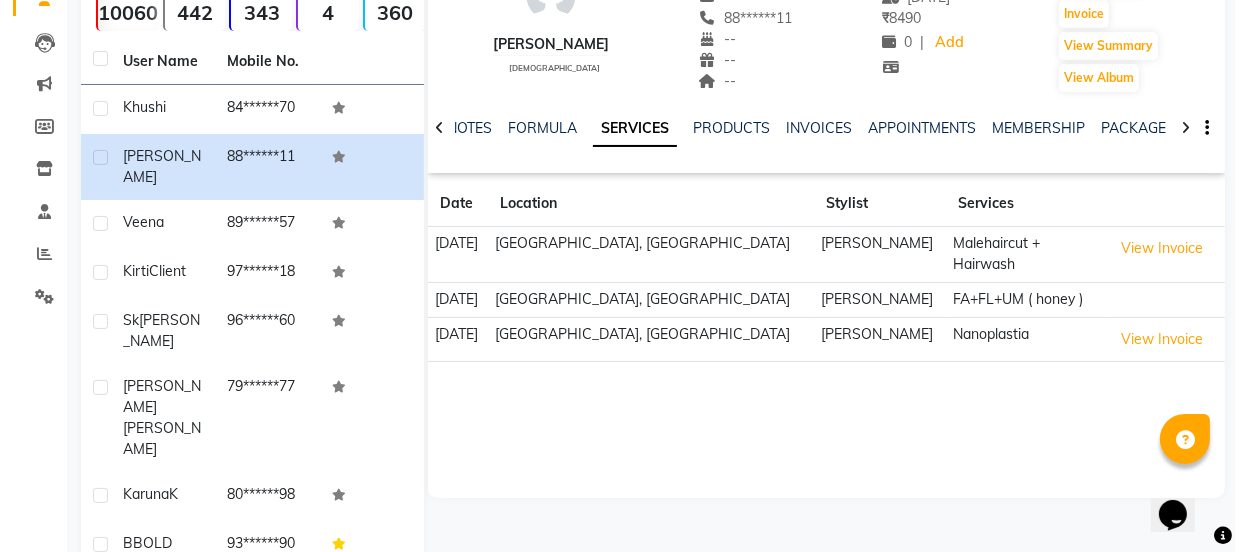 scroll, scrollTop: 279, scrollLeft: 0, axis: vertical 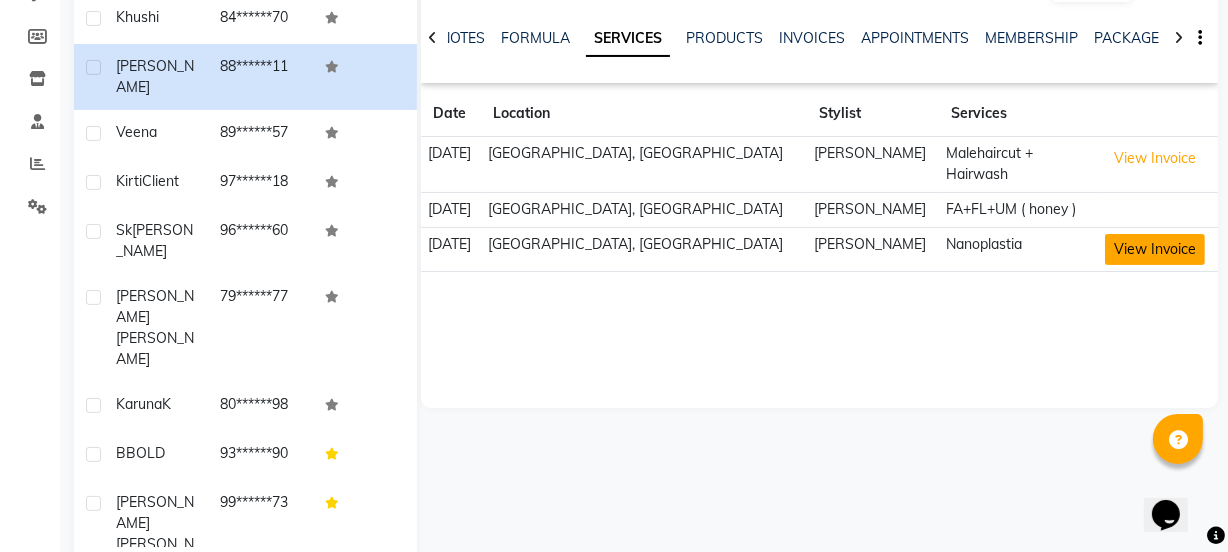 click on "View Invoice" 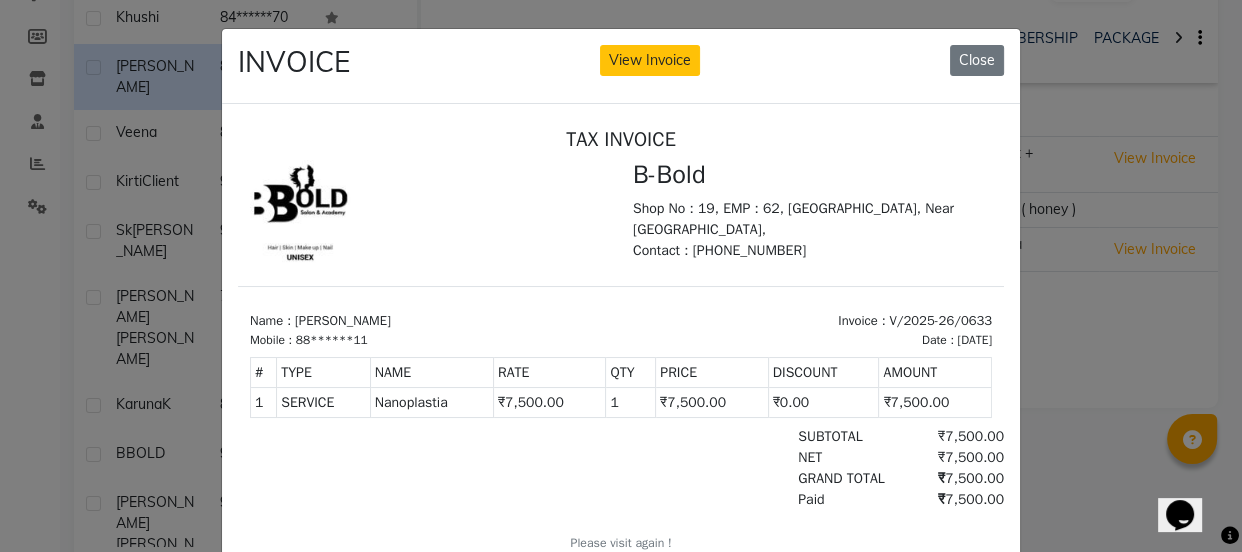 scroll, scrollTop: 0, scrollLeft: 0, axis: both 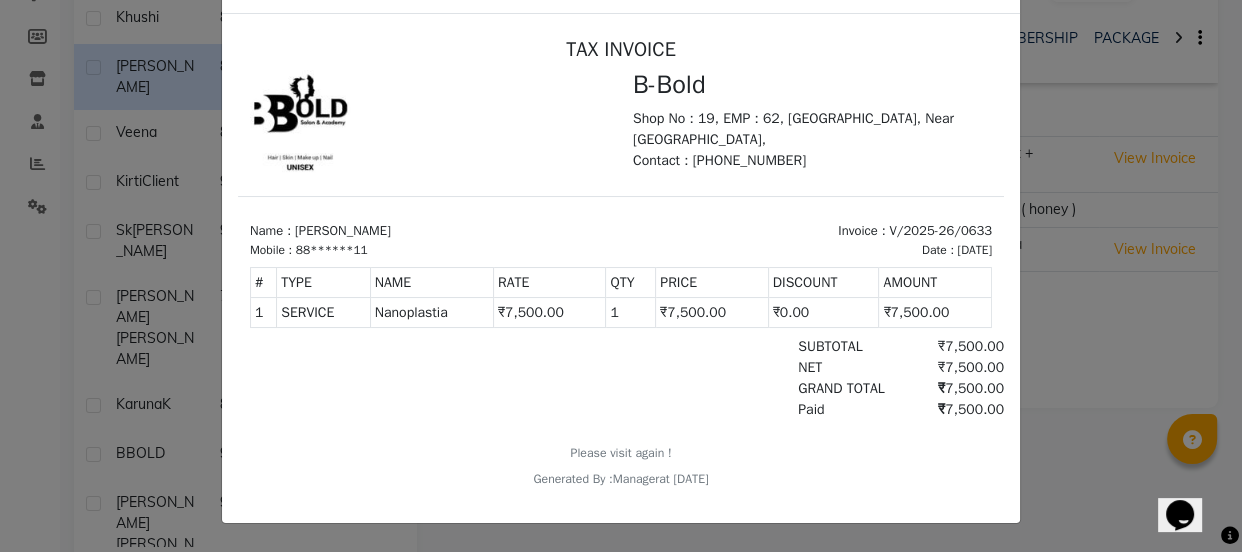 drag, startPoint x: 986, startPoint y: 491, endPoint x: 1227, endPoint y: 513, distance: 242.00206 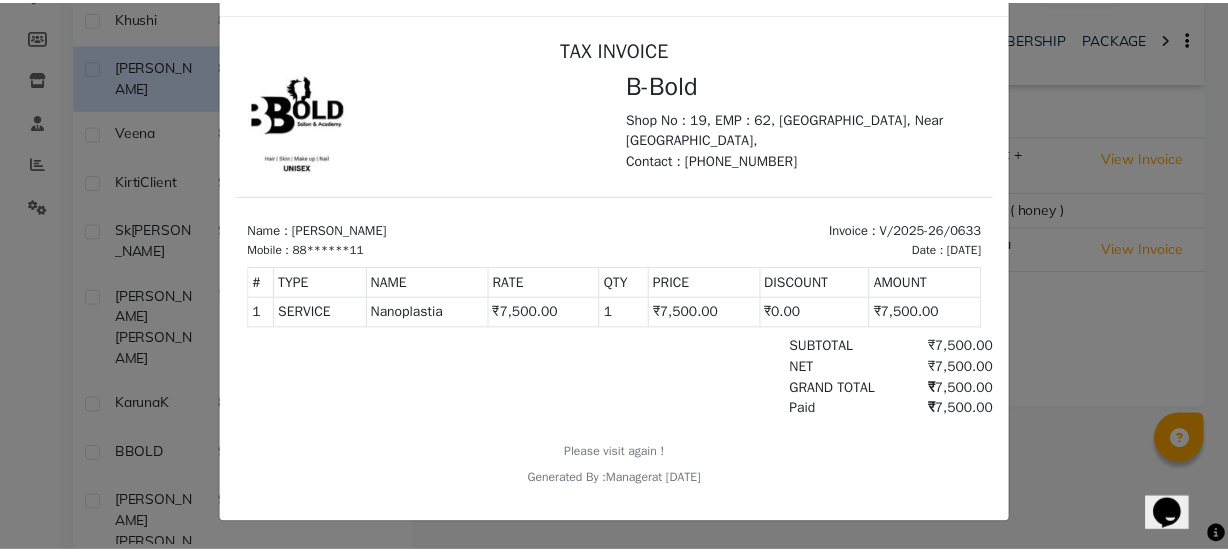 scroll, scrollTop: 16, scrollLeft: 0, axis: vertical 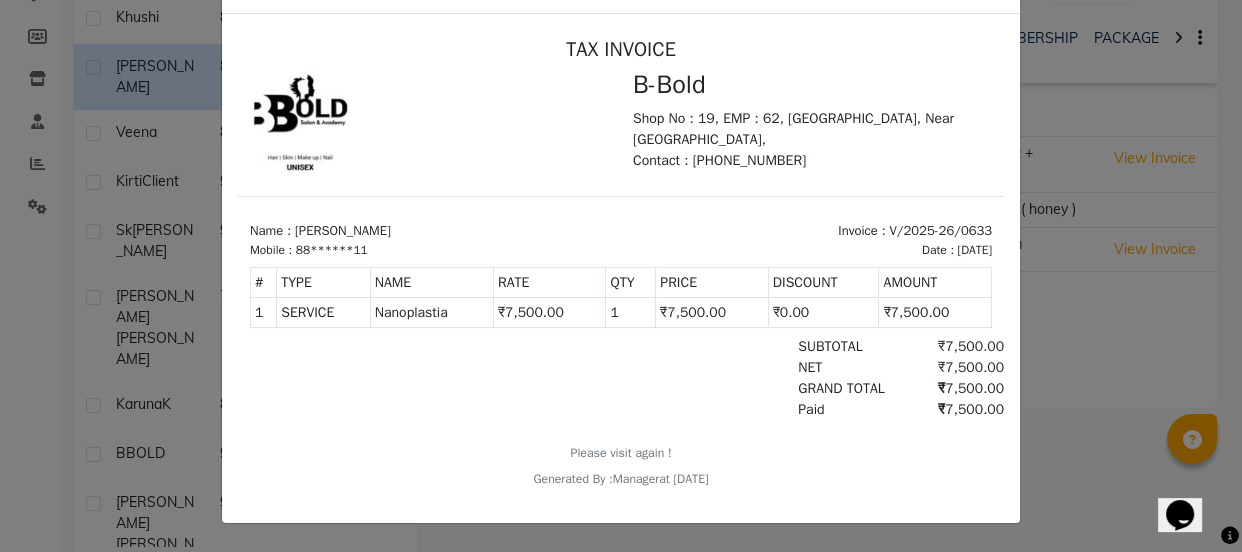 click on "INVOICE View Invoice Close" 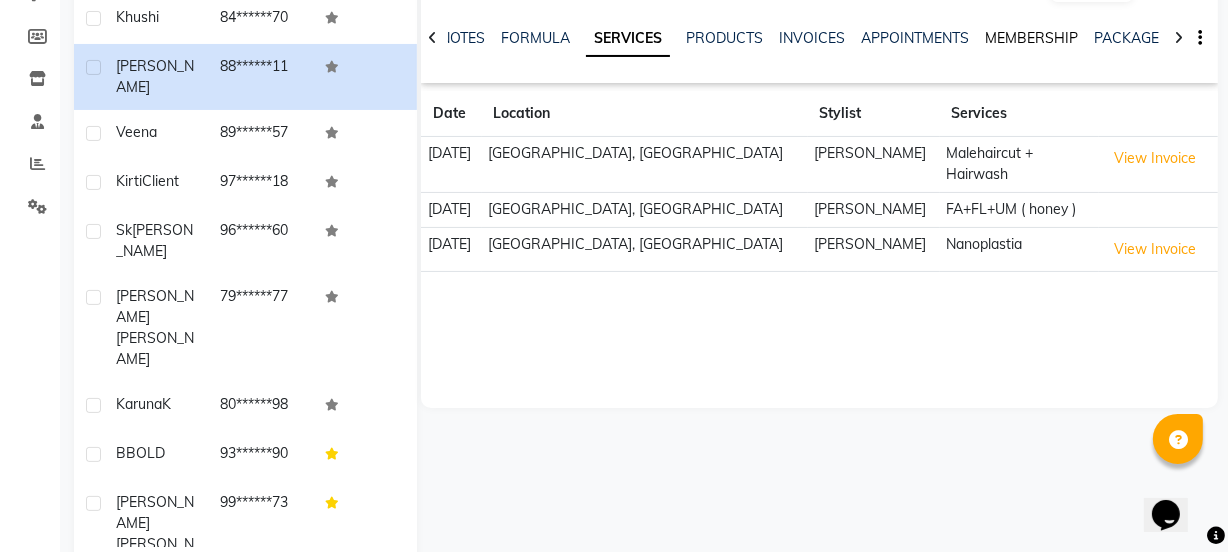 click on "MEMBERSHIP" 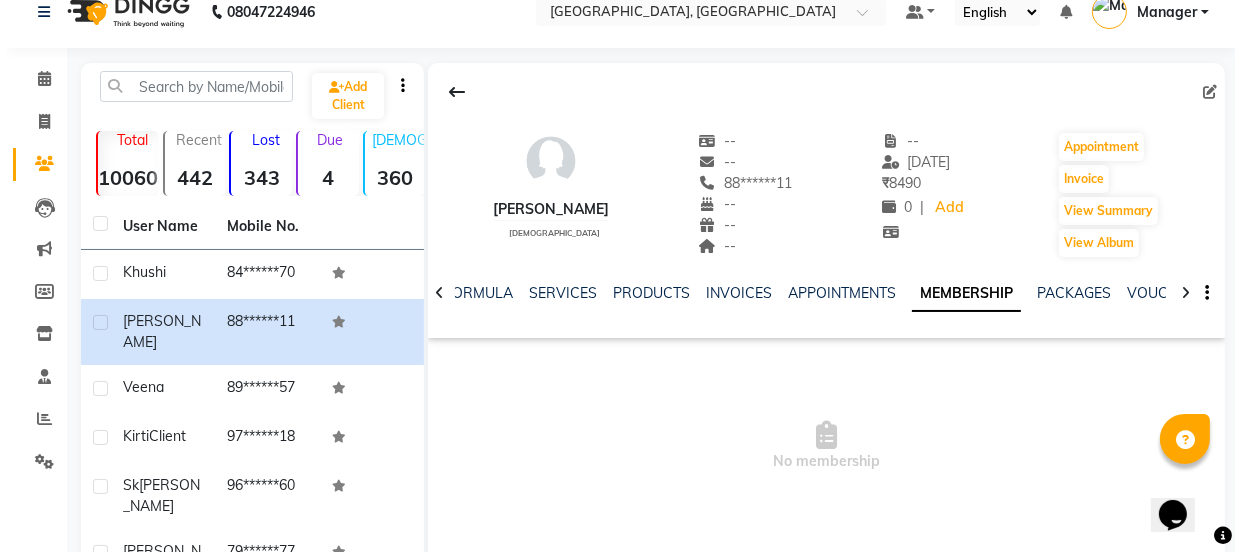 scroll, scrollTop: 17, scrollLeft: 0, axis: vertical 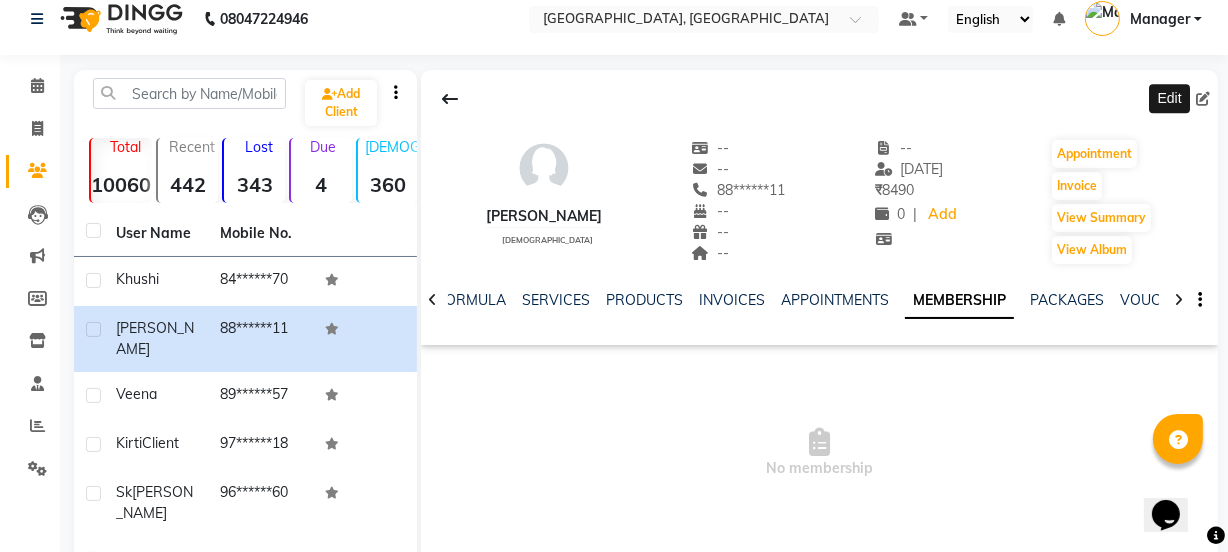 click 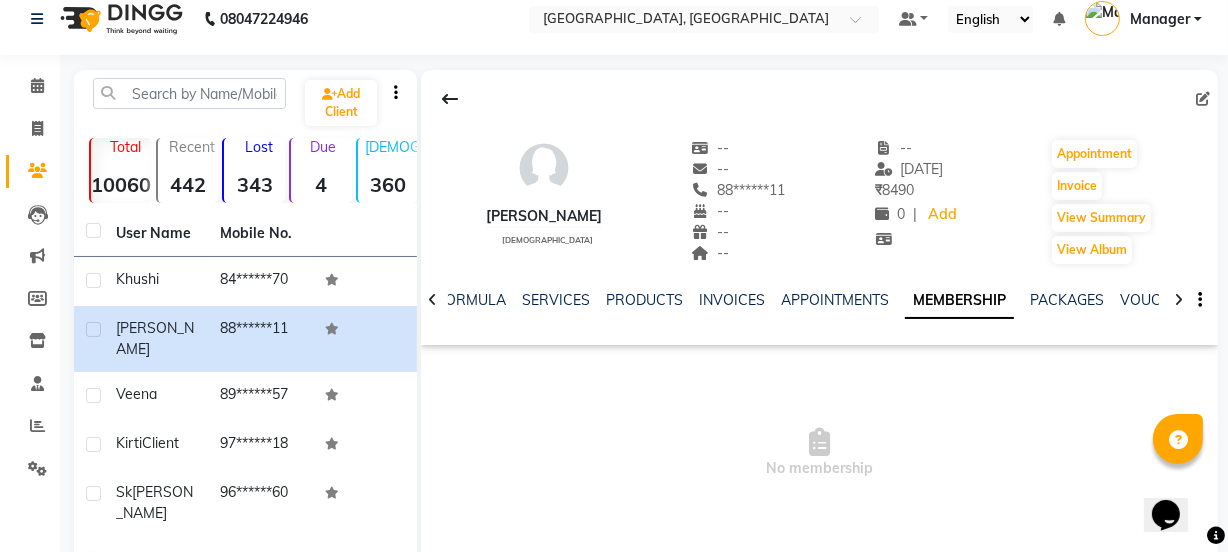 click 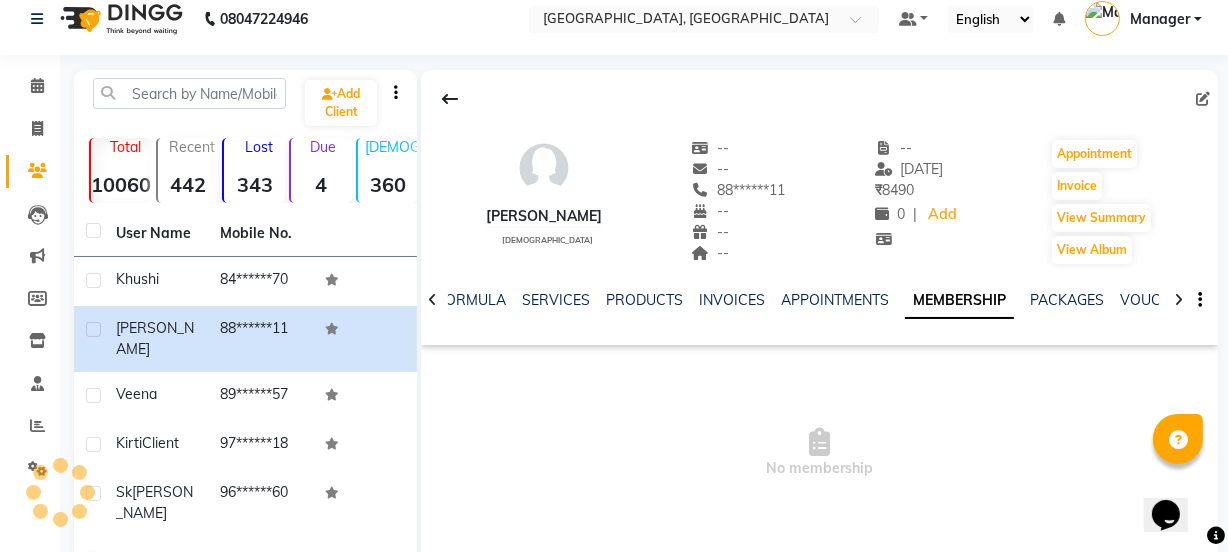 select on "[DEMOGRAPHIC_DATA]" 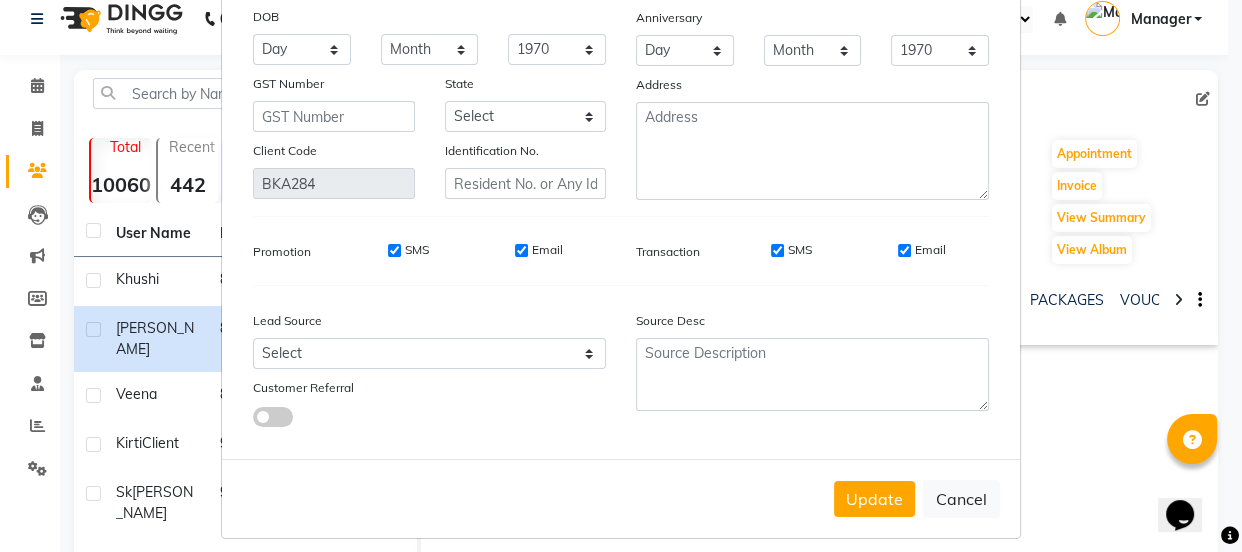 scroll, scrollTop: 266, scrollLeft: 0, axis: vertical 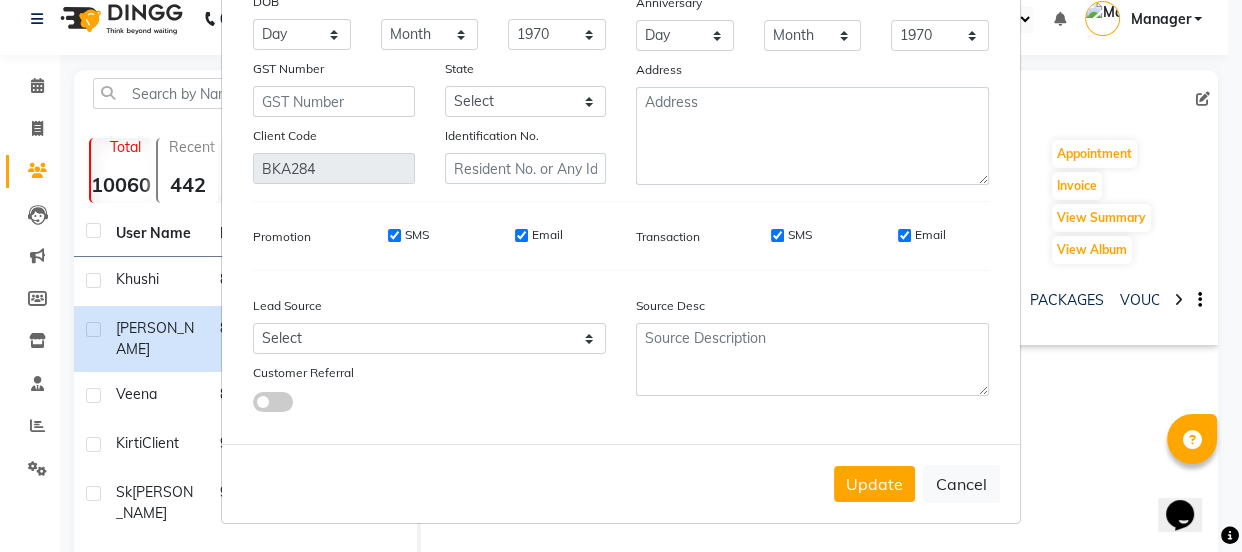 click on "Lead Source" at bounding box center (334, 309) 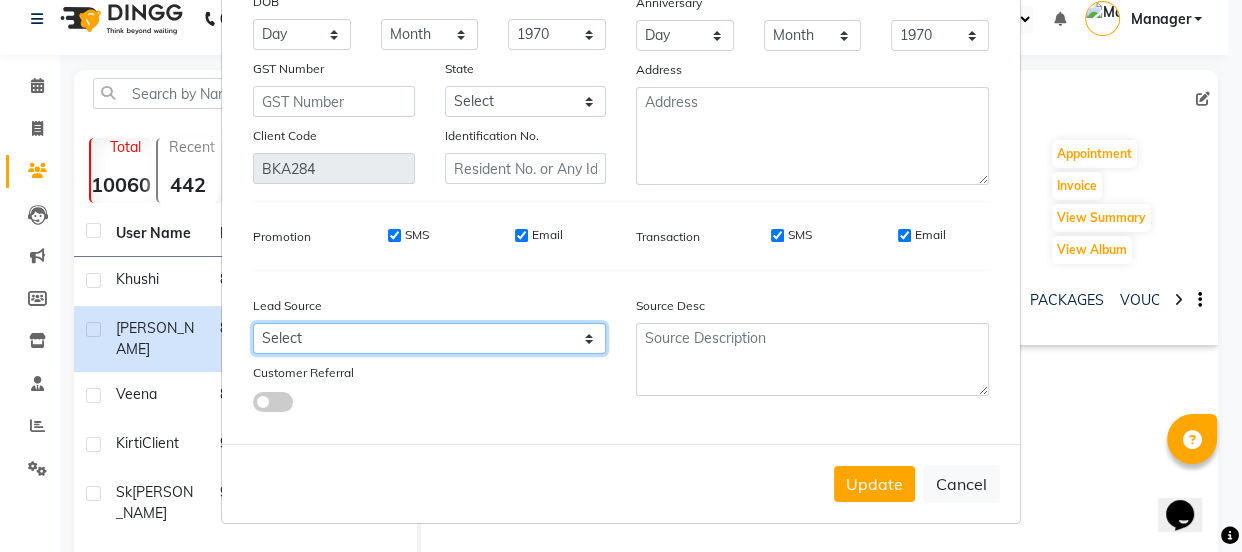 click on "Select Walk-in Internet Friend Word of Mouth Advertisement Facebook JustDial Google Other Referral" at bounding box center [429, 338] 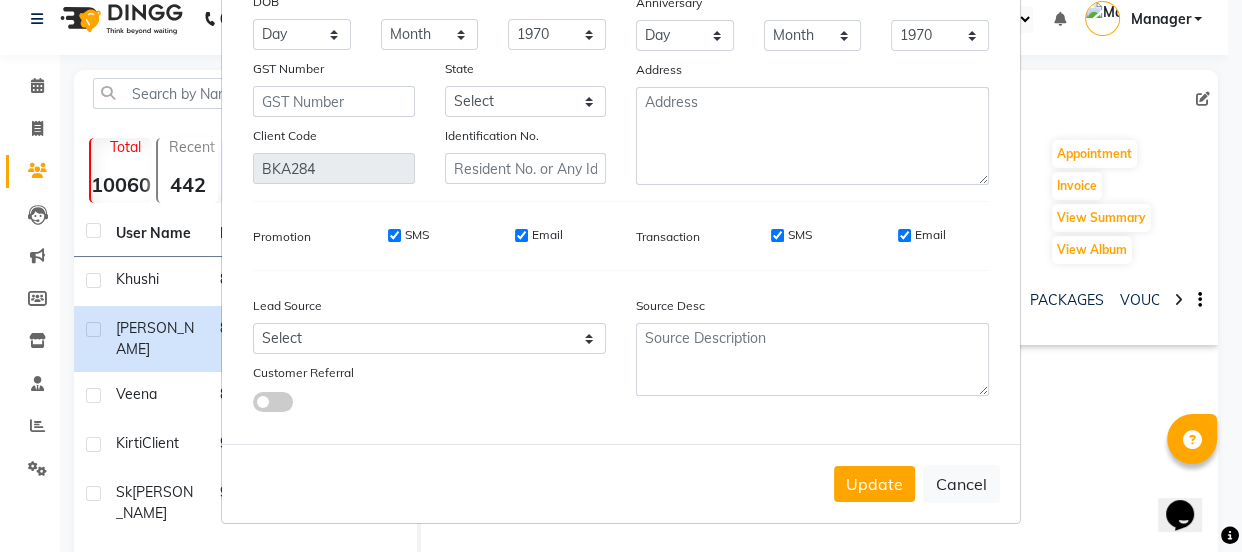 click at bounding box center (381, 401) 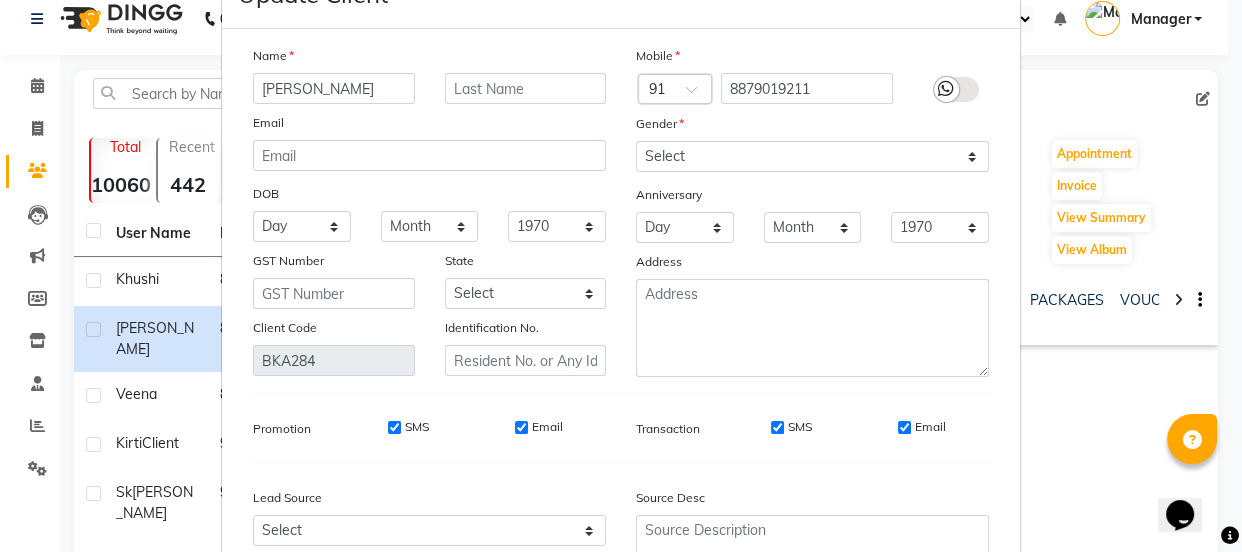 scroll, scrollTop: 49, scrollLeft: 0, axis: vertical 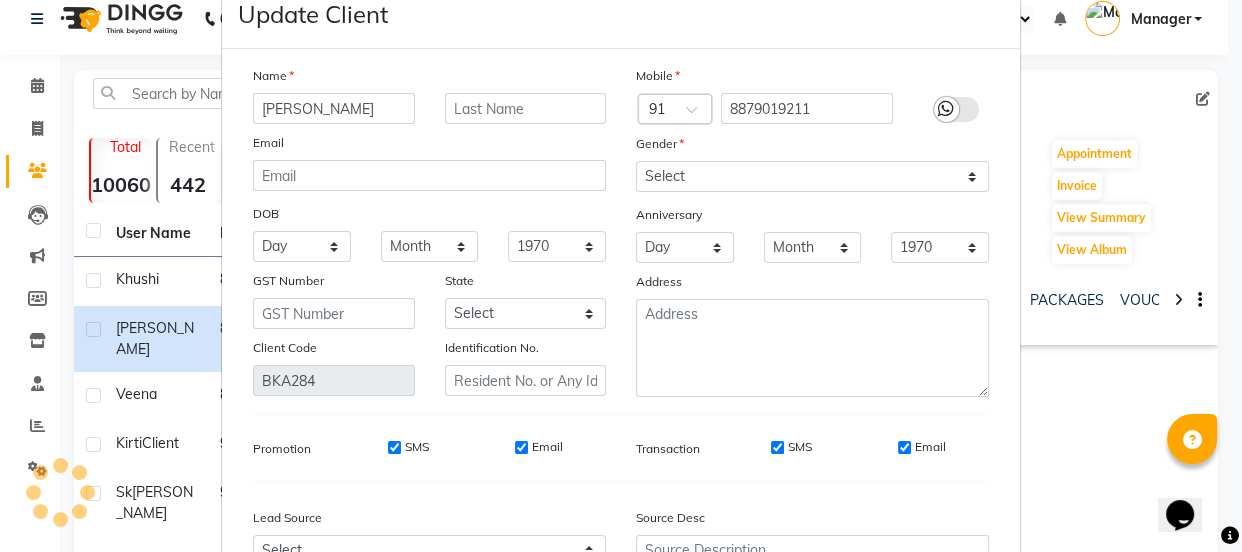 click on "Anniversary" at bounding box center (812, 216) 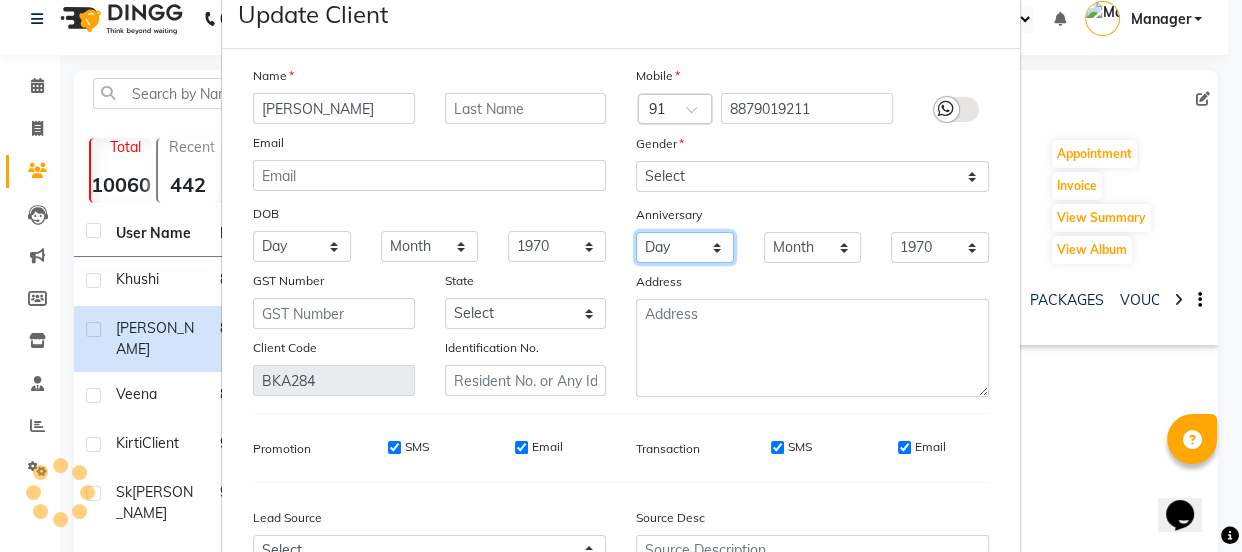 click on "Day 01 02 03 04 05 06 07 08 09 10 11 12 13 14 15 16 17 18 19 20 21 22 23 24 25 26 27 28 29 30 31" at bounding box center (685, 247) 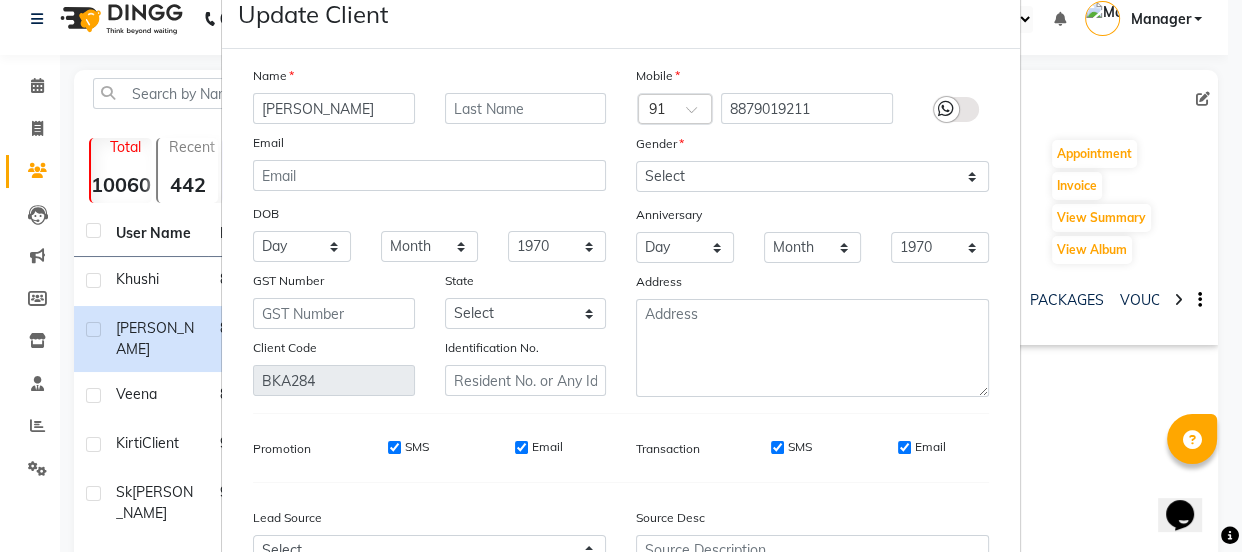 click on "Address" at bounding box center [812, 285] 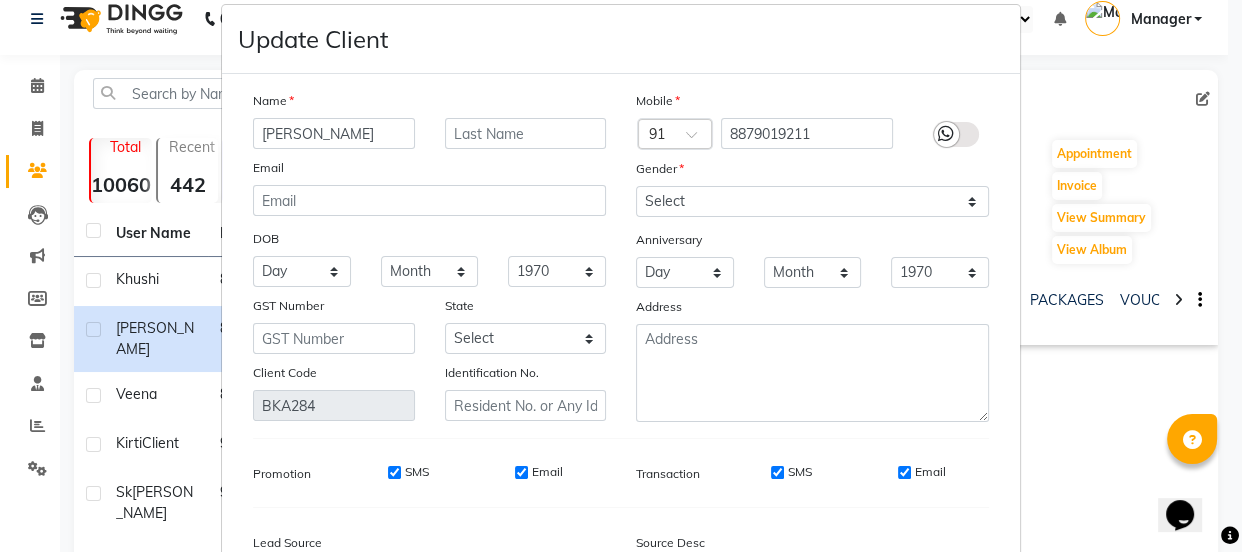 scroll, scrollTop: 0, scrollLeft: 0, axis: both 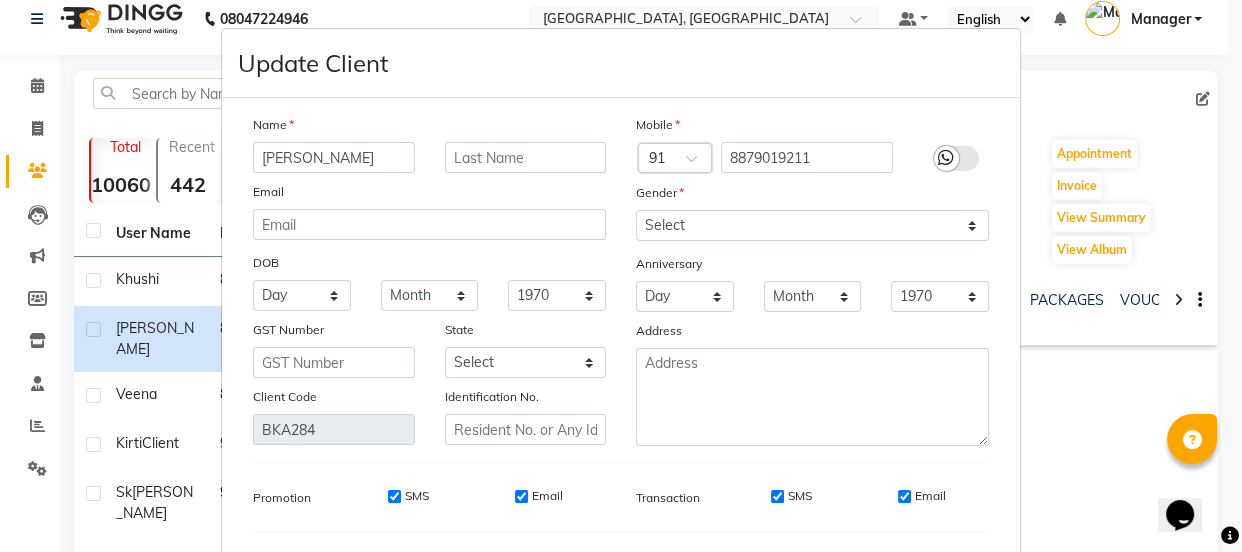 click at bounding box center [946, 158] 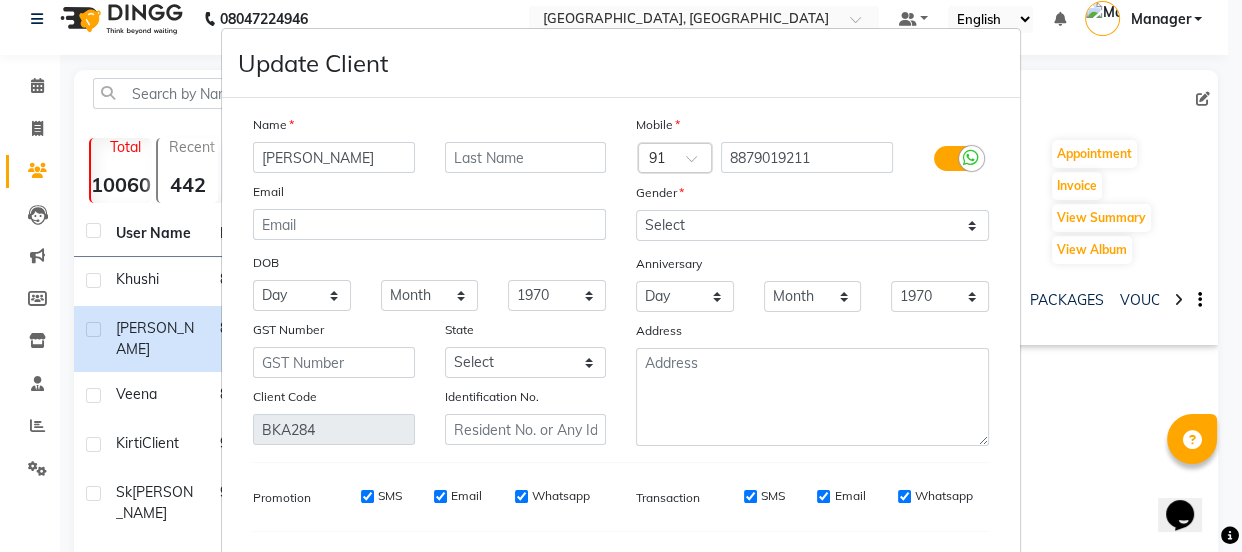 click at bounding box center (956, 158) 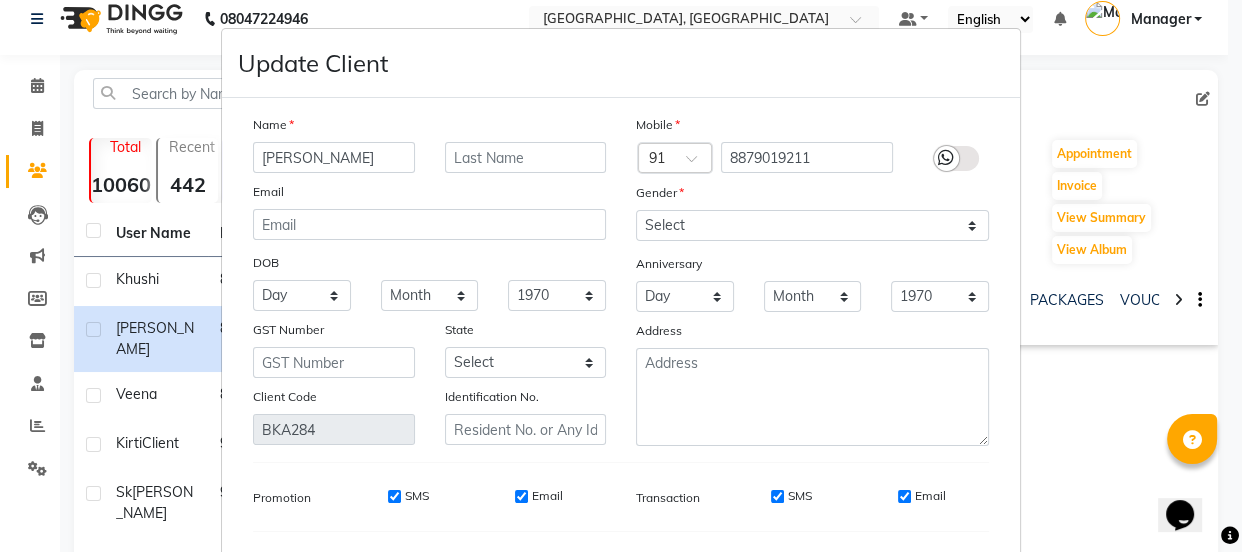 click at bounding box center (946, 158) 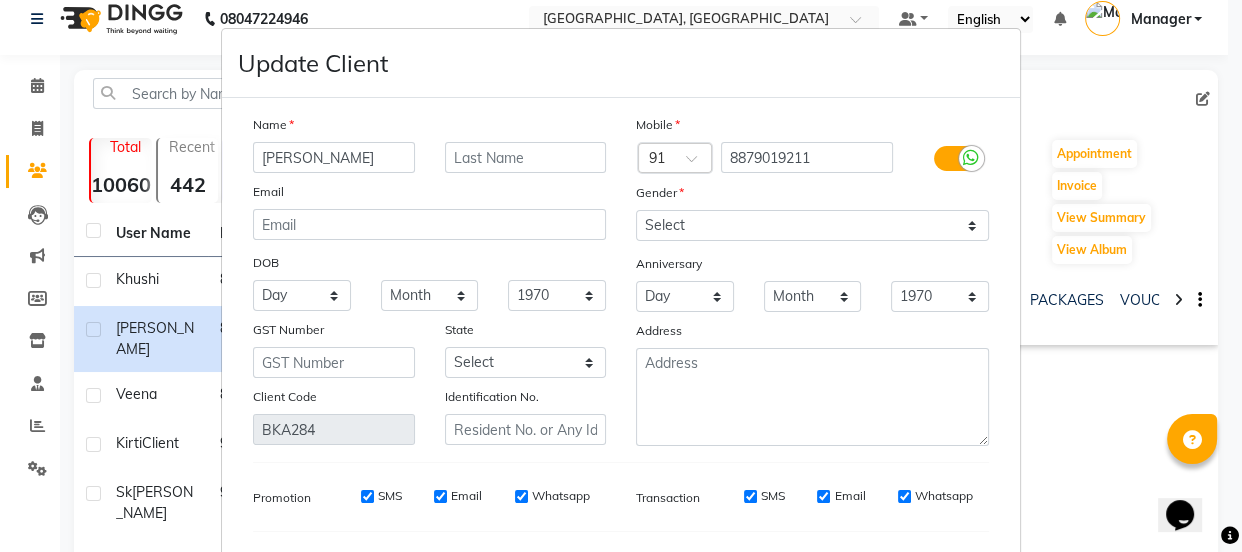 click at bounding box center (956, 158) 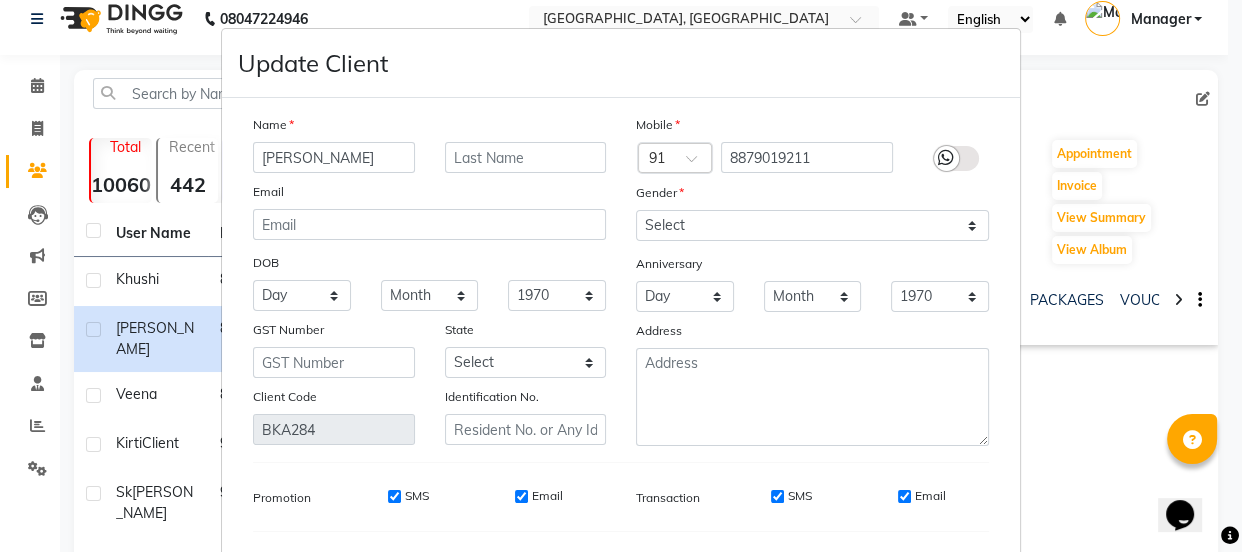 click on "Update Client Name shital Email DOB Day 01 02 03 04 05 06 07 08 09 10 11 12 13 14 15 16 17 18 19 20 21 22 23 24 25 26 27 28 29 30 31 Month January February March April May June July August September October November December 1940 1941 1942 1943 1944 1945 1946 1947 1948 1949 1950 1951 1952 1953 1954 1955 1956 1957 1958 1959 1960 1961 1962 1963 1964 1965 1966 1967 1968 1969 1970 1971 1972 1973 1974 1975 1976 1977 1978 1979 1980 1981 1982 1983 1984 1985 1986 1987 1988 1989 1990 1991 1992 1993 1994 1995 1996 1997 1998 1999 2000 2001 2002 2003 2004 2005 2006 2007 2008 2009 2010 2011 2012 2013 2014 2015 2016 2017 2018 2019 2020 2021 2022 2023 2024 GST Number State Select Andaman and Nicobar Islands Andhra Pradesh Arunachal Pradesh Assam Bihar Chandigarh Chhattisgarh Dadra and Nagar Haveli Daman and Diu Delhi Goa Gujarat Haryana Himachal Pradesh Jammu and Kashmir Jharkhand Karnataka Kerala Lakshadweep Madhya Pradesh Maharashtra Manipur Meghalaya Mizoram Nagaland Odisha Pondicherry Punjab Rajasthan Sikkim Tamil Nadu" at bounding box center [621, 276] 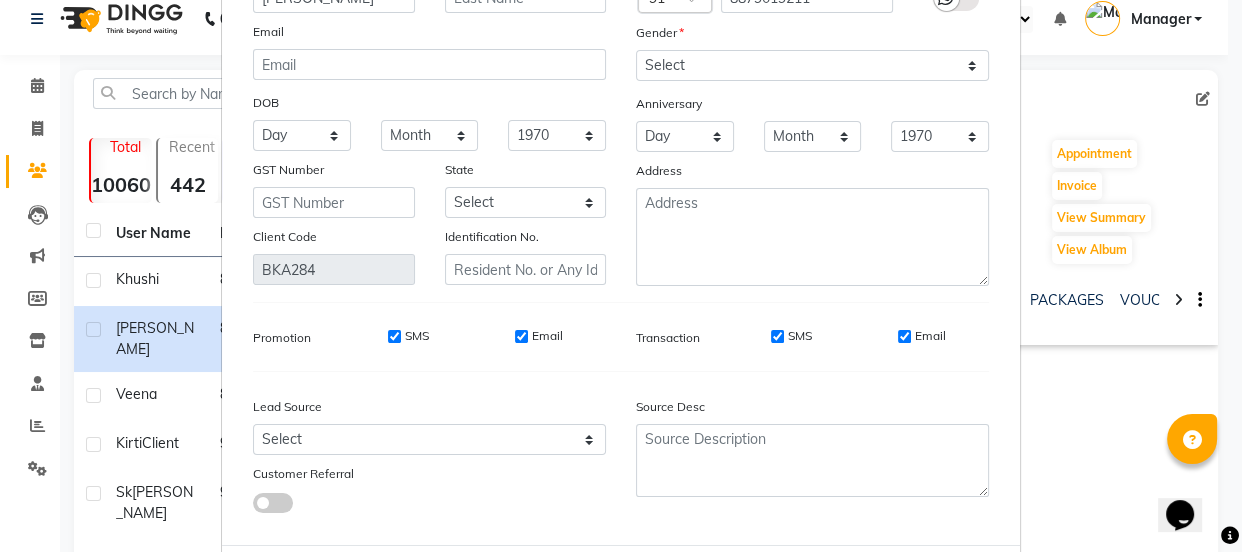scroll, scrollTop: 266, scrollLeft: 0, axis: vertical 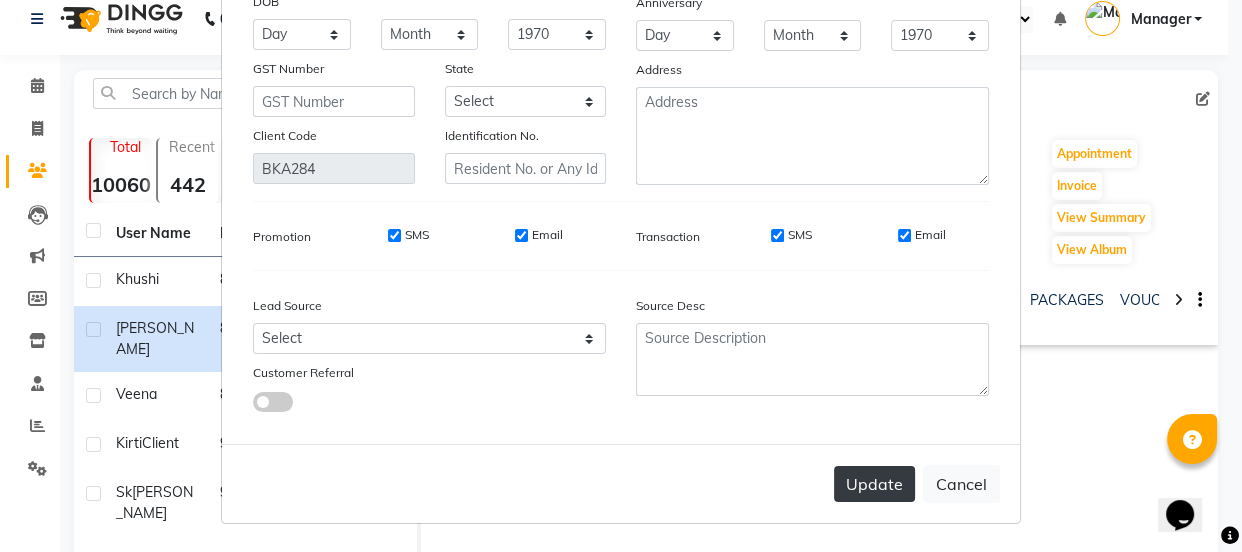 click on "Update" at bounding box center [874, 484] 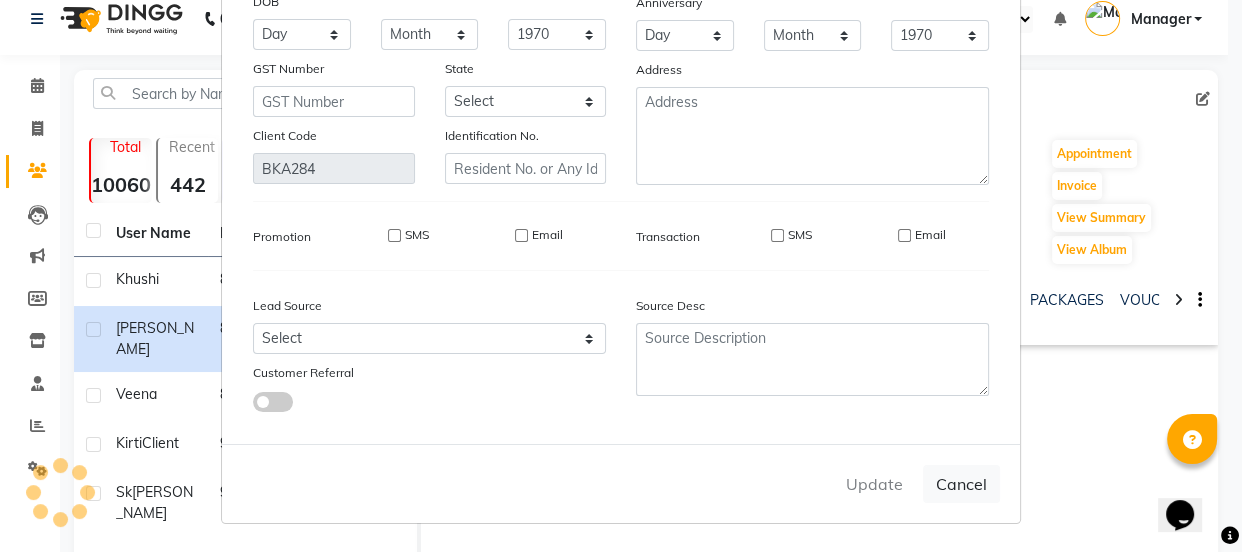 type 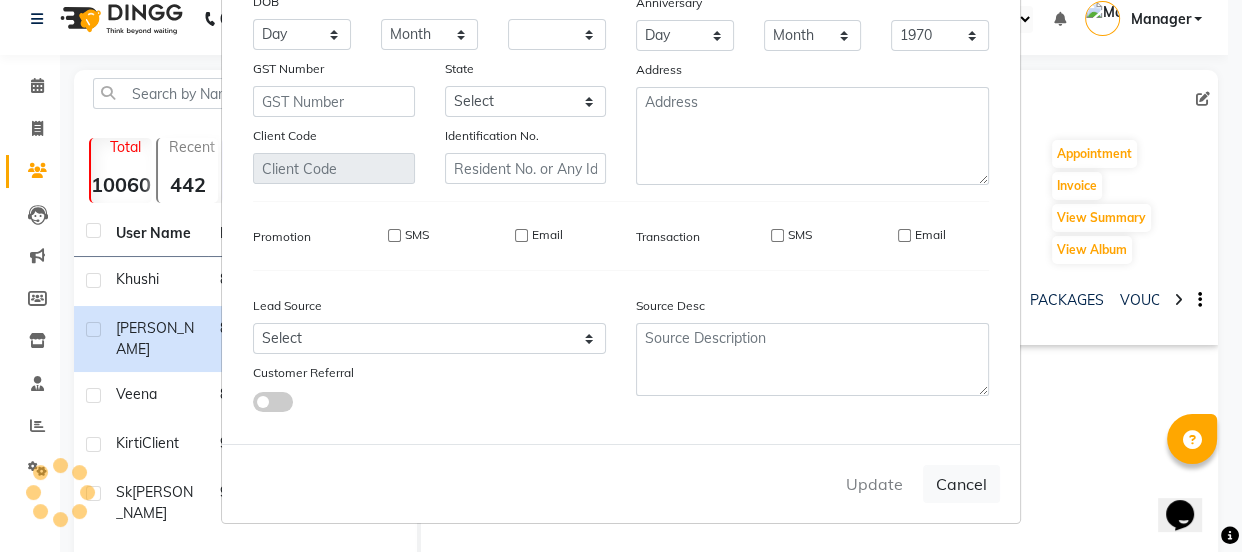 select 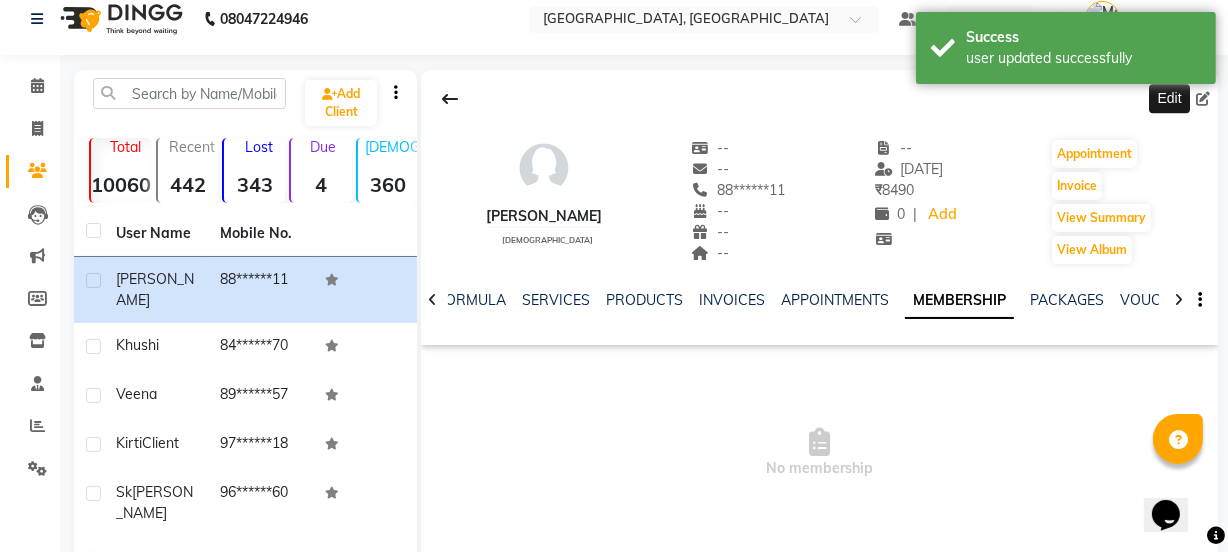 click 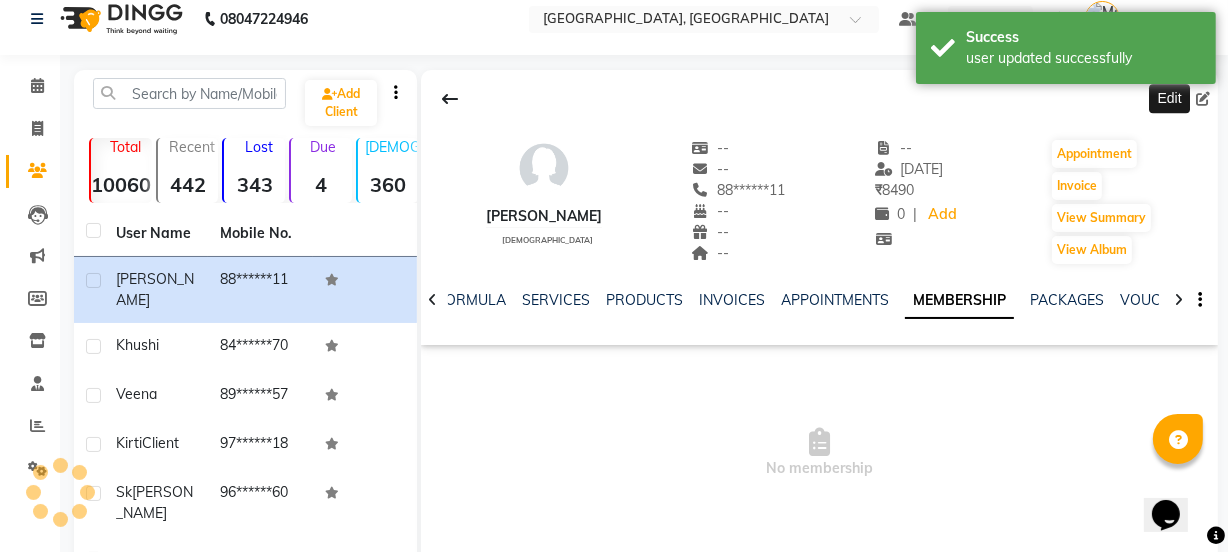 select on "female" 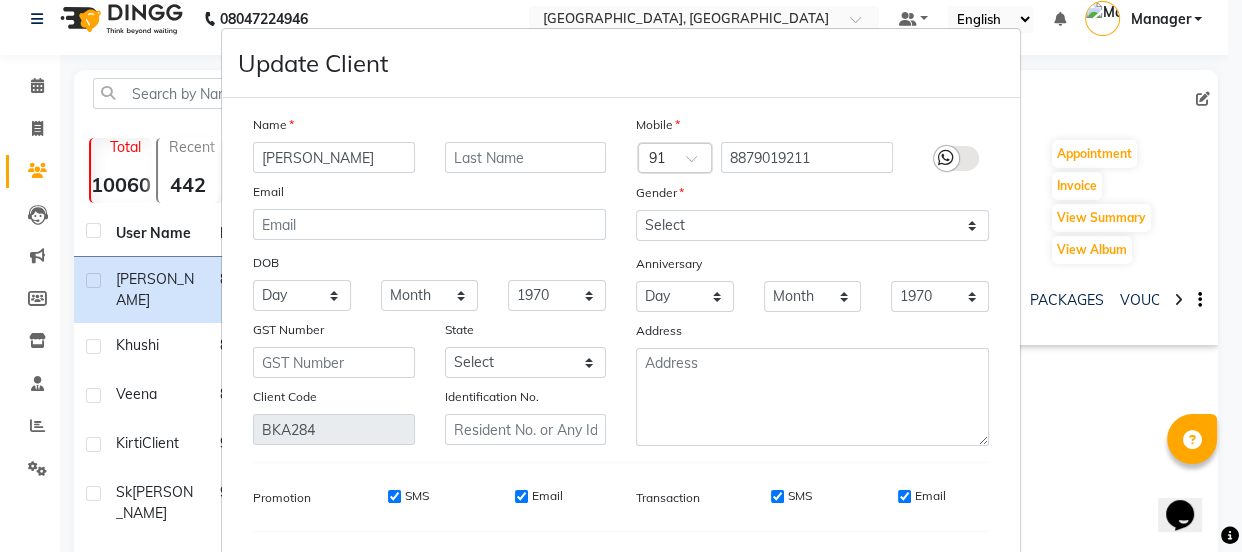 click on "Update Client Name shital Email DOB Day 01 02 03 04 05 06 07 08 09 10 11 12 13 14 15 16 17 18 19 20 21 22 23 24 25 26 27 28 29 30 31 Month January February March April May June July August September October November December 1940 1941 1942 1943 1944 1945 1946 1947 1948 1949 1950 1951 1952 1953 1954 1955 1956 1957 1958 1959 1960 1961 1962 1963 1964 1965 1966 1967 1968 1969 1970 1971 1972 1973 1974 1975 1976 1977 1978 1979 1980 1981 1982 1983 1984 1985 1986 1987 1988 1989 1990 1991 1992 1993 1994 1995 1996 1997 1998 1999 2000 2001 2002 2003 2004 2005 2006 2007 2008 2009 2010 2011 2012 2013 2014 2015 2016 2017 2018 2019 2020 2021 2022 2023 2024 GST Number State Select Andaman and Nicobar Islands Andhra Pradesh Arunachal Pradesh Assam Bihar Chandigarh Chhattisgarh Dadra and Nagar Haveli Daman and Diu Delhi Goa Gujarat Haryana Himachal Pradesh Jammu and Kashmir Jharkhand Karnataka Kerala Lakshadweep Madhya Pradesh Maharashtra Manipur Meghalaya Mizoram Nagaland Odisha Pondicherry Punjab Rajasthan Sikkim Tamil Nadu" at bounding box center (621, 276) 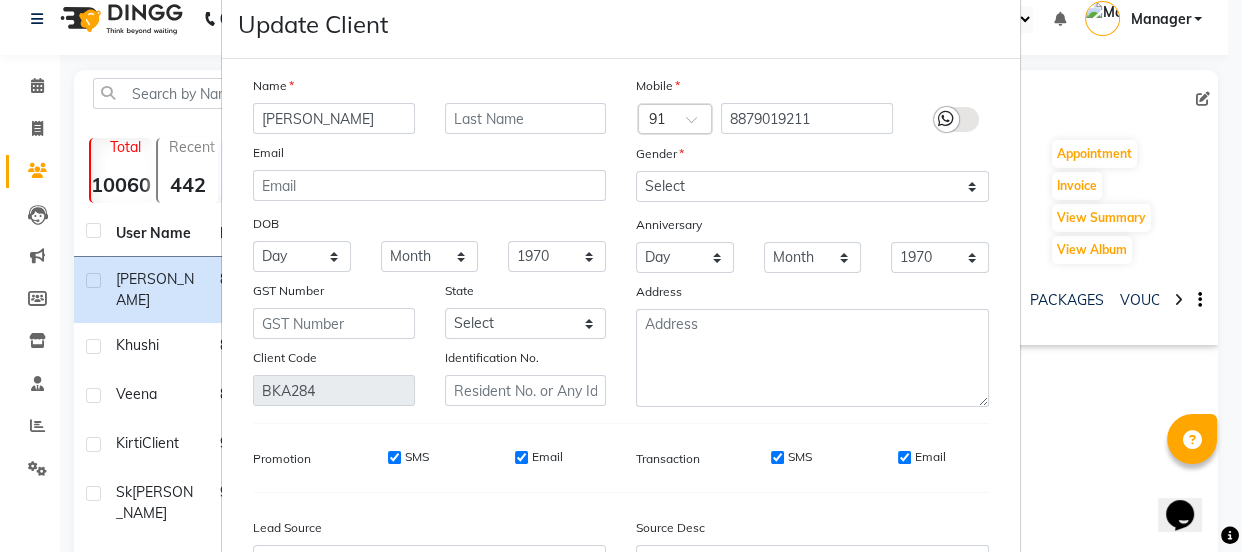 scroll, scrollTop: 174, scrollLeft: 0, axis: vertical 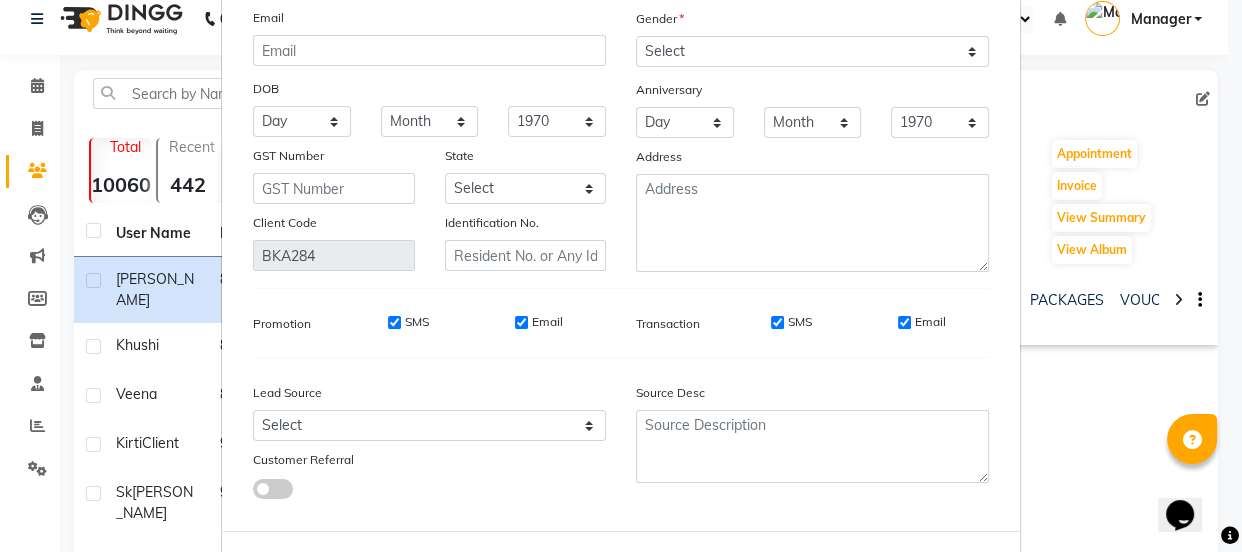 click on "Update Client Name shital Email DOB Day 01 02 03 04 05 06 07 08 09 10 11 12 13 14 15 16 17 18 19 20 21 22 23 24 25 26 27 28 29 30 31 Month January February March April May June July August September October November December 1940 1941 1942 1943 1944 1945 1946 1947 1948 1949 1950 1951 1952 1953 1954 1955 1956 1957 1958 1959 1960 1961 1962 1963 1964 1965 1966 1967 1968 1969 1970 1971 1972 1973 1974 1975 1976 1977 1978 1979 1980 1981 1982 1983 1984 1985 1986 1987 1988 1989 1990 1991 1992 1993 1994 1995 1996 1997 1998 1999 2000 2001 2002 2003 2004 2005 2006 2007 2008 2009 2010 2011 2012 2013 2014 2015 2016 2017 2018 2019 2020 2021 2022 2023 2024 GST Number State Select Andaman and Nicobar Islands Andhra Pradesh Arunachal Pradesh Assam Bihar Chandigarh Chhattisgarh Dadra and Nagar Haveli Daman and Diu Delhi Goa Gujarat Haryana Himachal Pradesh Jammu and Kashmir Jharkhand Karnataka Kerala Lakshadweep Madhya Pradesh Maharashtra Manipur Meghalaya Mizoram Nagaland Odisha Pondicherry Punjab Rajasthan Sikkim Tamil Nadu" at bounding box center [621, 276] 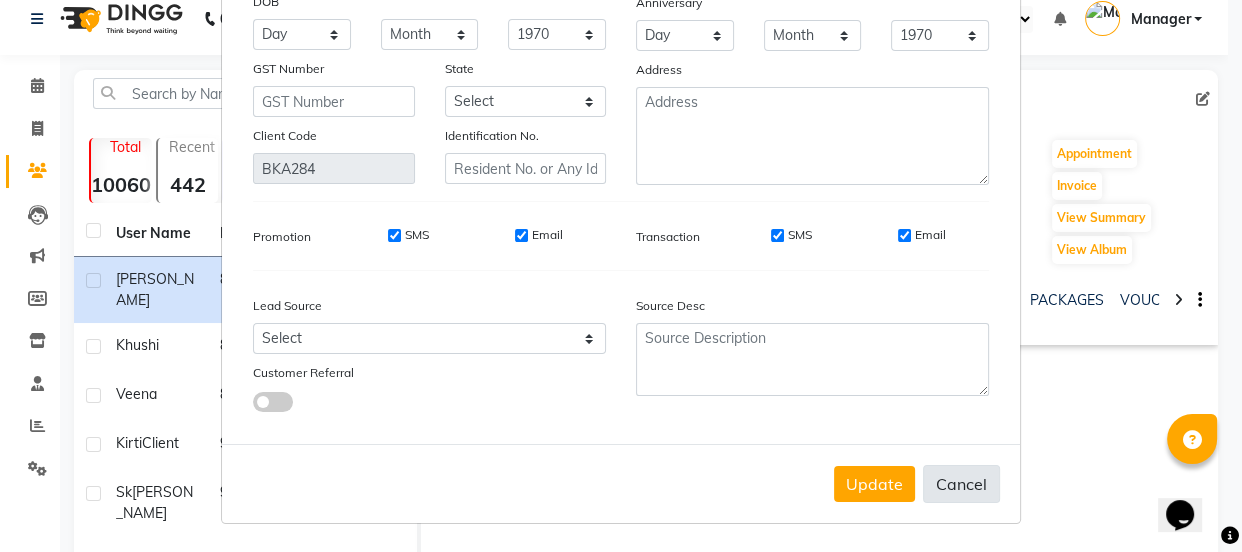 click on "Cancel" at bounding box center (961, 484) 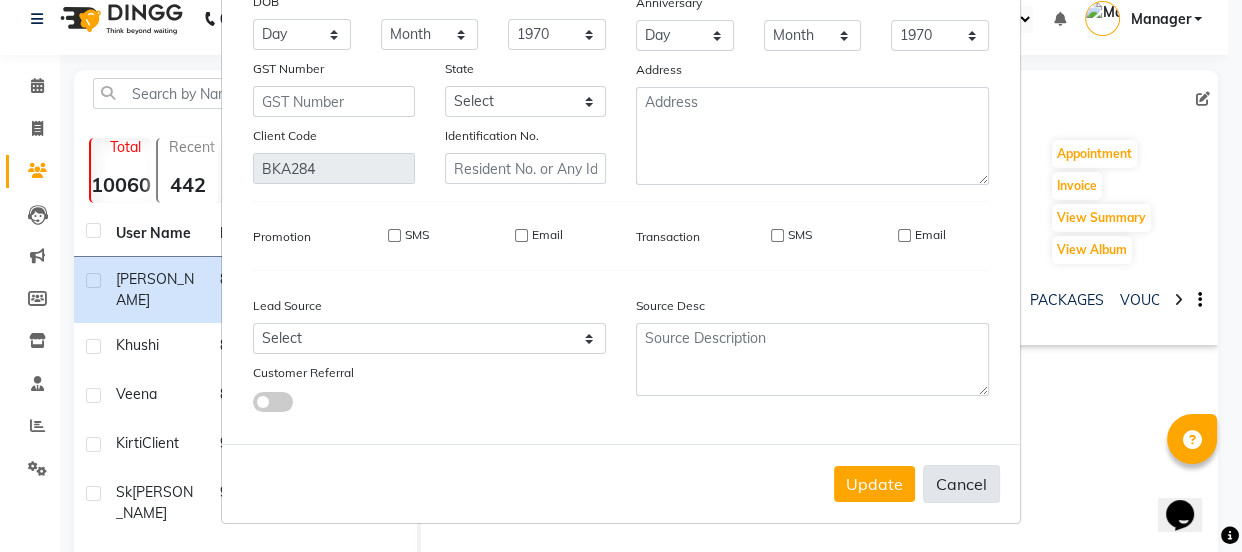 type 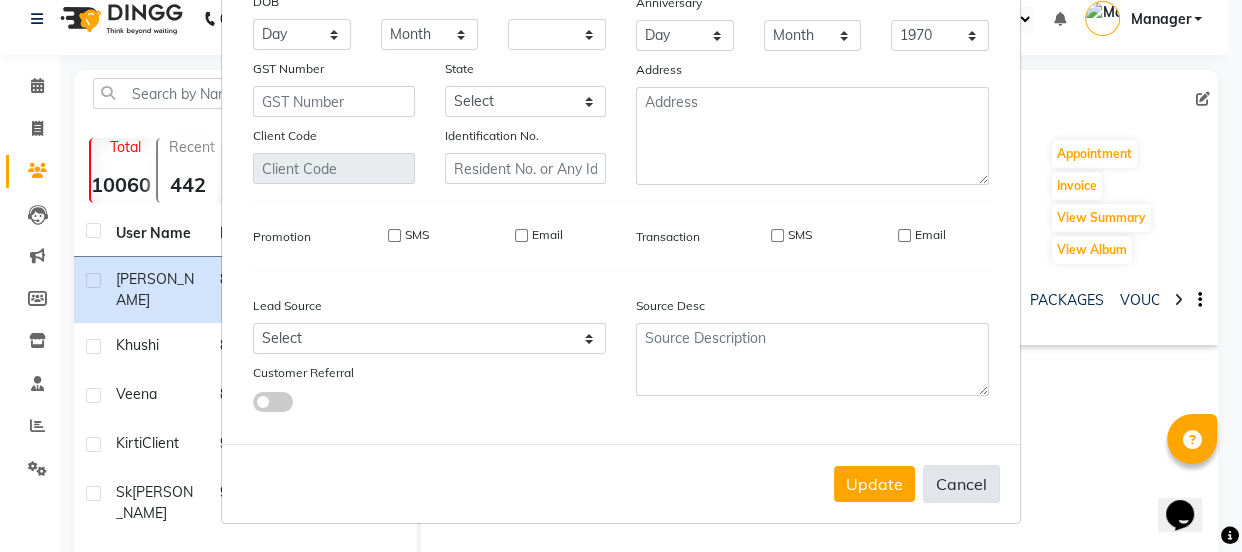 select 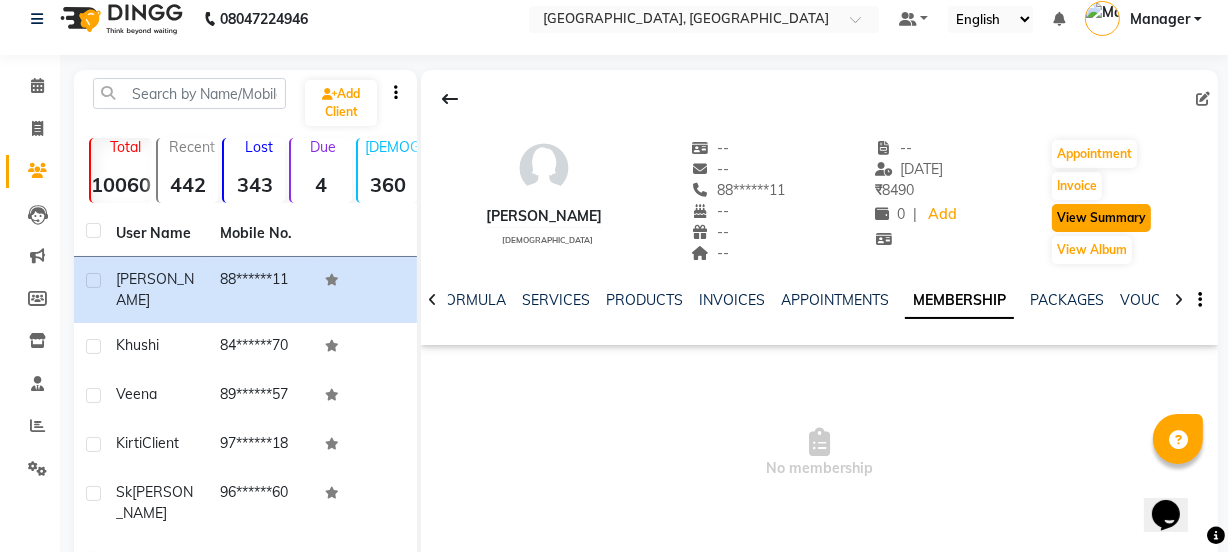 click on "View Summary" 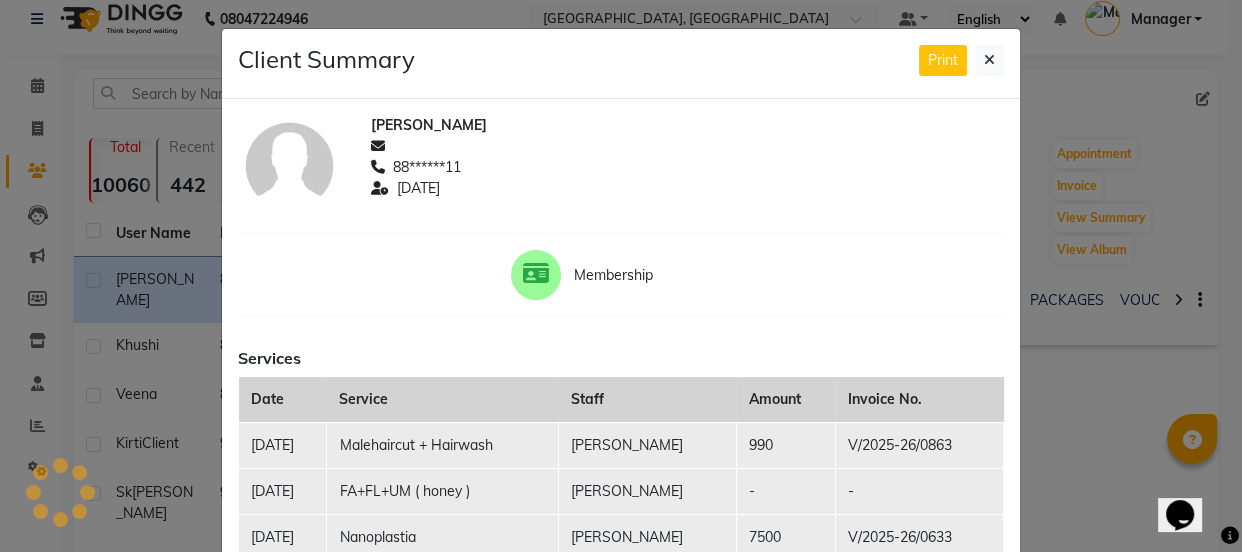 click on "Client Summary Print shital  88******11 2025-07-13 Membership Services Date Service Staff Amount Invoice No. 13-07-2025 Malehaircut + Hairwash Meraj Ansari 990 V/2025-26/0863 13-07-2025 FA+FL+UM ( honey ) Jyoti jaiswal - - 15-06-2025 Nanoplastia Meraj Ansari 7500 V/2025-26/0633 Close" 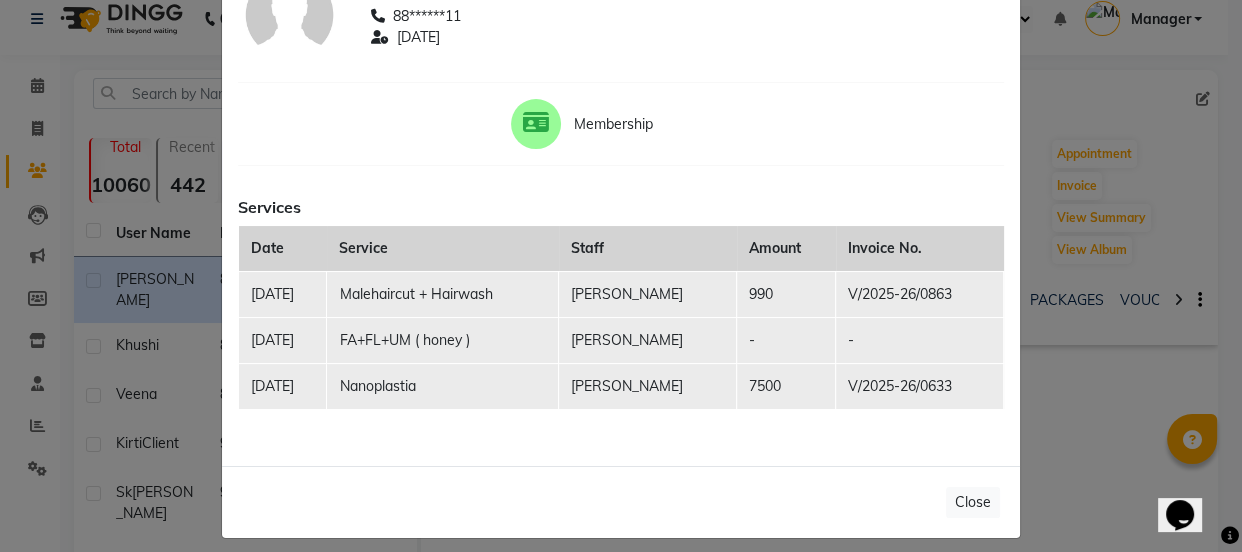 scroll, scrollTop: 164, scrollLeft: 0, axis: vertical 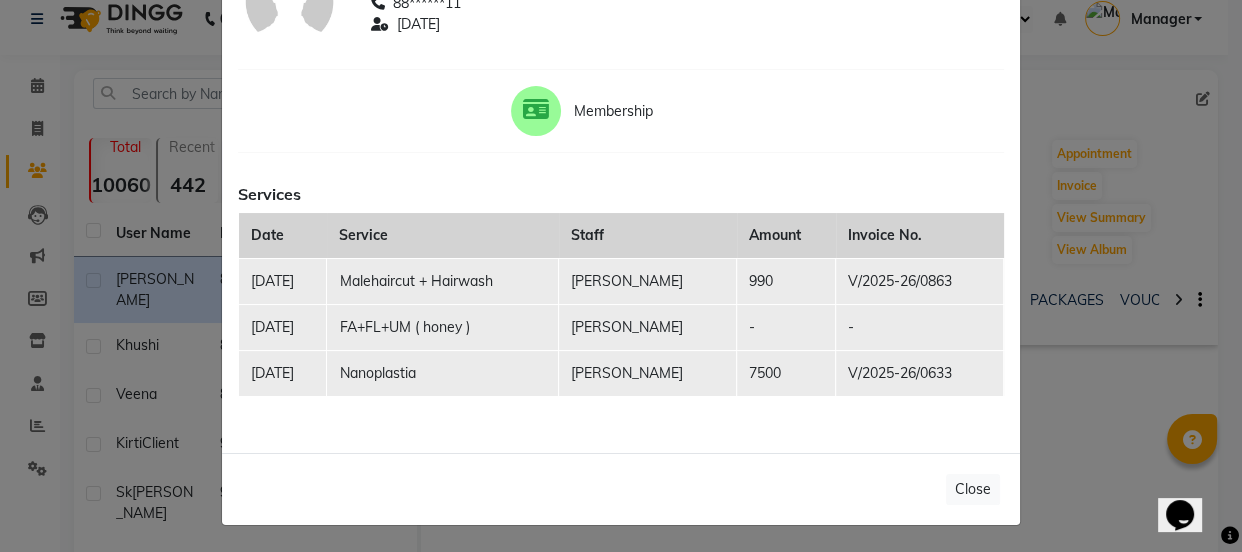 click on "Client Summary Print shital  88******11 2025-07-13 Membership Services Date Service Staff Amount Invoice No. 13-07-2025 Malehaircut + Hairwash Meraj Ansari 990 V/2025-26/0863 13-07-2025 FA+FL+UM ( honey ) Jyoti jaiswal - - 15-06-2025 Nanoplastia Meraj Ansari 7500 V/2025-26/0633 Close" 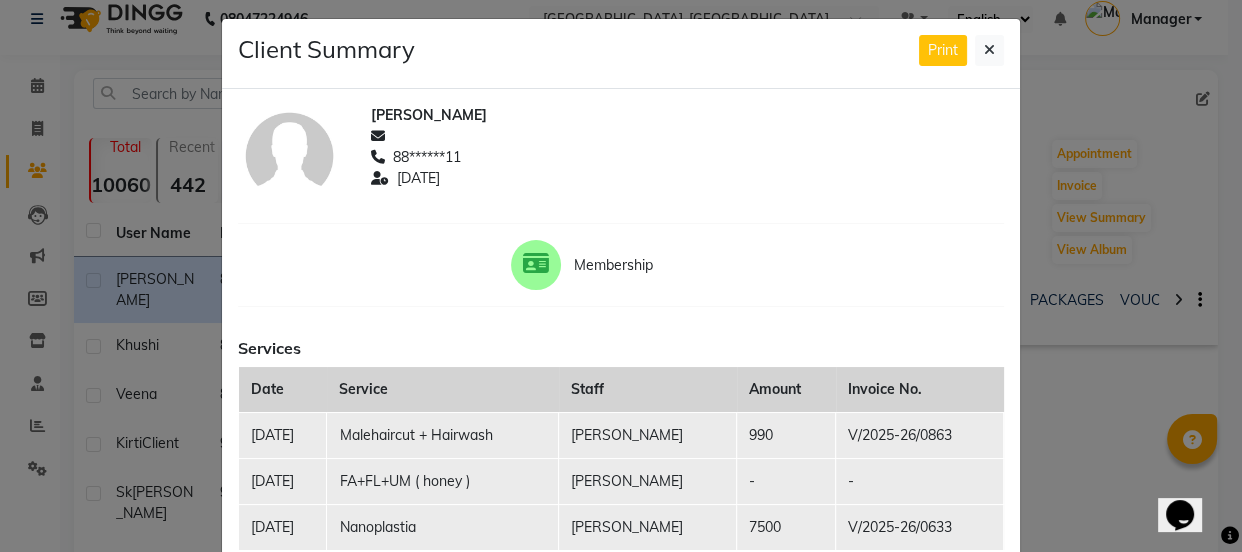 scroll, scrollTop: 0, scrollLeft: 0, axis: both 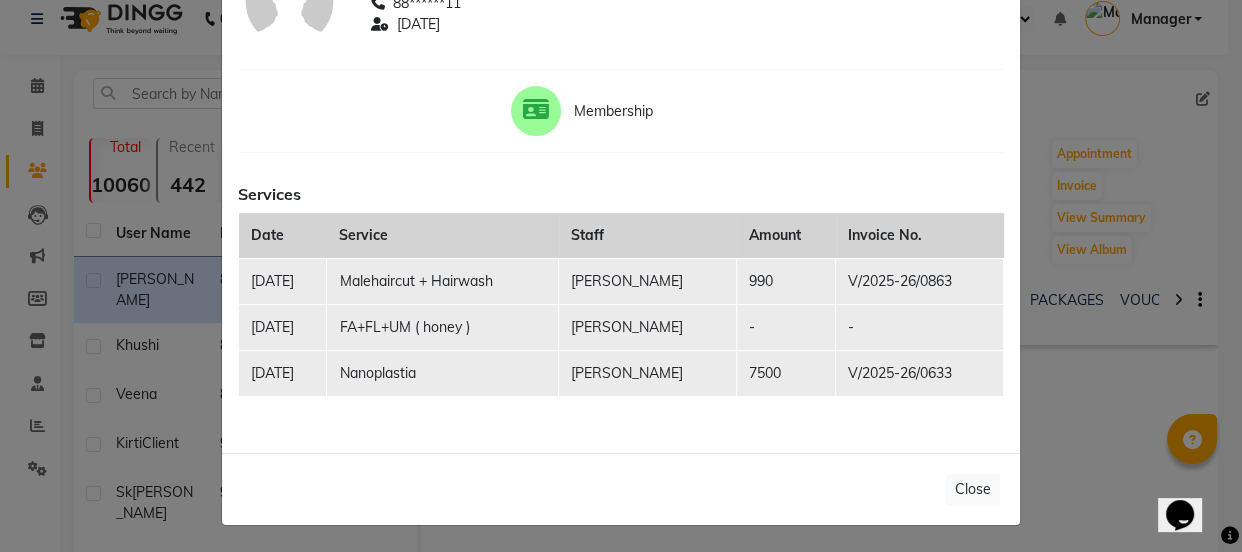 click on "Client Summary Print shital  88******11 2025-07-13 Membership Services Date Service Staff Amount Invoice No. 13-07-2025 Malehaircut + Hairwash Meraj Ansari 990 V/2025-26/0863 13-07-2025 FA+FL+UM ( honey ) Jyoti jaiswal - - 15-06-2025 Nanoplastia Meraj Ansari 7500 V/2025-26/0633 Close" 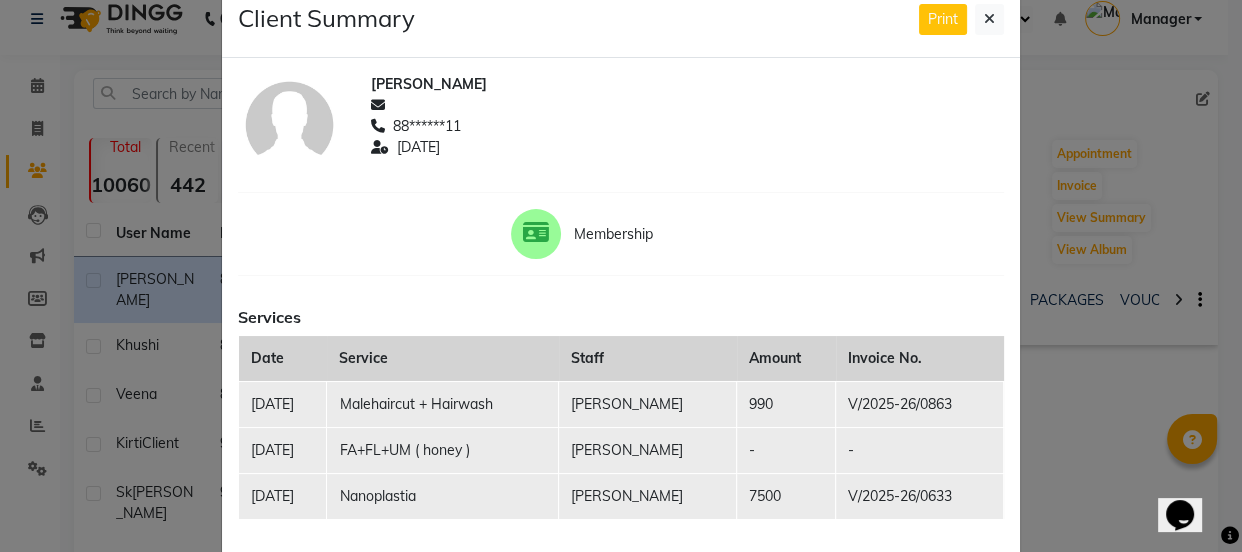 scroll, scrollTop: 33, scrollLeft: 0, axis: vertical 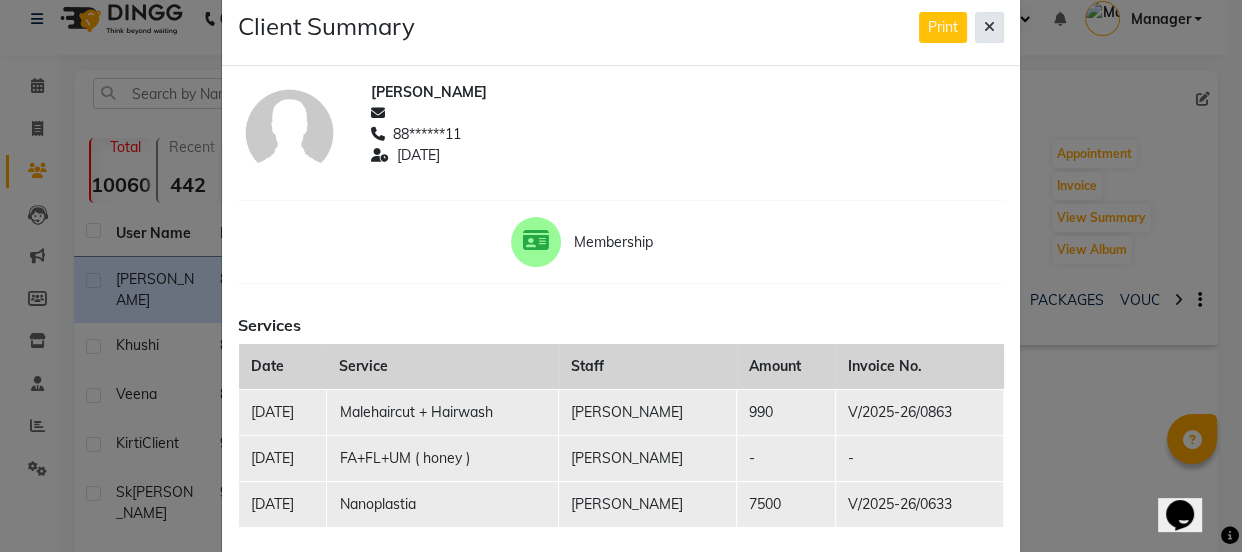 click 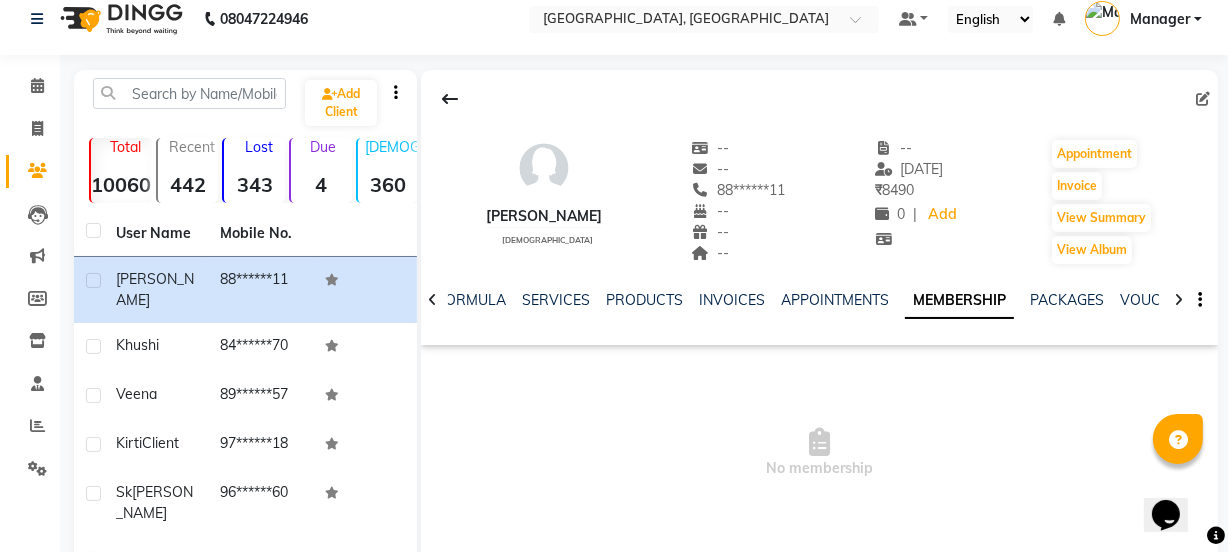 click 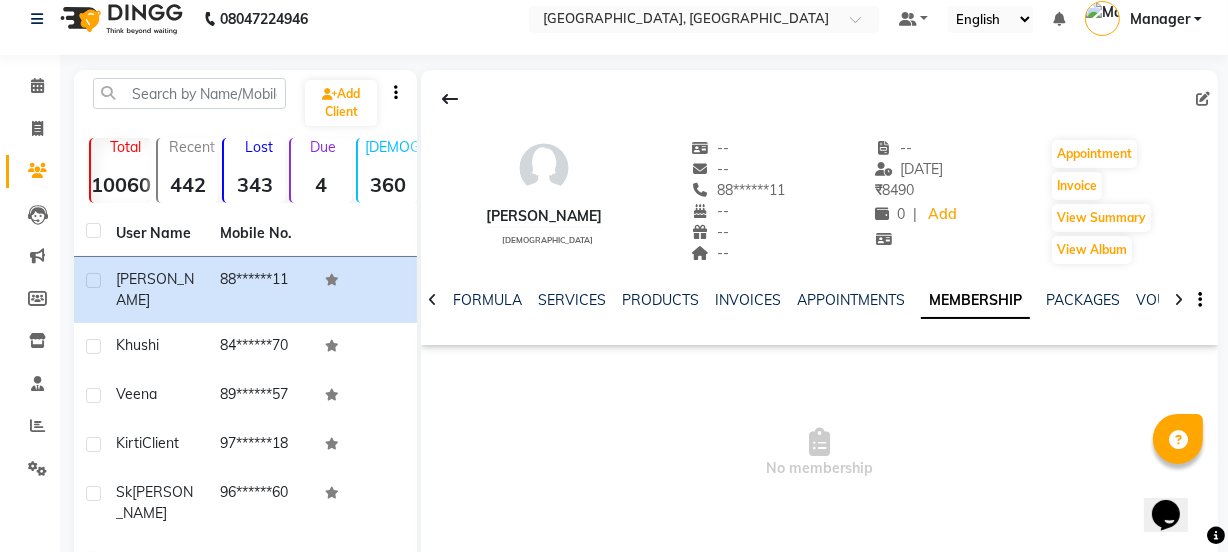 click 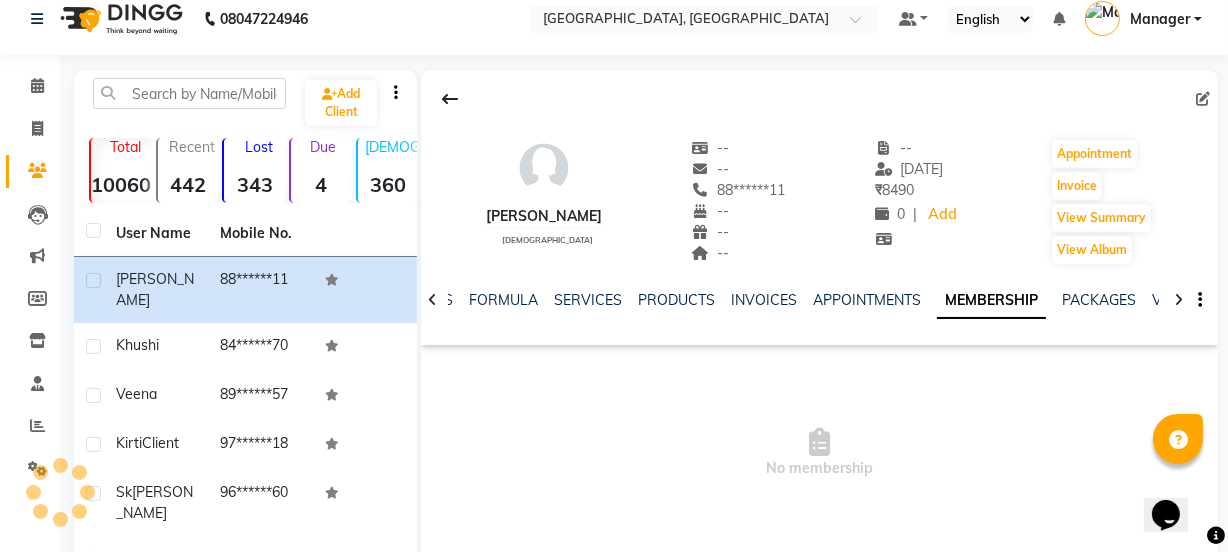 click 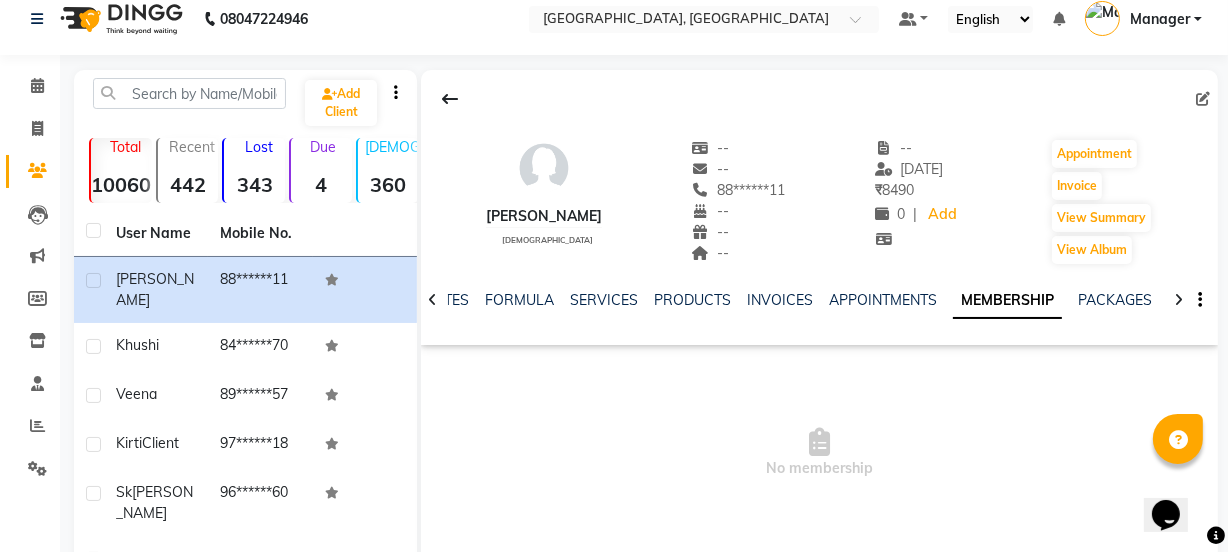 click 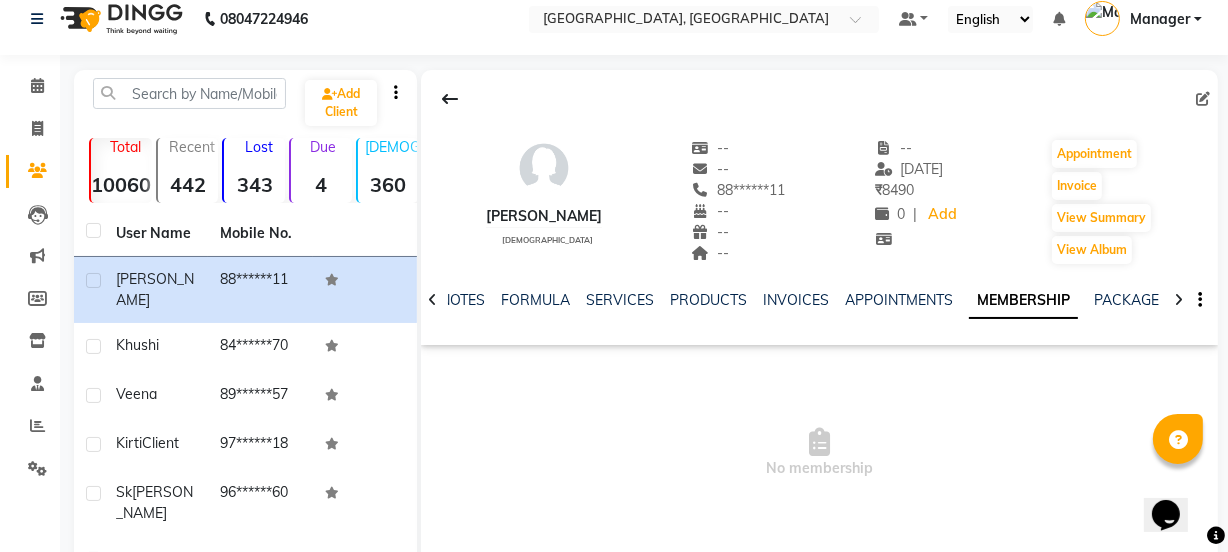 click 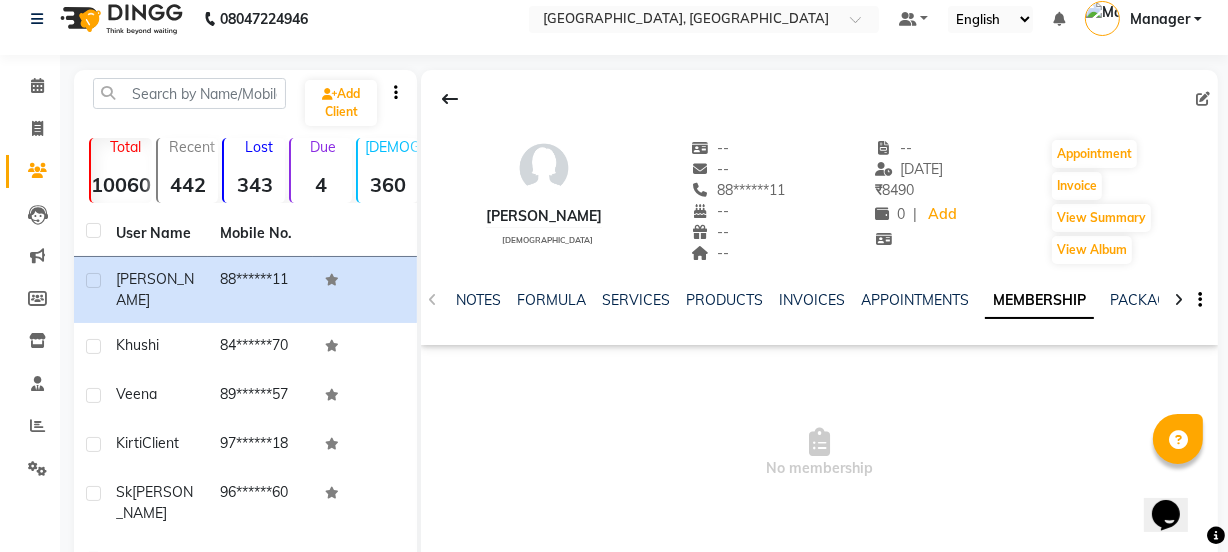 click on "NOTES FORMULA SERVICES PRODUCTS INVOICES APPOINTMENTS MEMBERSHIP PACKAGES VOUCHERS GIFTCARDS POINTS FORMS FAMILY CARDS WALLET" 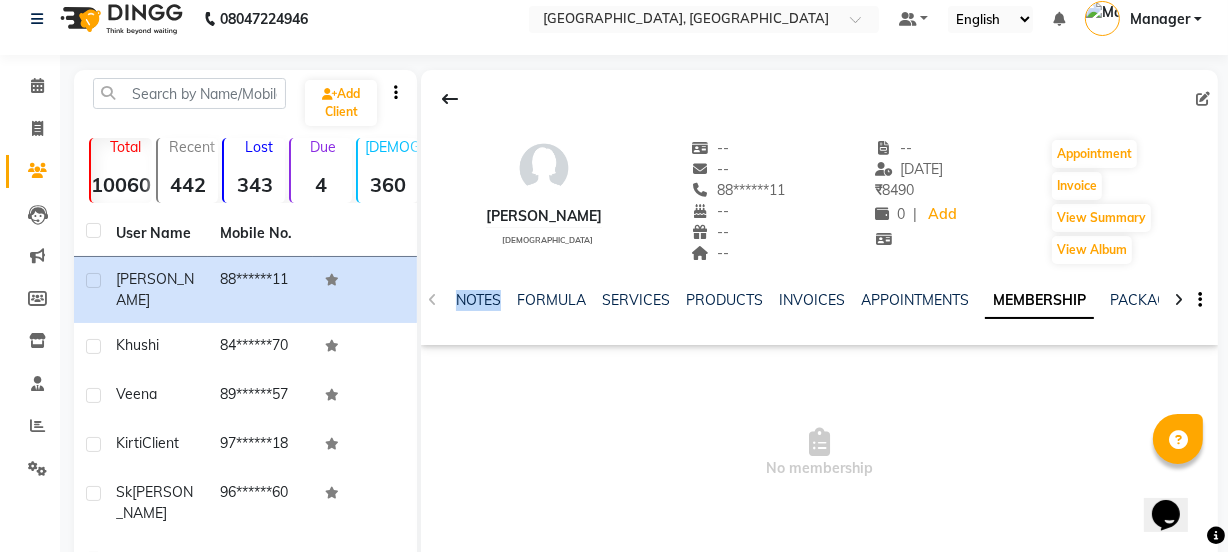 drag, startPoint x: 426, startPoint y: 294, endPoint x: 509, endPoint y: 319, distance: 86.683334 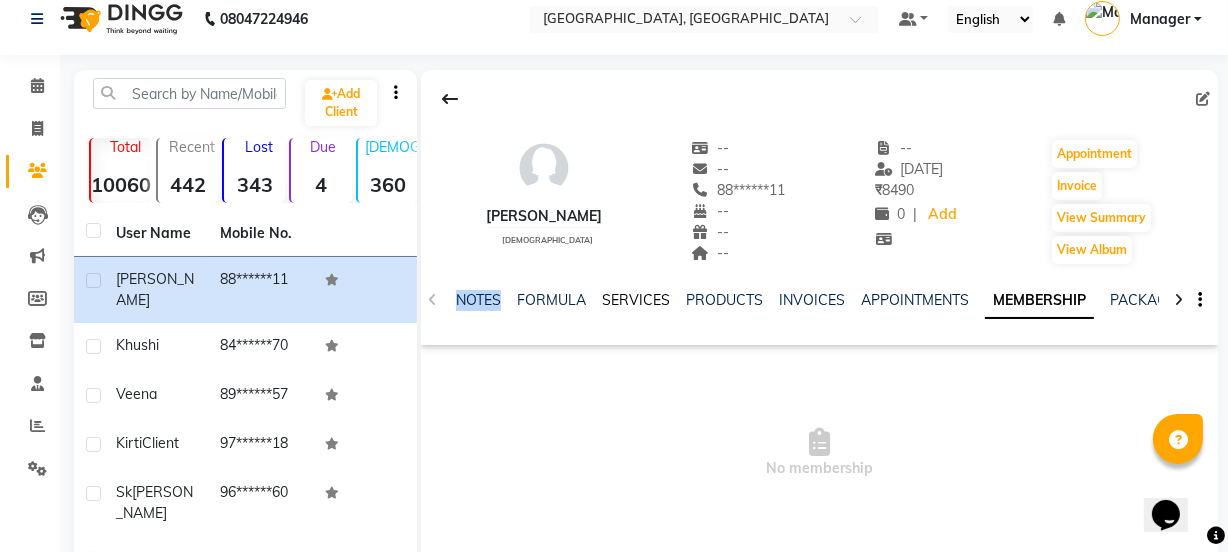 click on "SERVICES" 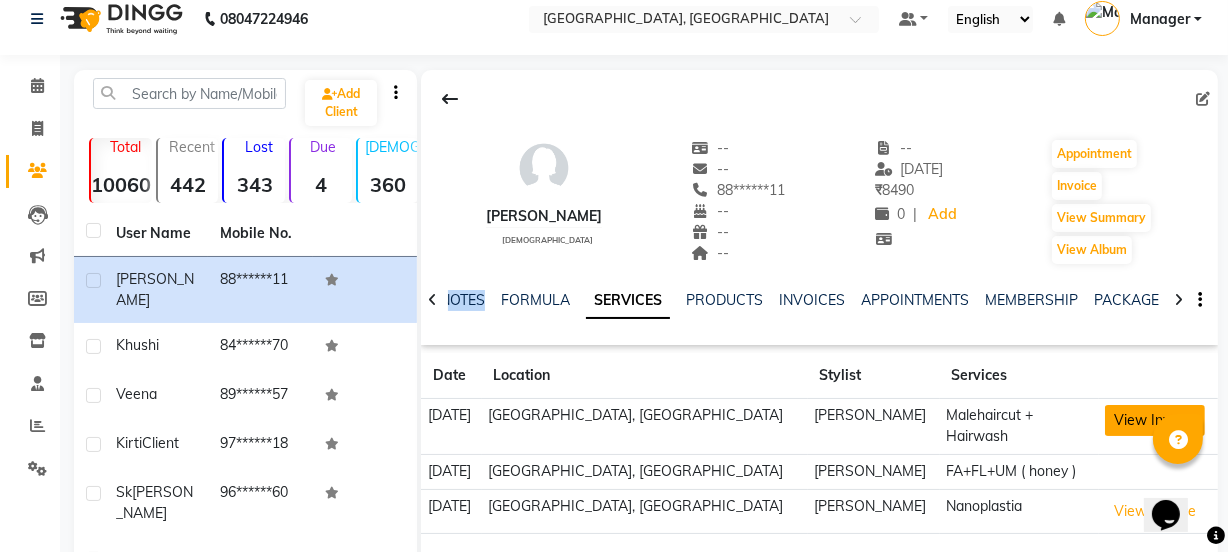 click on "View Invoice" 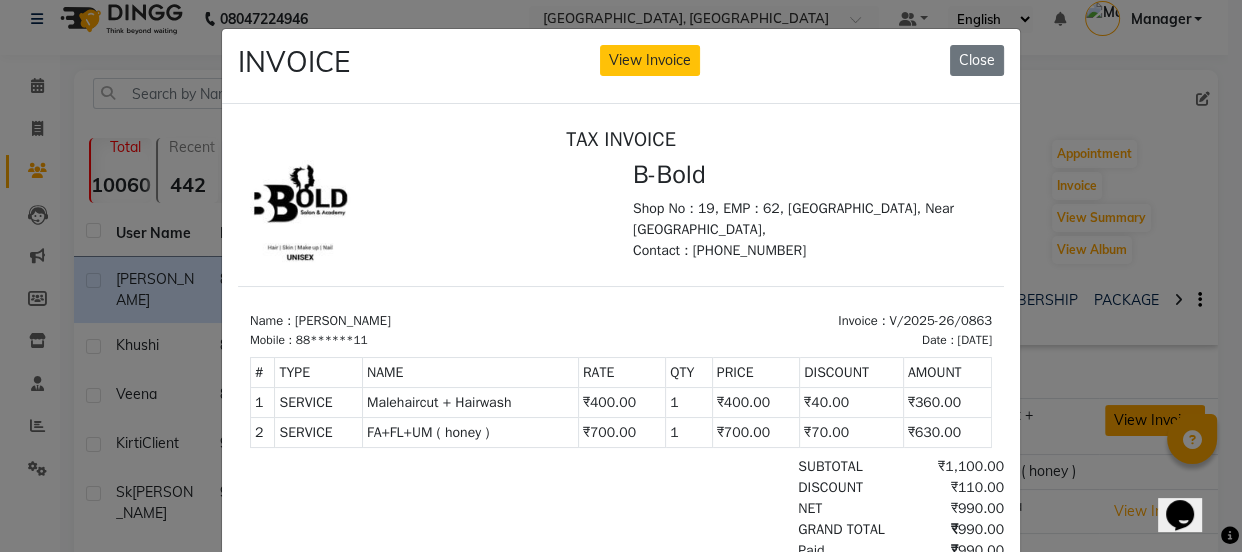 scroll, scrollTop: 0, scrollLeft: 0, axis: both 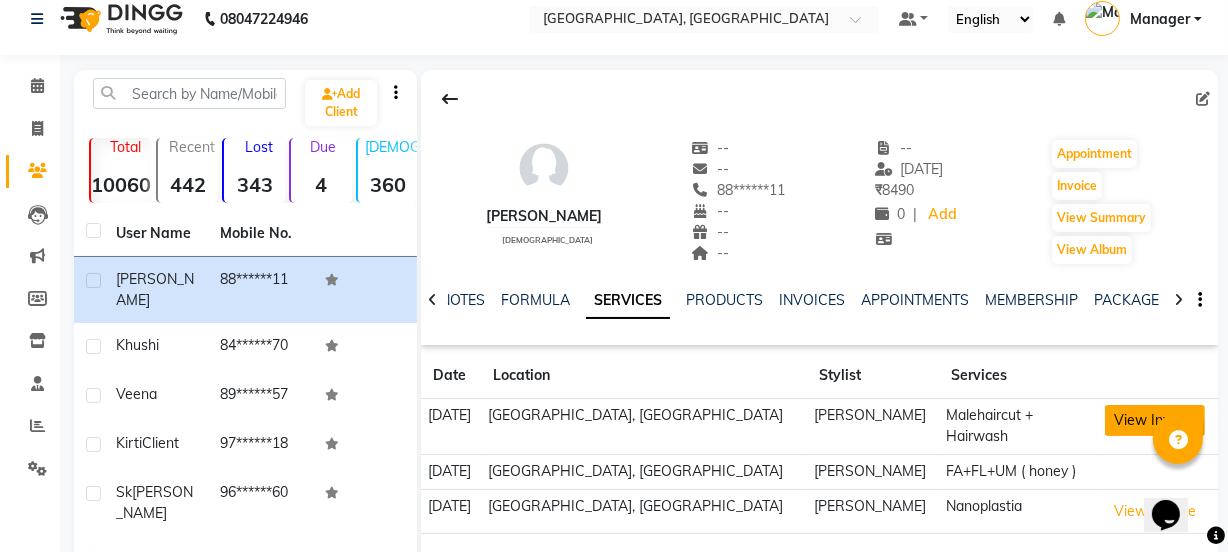 click on "View Invoice" 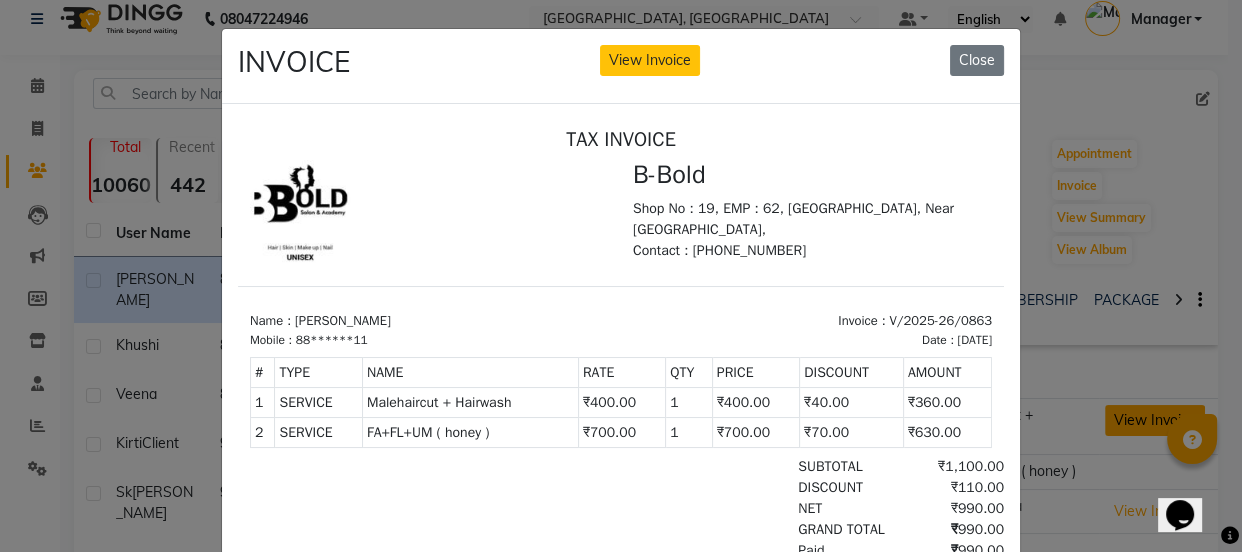 scroll, scrollTop: 0, scrollLeft: 0, axis: both 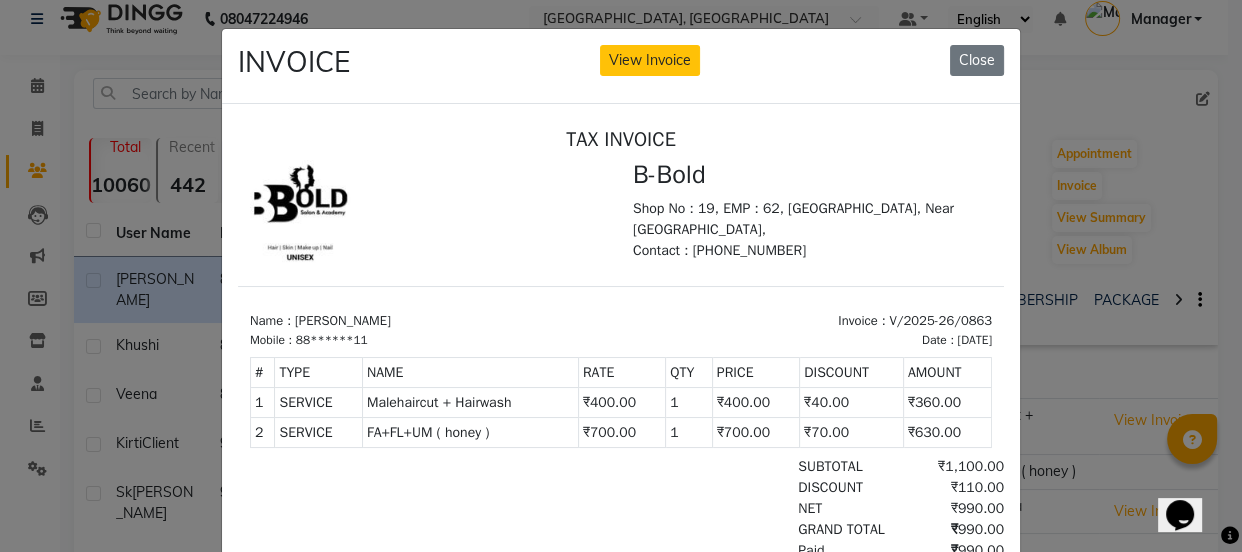 click on "INVOICE View Invoice Close" 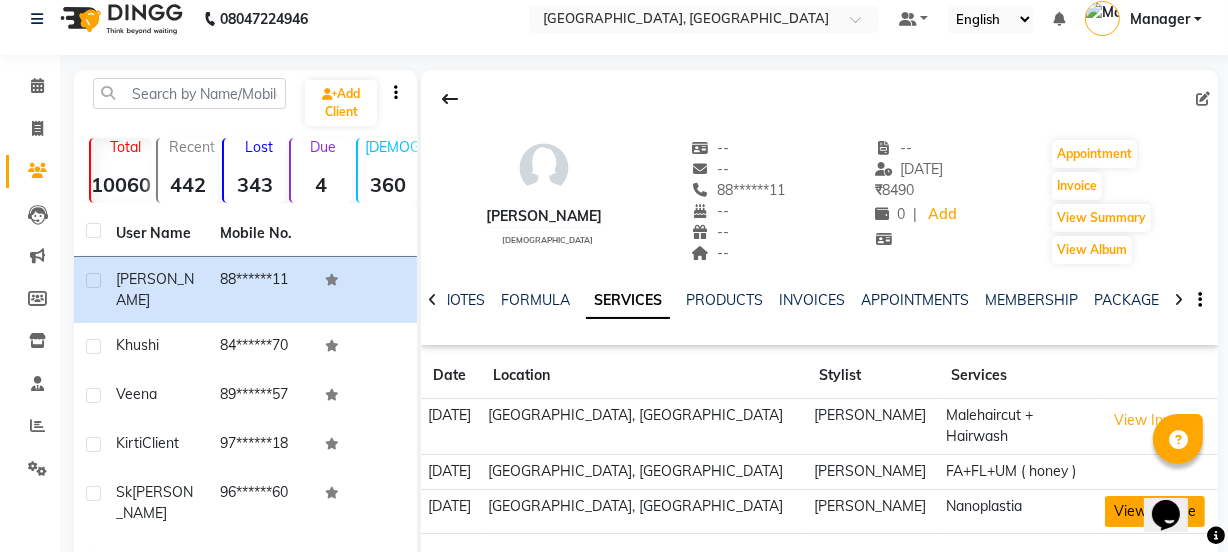 drag, startPoint x: 1091, startPoint y: 511, endPoint x: 1110, endPoint y: 499, distance: 22.472204 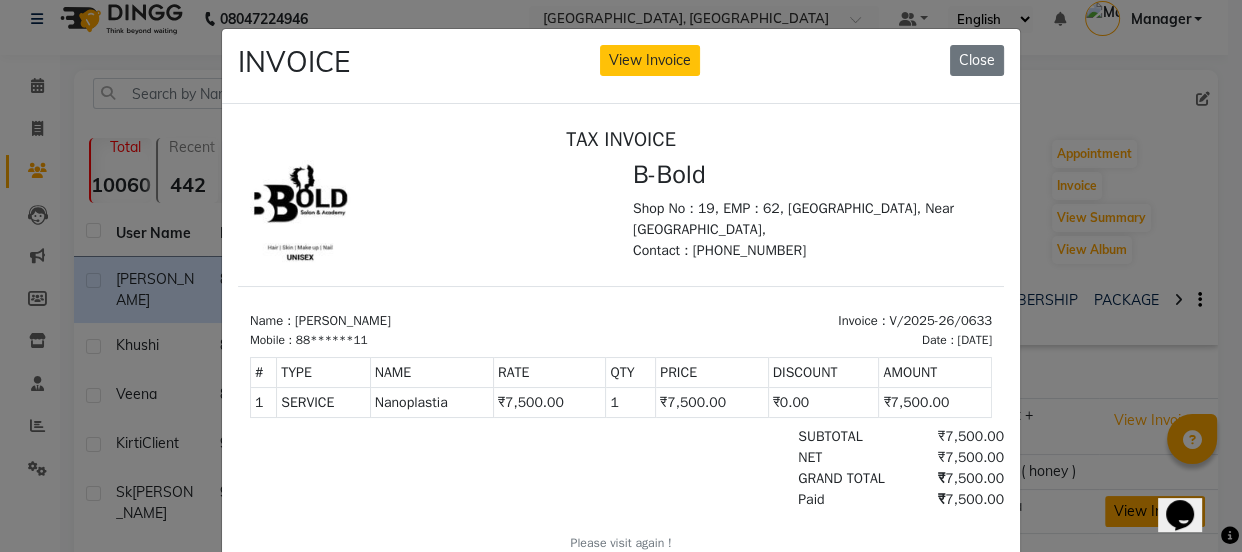 scroll, scrollTop: 0, scrollLeft: 0, axis: both 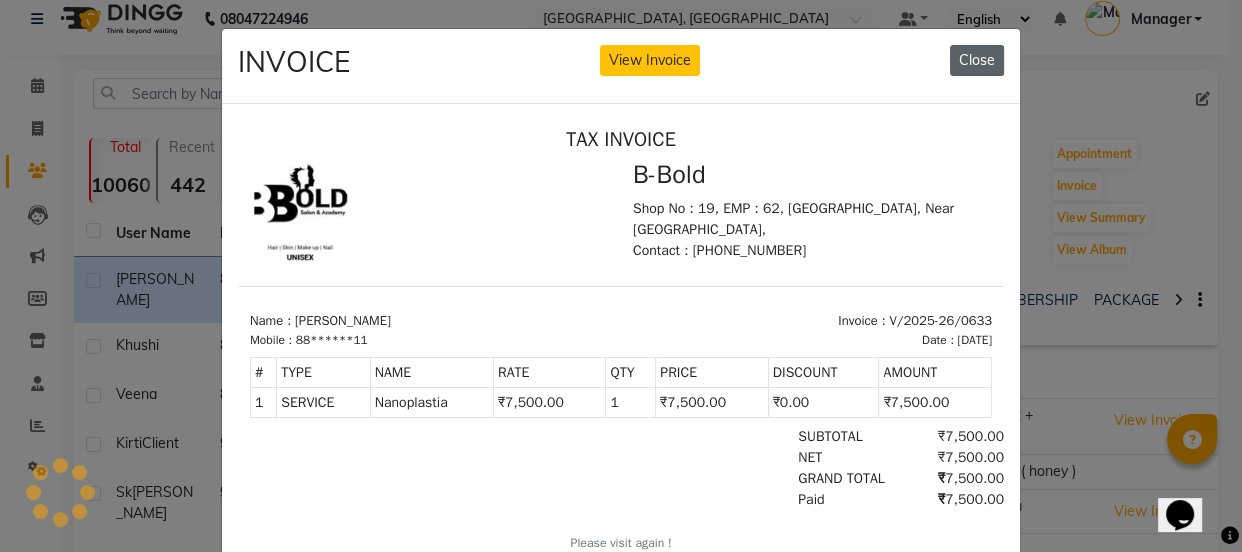 click on "Close" 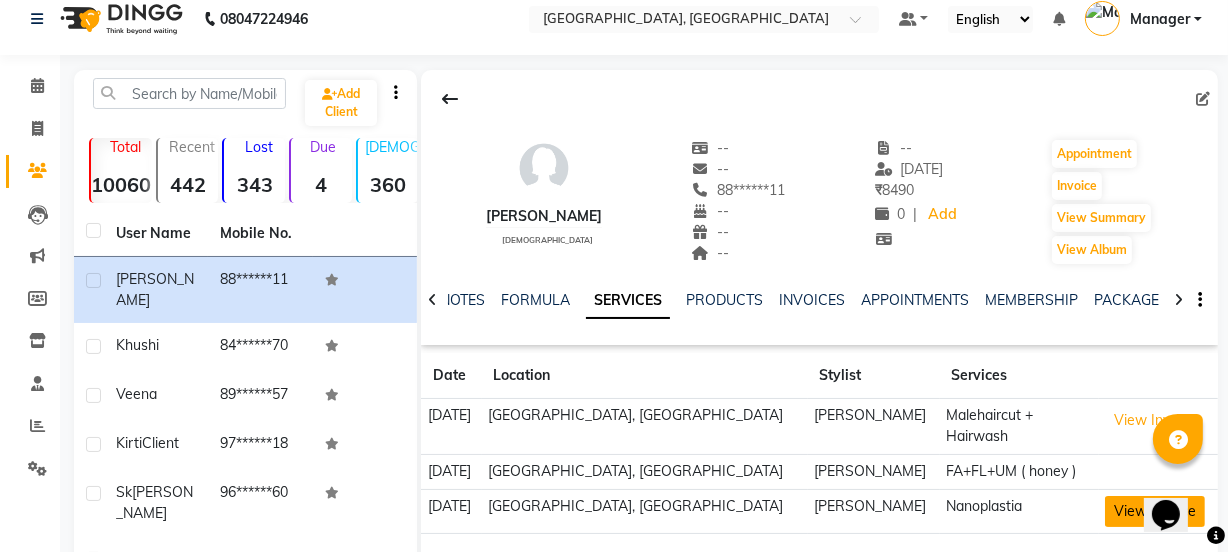 click on "View Invoice" 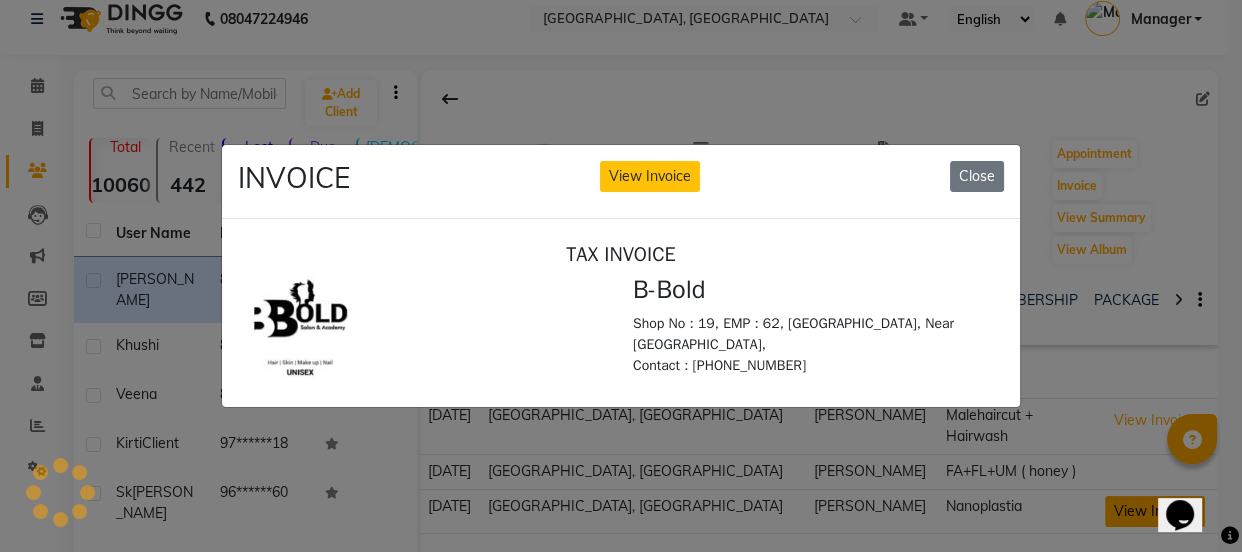 scroll, scrollTop: 0, scrollLeft: 0, axis: both 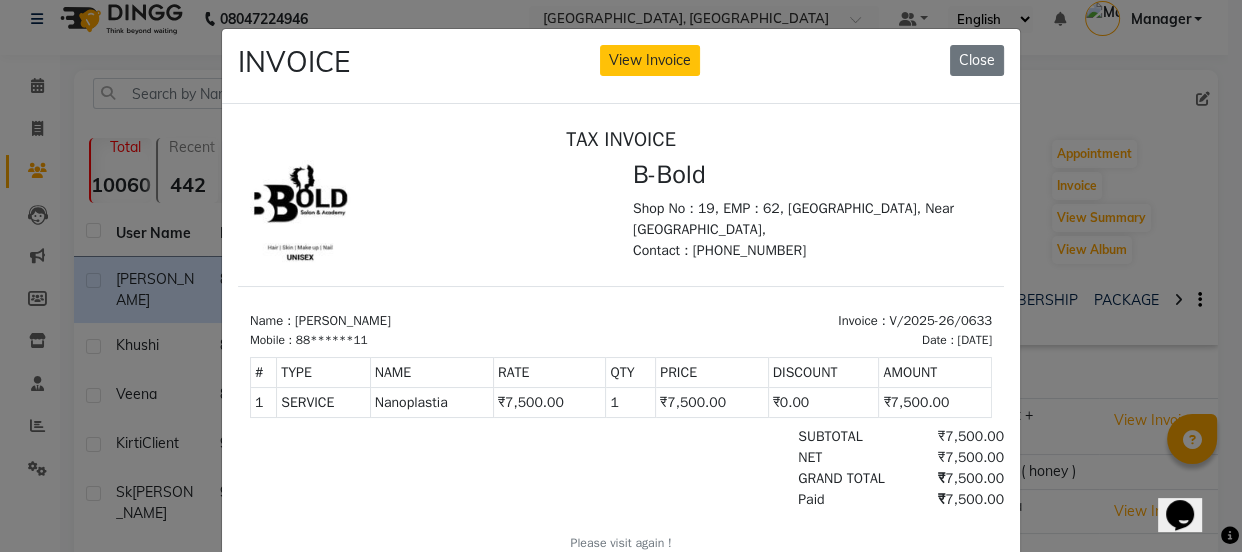 click on "INVOICE View Invoice Close" 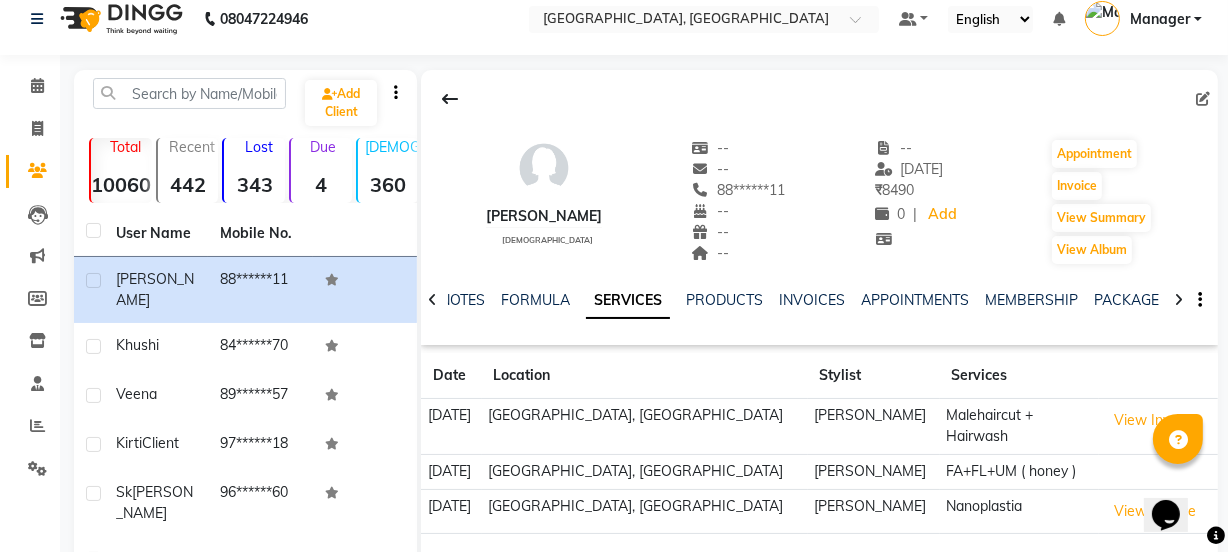 type 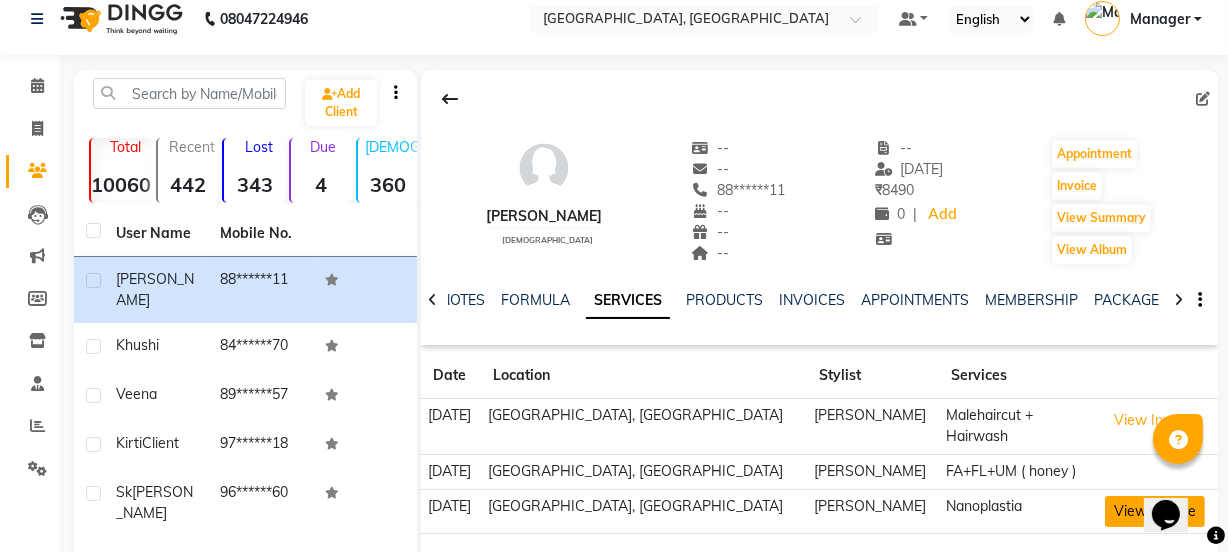 click on "View Invoice" 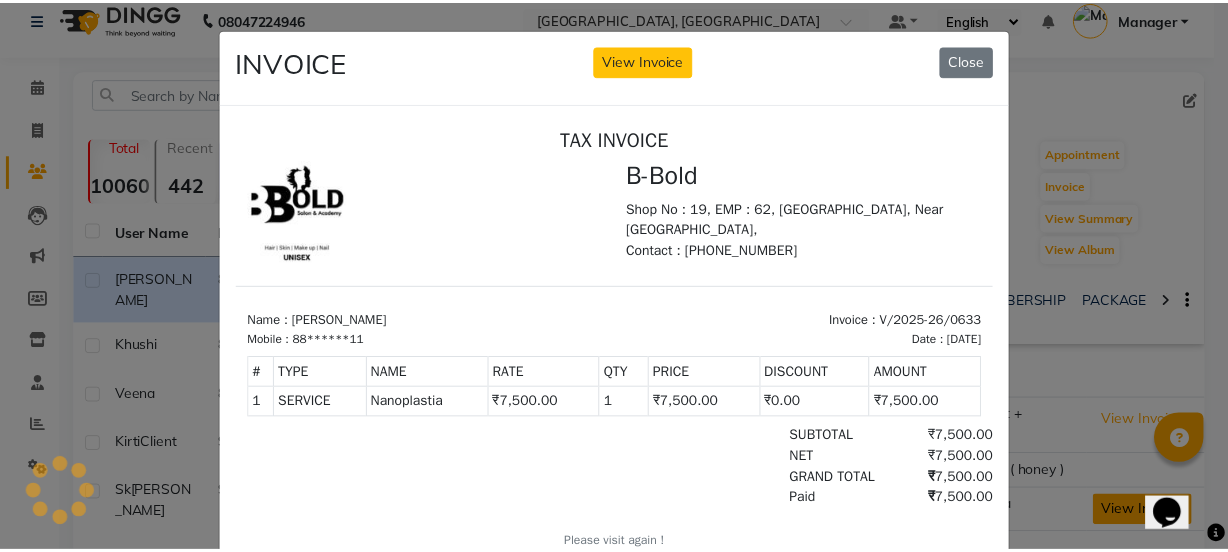 scroll, scrollTop: 0, scrollLeft: 0, axis: both 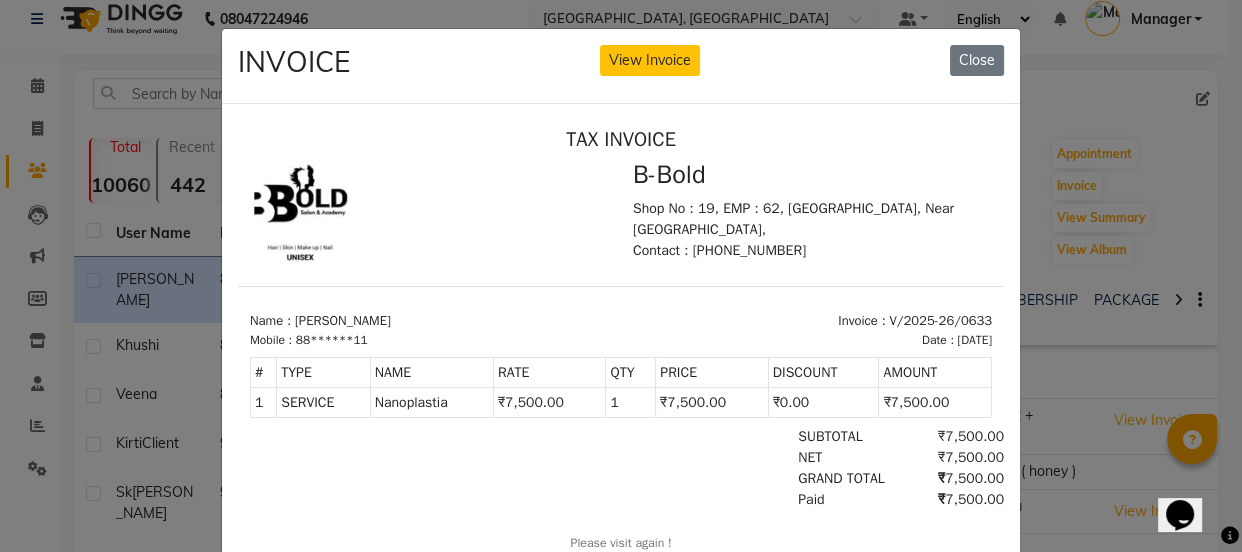 click on "INVOICE View Invoice Close" 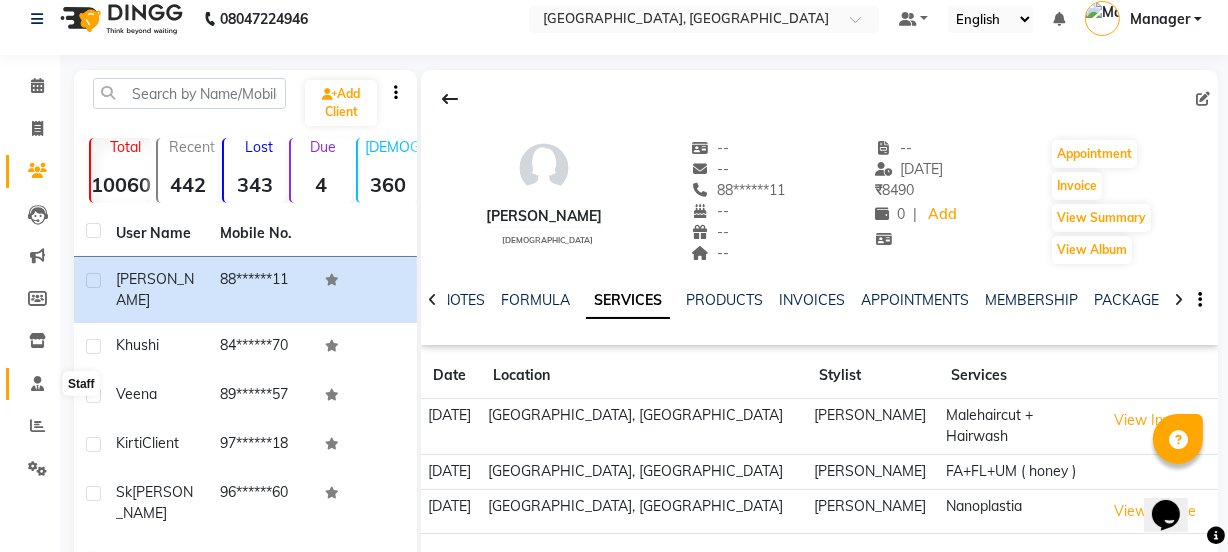 click 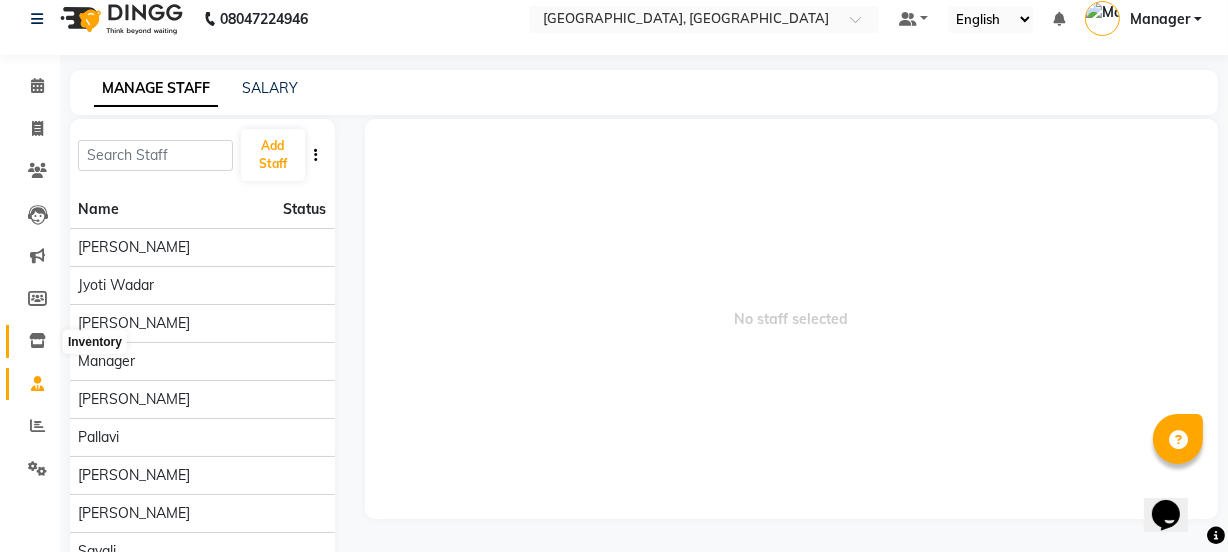 click 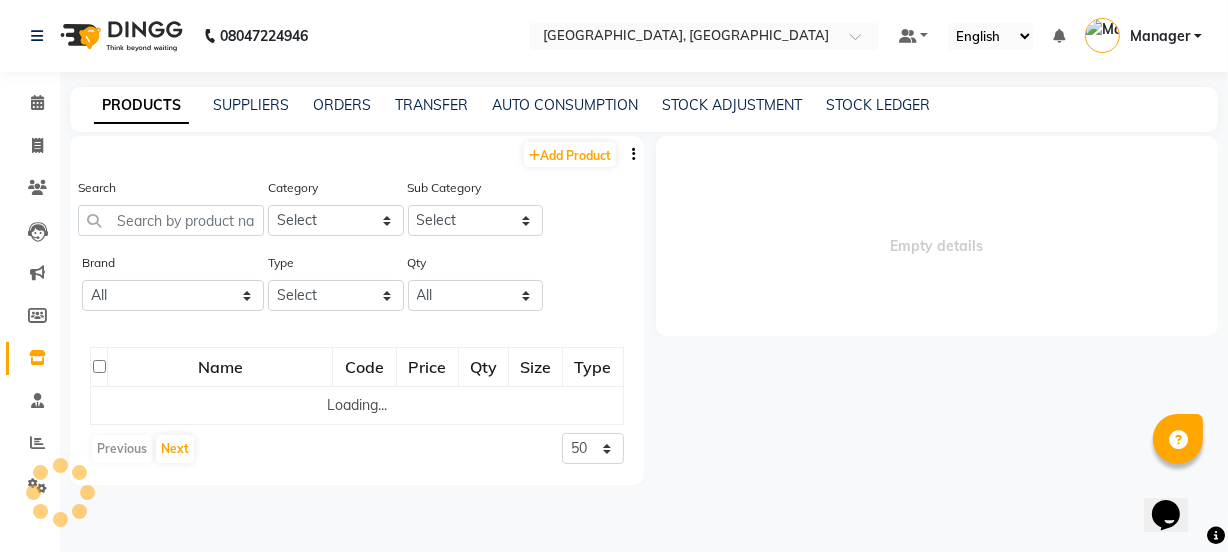 scroll, scrollTop: 0, scrollLeft: 0, axis: both 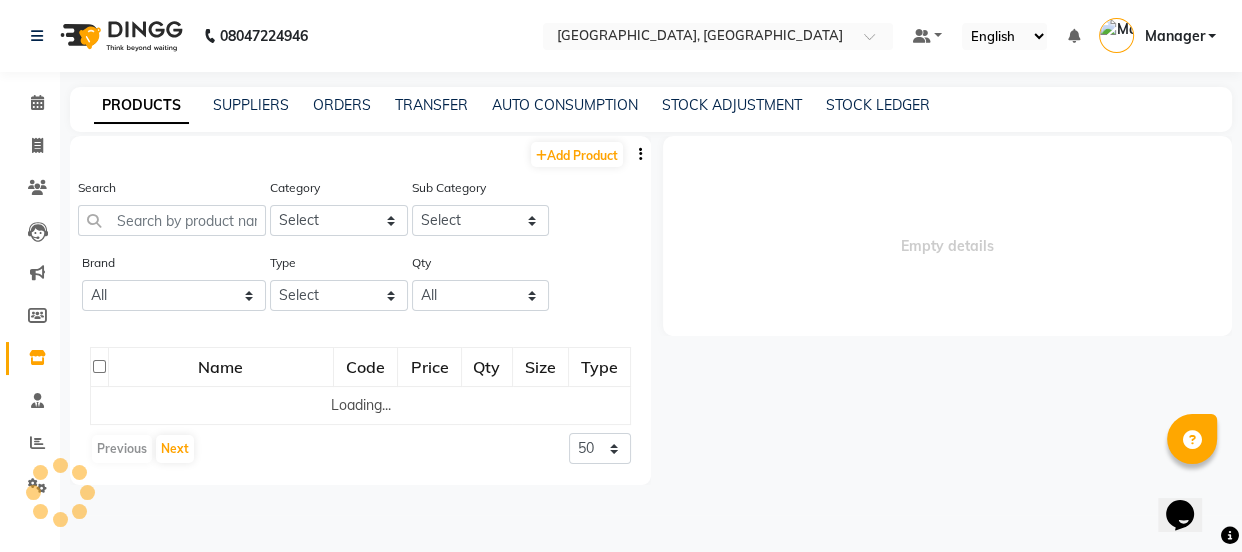 select 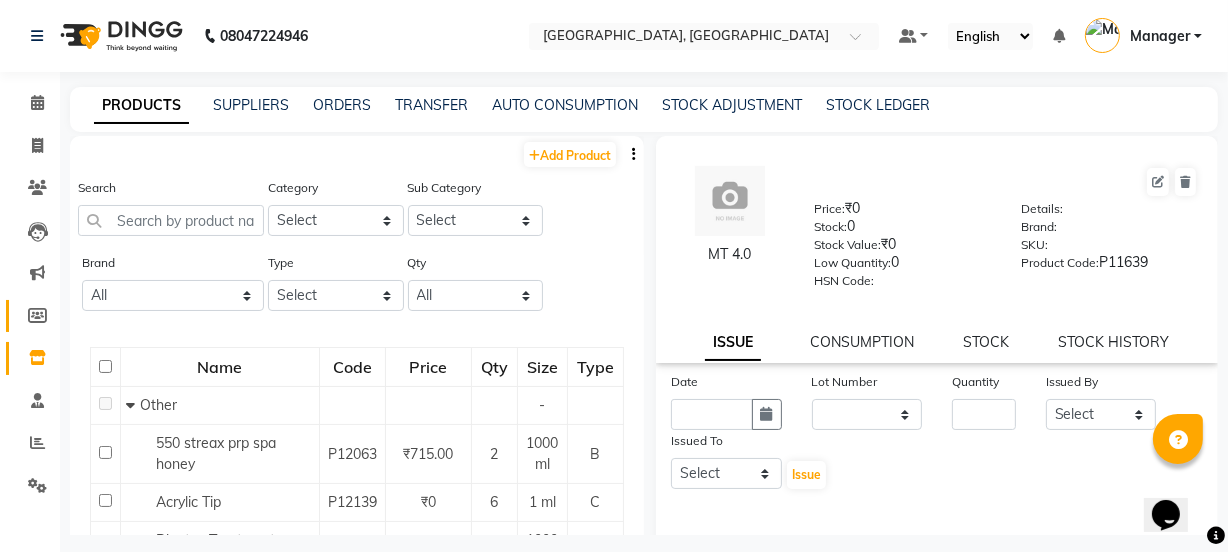 click on "Members" 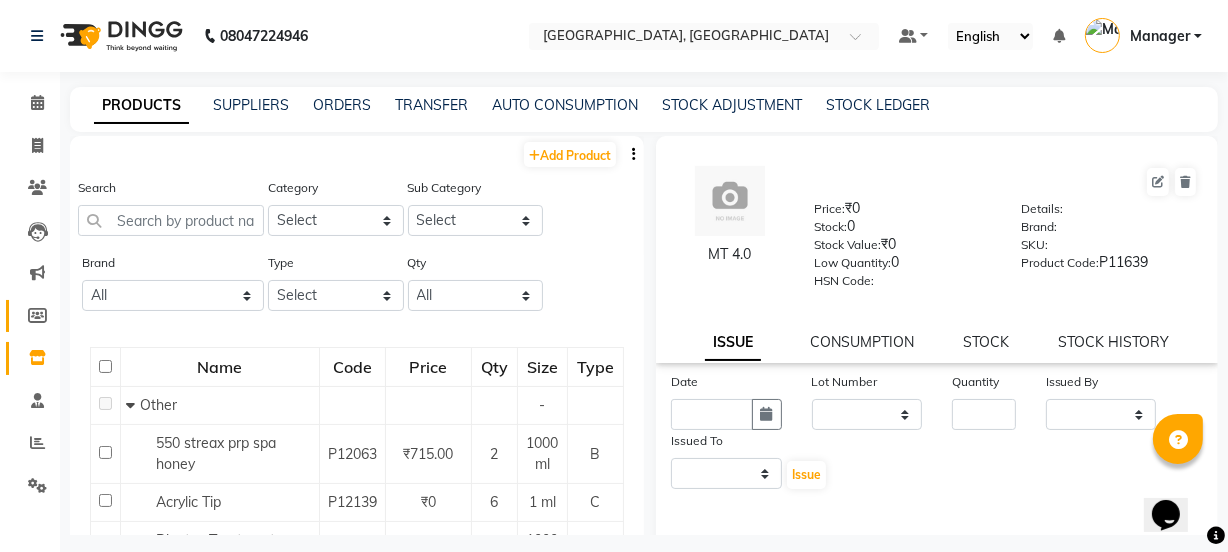 select 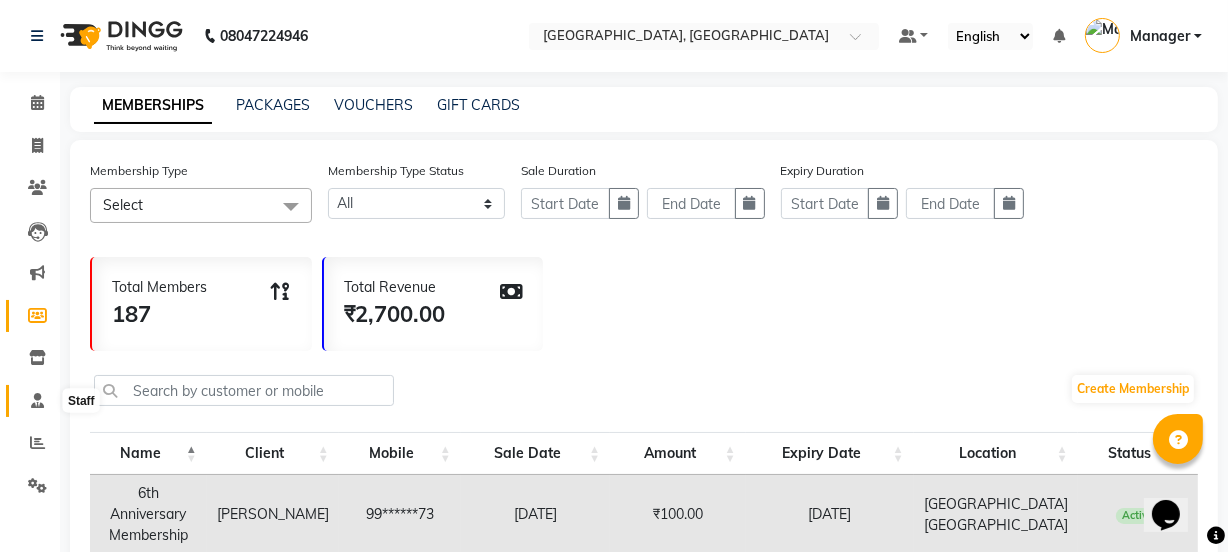 click 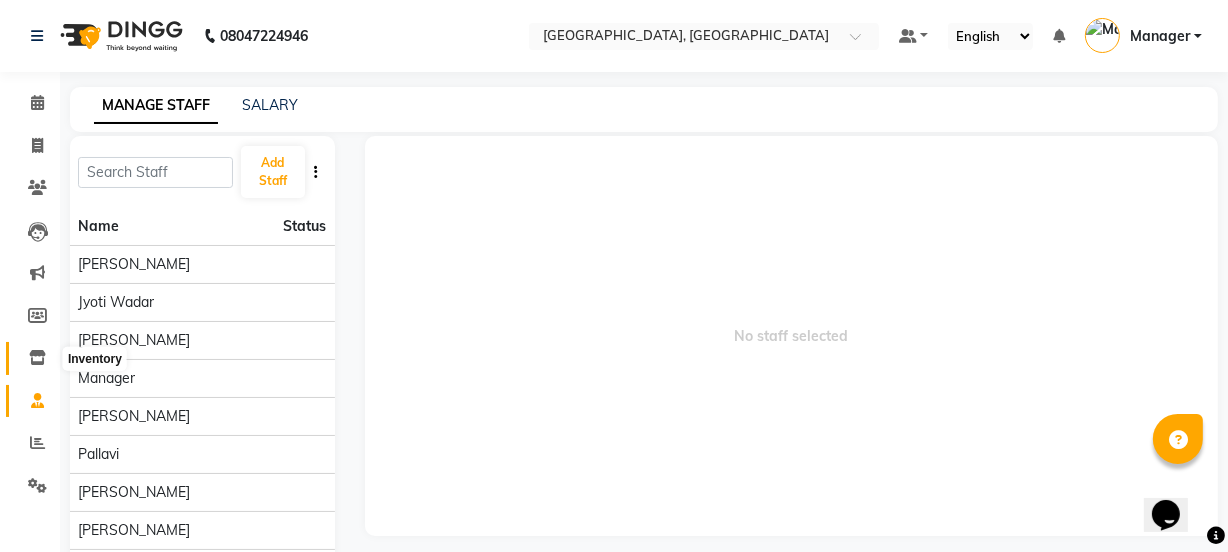 click 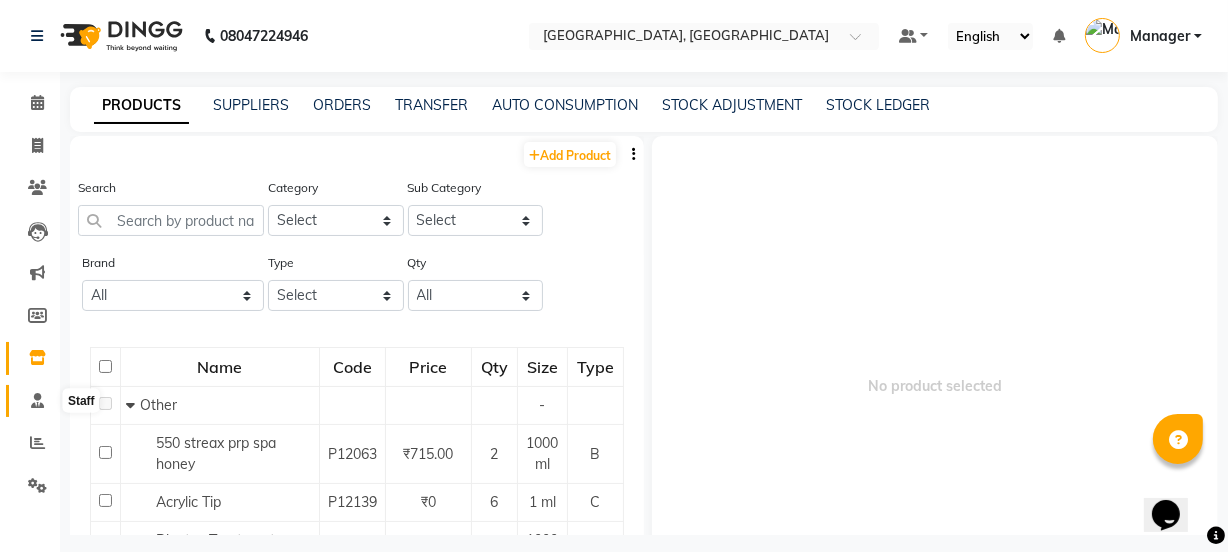 click 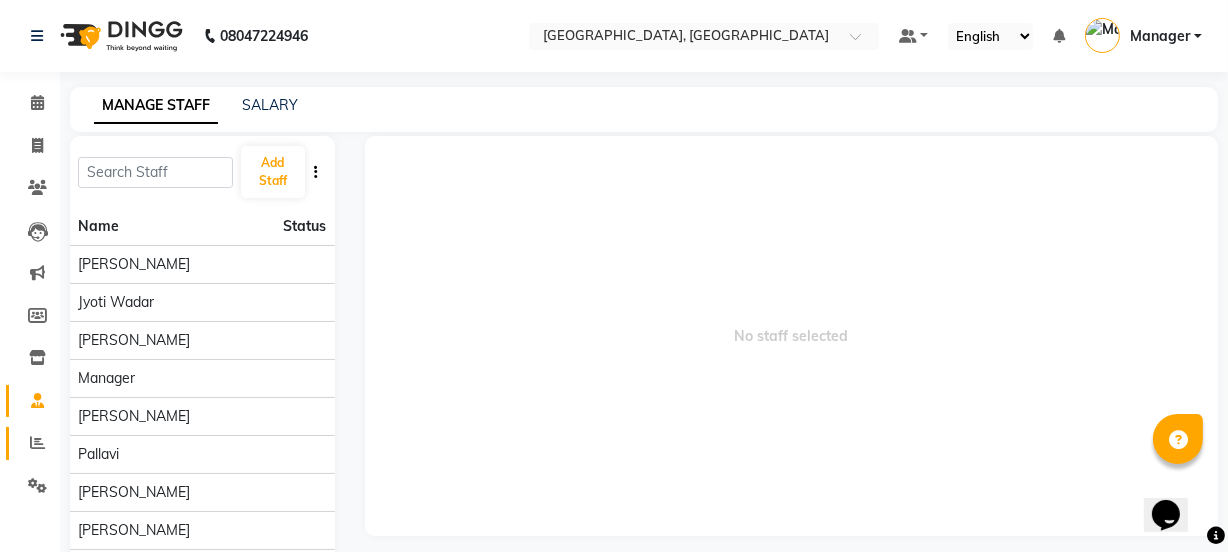 click on "Reports" 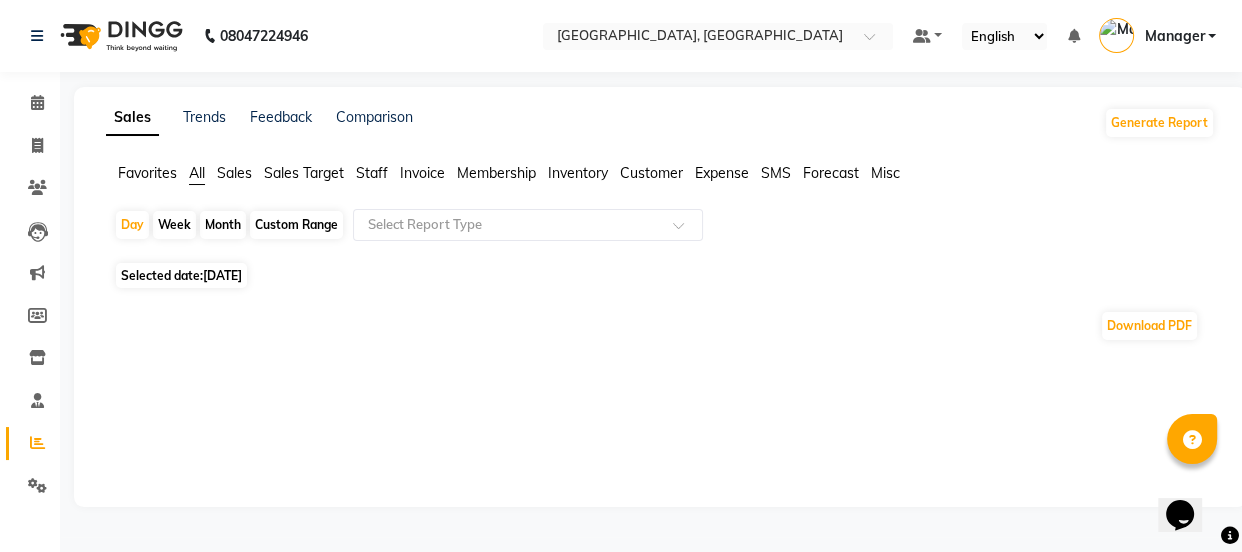 click on "Staff" 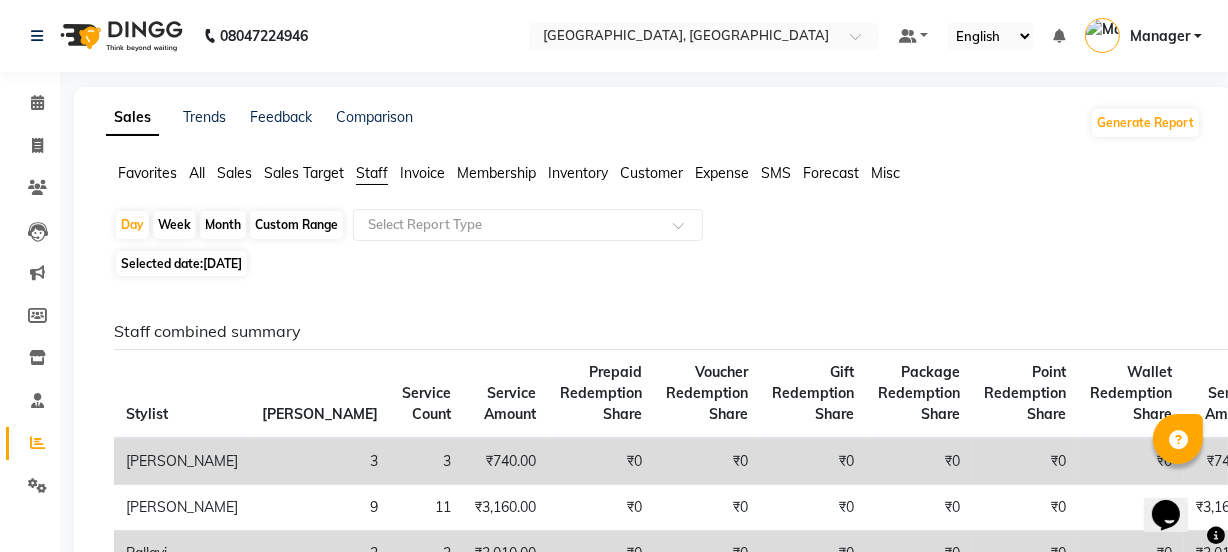 scroll, scrollTop: 482, scrollLeft: 0, axis: vertical 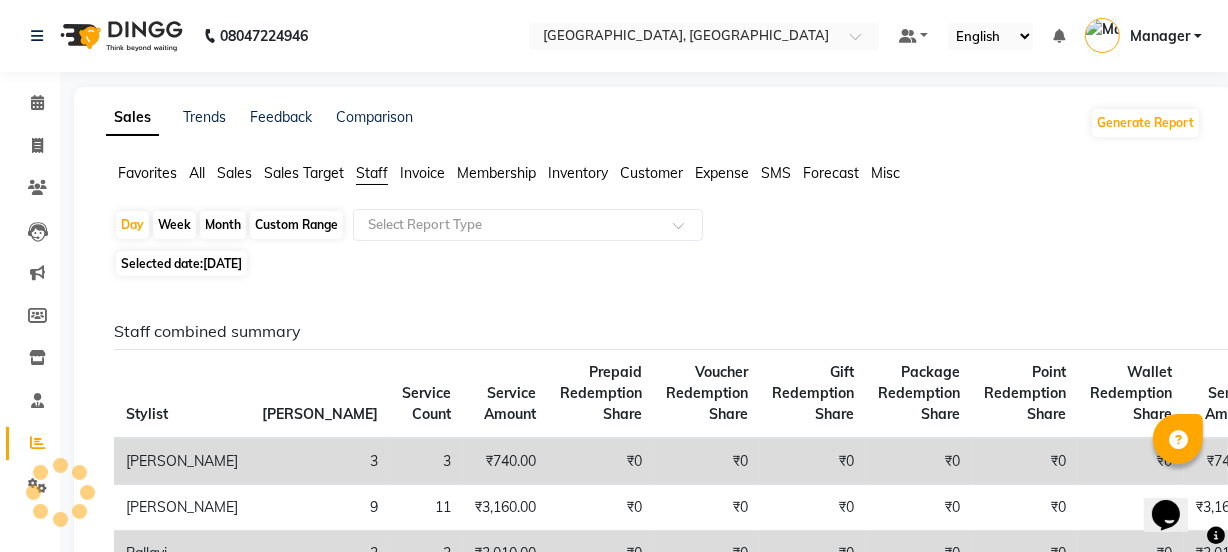 click on "Selected date:  13-07-2025" 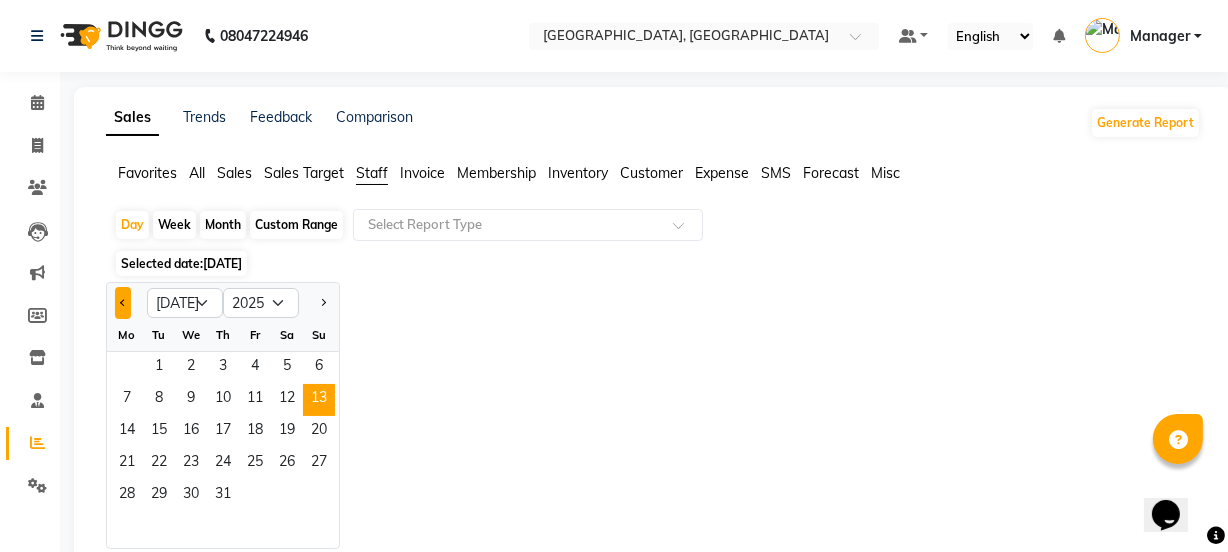 click 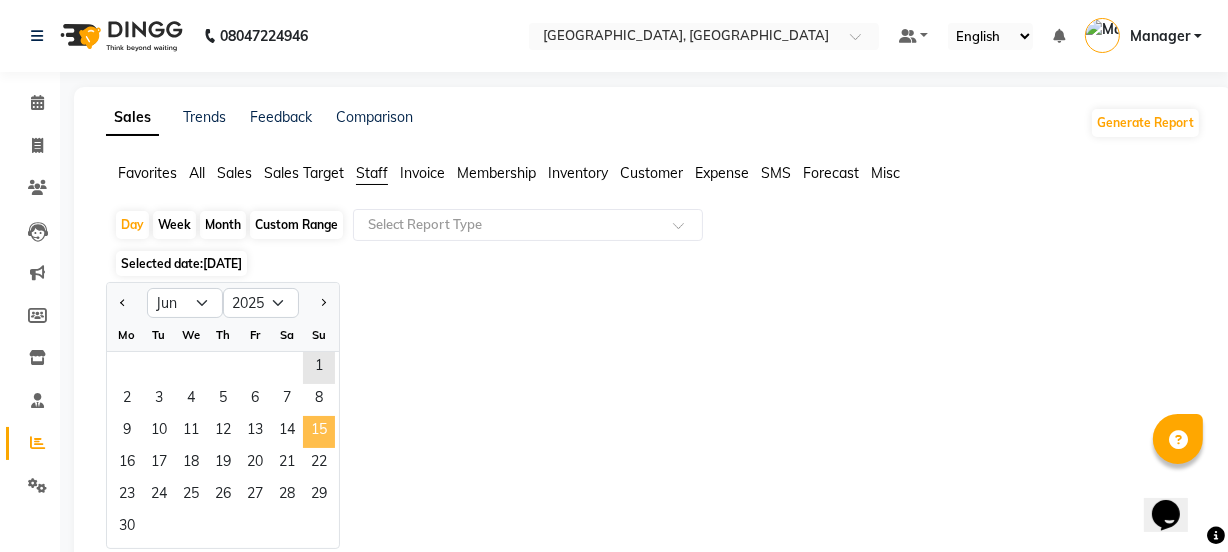 click on "15" 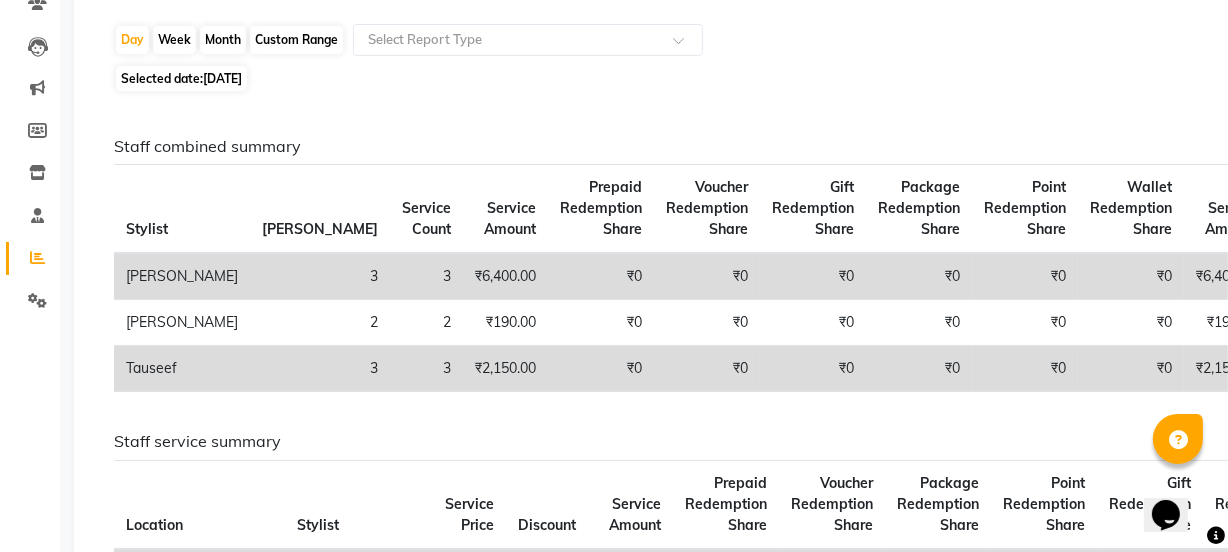 scroll, scrollTop: 217, scrollLeft: 0, axis: vertical 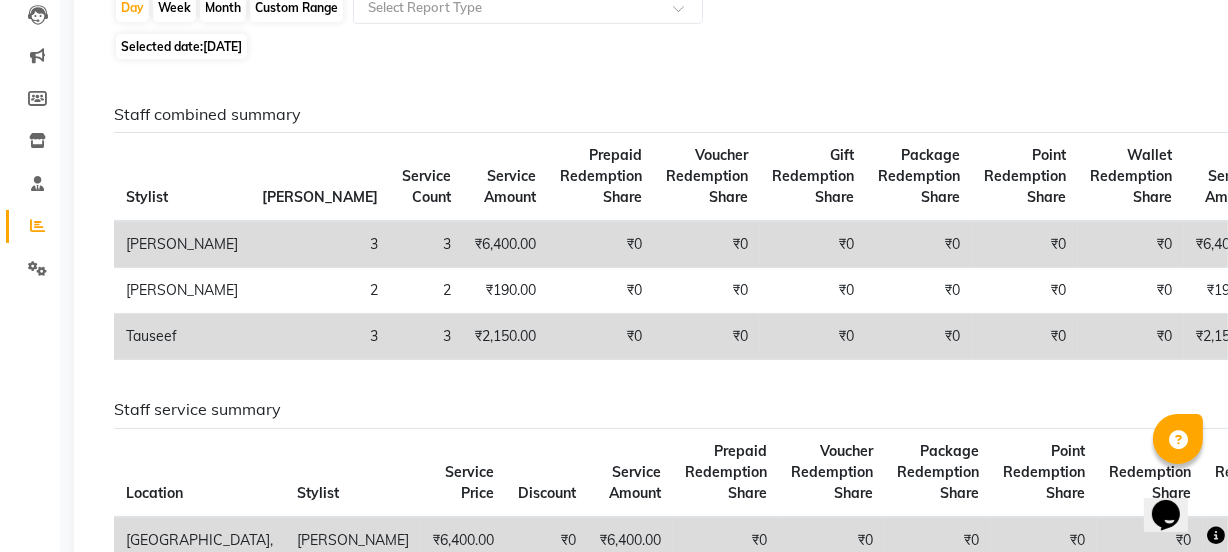click on "₹6,400.00" 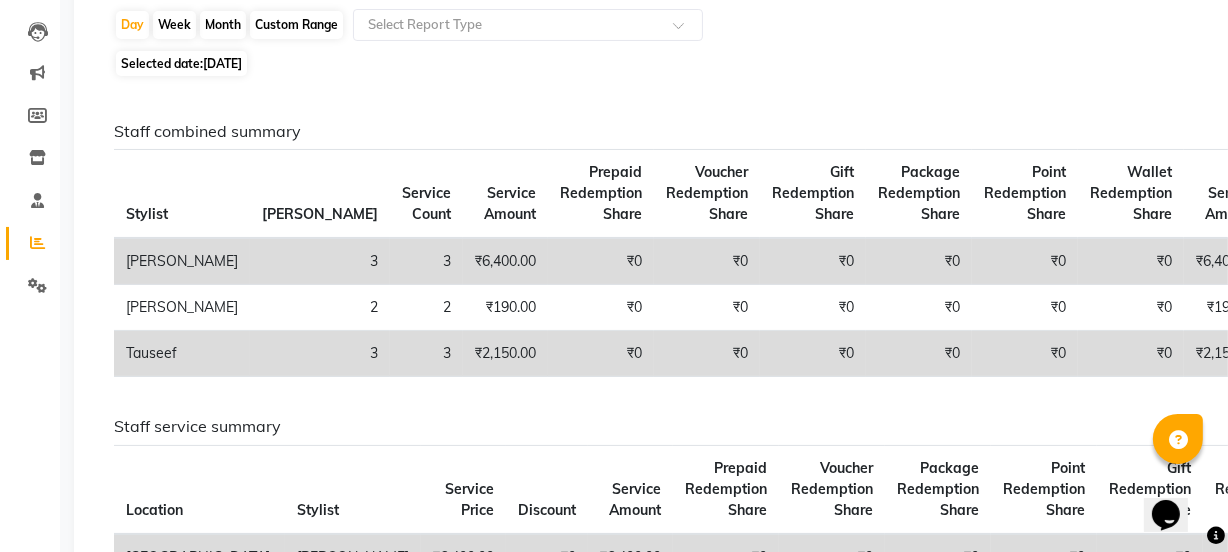 scroll, scrollTop: 211, scrollLeft: 0, axis: vertical 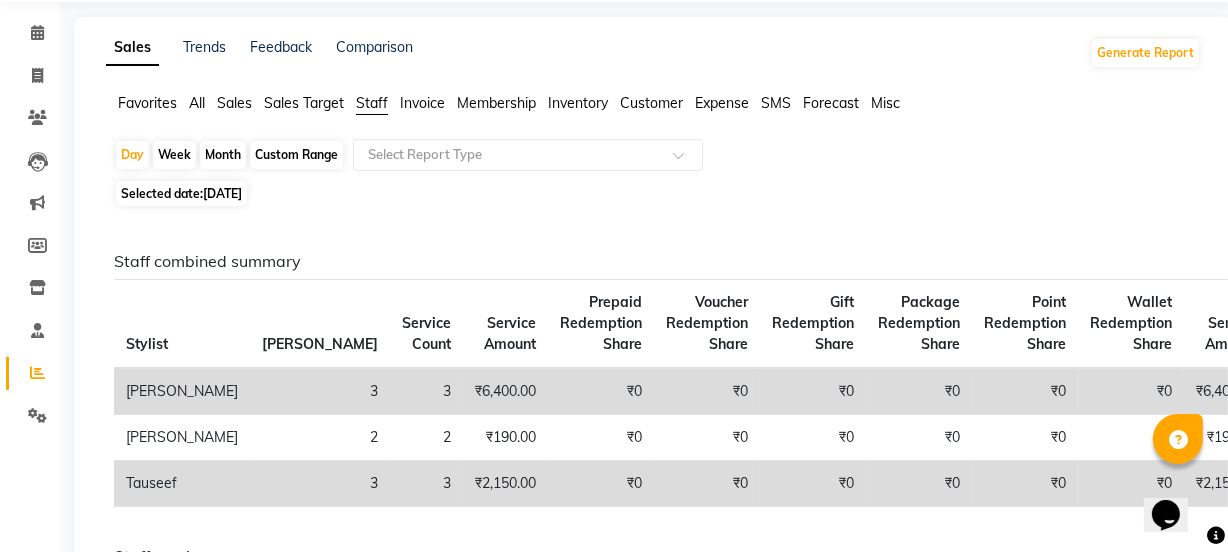 click on "₹0" 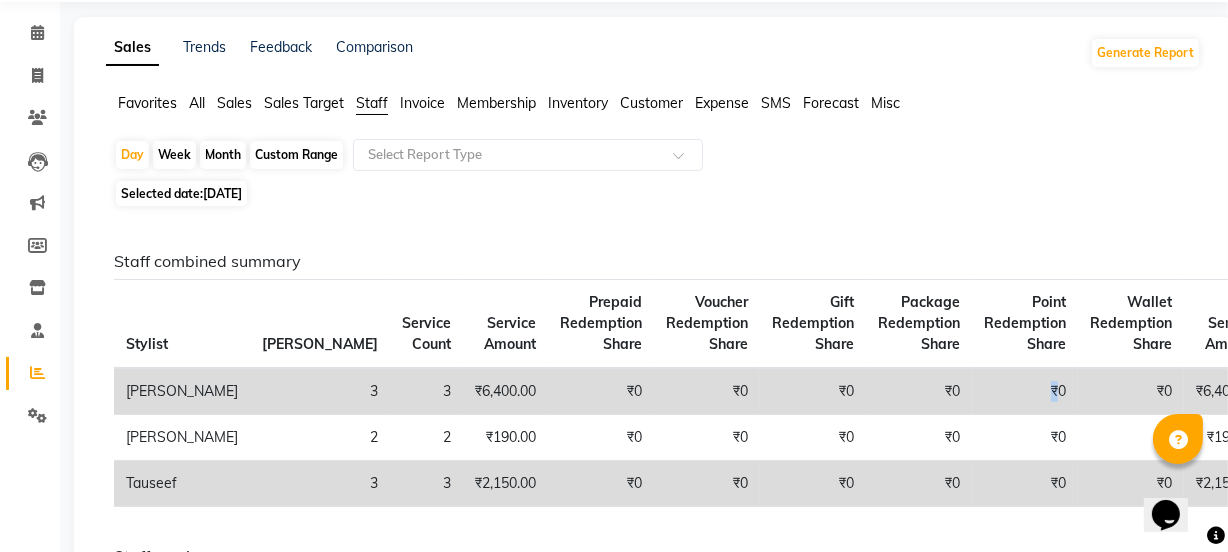 click on "₹0" 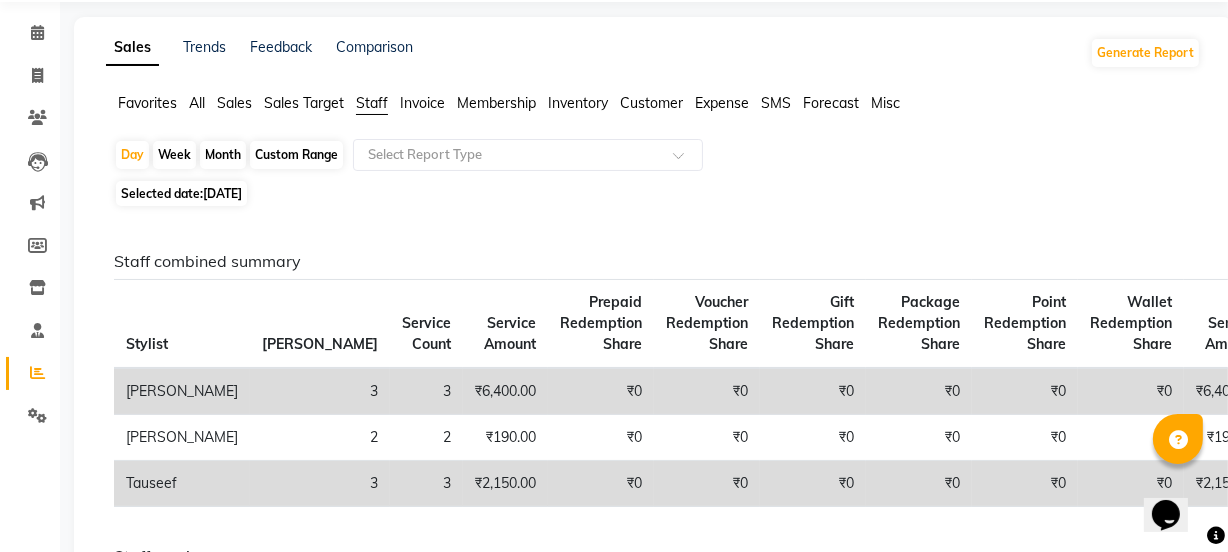 click on "[PERSON_NAME]" 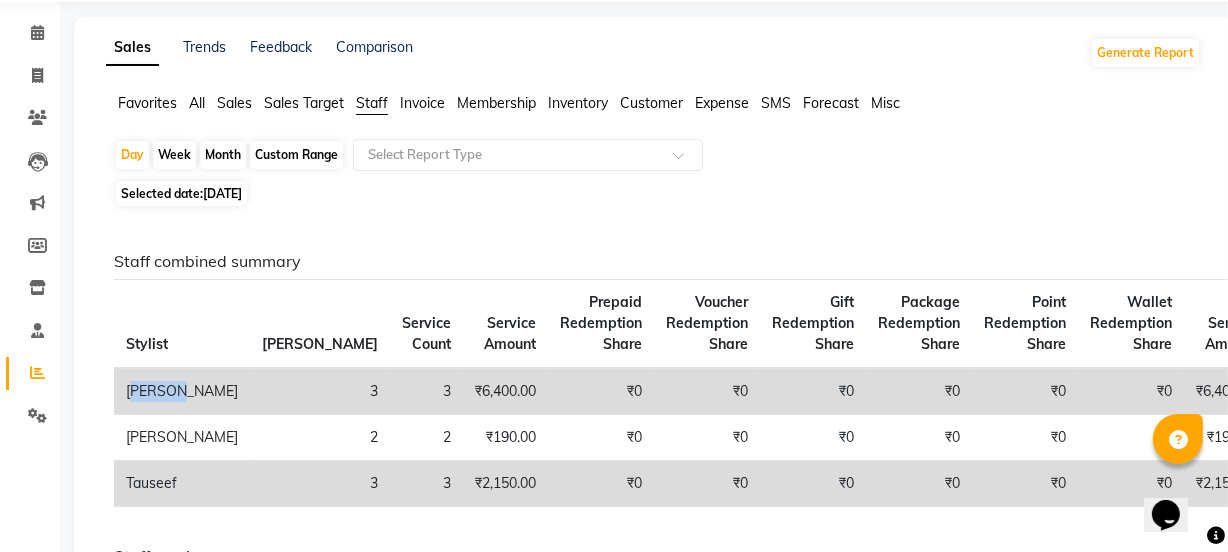 click on "[PERSON_NAME]" 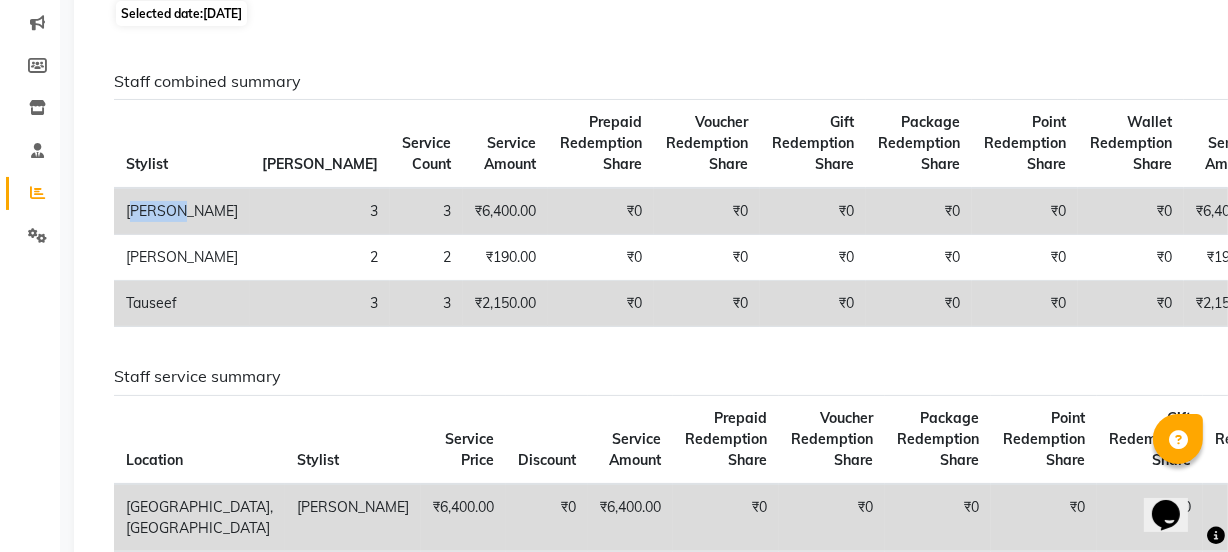 scroll, scrollTop: 287, scrollLeft: 0, axis: vertical 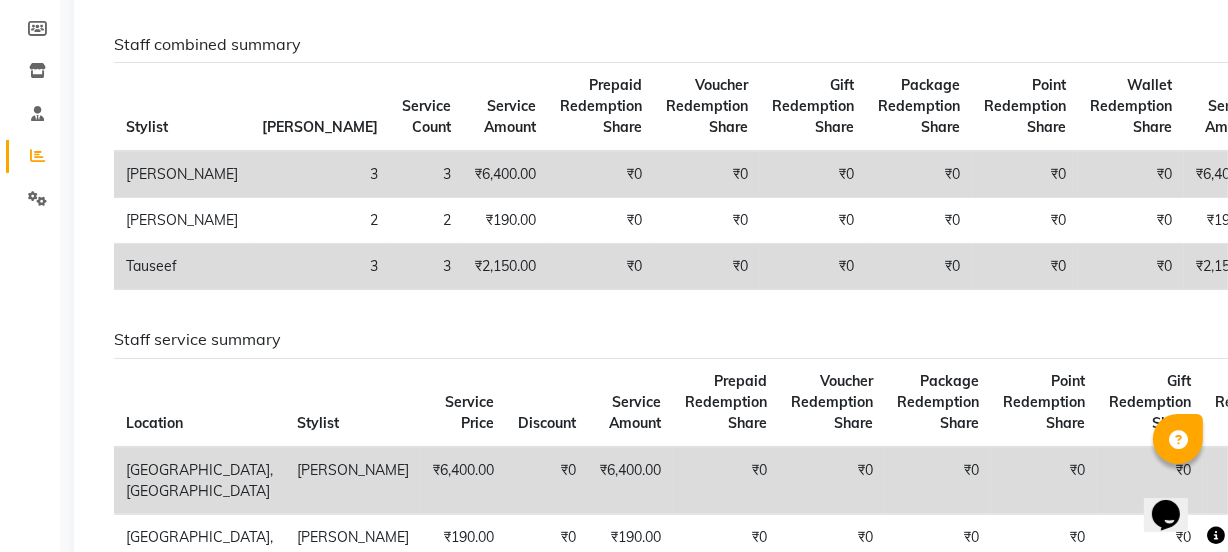 drag, startPoint x: 1003, startPoint y: 356, endPoint x: 944, endPoint y: 352, distance: 59.135437 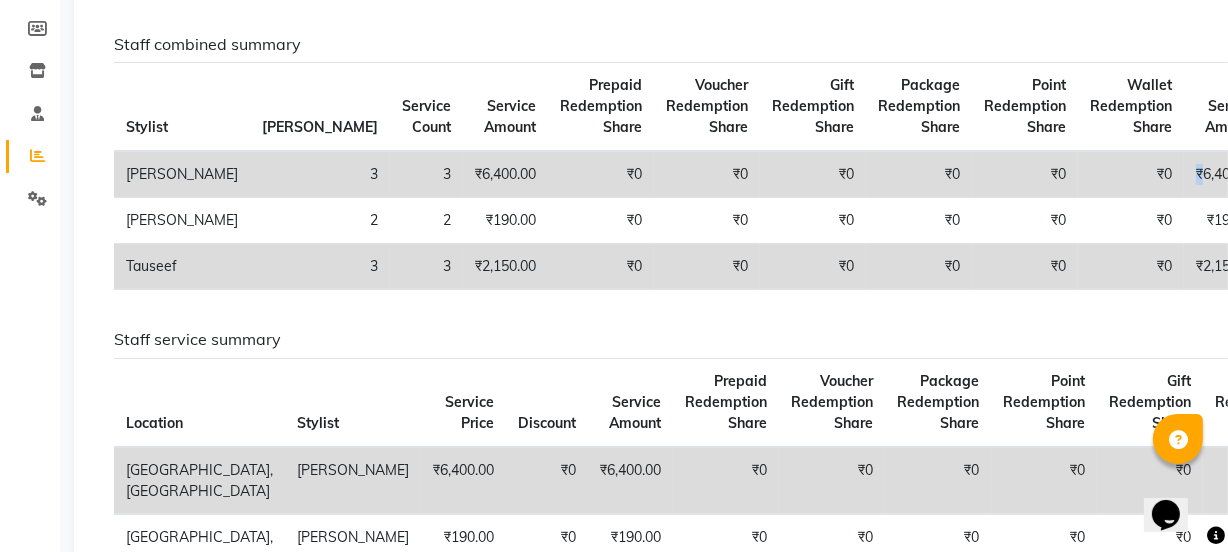 click on "₹6,400.00" 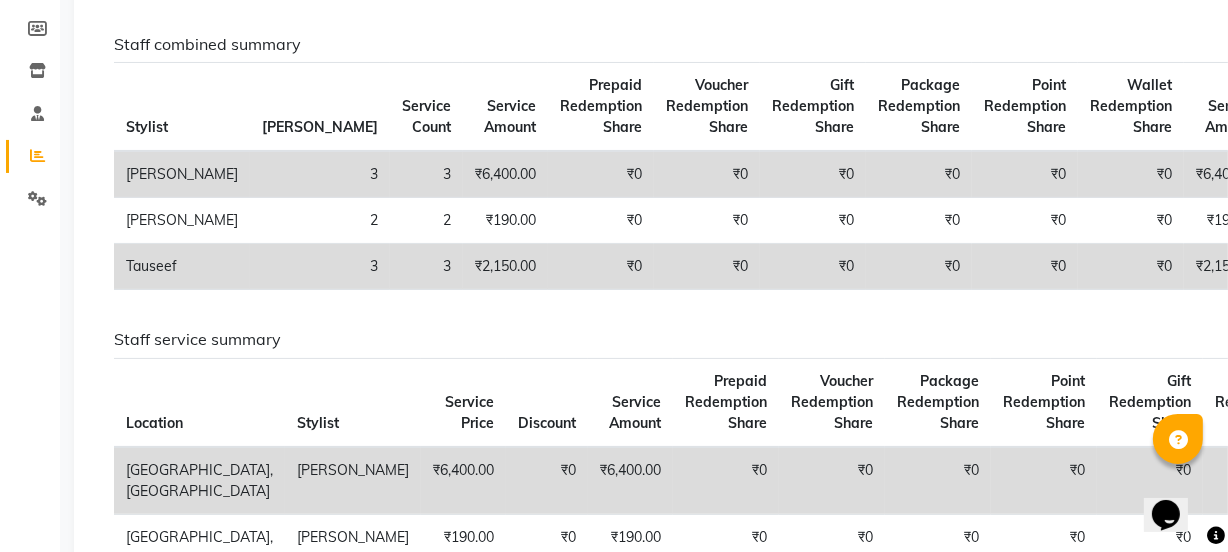 click on "Bill Count" 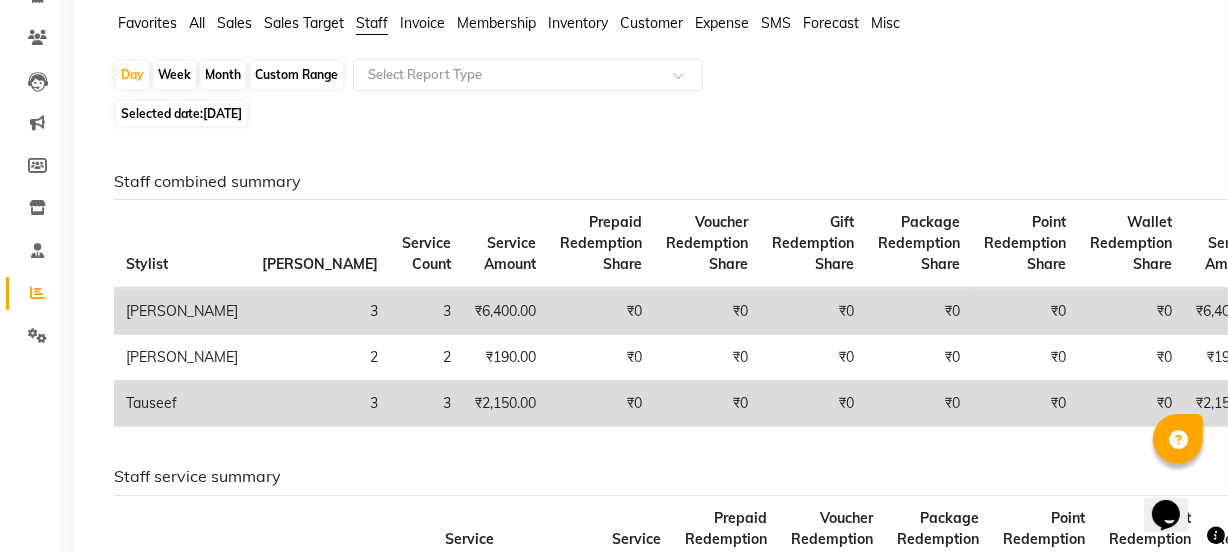 scroll, scrollTop: 155, scrollLeft: 0, axis: vertical 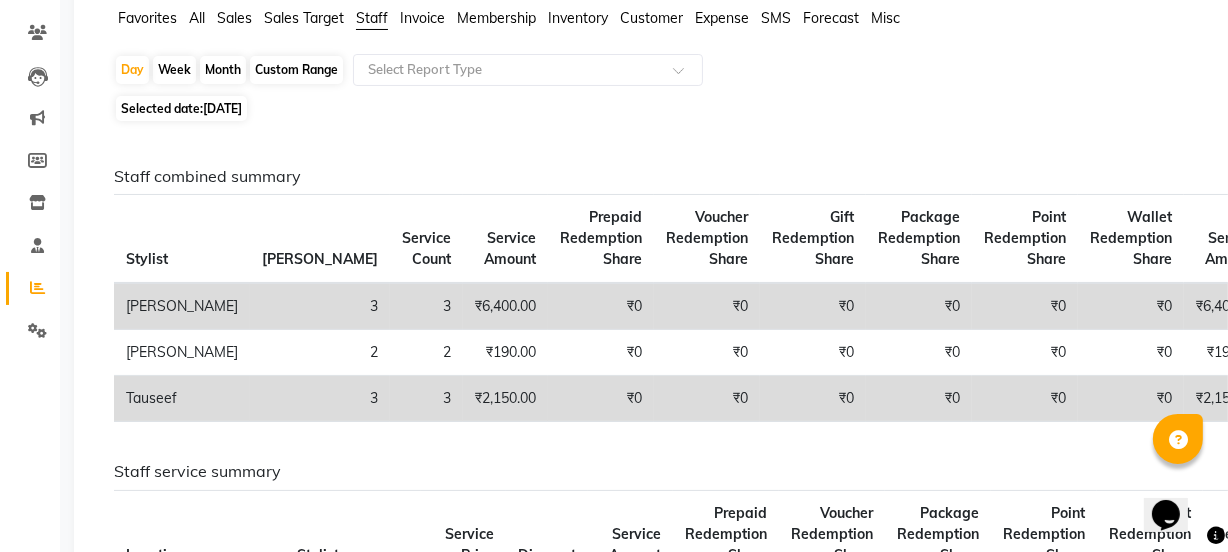 click on "₹6,400.00" 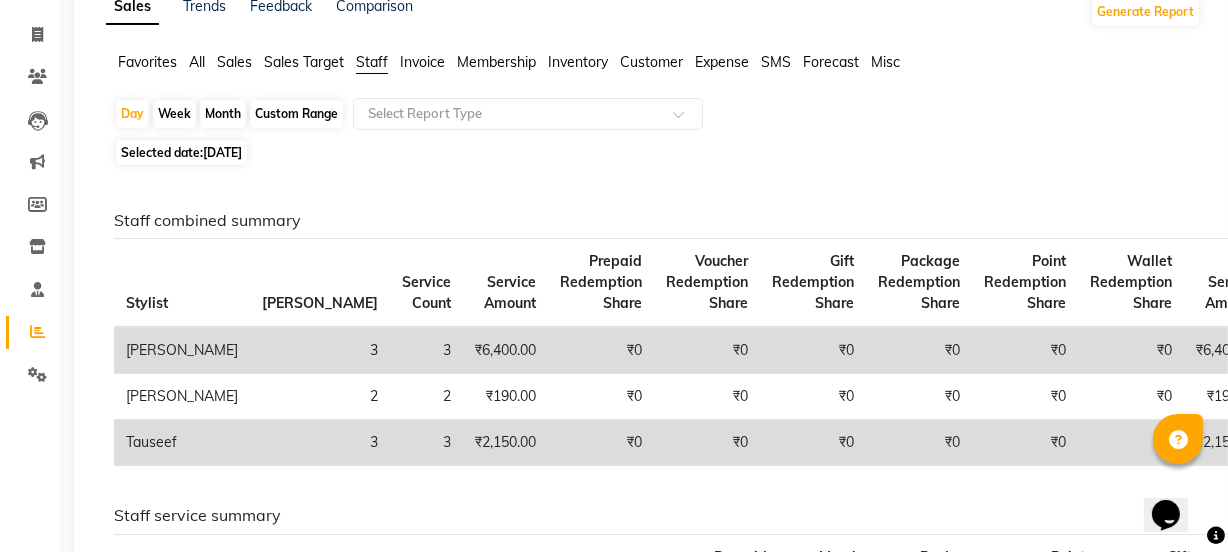 scroll, scrollTop: 121, scrollLeft: 0, axis: vertical 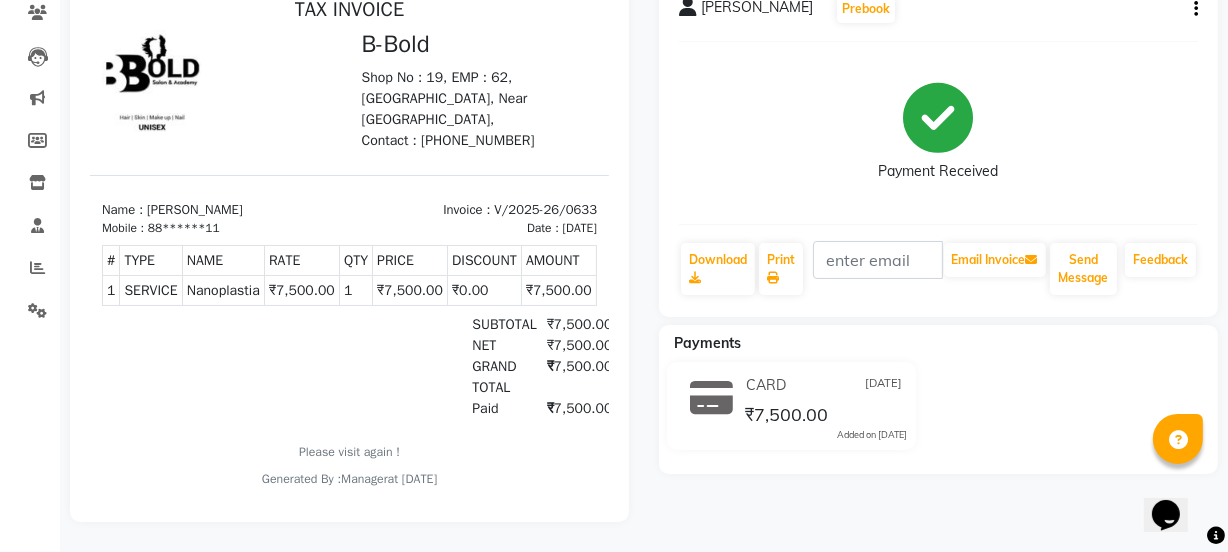 drag, startPoint x: 99, startPoint y: 485, endPoint x: 187, endPoint y: 487, distance: 88.02273 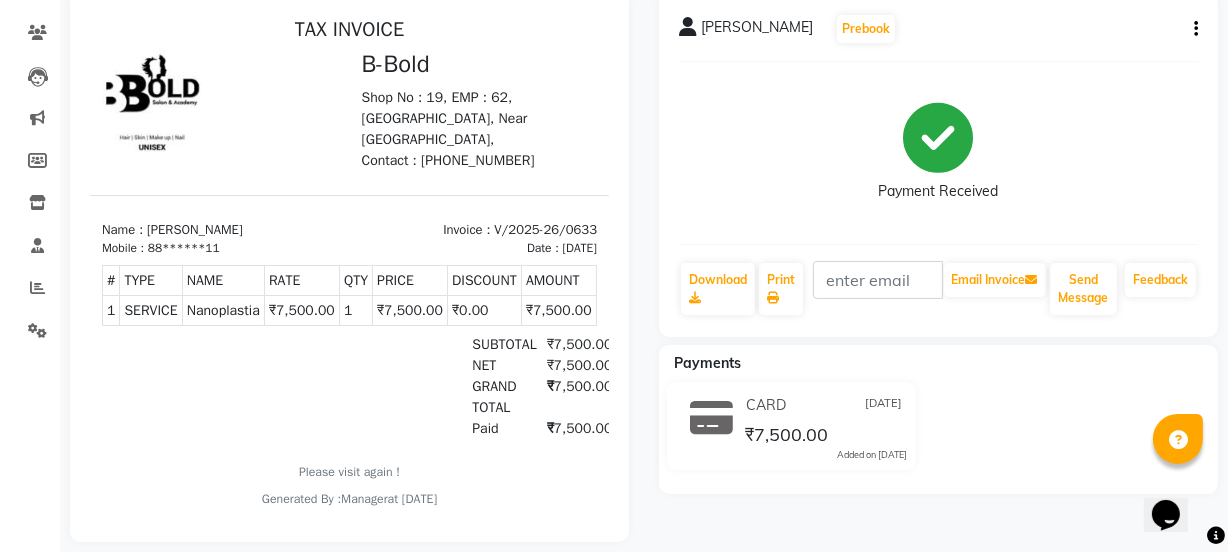 scroll, scrollTop: 160, scrollLeft: 0, axis: vertical 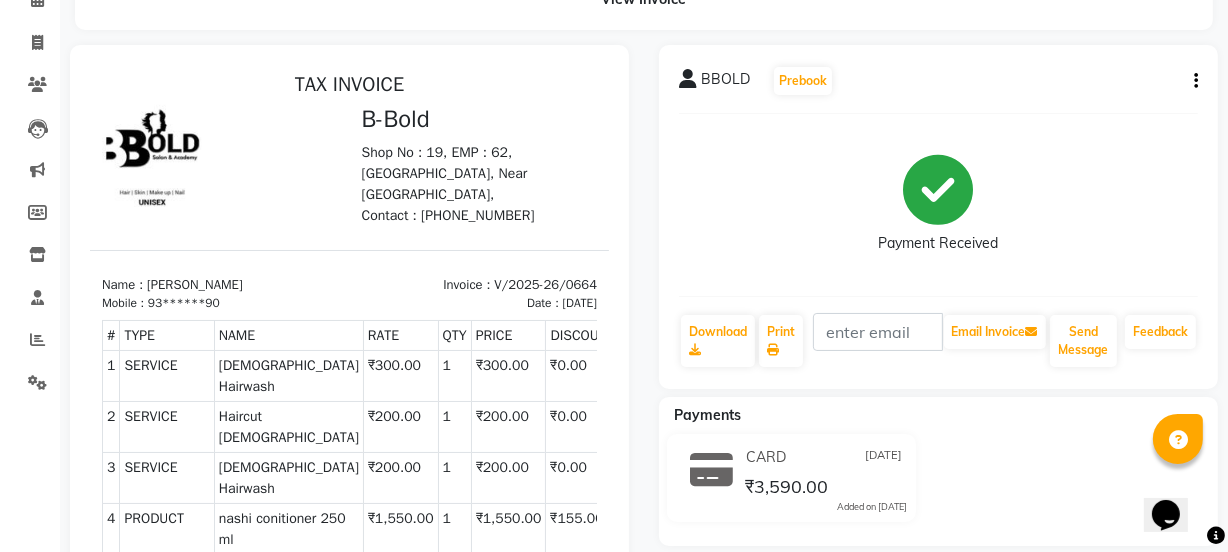 click 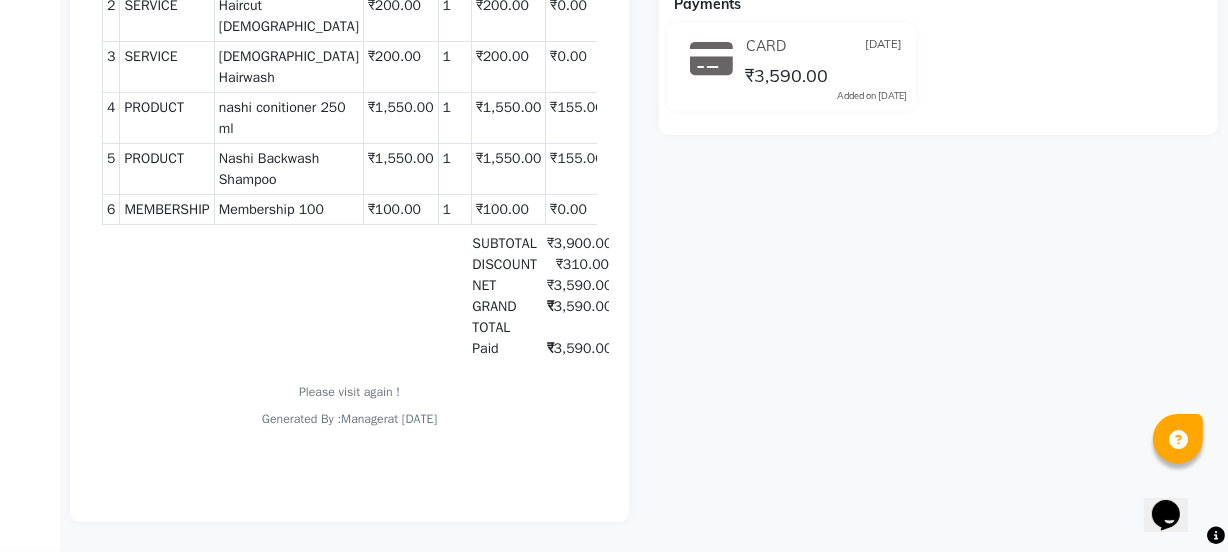 scroll, scrollTop: 0, scrollLeft: 0, axis: both 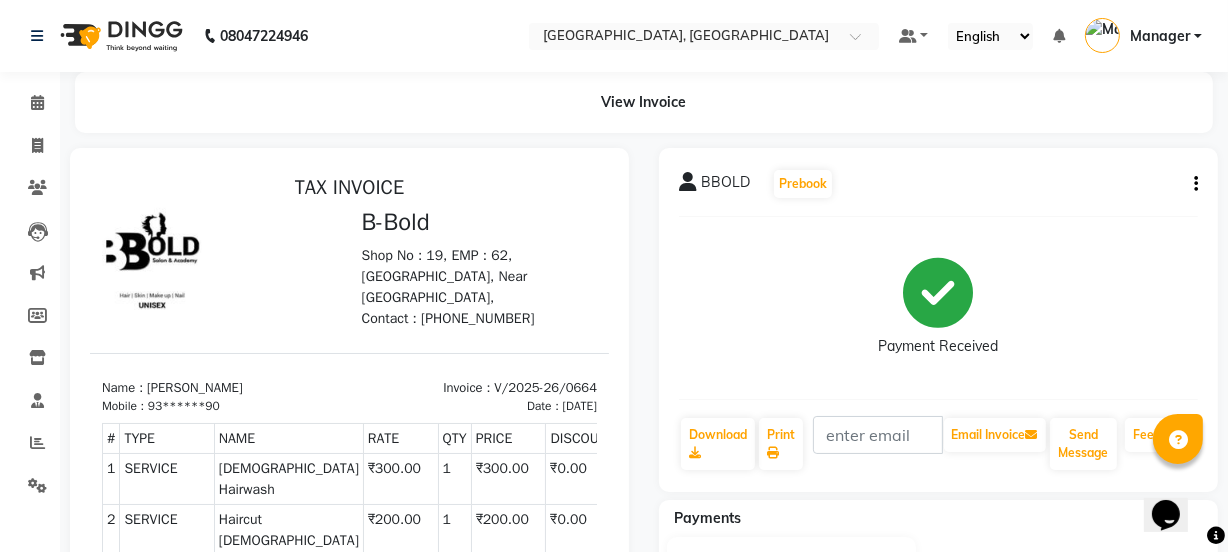 click 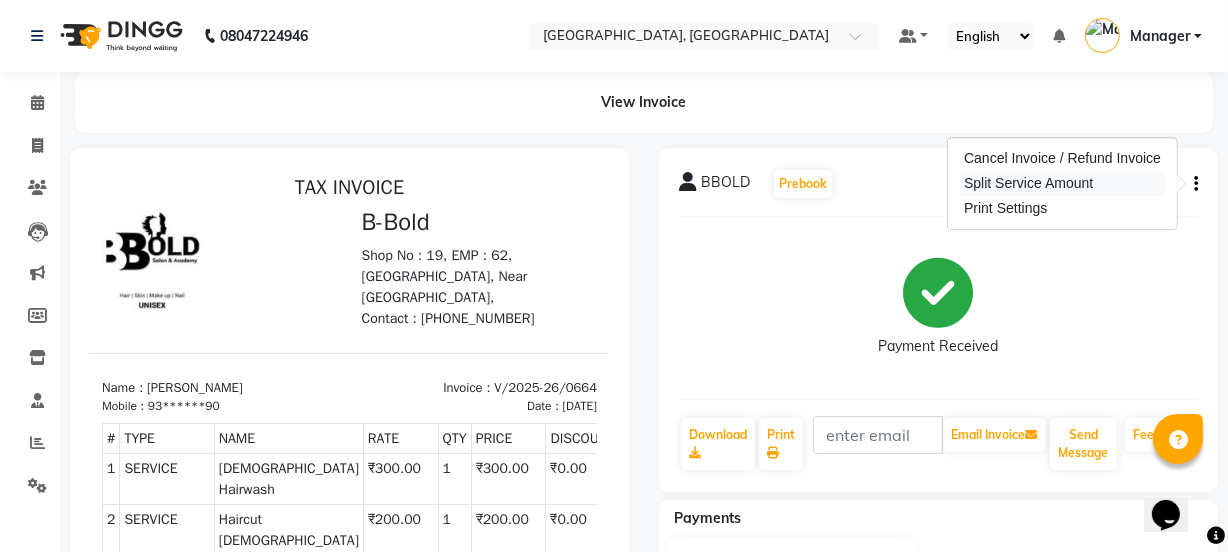 click on "Split Service Amount" at bounding box center (1062, 183) 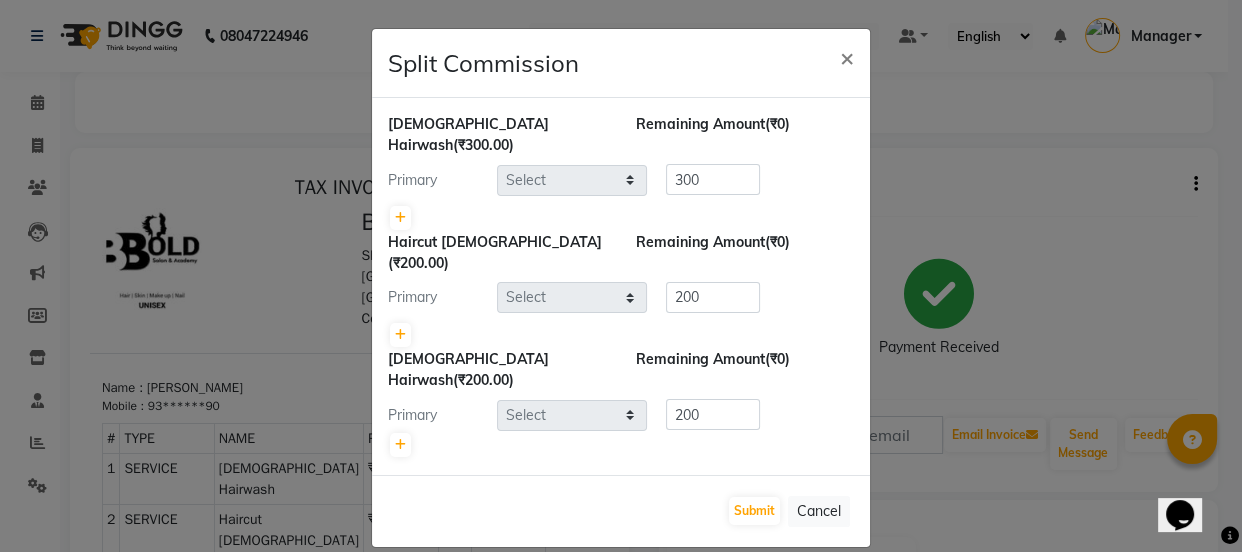 select on "68995" 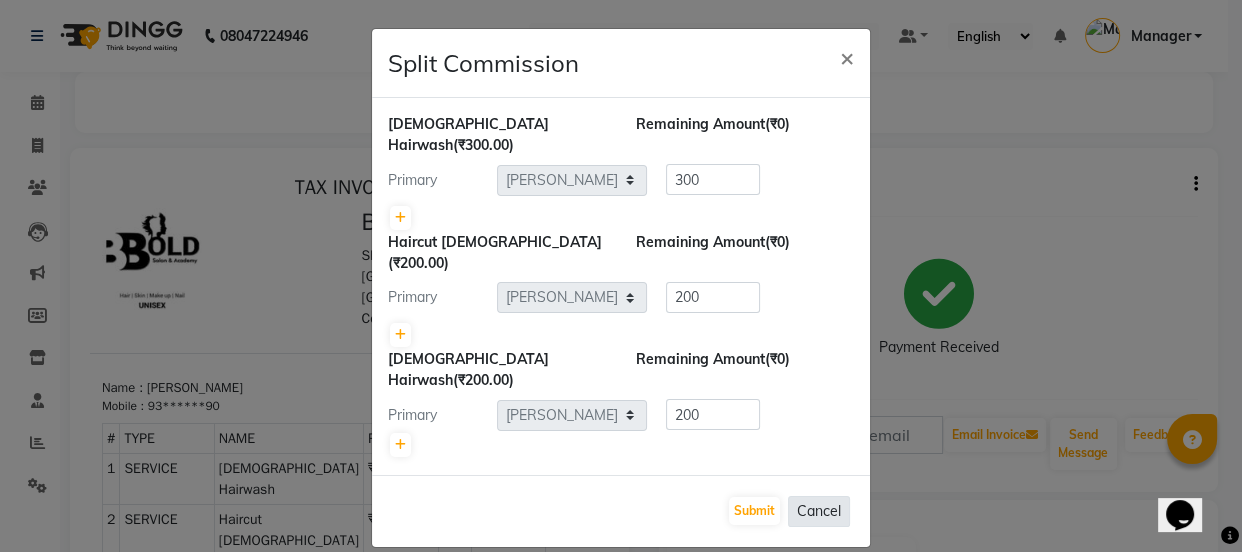 click on "Cancel" 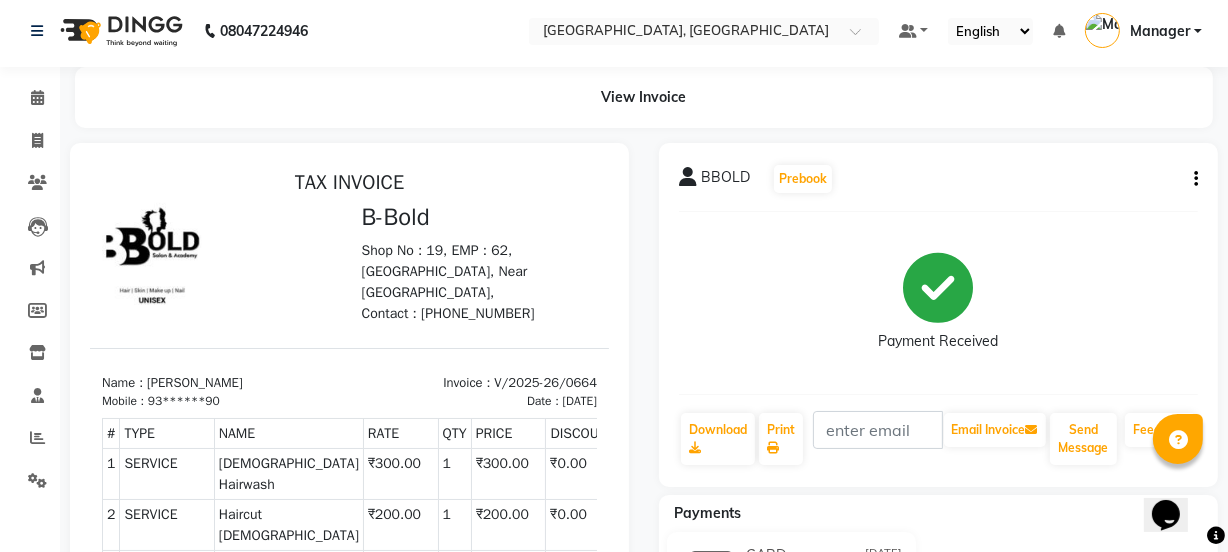 scroll, scrollTop: 9, scrollLeft: 0, axis: vertical 